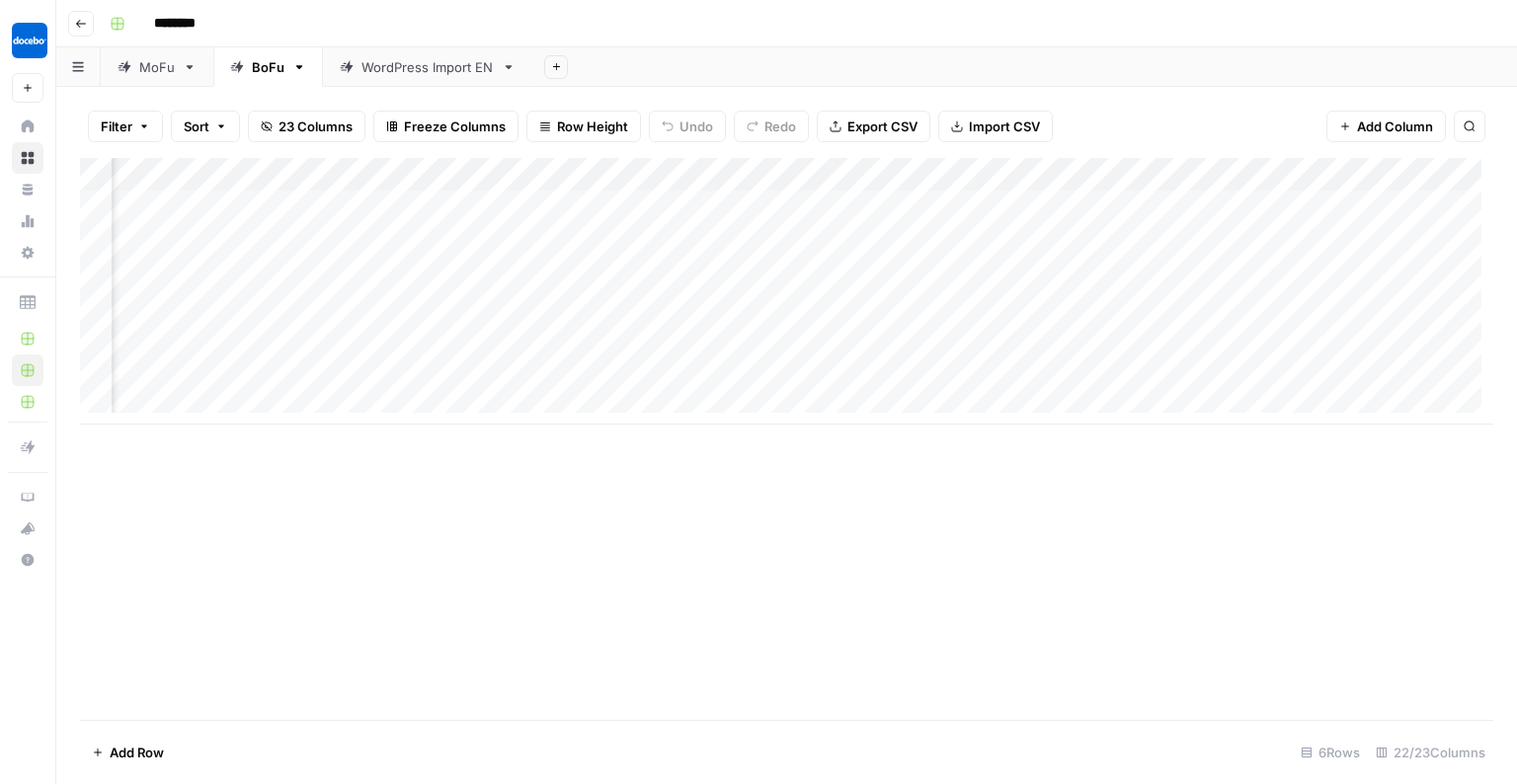 scroll, scrollTop: 0, scrollLeft: 0, axis: both 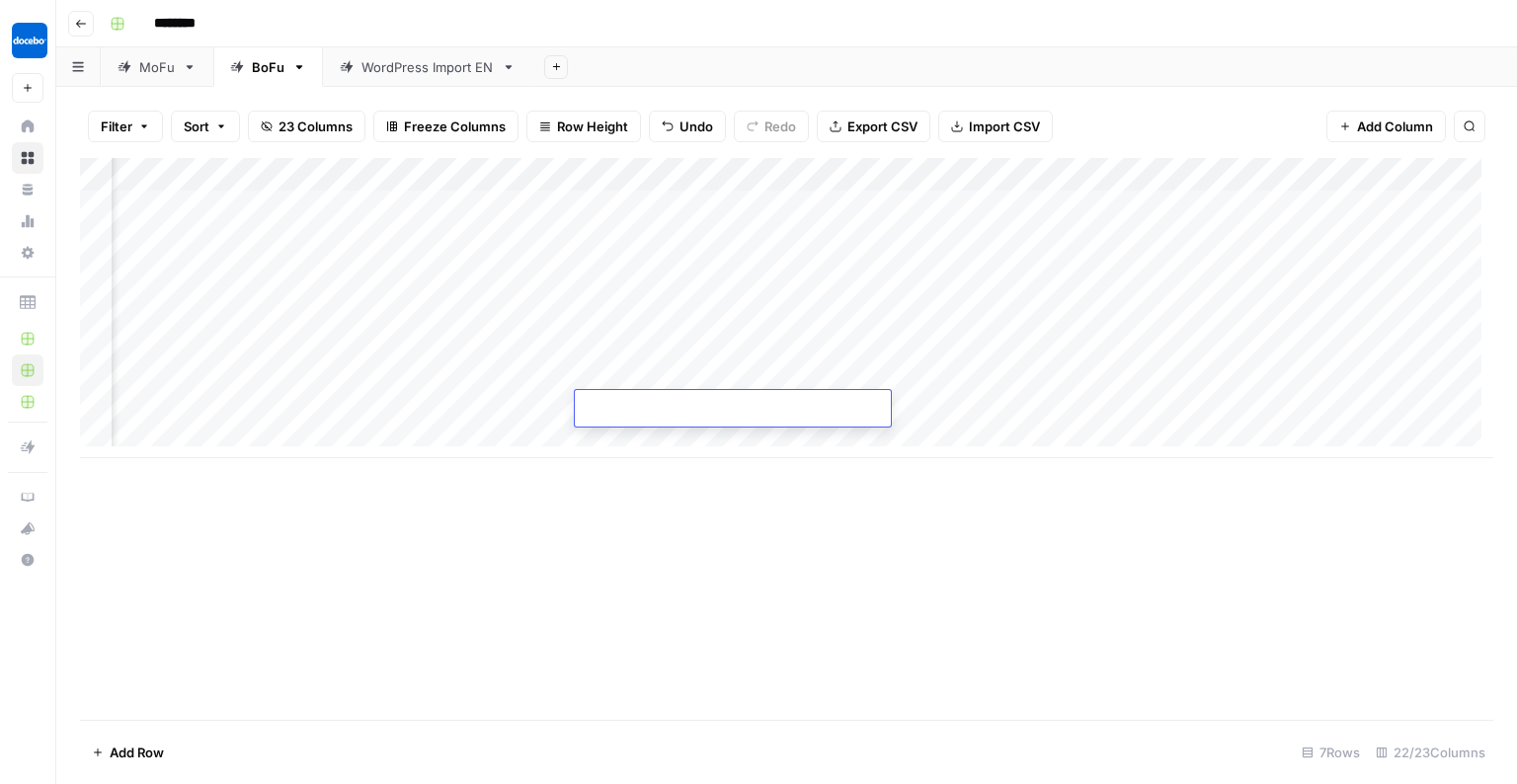 click on "Add Column" at bounding box center [786, 308] 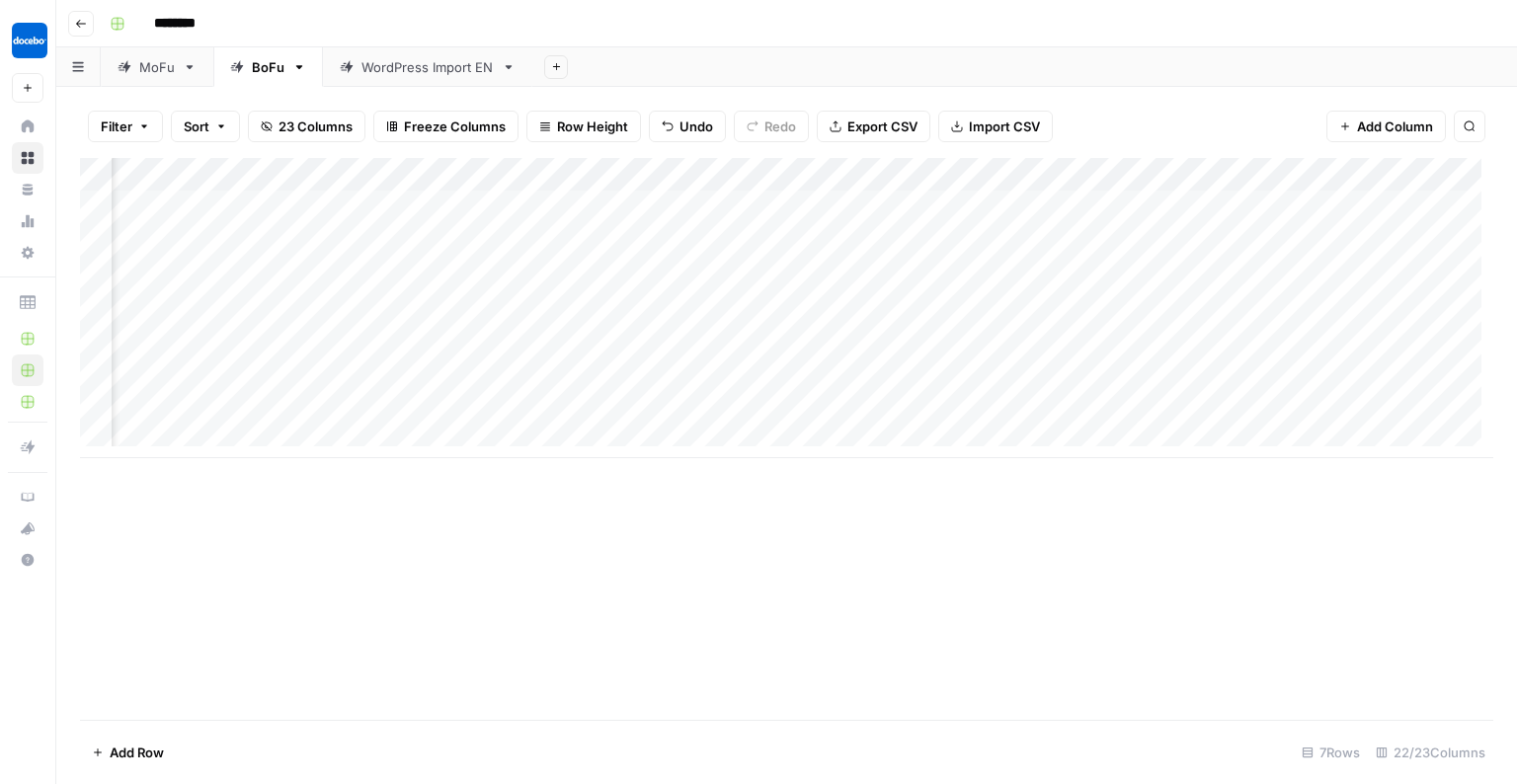 click on "Add Column" at bounding box center (786, 308) 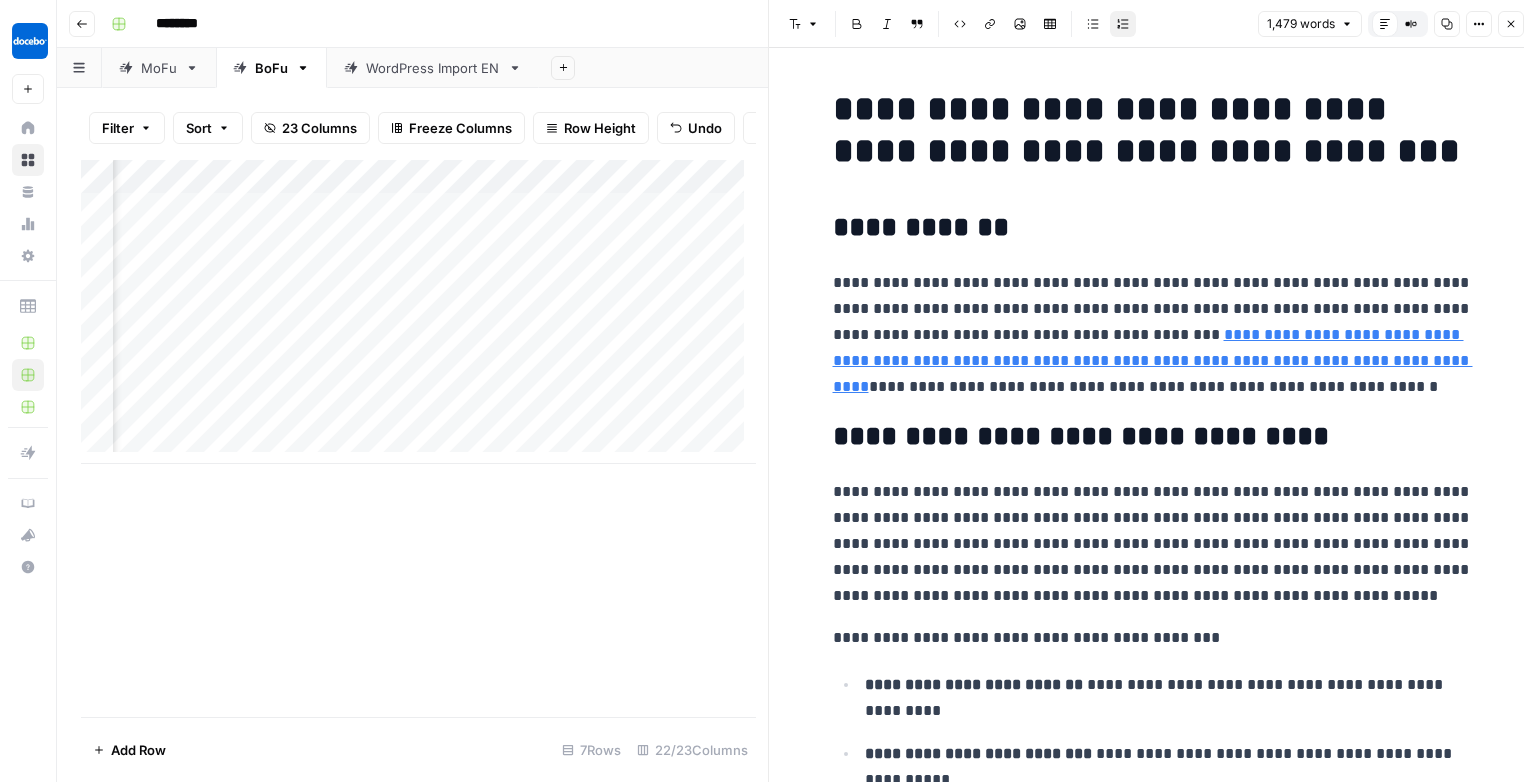 click on "**********" at bounding box center (1153, 544) 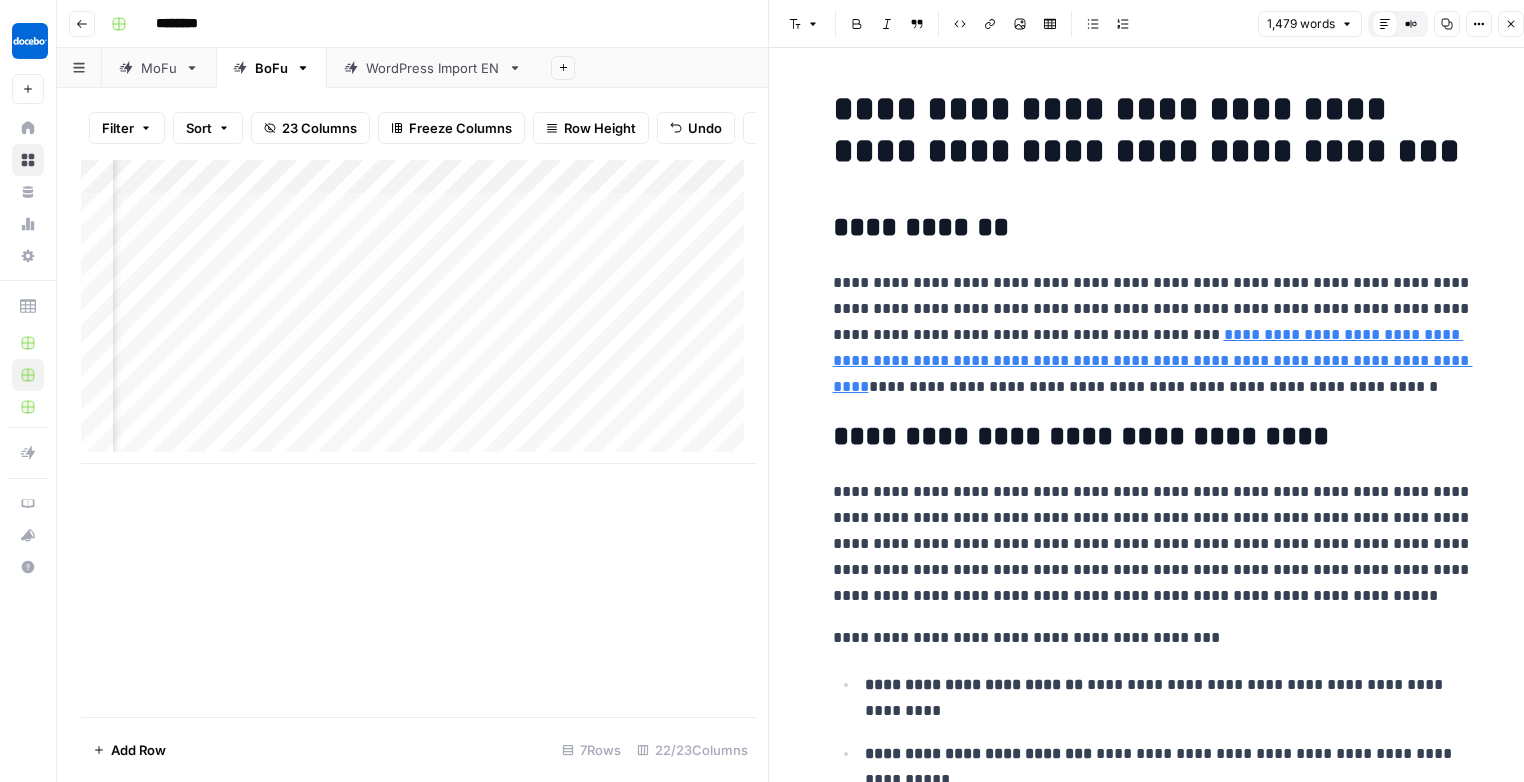 click on "Add Column" at bounding box center [418, 312] 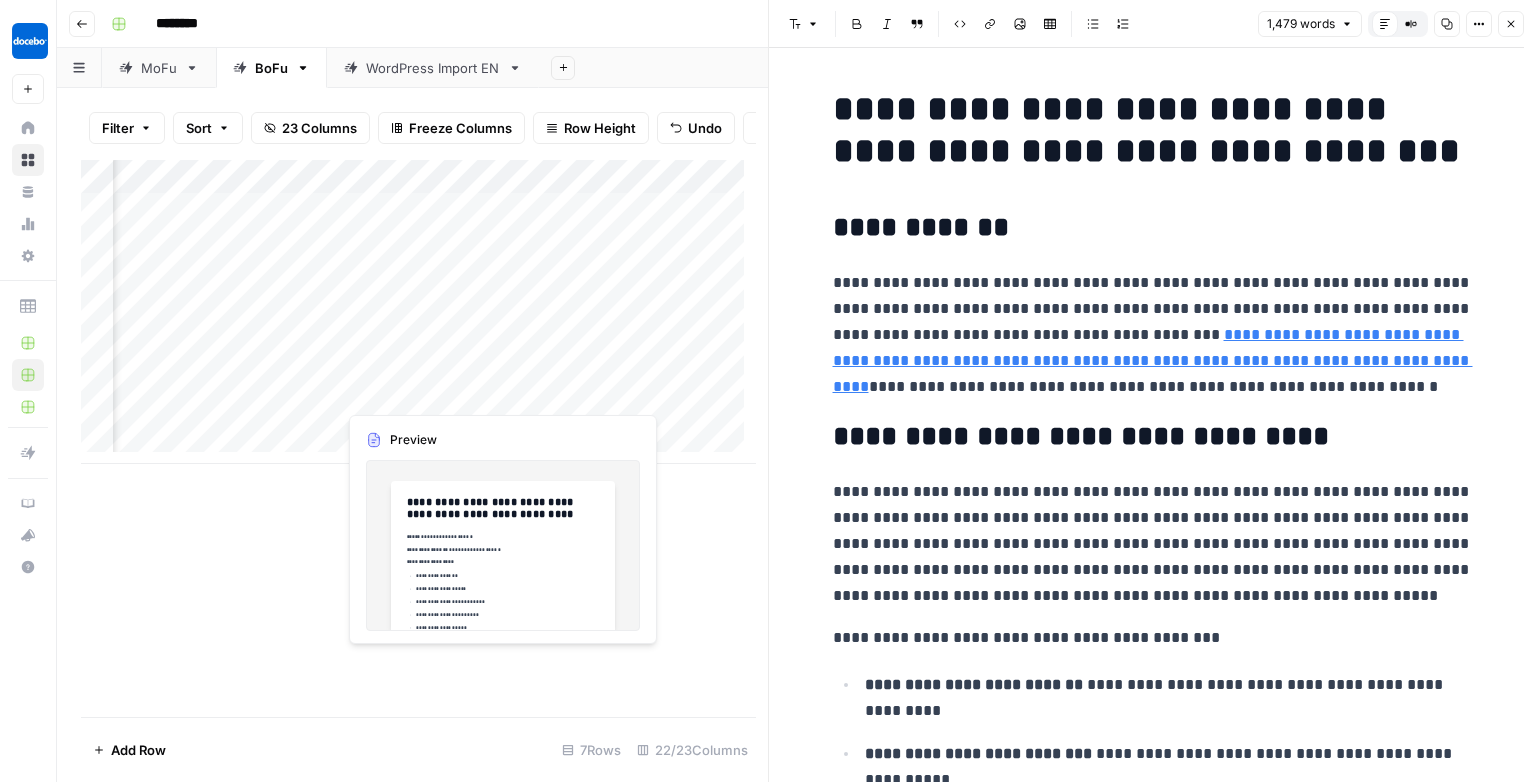 click on "Add Column" at bounding box center (418, 312) 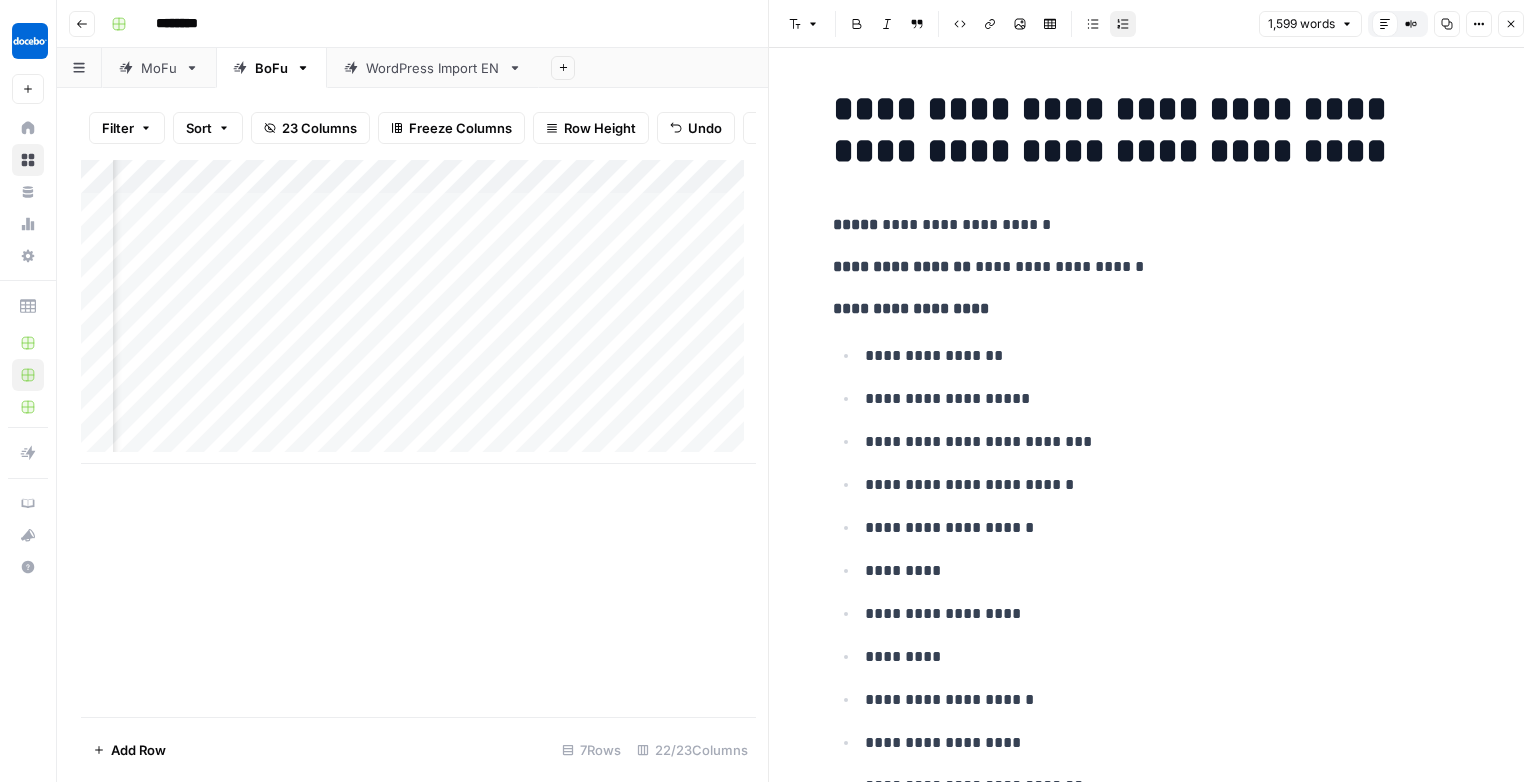 click on "**********" at bounding box center [1169, 356] 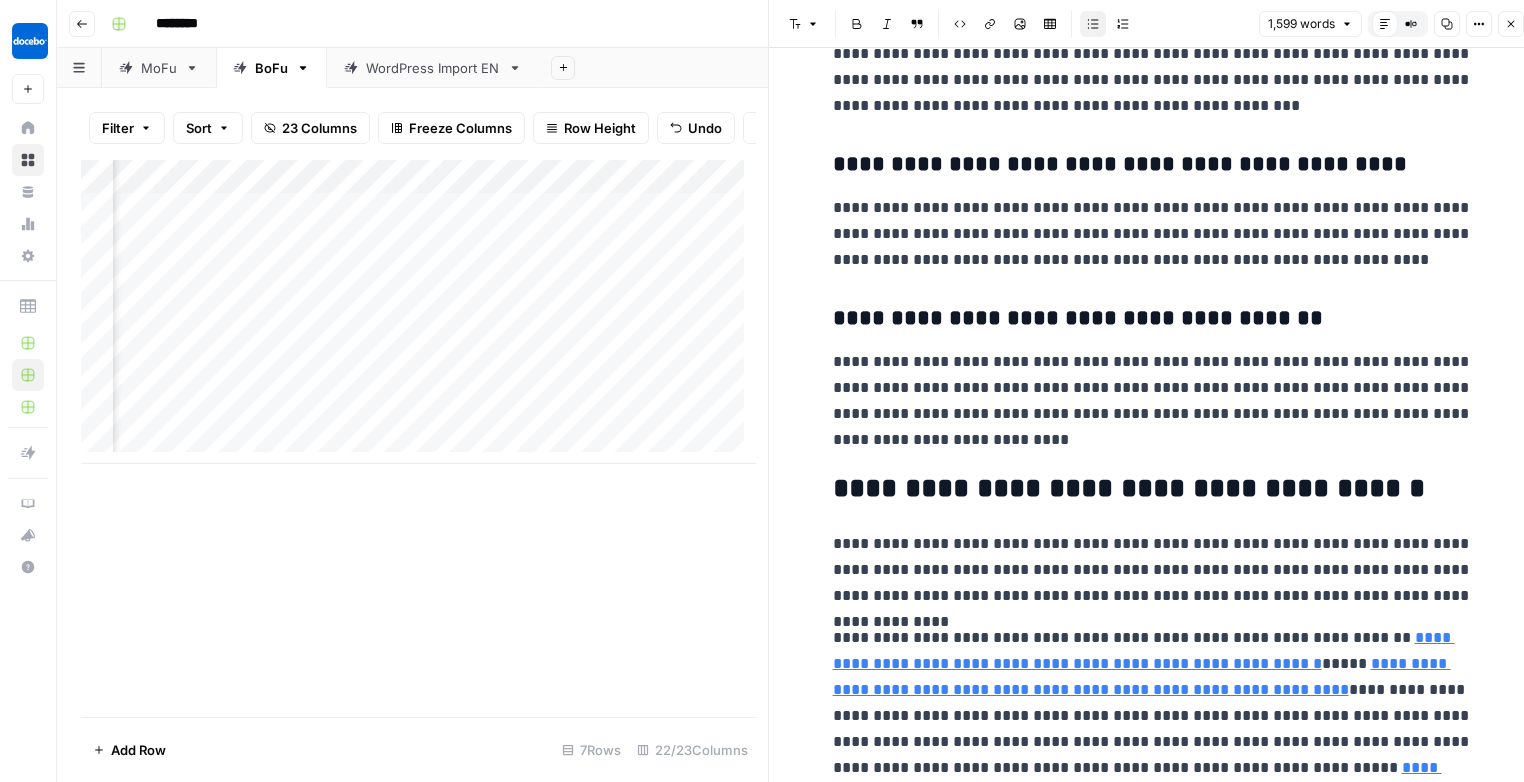 scroll, scrollTop: 6037, scrollLeft: 0, axis: vertical 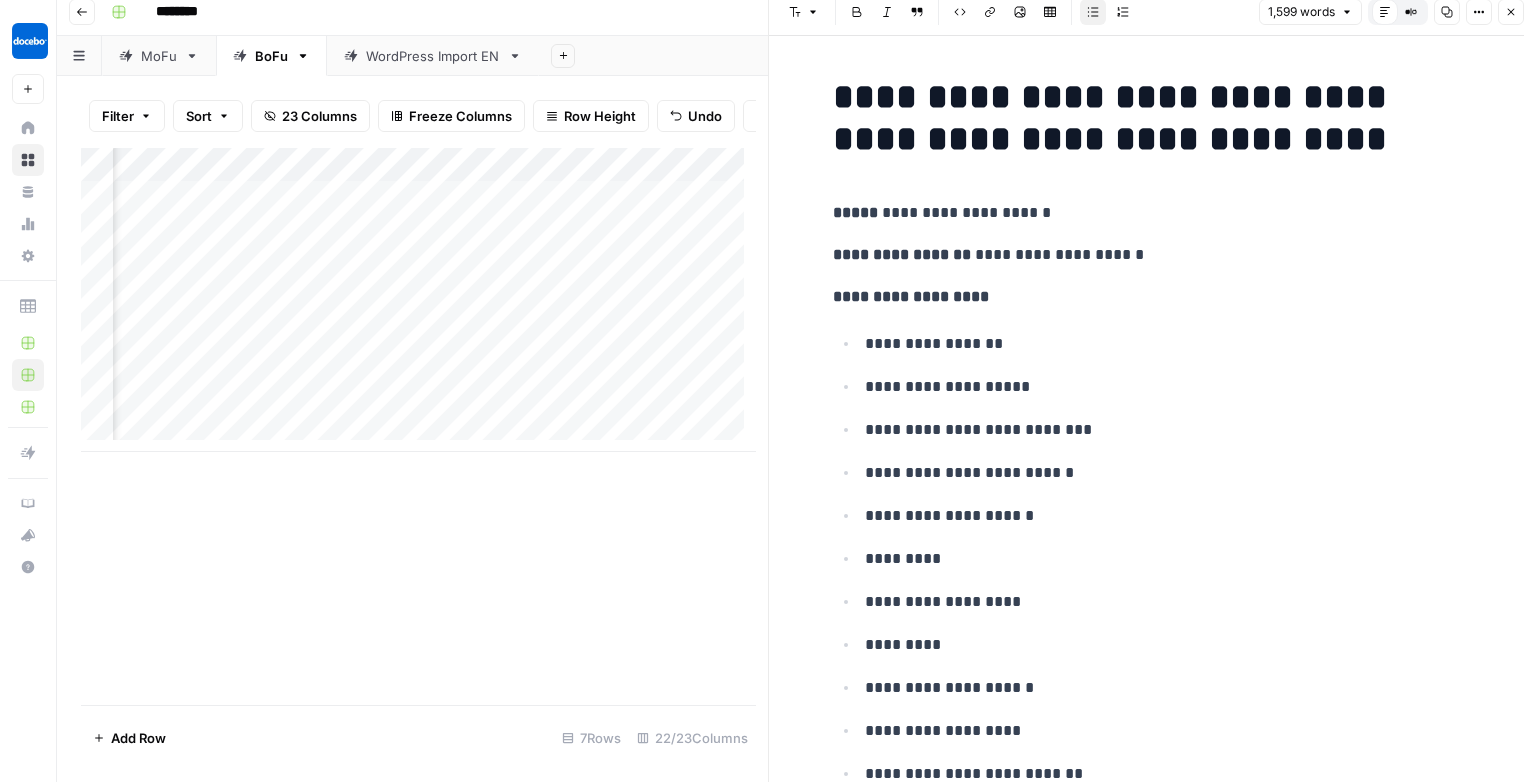 click on "Add Column" at bounding box center [418, 300] 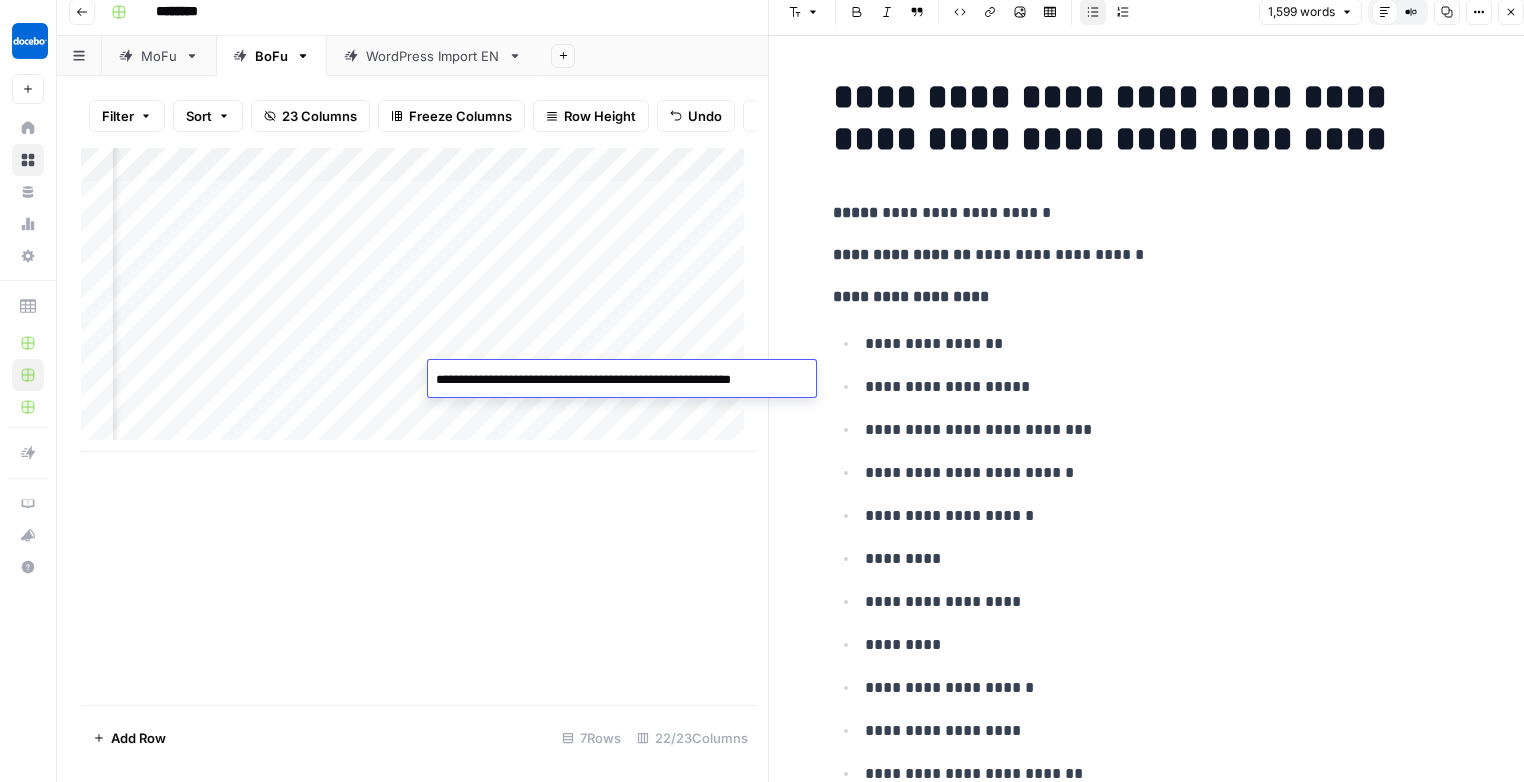 click on "Add Column" at bounding box center [418, 300] 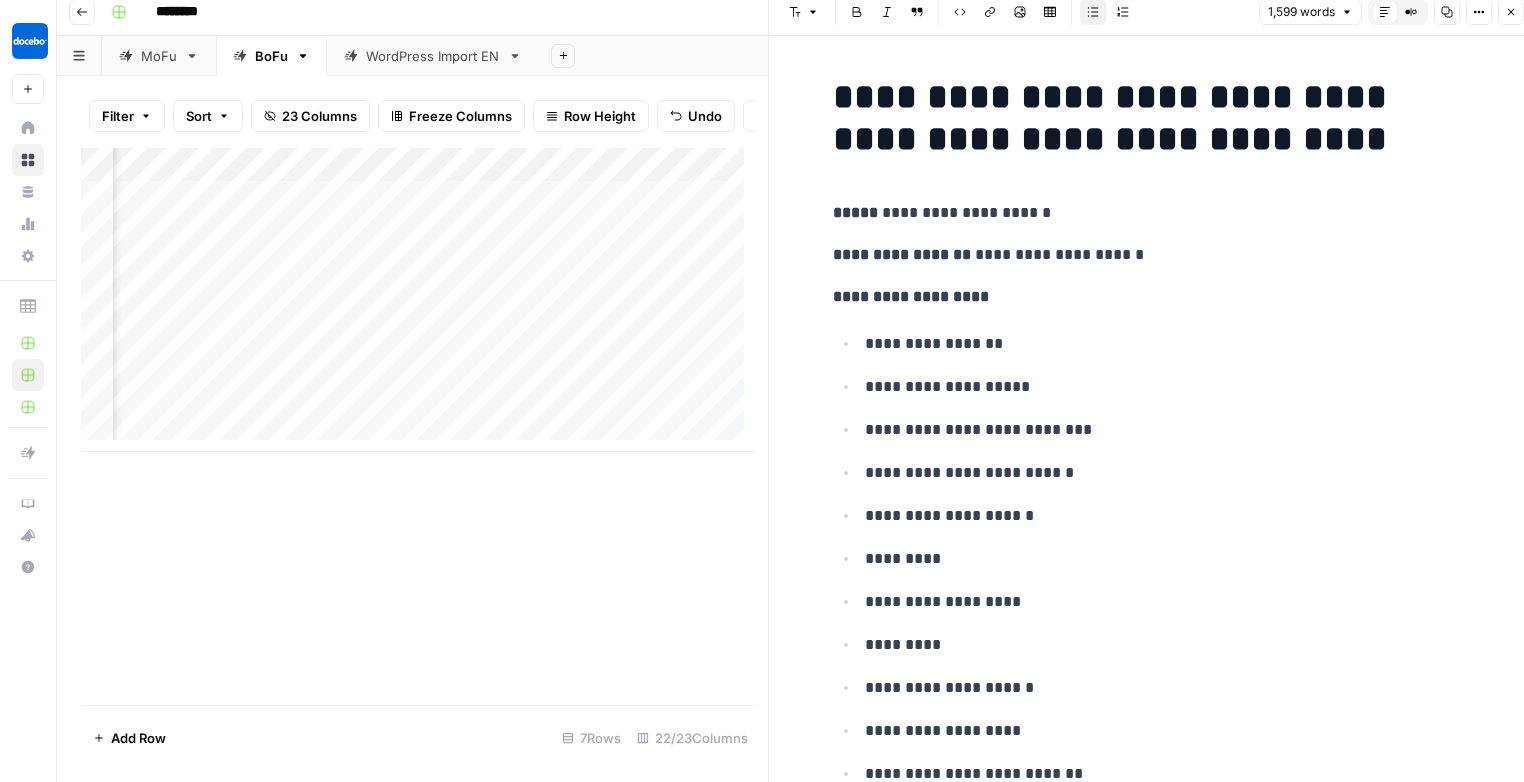 click on "Go back" at bounding box center [82, 12] 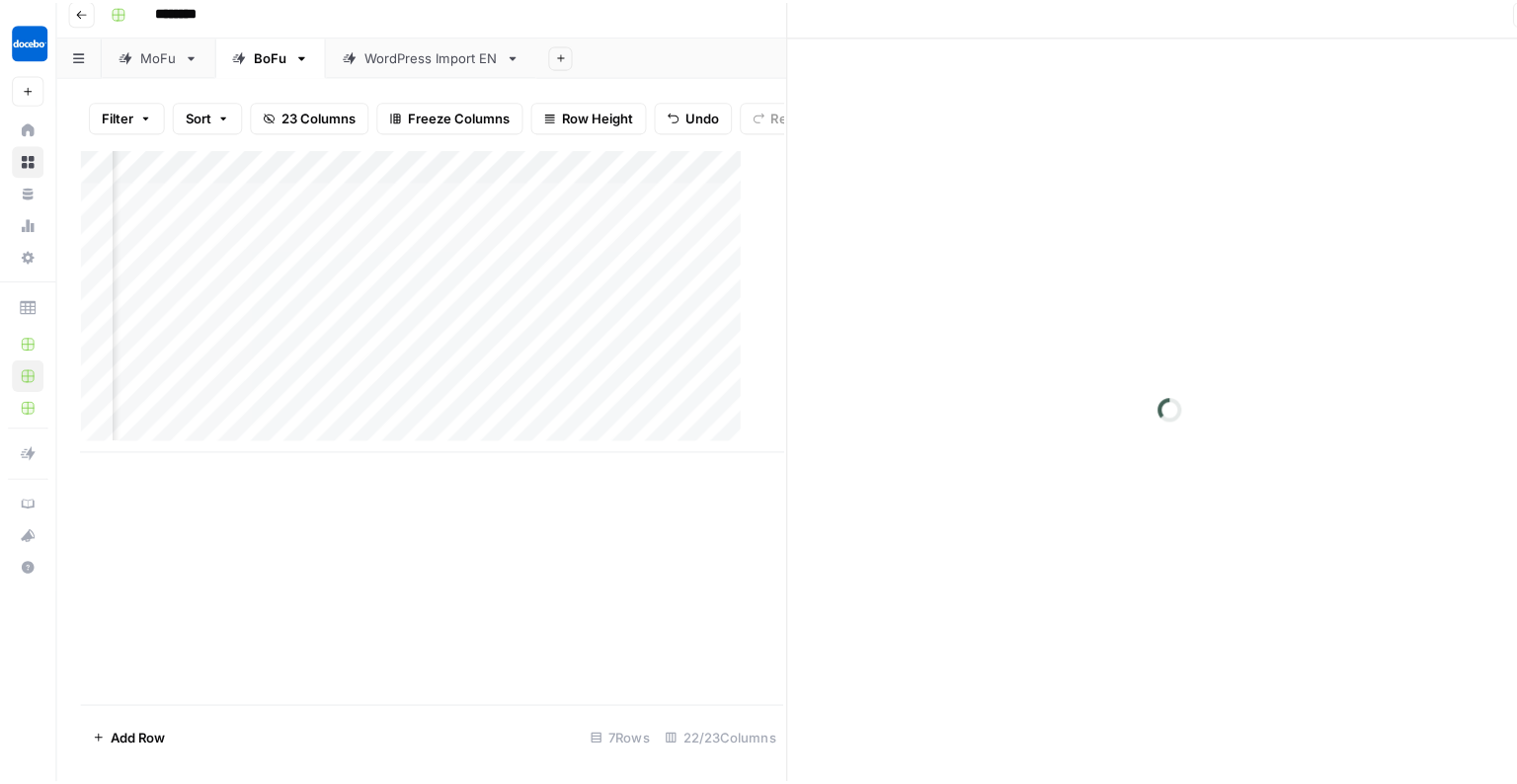 scroll, scrollTop: 0, scrollLeft: 0, axis: both 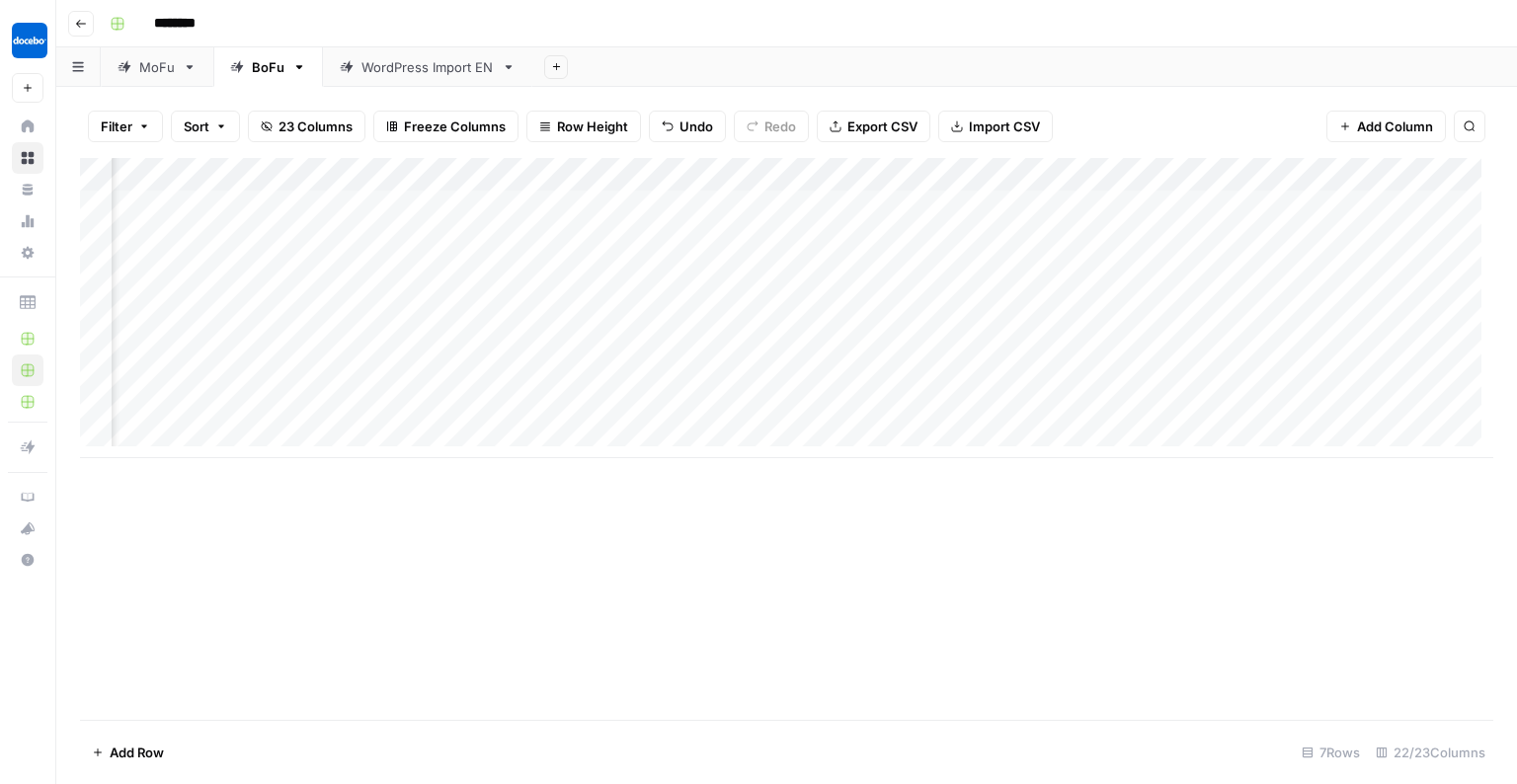 click at bounding box center [30, 40] 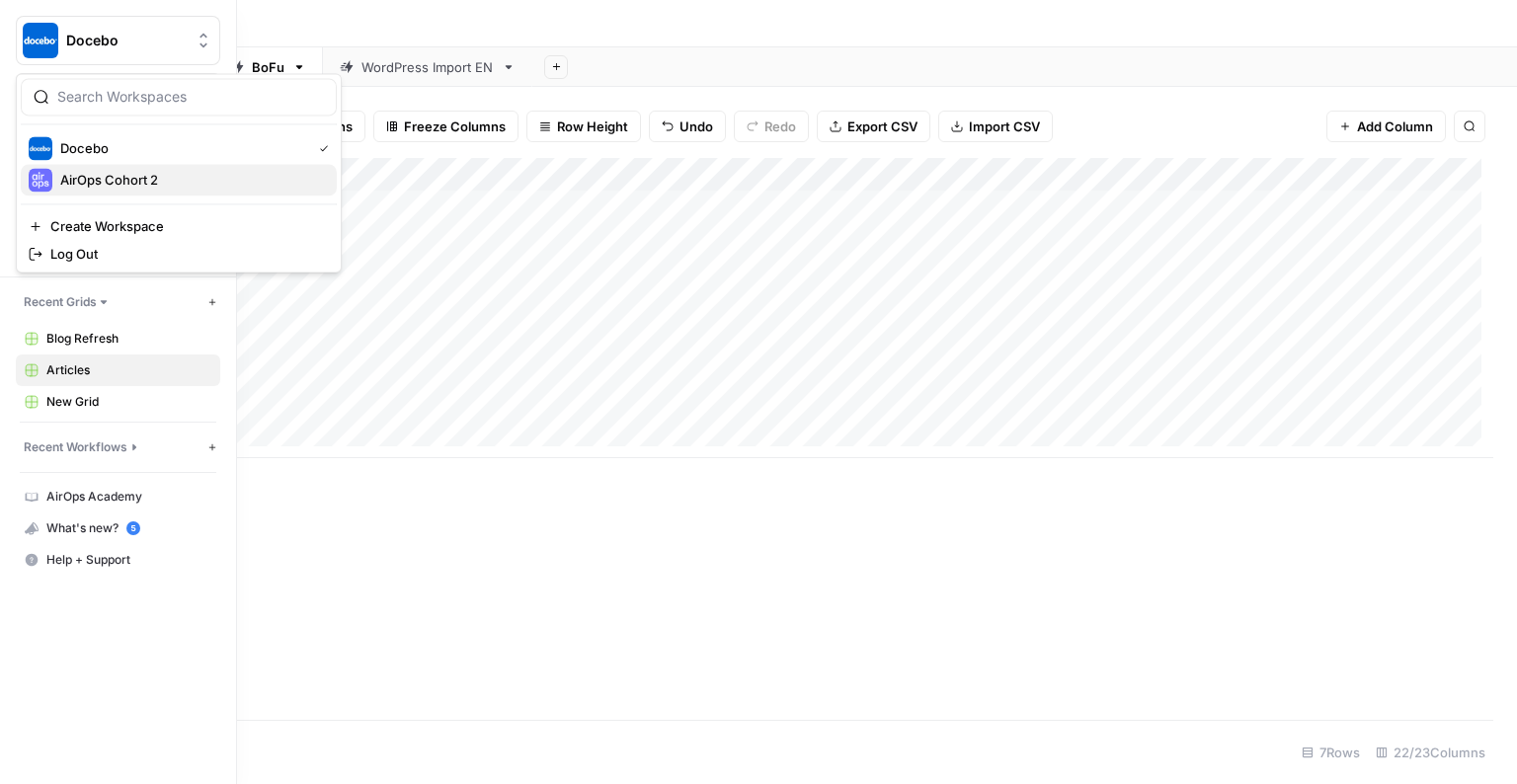 click on "AirOps Cohort 2" at bounding box center [191, 180] 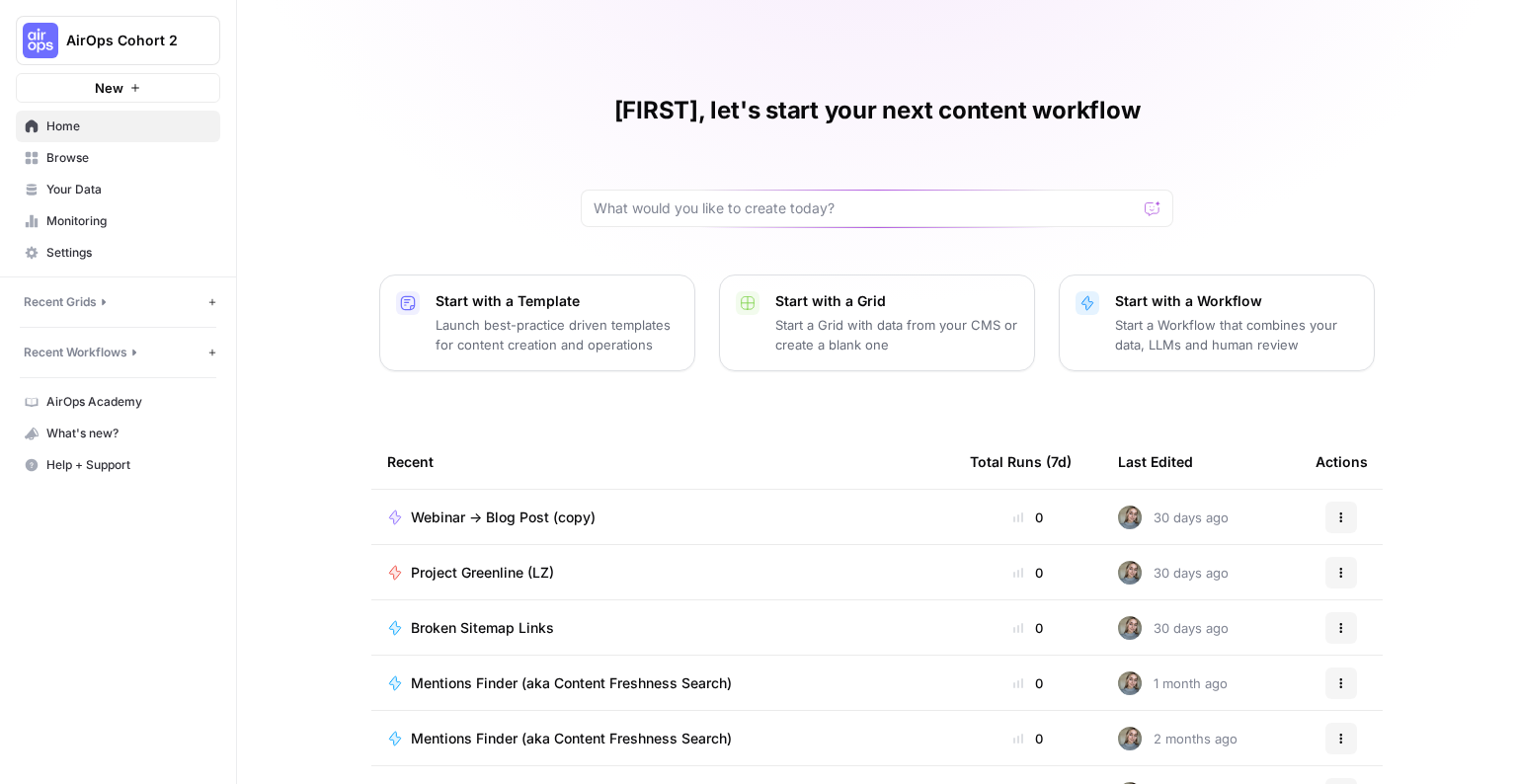 scroll, scrollTop: 0, scrollLeft: 0, axis: both 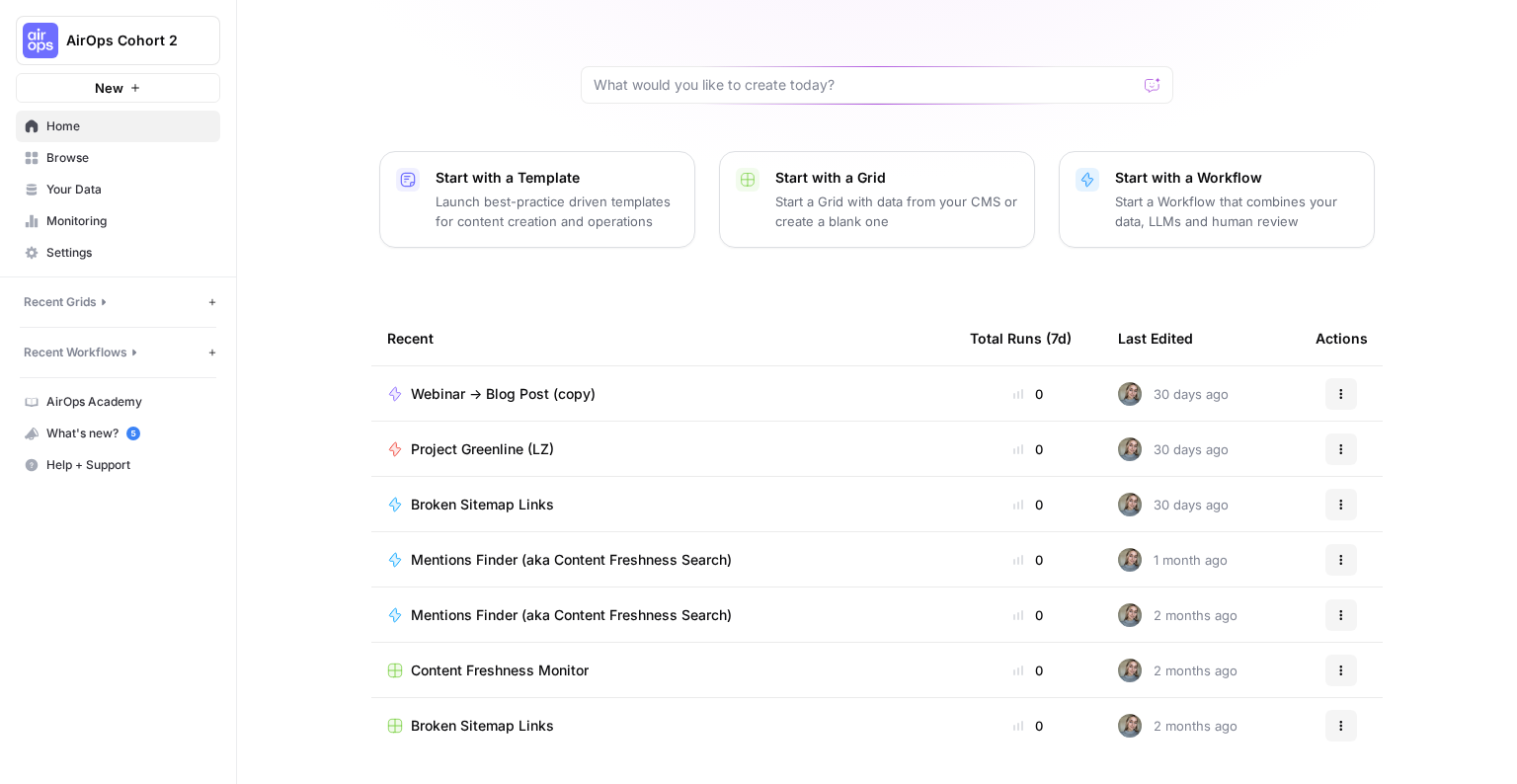 click on "AirOps Cohort 2" at bounding box center [125, 40] 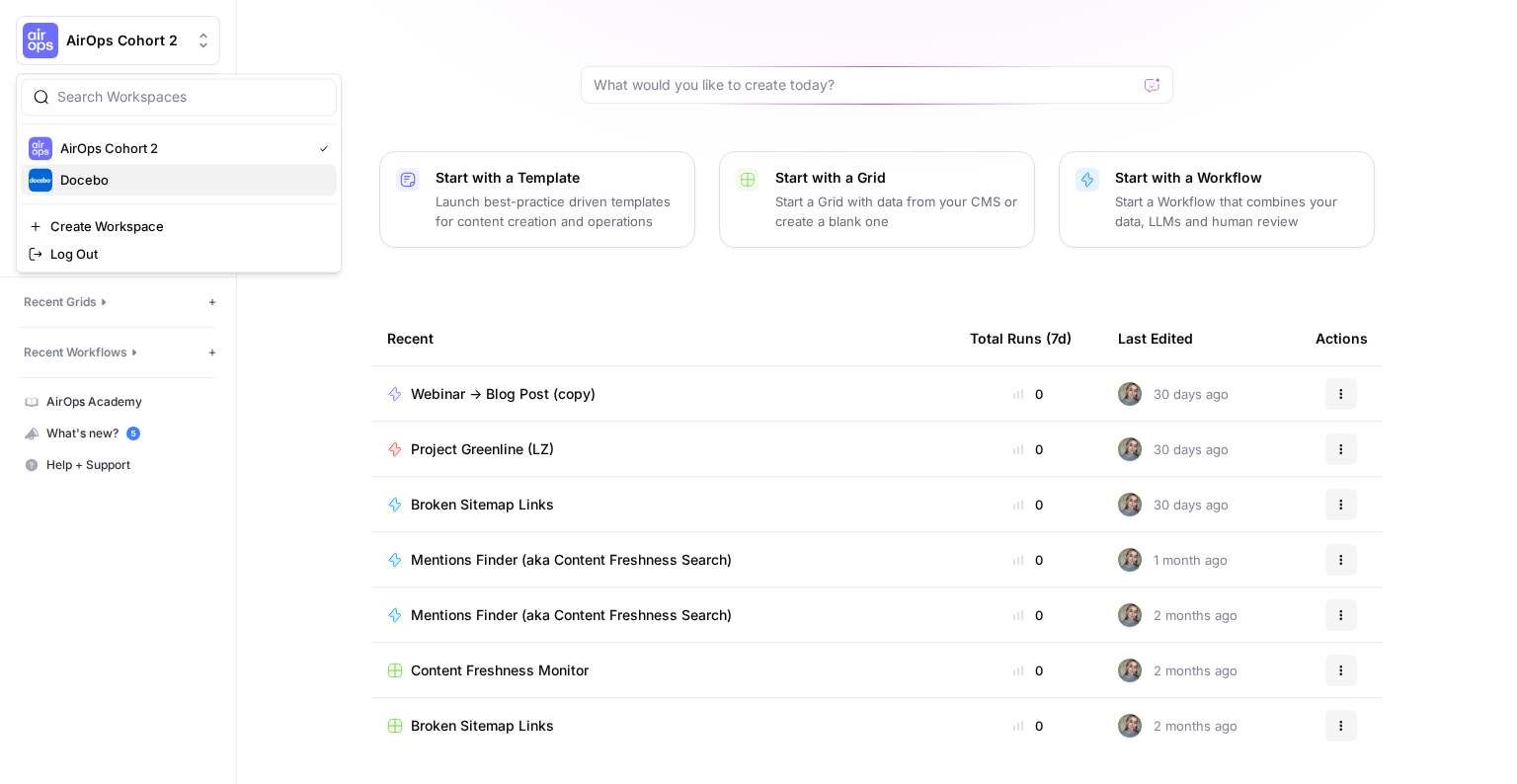click on "Docebo" at bounding box center (191, 180) 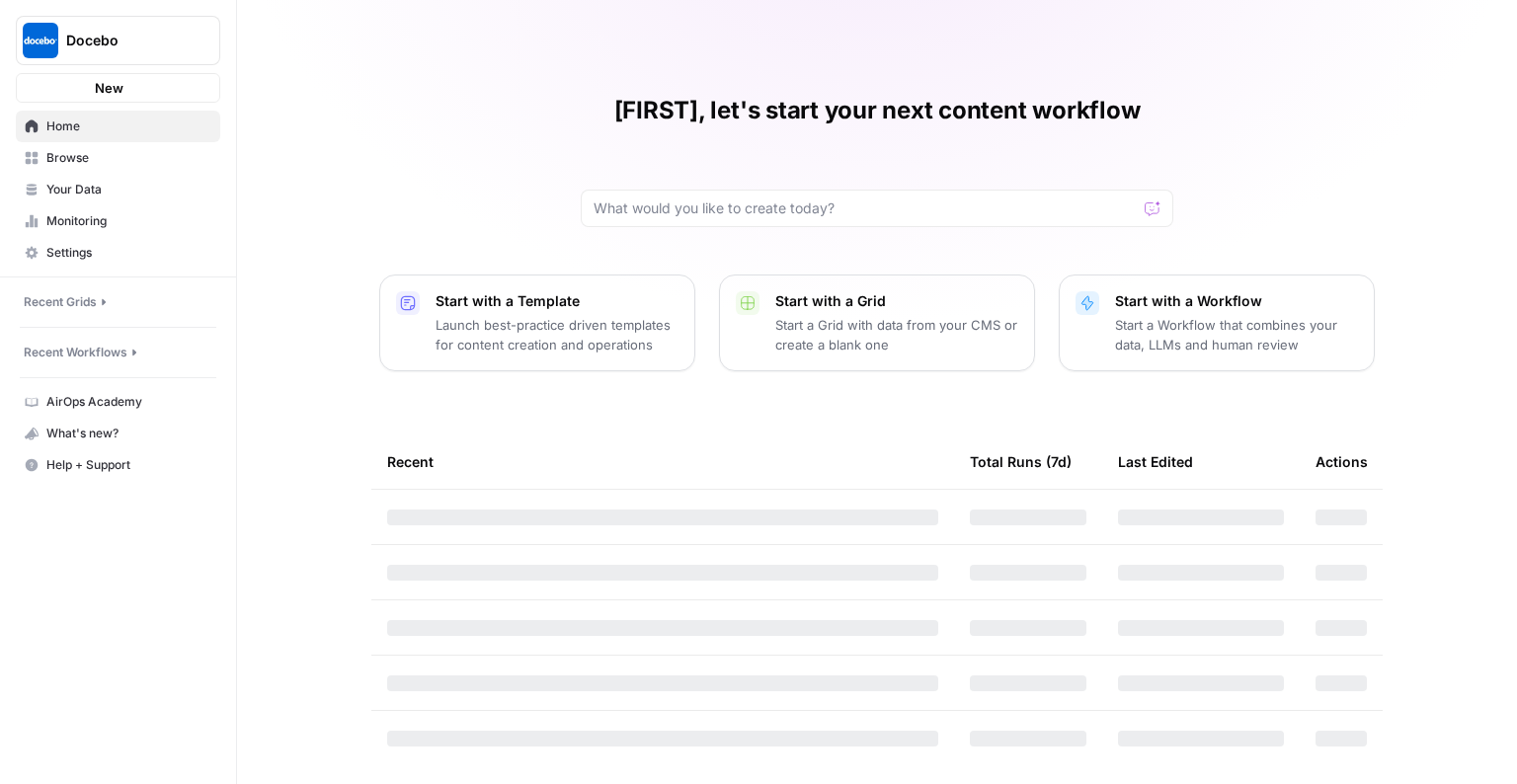 scroll, scrollTop: 0, scrollLeft: 0, axis: both 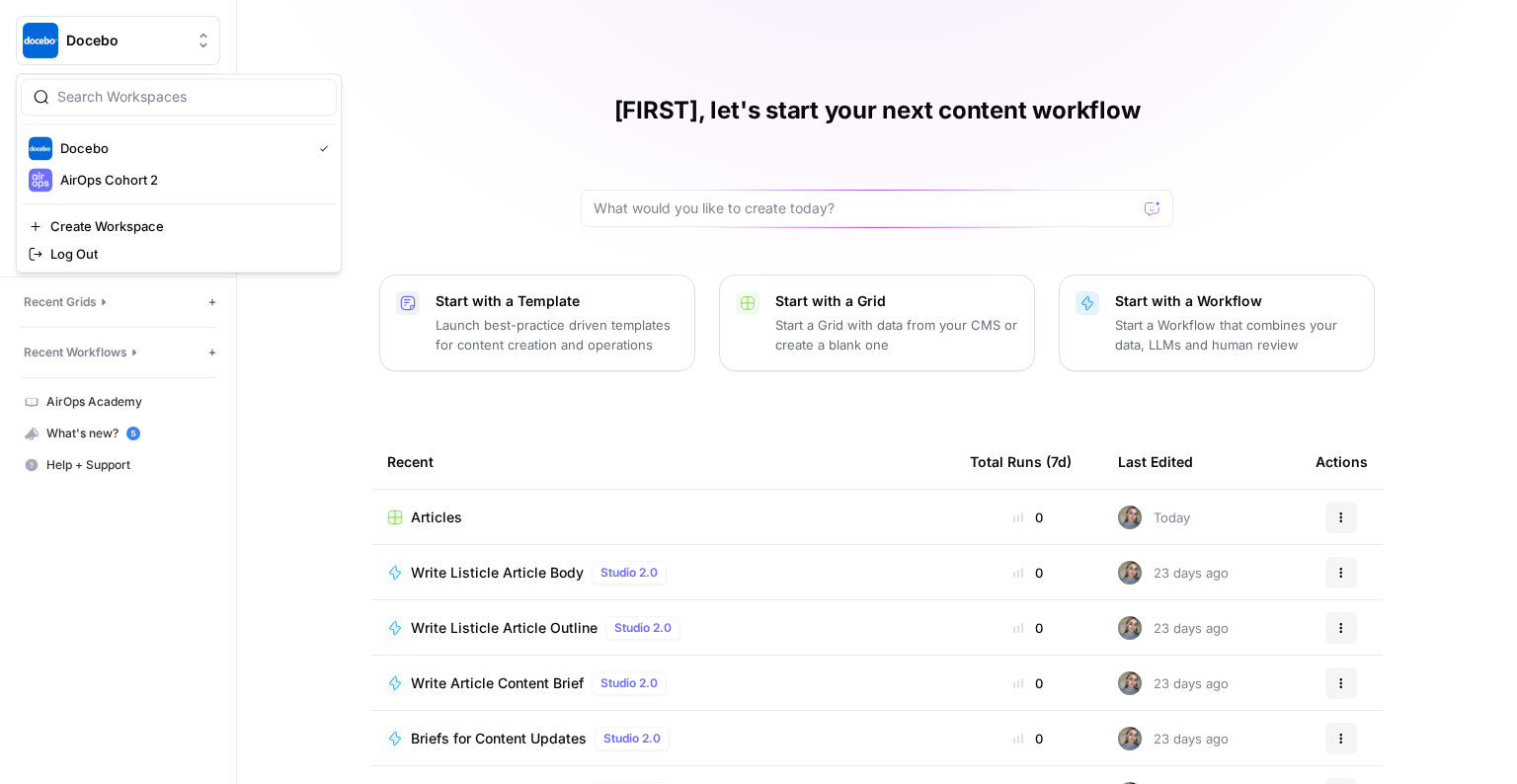 click on "Docebo" at bounding box center (125, 40) 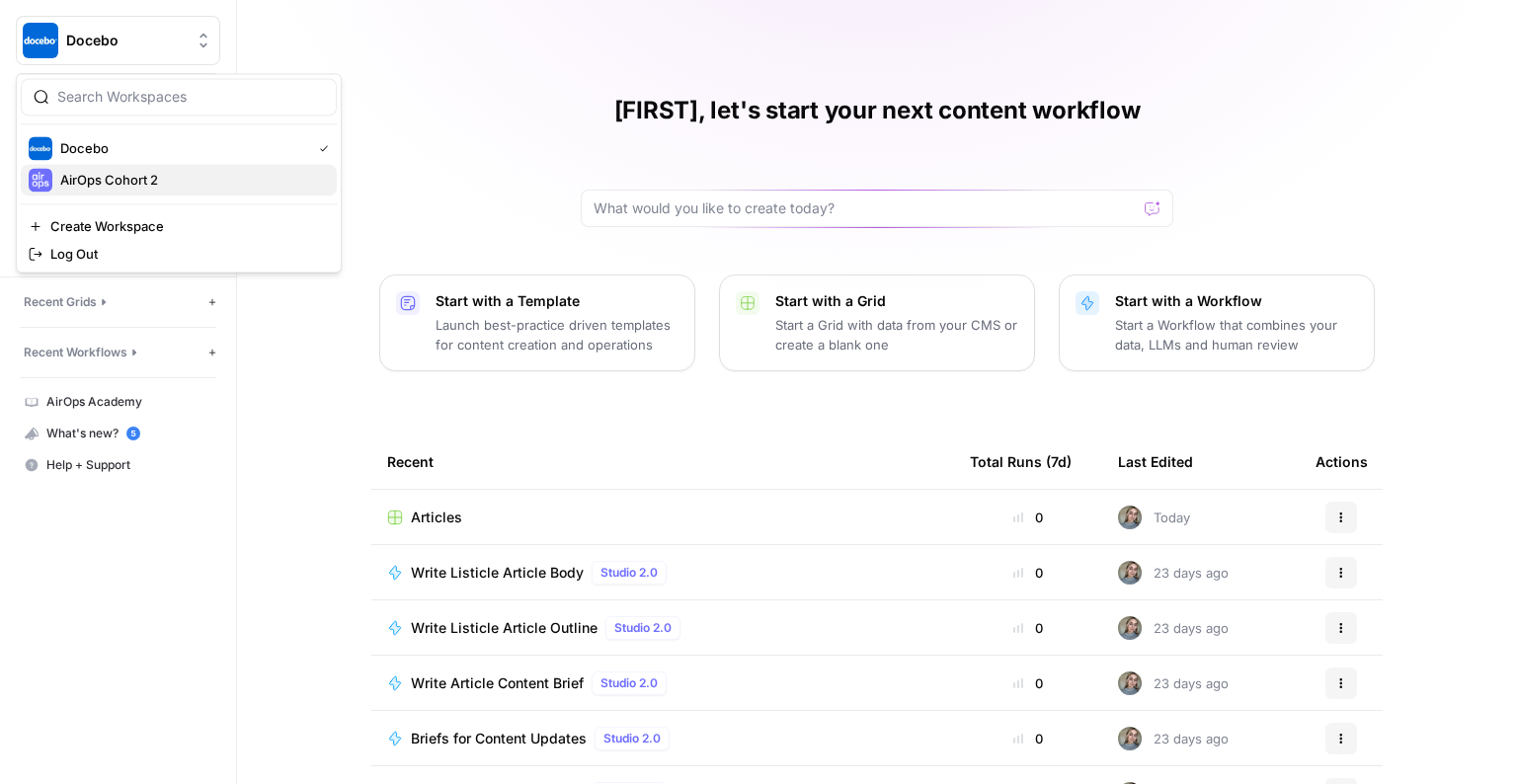 click on "AirOps Cohort 2" at bounding box center (191, 180) 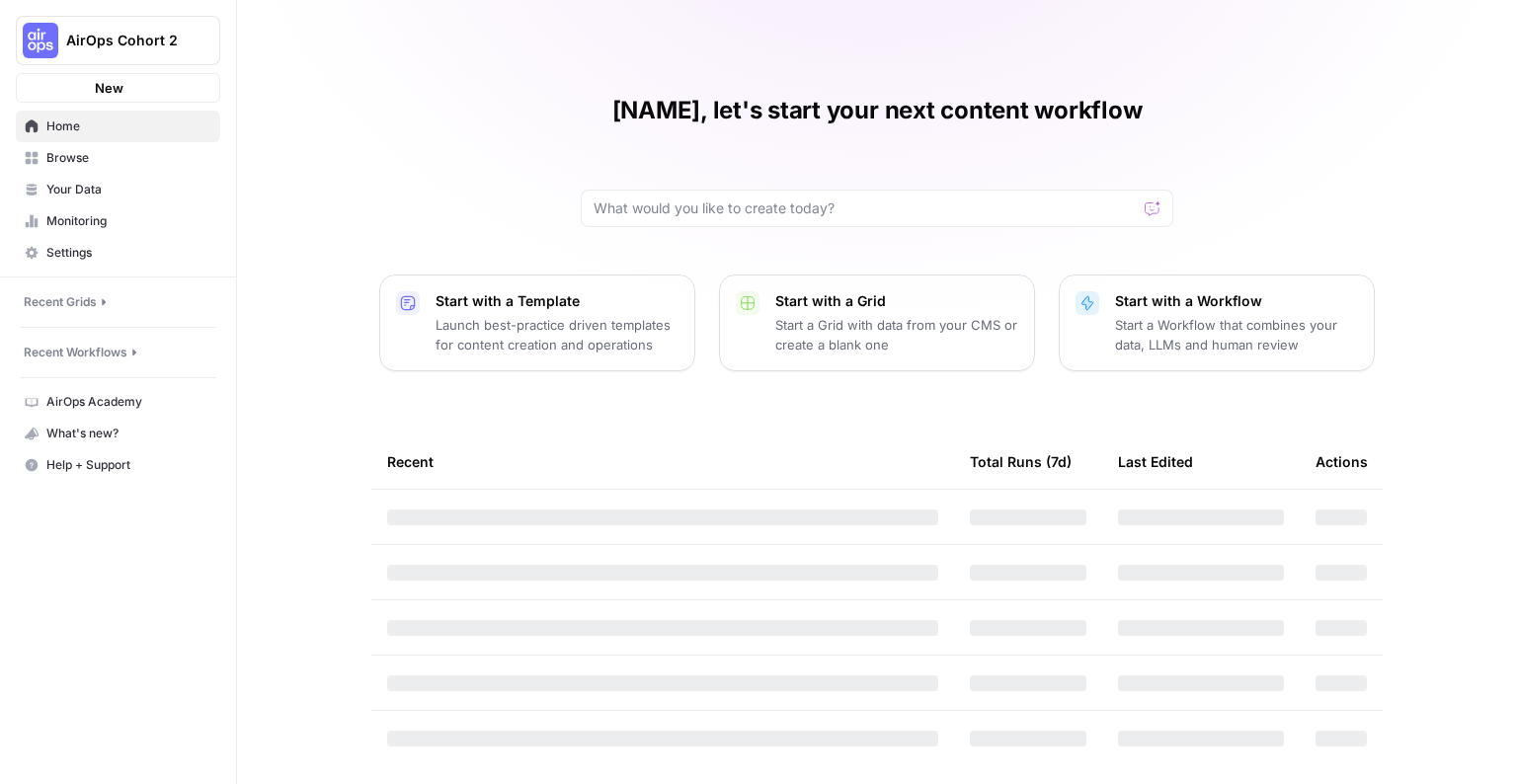 scroll, scrollTop: 0, scrollLeft: 0, axis: both 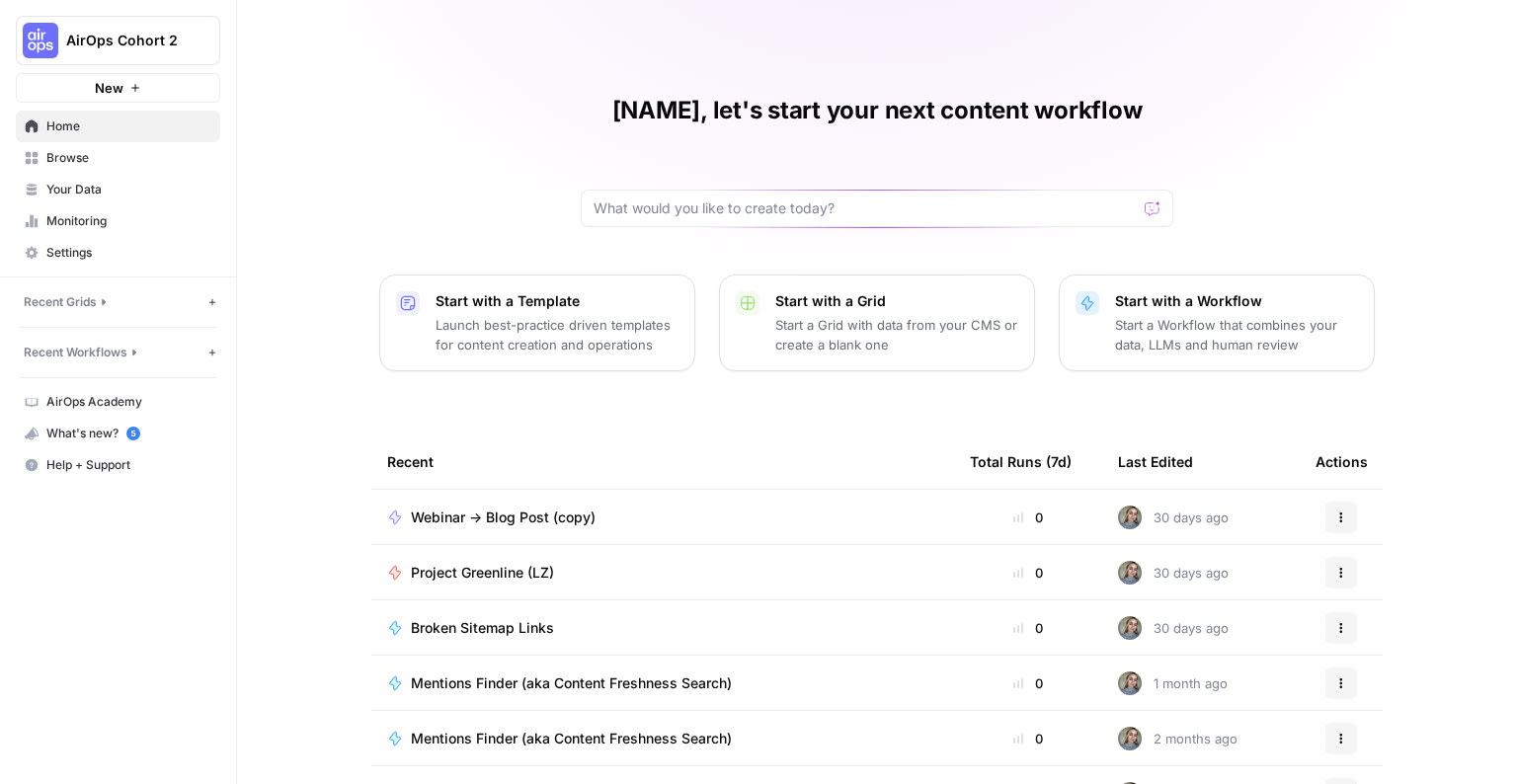 click on "Webinar -> Blog Post (copy)" at bounding box center [663, 517] 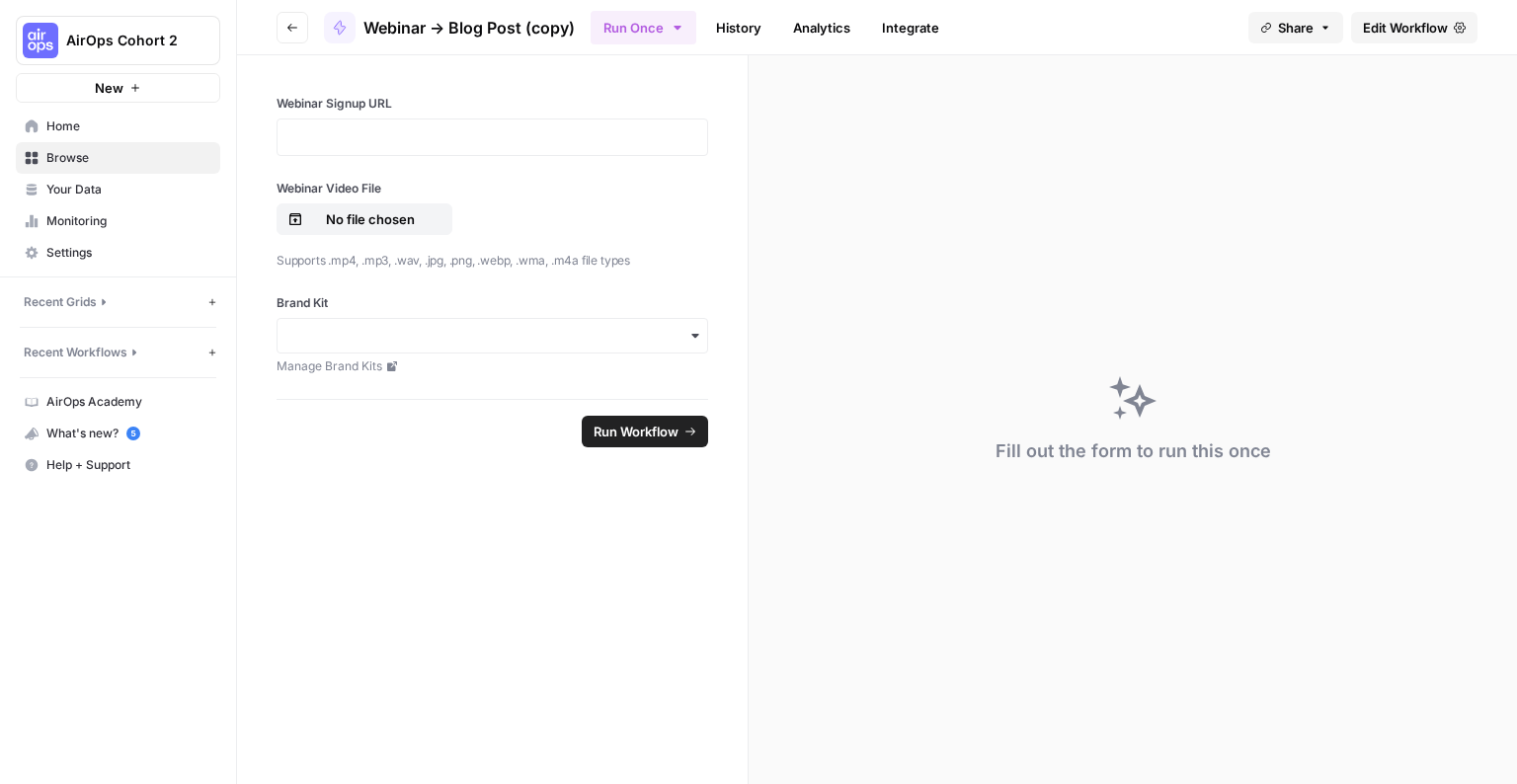 click on "AirOps Cohort 2" at bounding box center (118, 40) 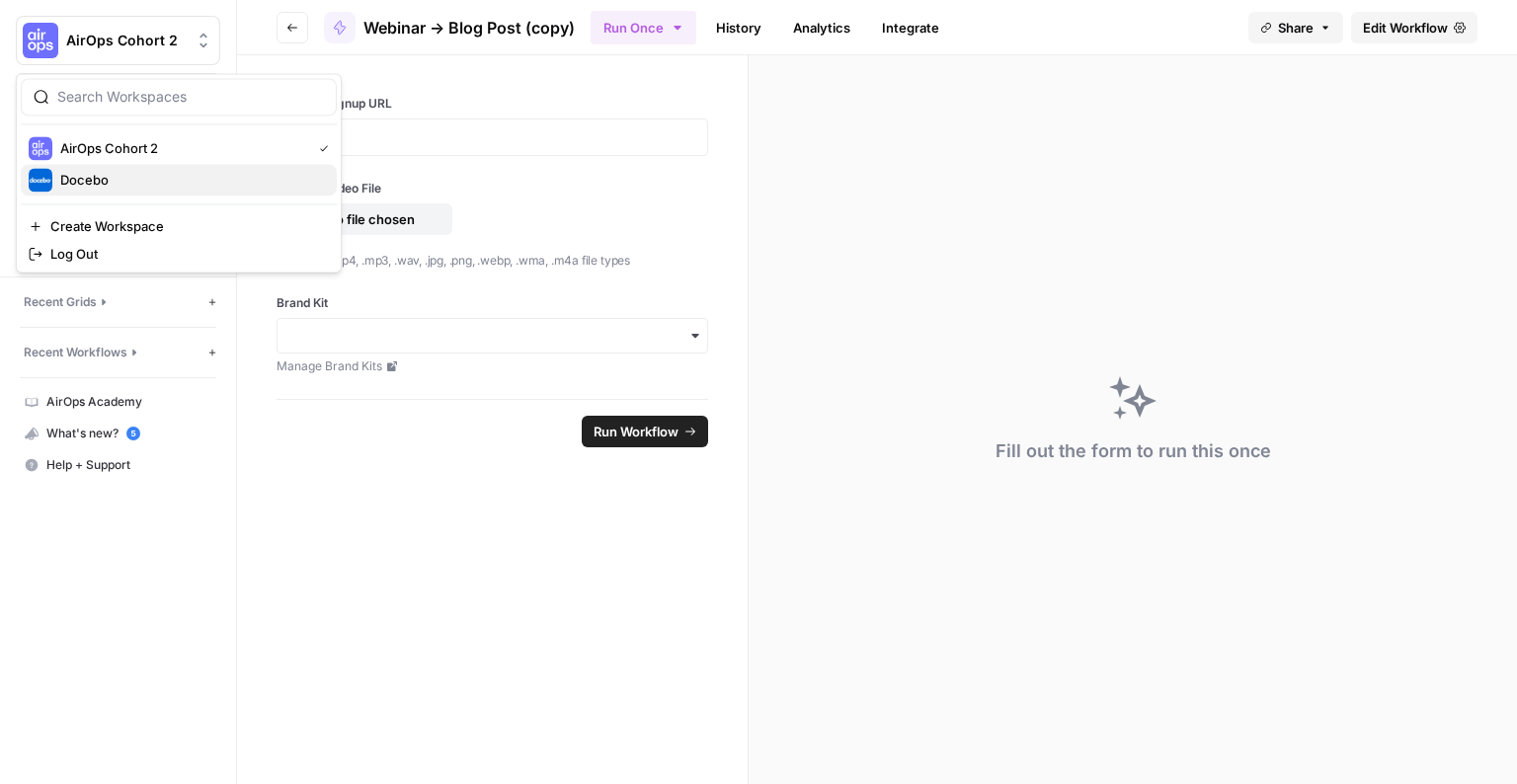 click on "Docebo" at bounding box center [191, 180] 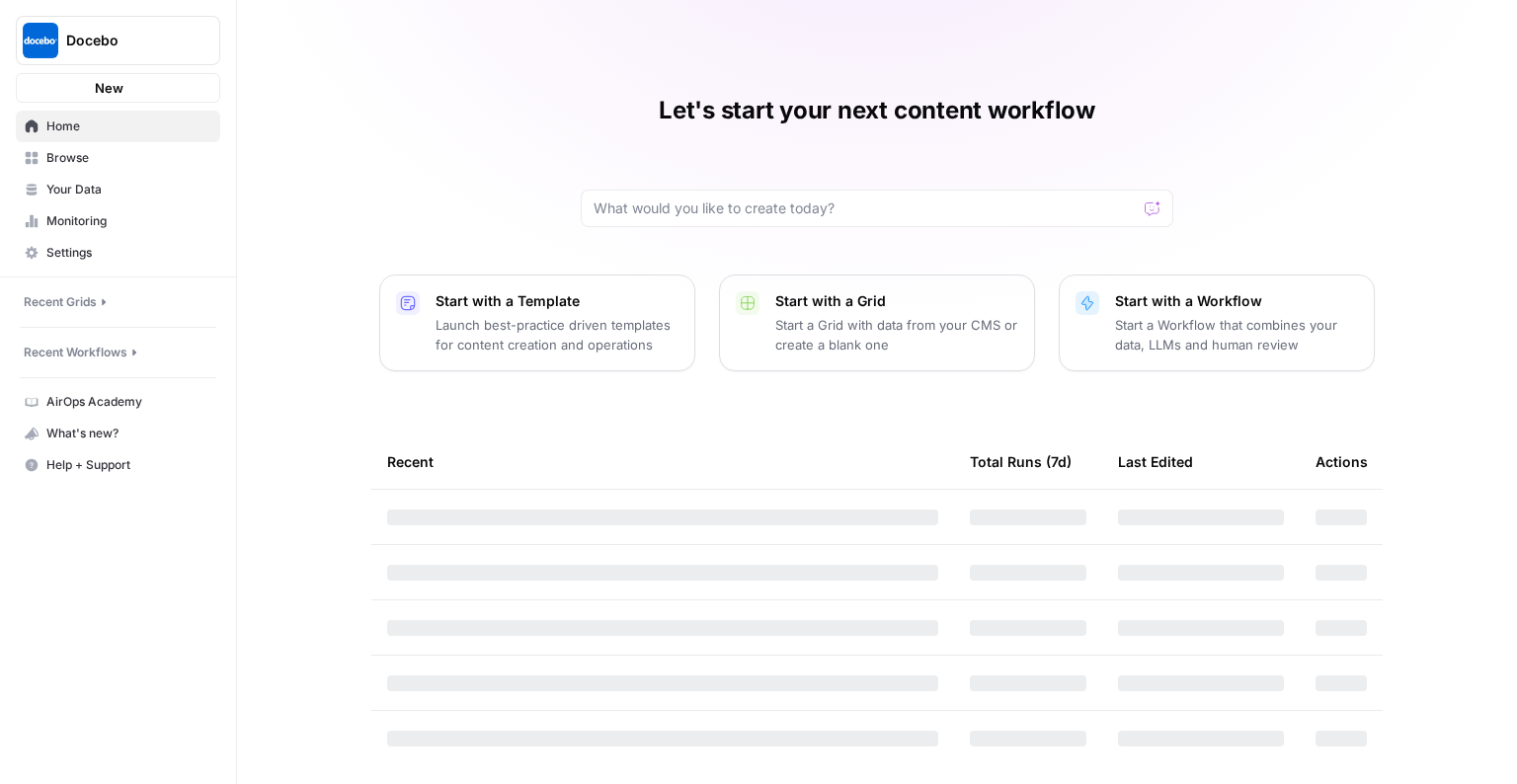 scroll, scrollTop: 0, scrollLeft: 0, axis: both 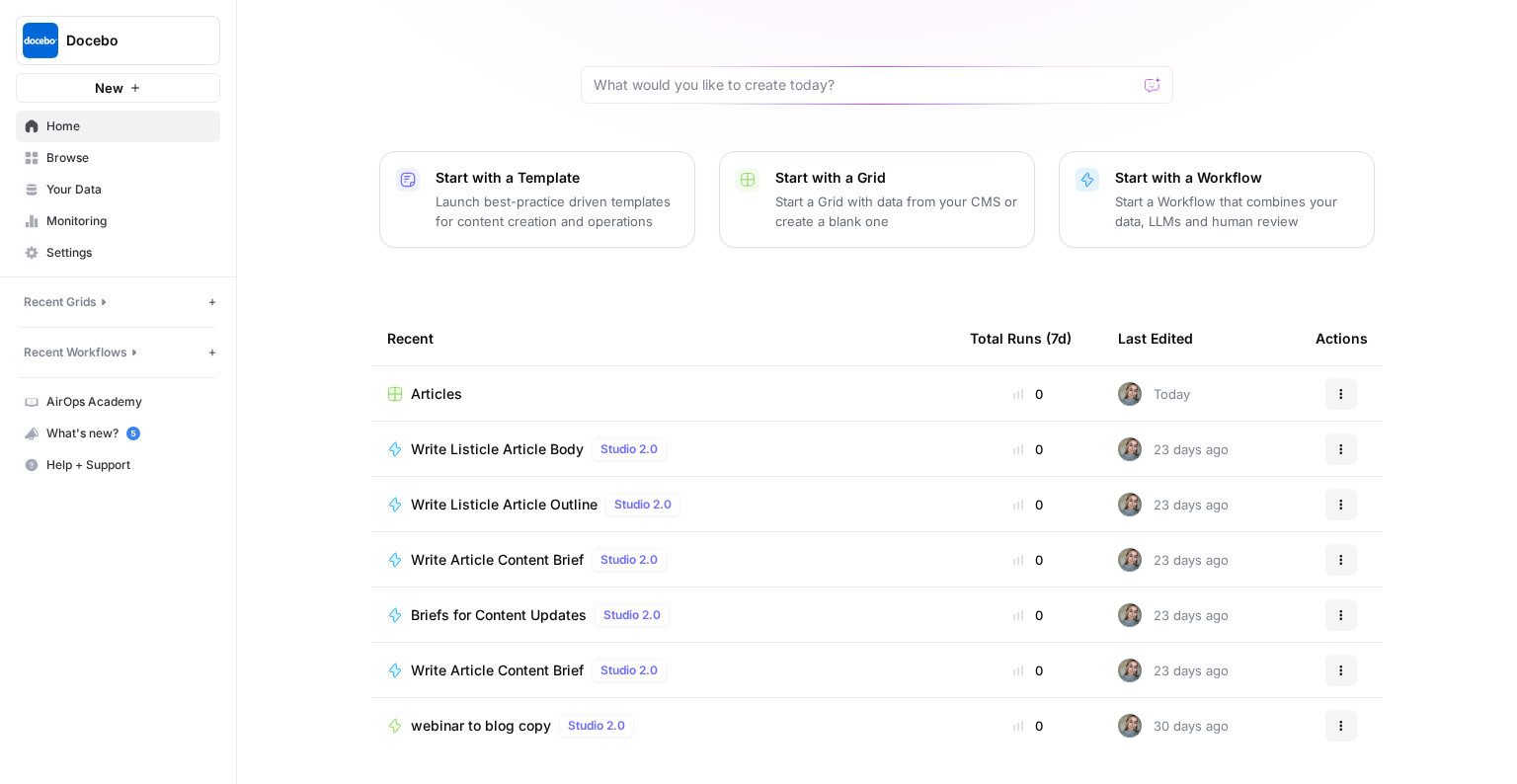 click on "Articles" at bounding box center (663, 394) 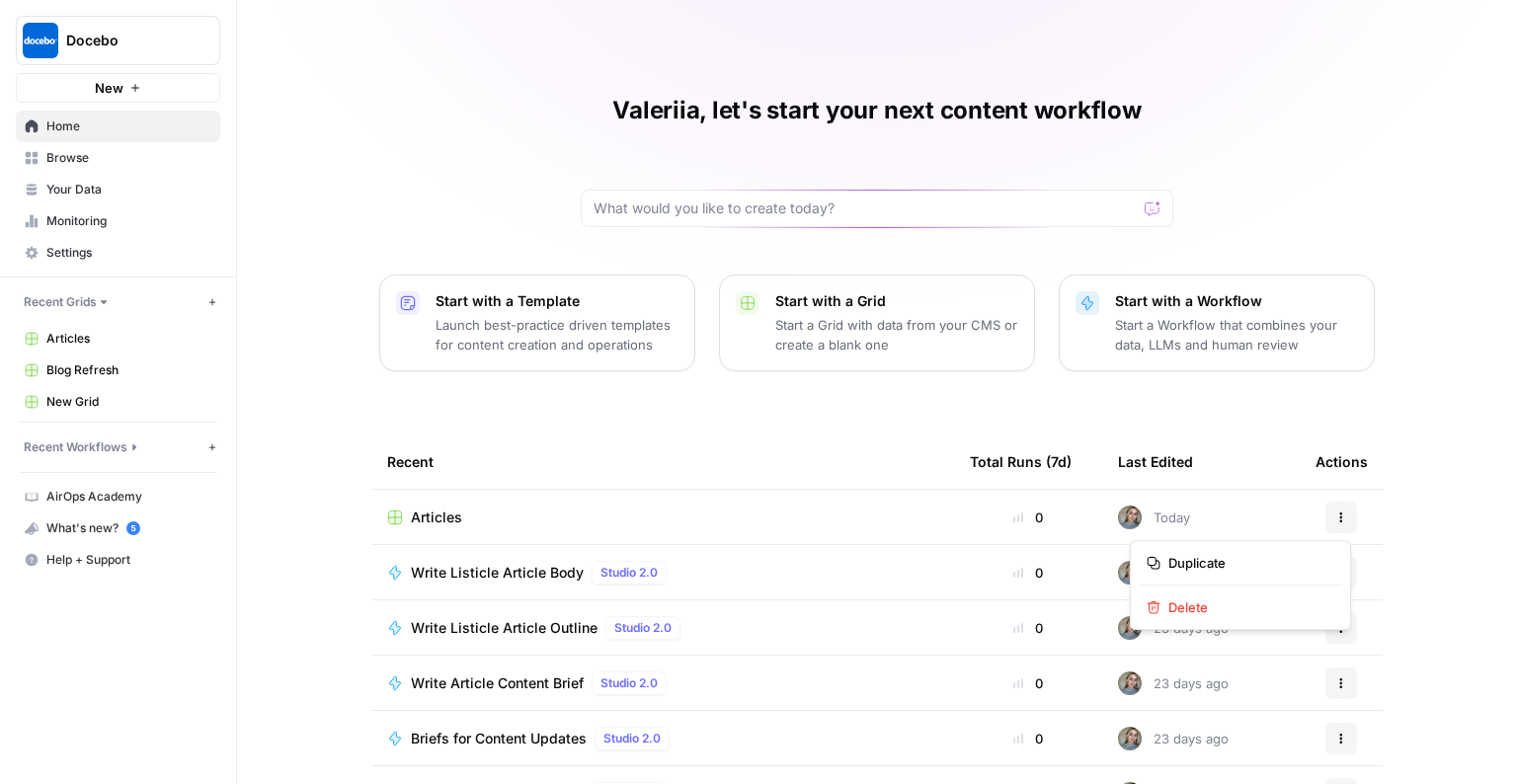 click on "Actions" at bounding box center [1341, 517] 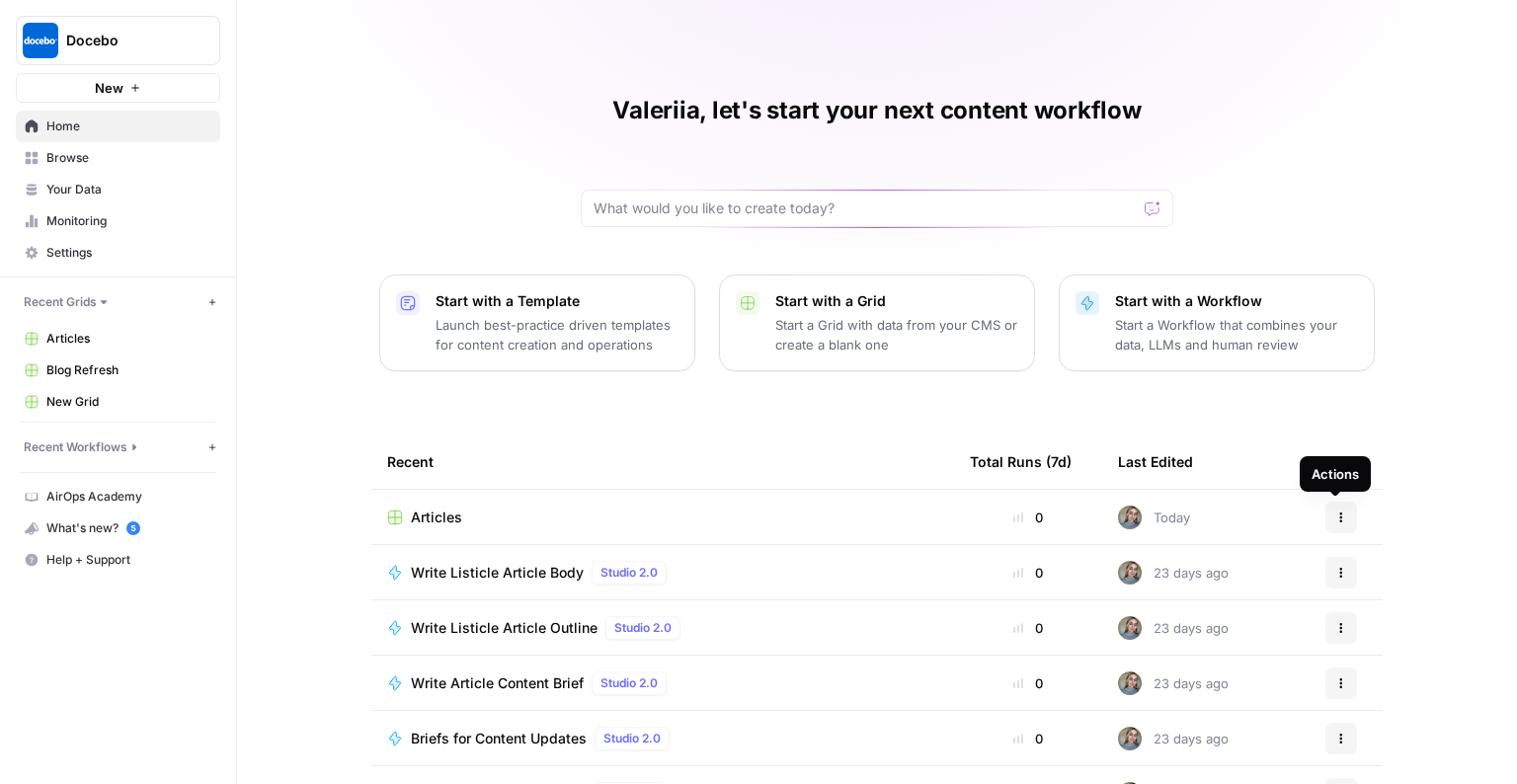 click on "Actions" at bounding box center [1341, 517] 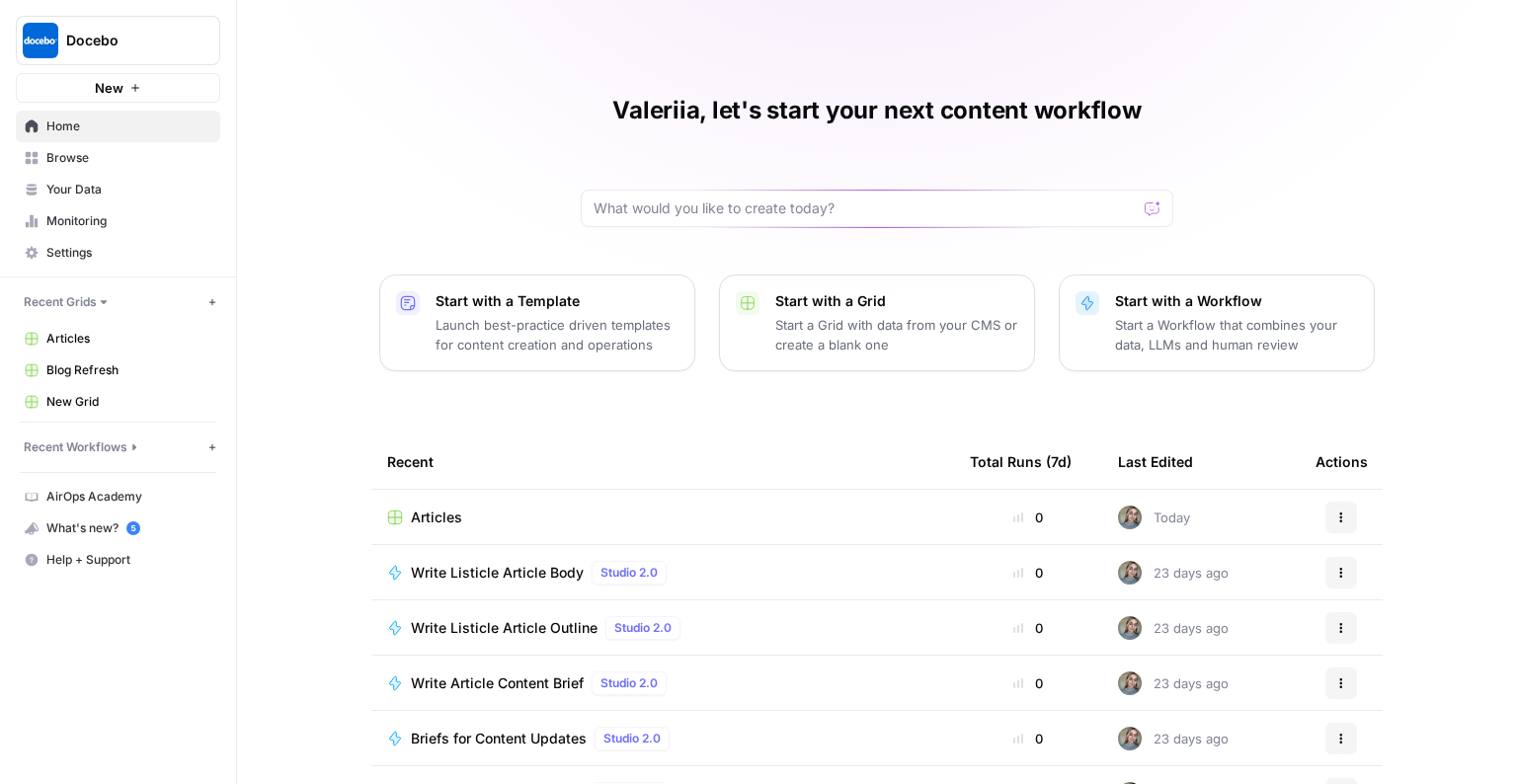 click on "Valeriia, let's start your next content workflow Start with a Template Launch best-practice driven templates for content creation and operations Start with a Grid Start a Grid with data from your CMS or create a blank one Start with a Workflow Start a Workflow that combines your data, LLMs and human review Recent Total Runs (7d) Last Edited Actions Articles 0 Today Actions Write Listicle Article Body Studio 2.0 0 23 days ago Actions Write Listicle Article Outline Studio 2.0 0 23 days ago Actions Write Article Content Brief Studio 2.0 0 23 days ago Actions Briefs for Content Updates Studio 2.0 0 23 days ago Actions Write Article Content Brief Studio 2.0 0 23 days ago Actions webinar to blog copy Studio 2.0 0 30 days ago Actions" at bounding box center [877, 454] 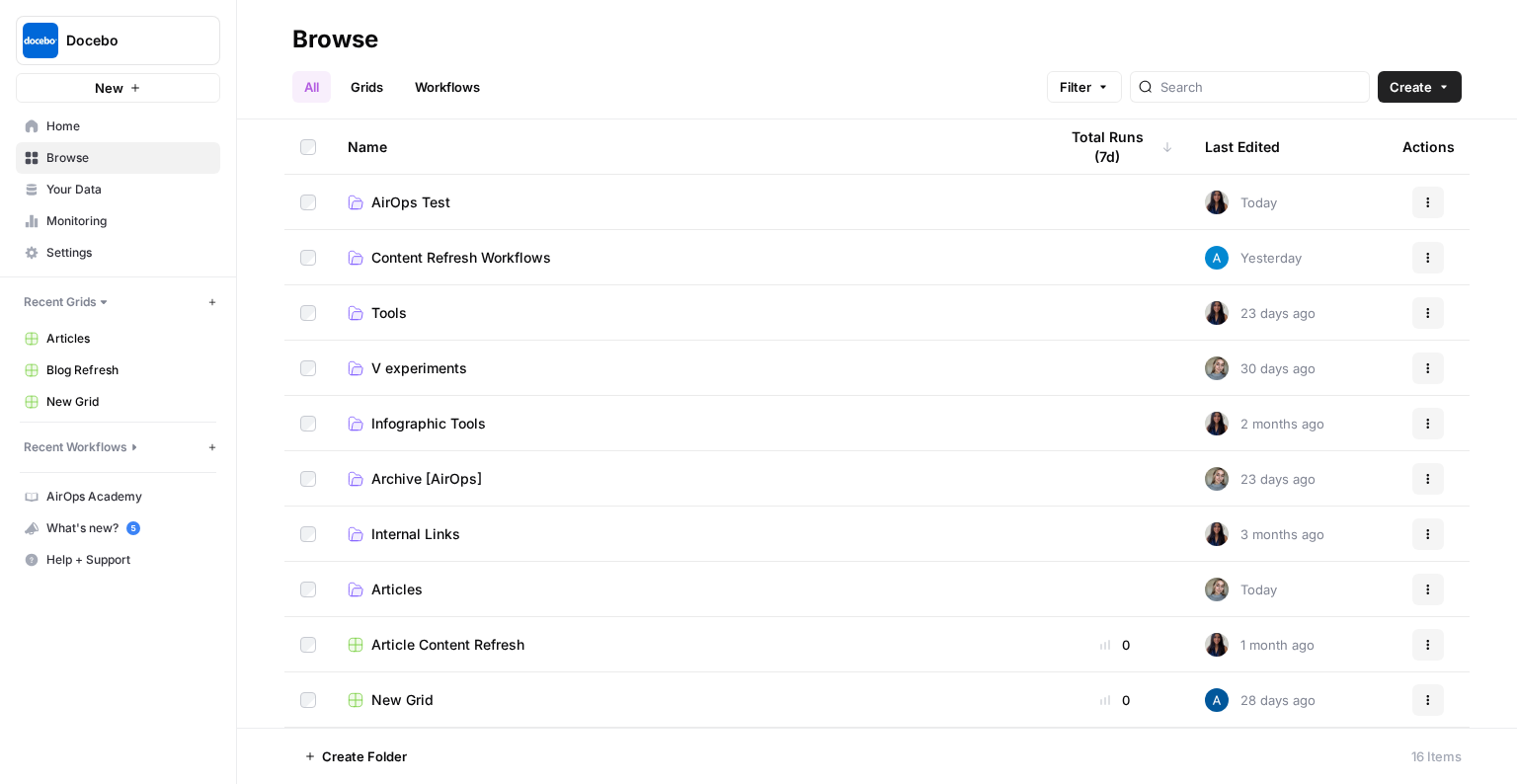 click on "Articles" at bounding box center (397, 589) 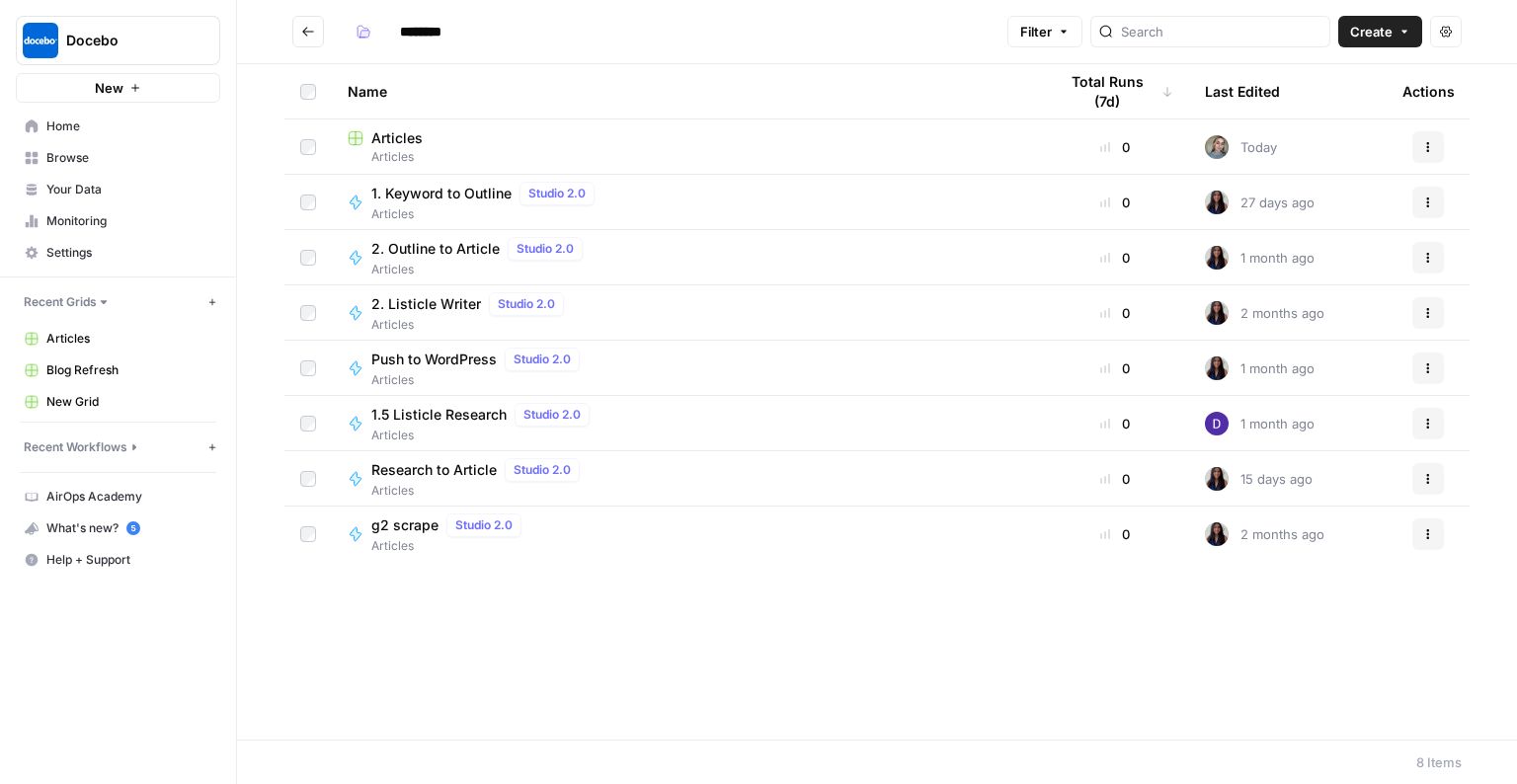 click on "Articles" at bounding box center [397, 138] 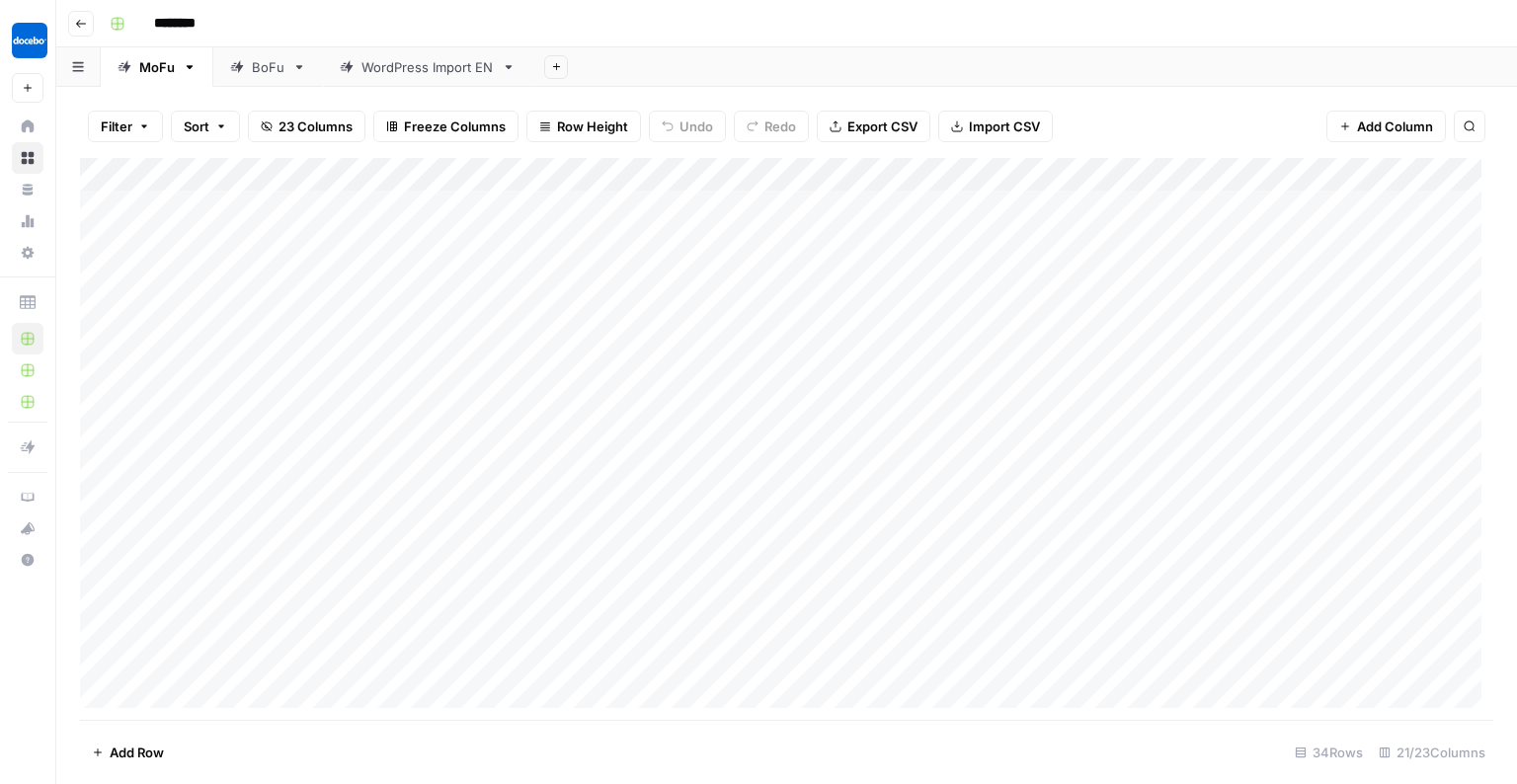 click on "Add Column" at bounding box center (786, 438) 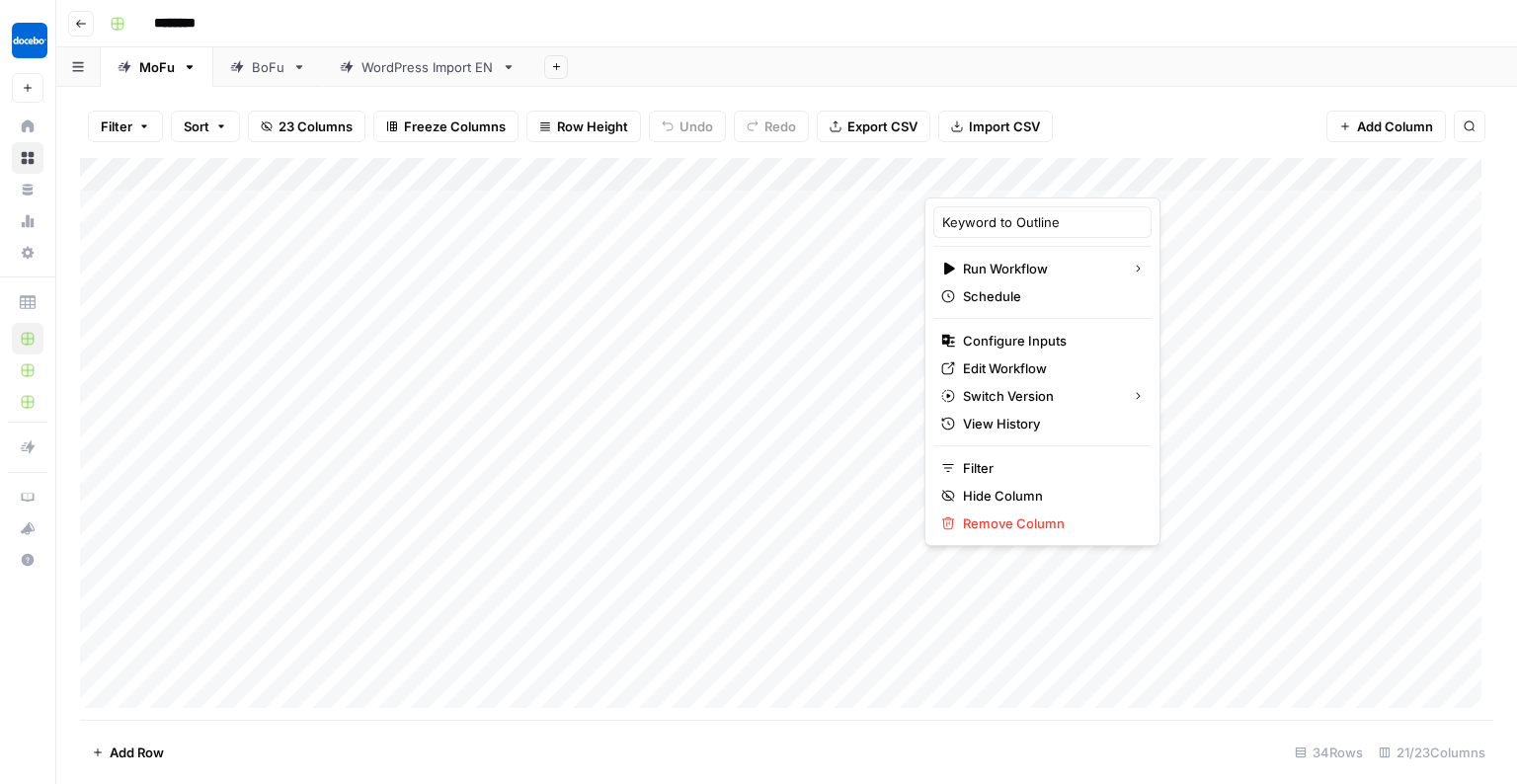 click on "Filter Sort 23 Columns Freeze Columns Row Height Undo Redo Export CSV Import CSV Add Column Search" at bounding box center (786, 126) 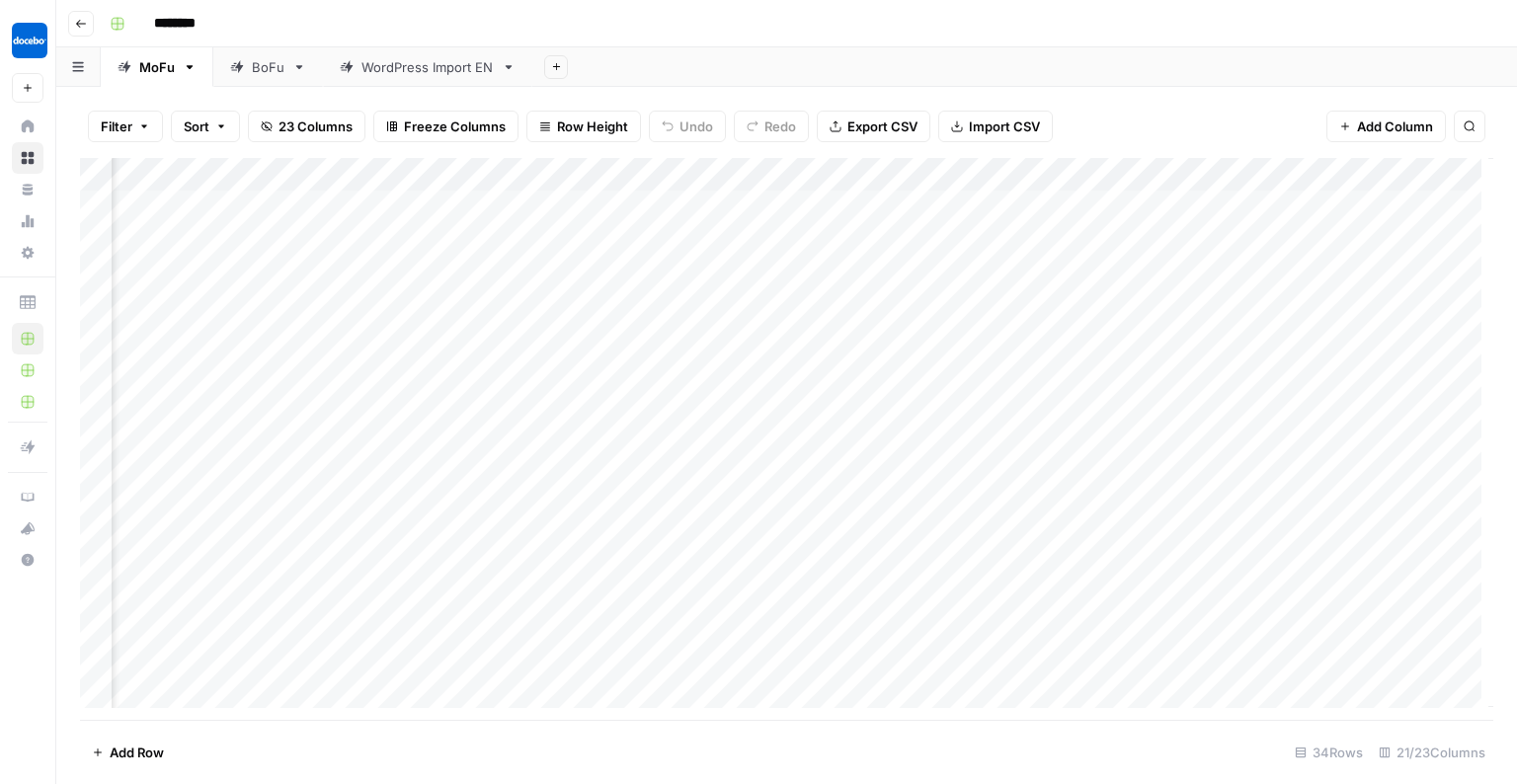 scroll, scrollTop: 0, scrollLeft: 2963, axis: horizontal 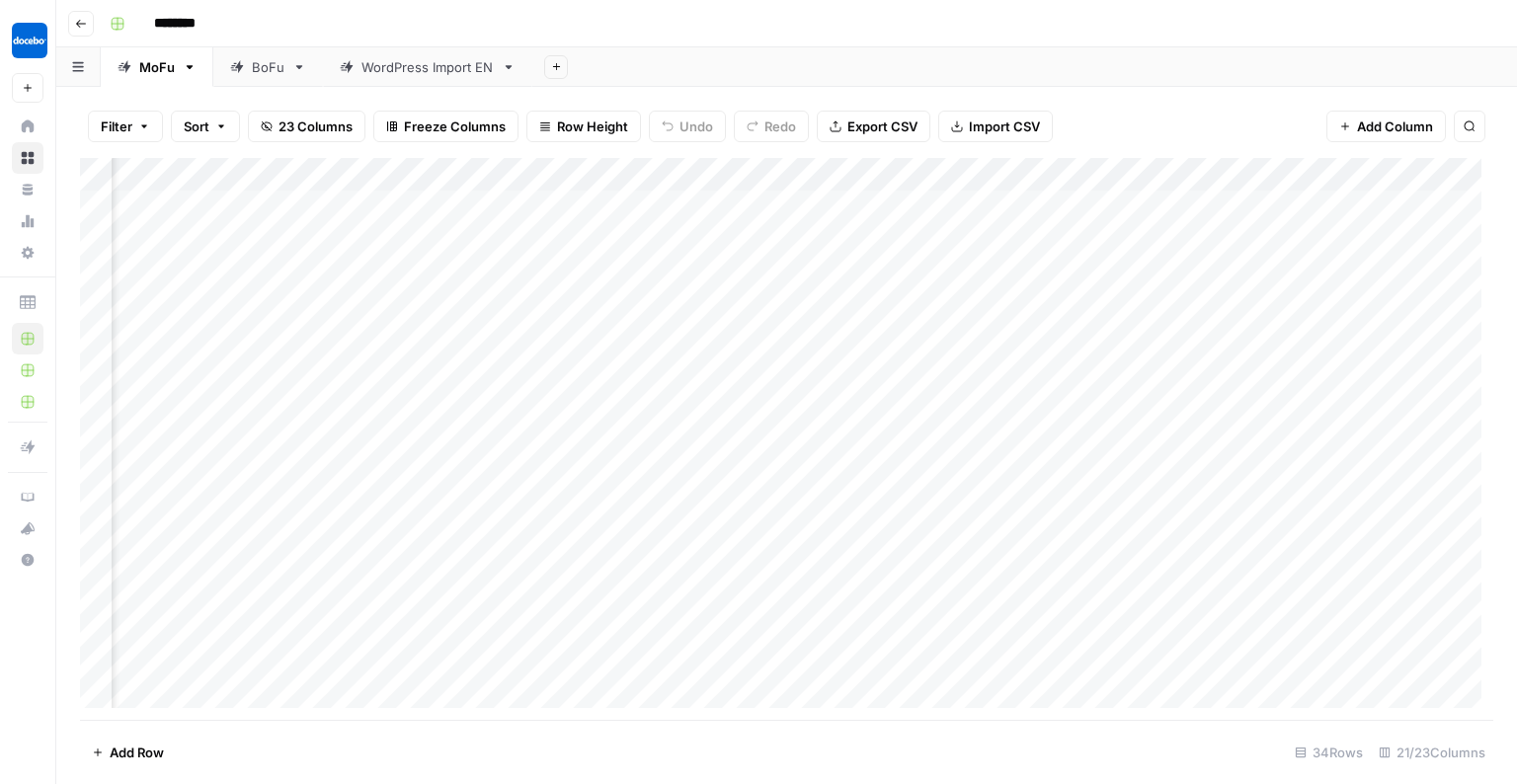 click on "Go back" at bounding box center [81, 24] 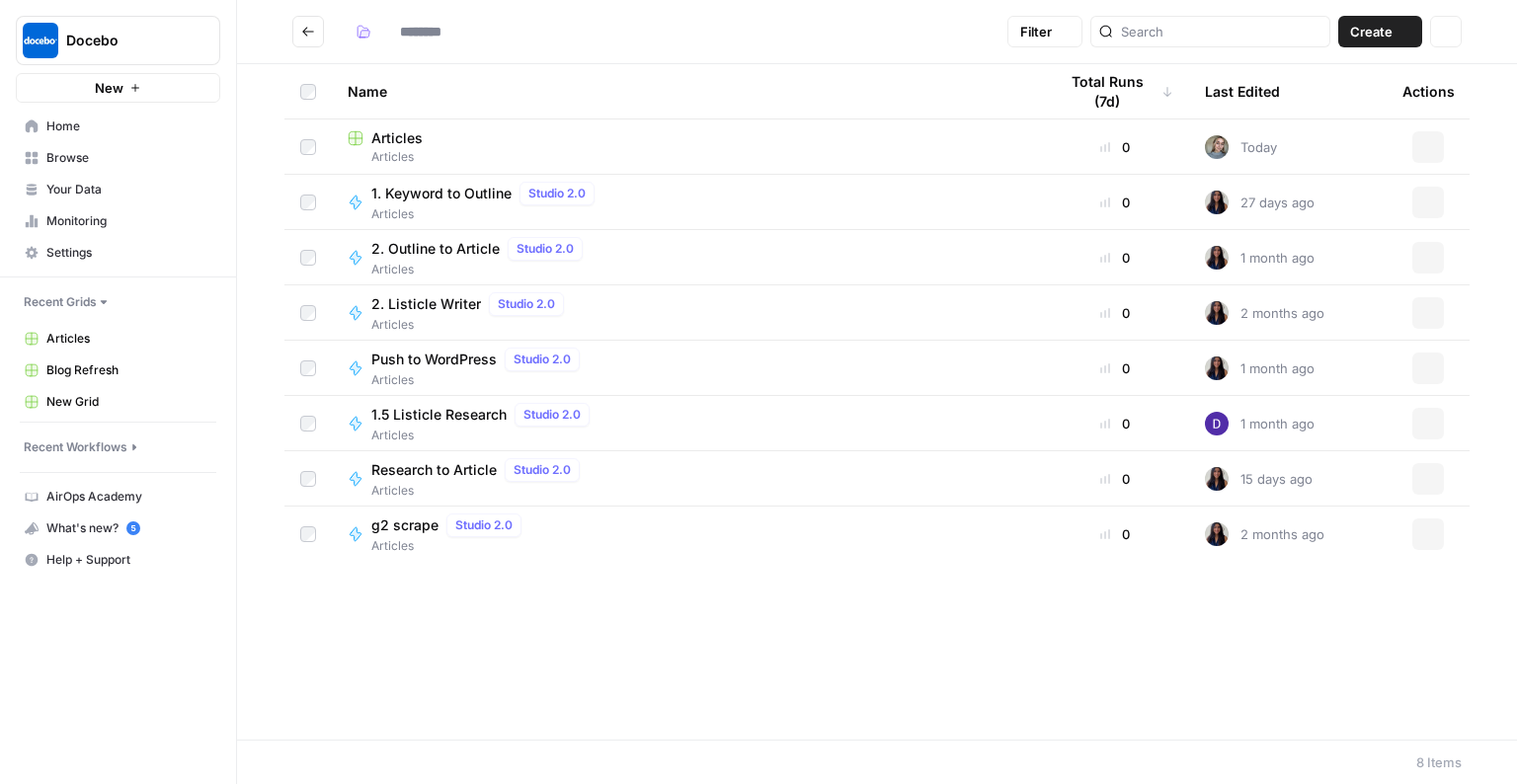 type on "********" 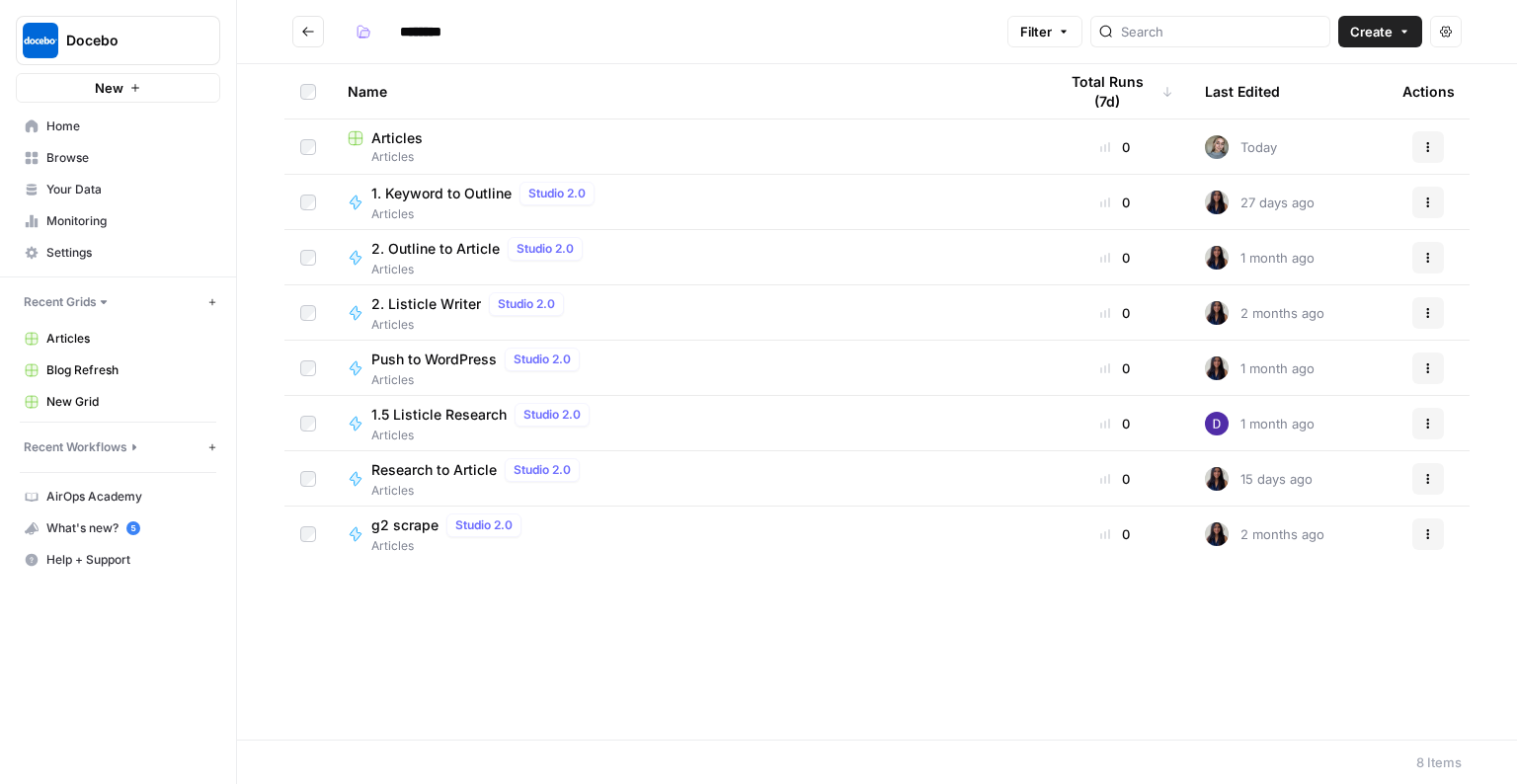 click 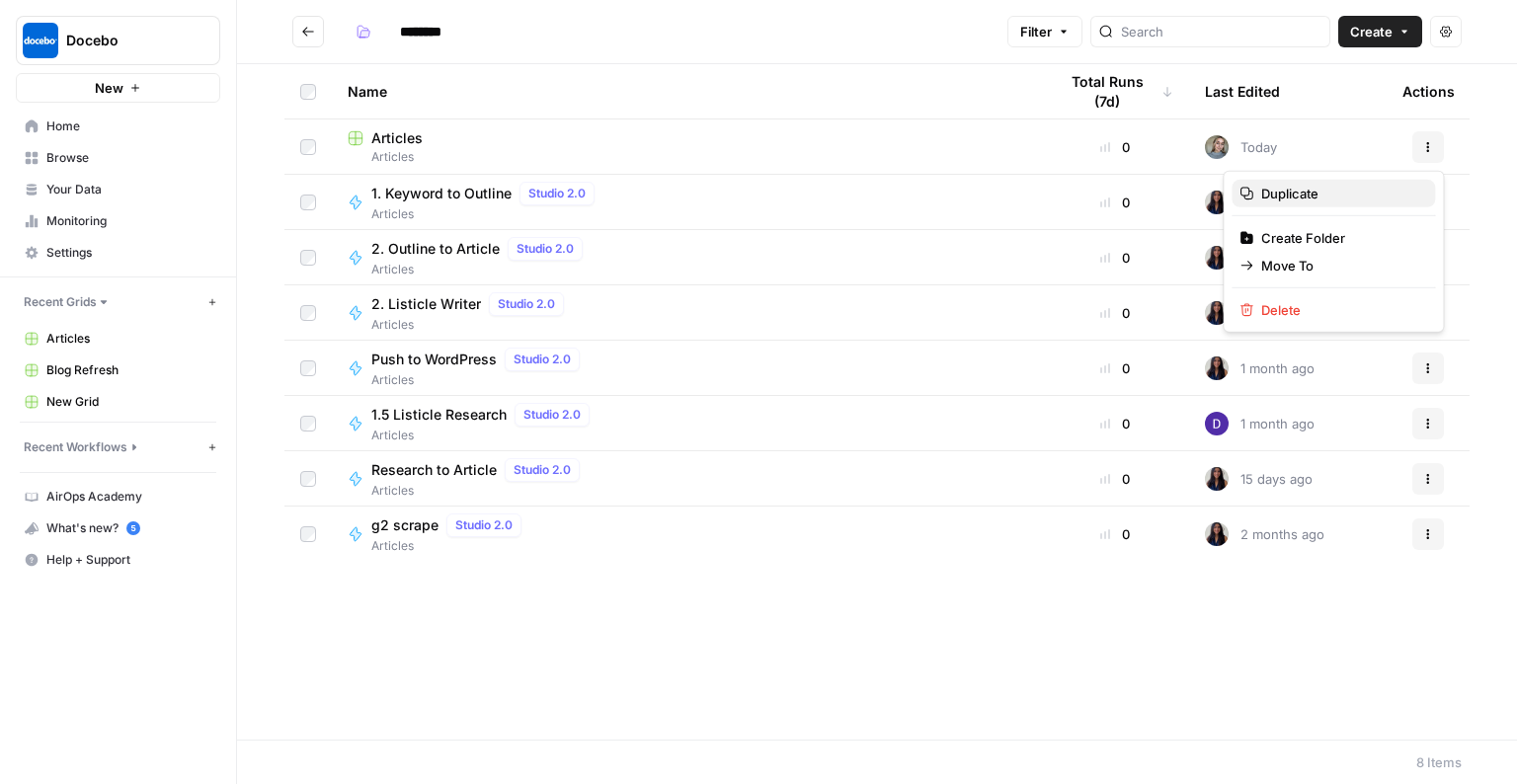 click on "Duplicate" at bounding box center [1340, 194] 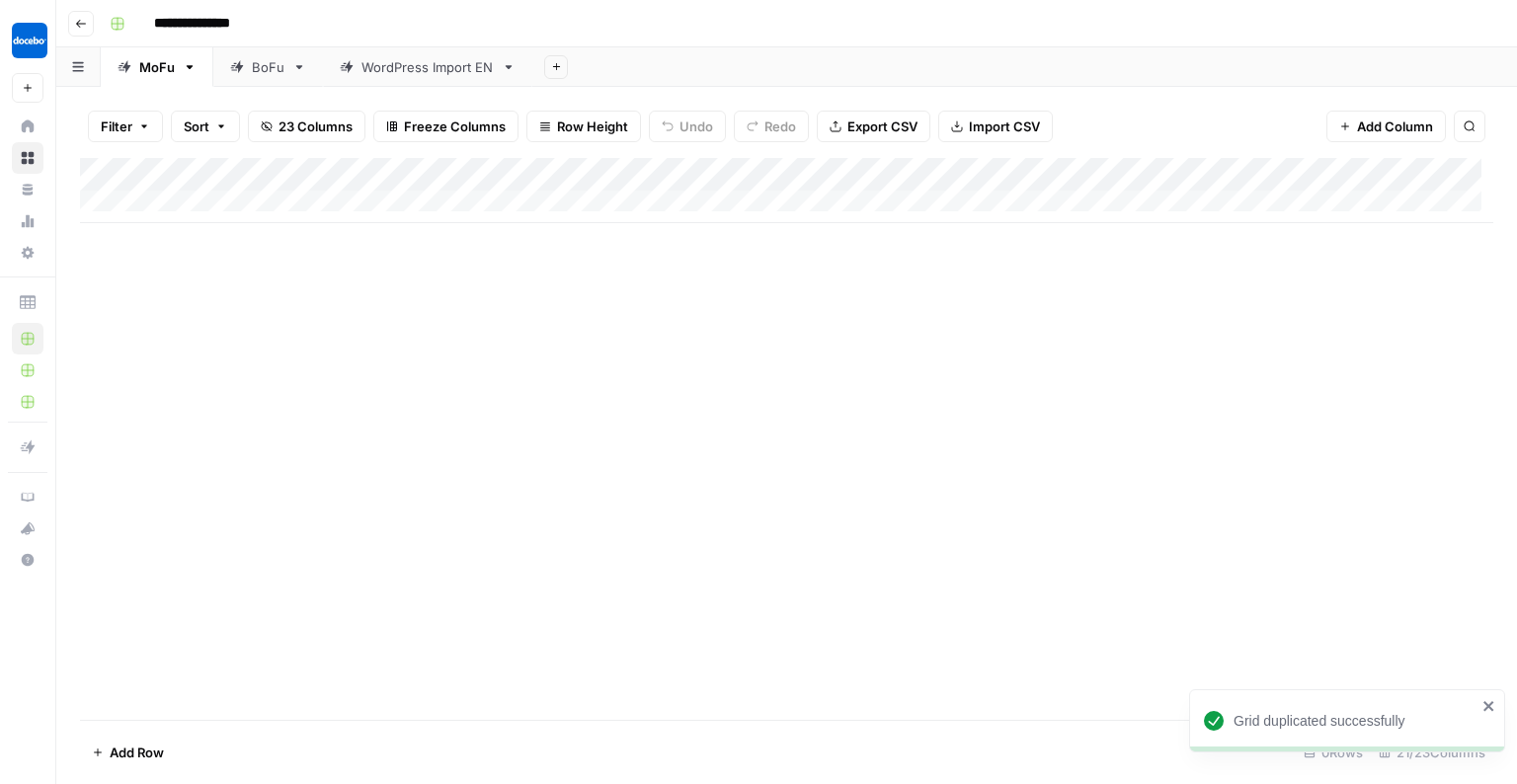 click 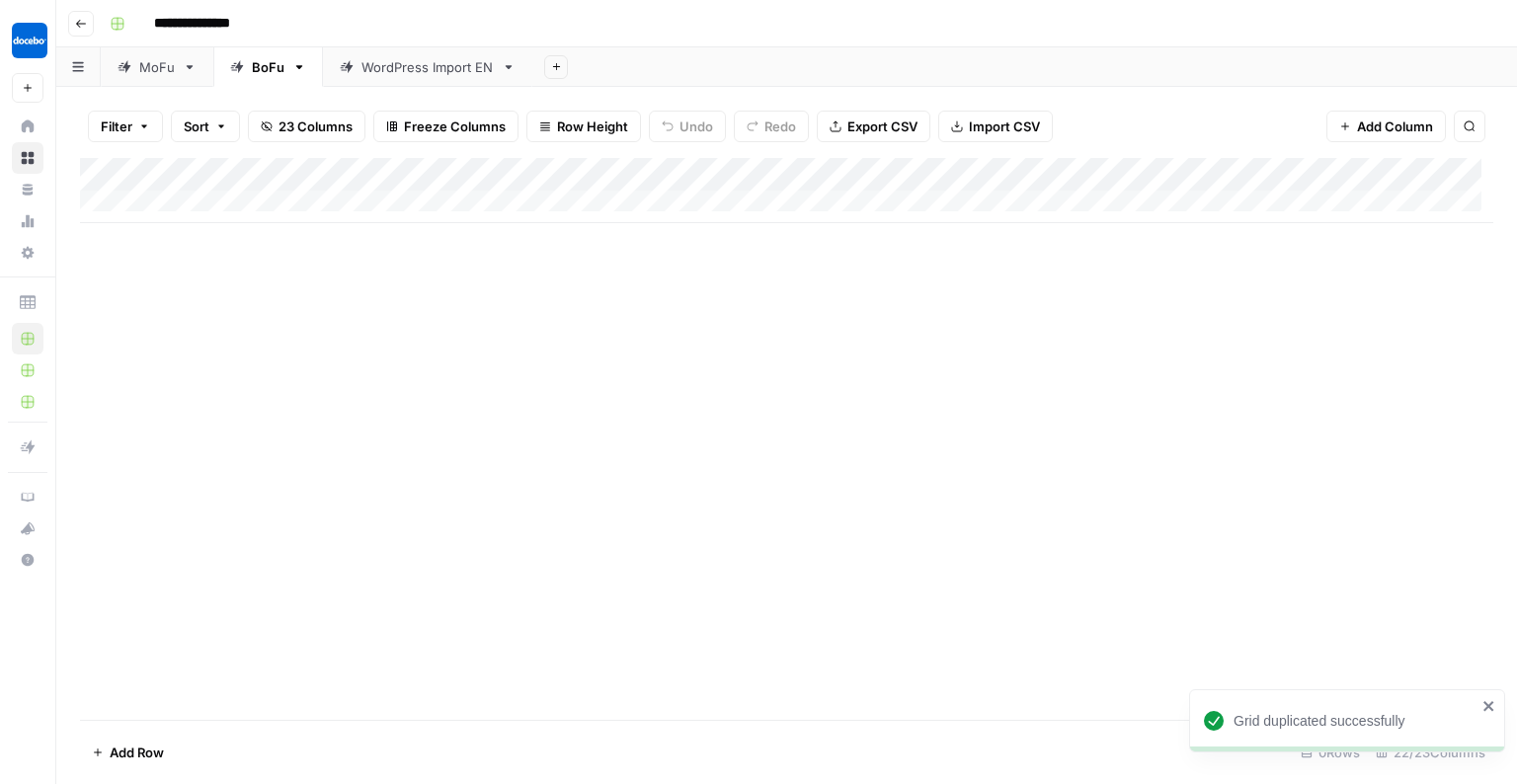 click 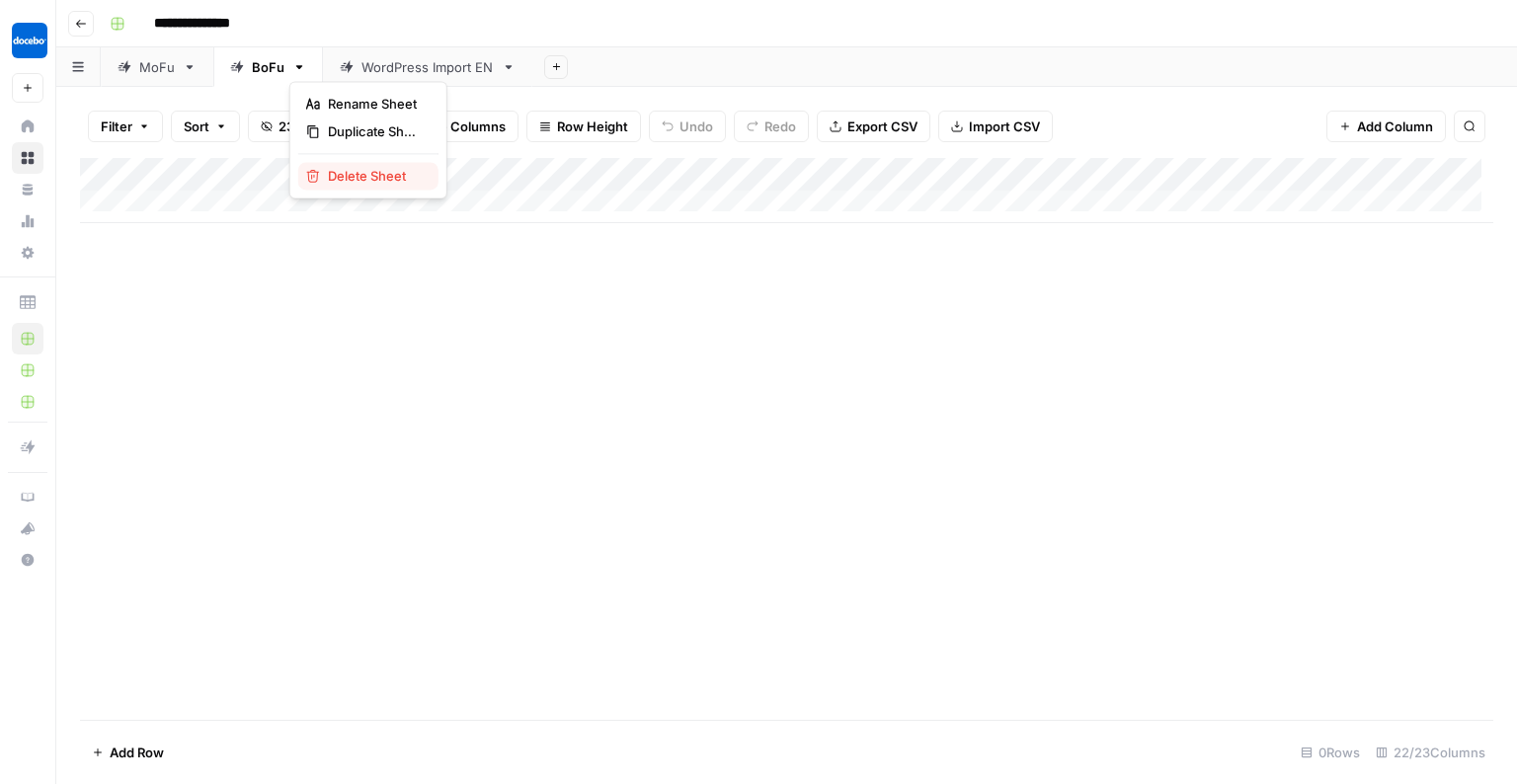 click on "Delete Sheet" at bounding box center [375, 176] 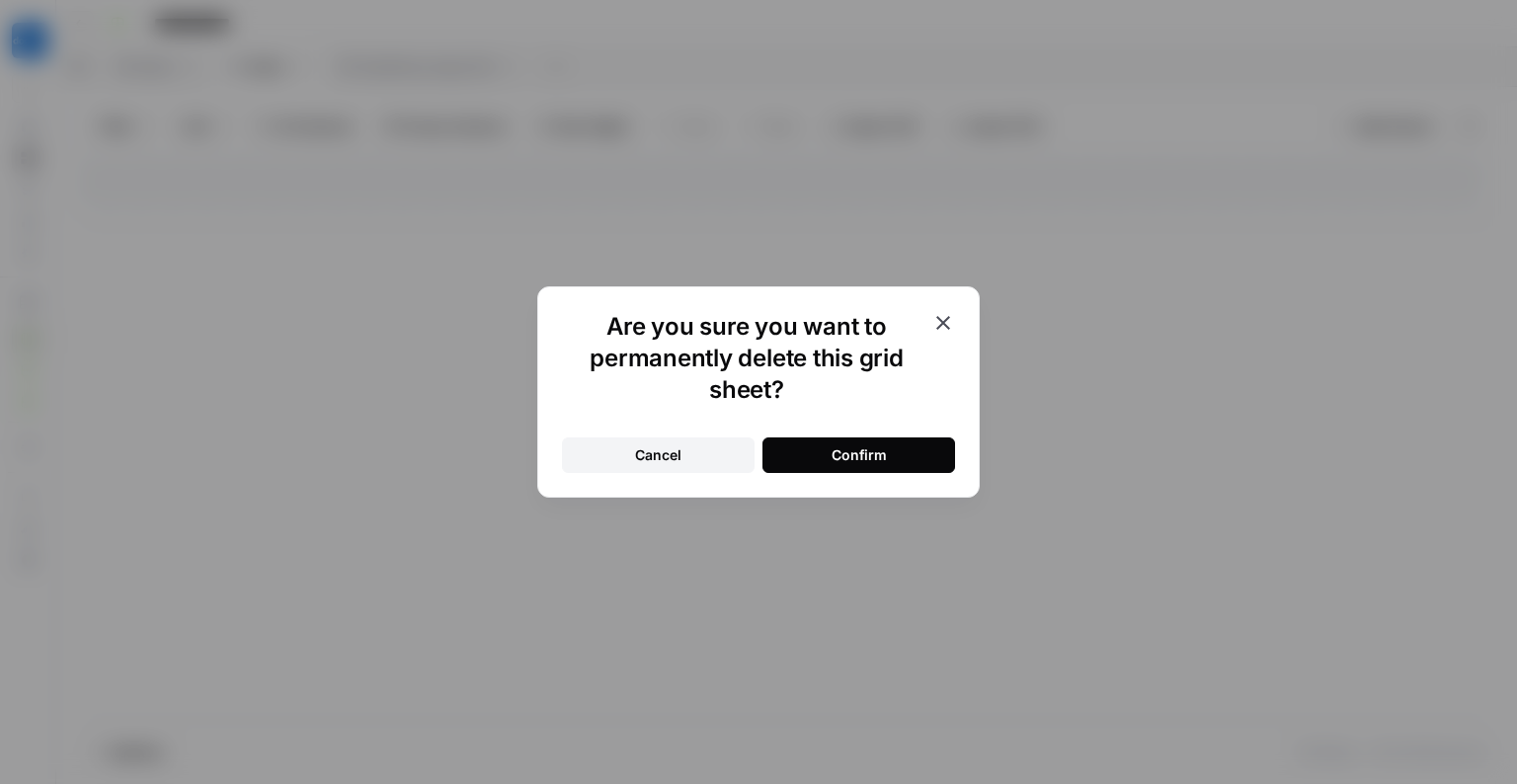 click on "Confirm" at bounding box center [858, 455] 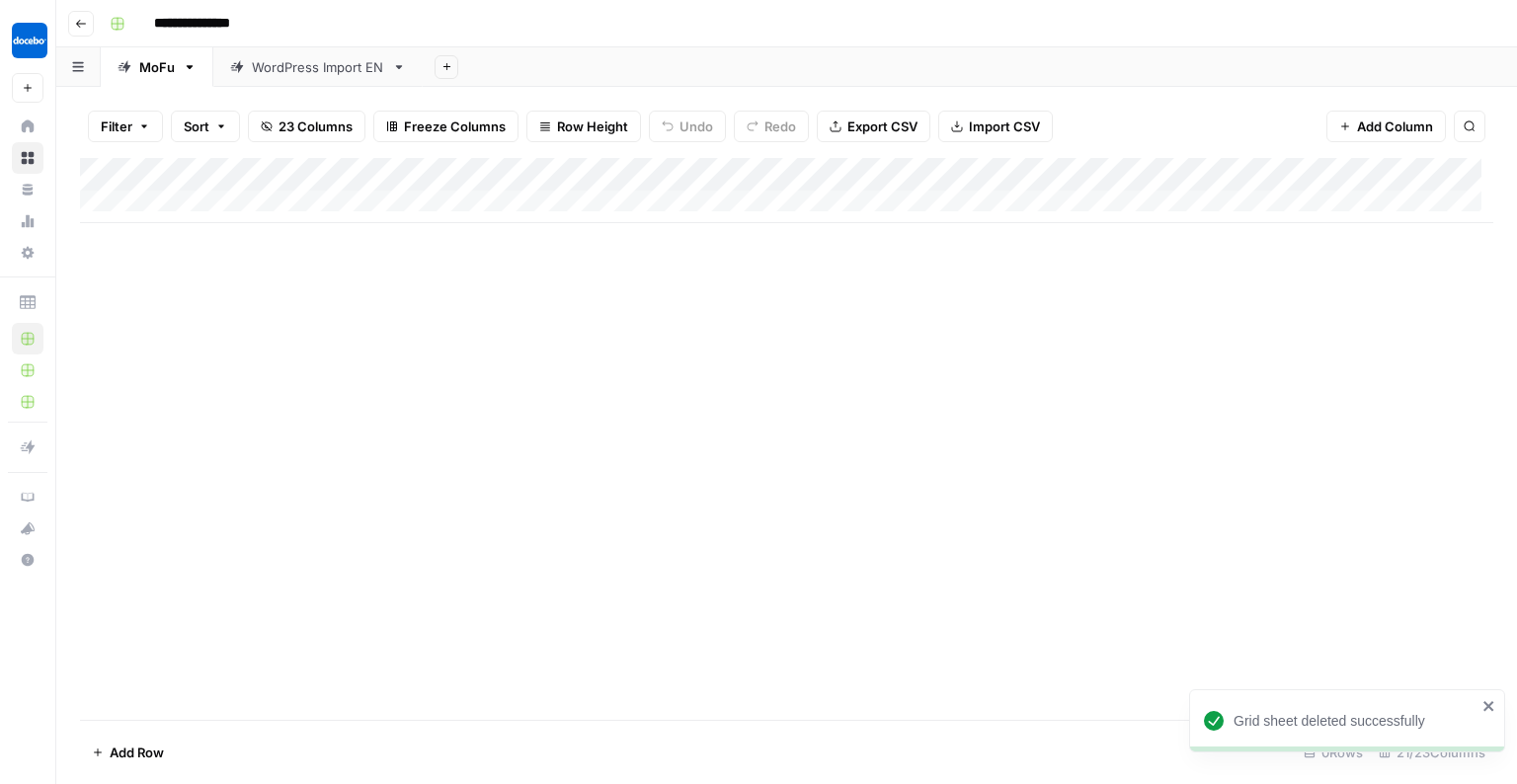 click on "**********" at bounding box center (204, 24) 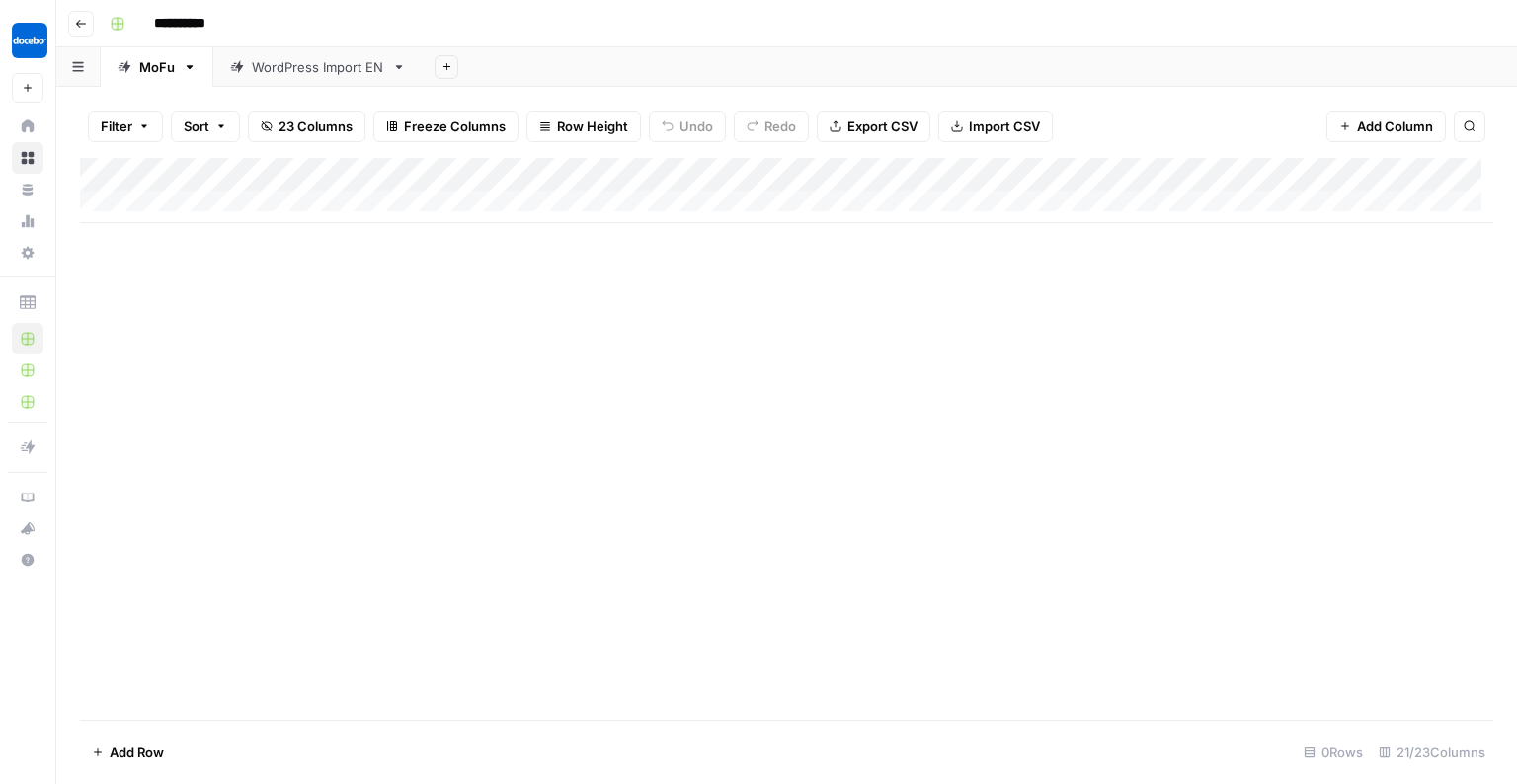 drag, startPoint x: 227, startPoint y: 24, endPoint x: 181, endPoint y: 23, distance: 46.010868 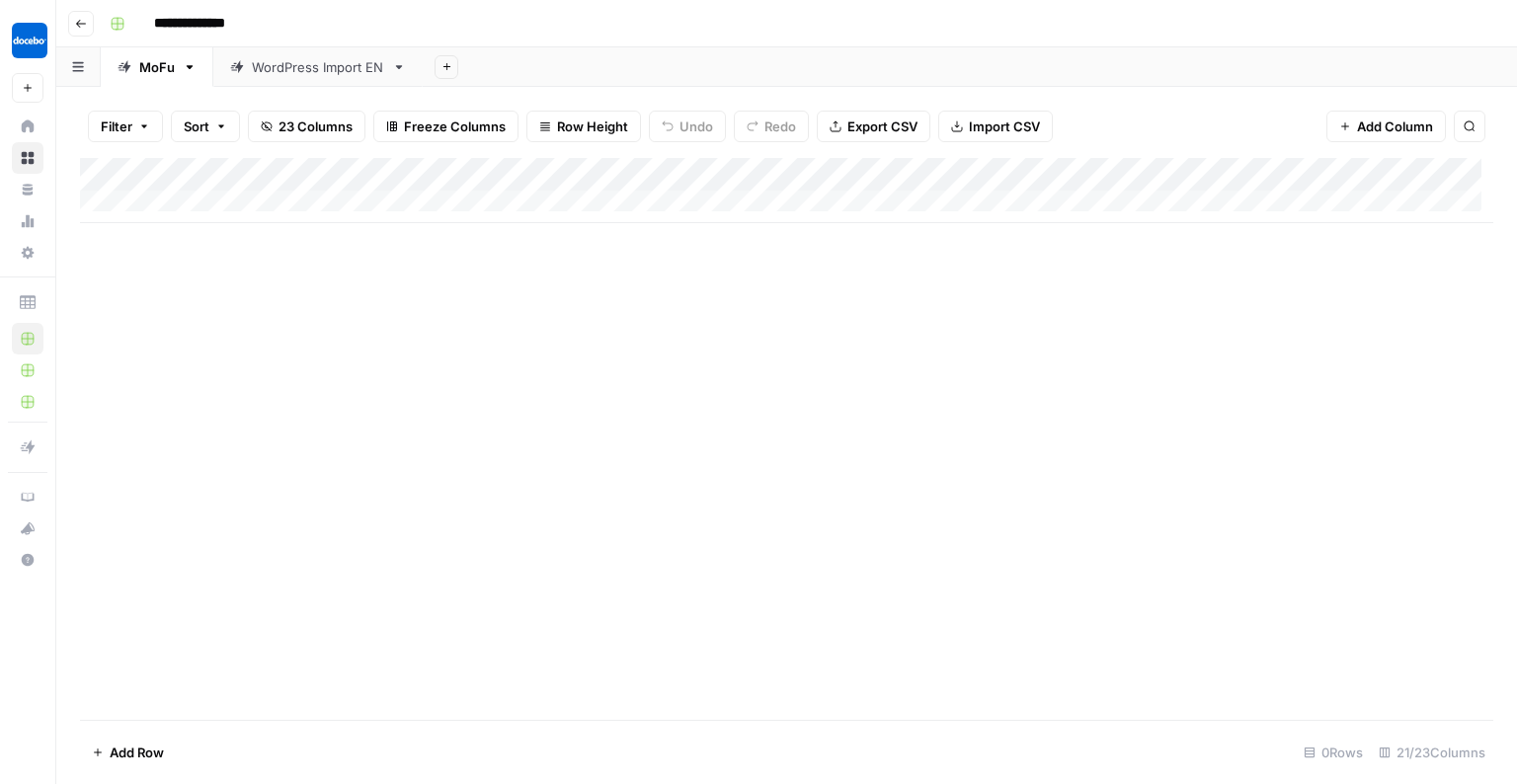 type on "**********" 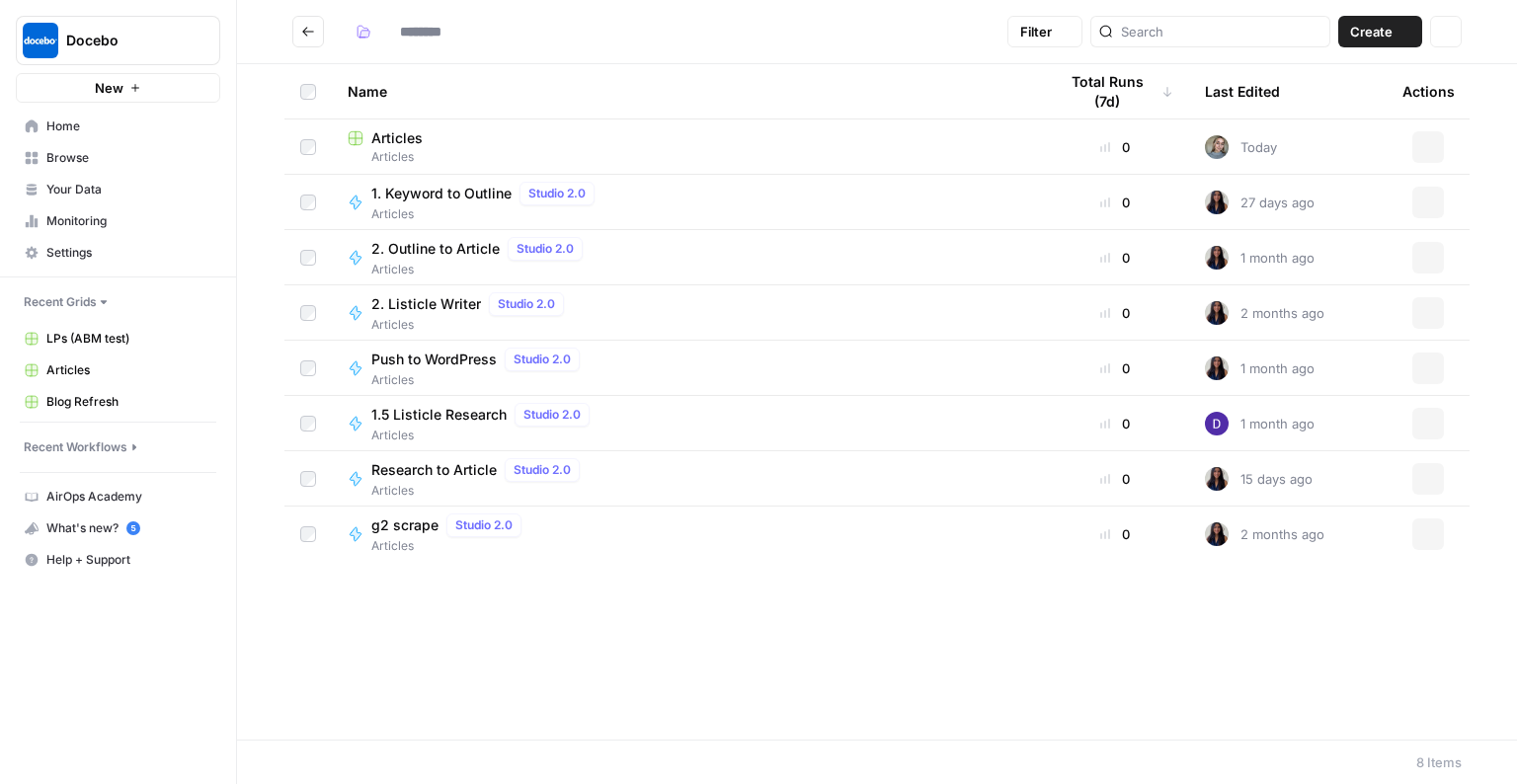 type on "********" 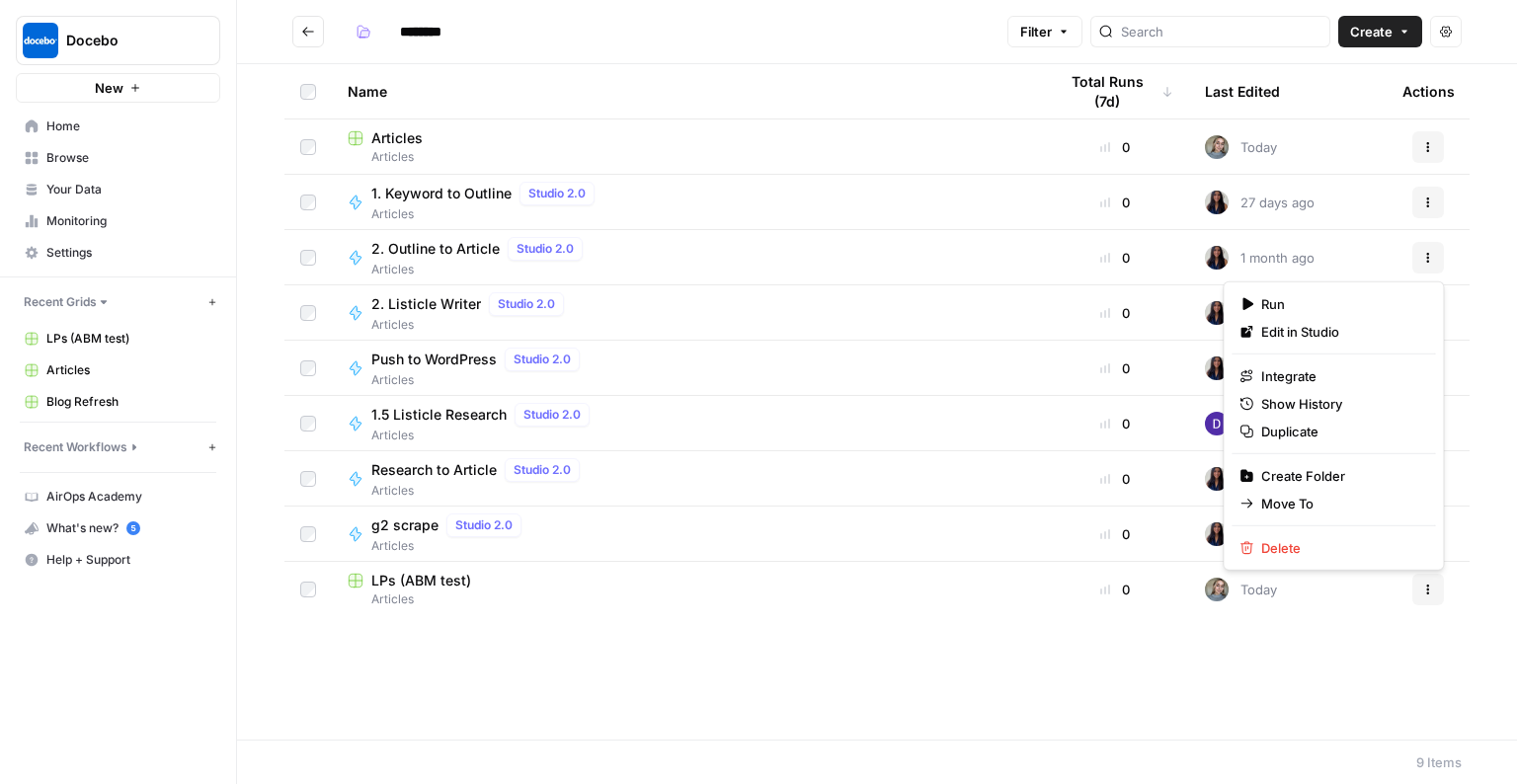 click on "Actions" at bounding box center [1428, 258] 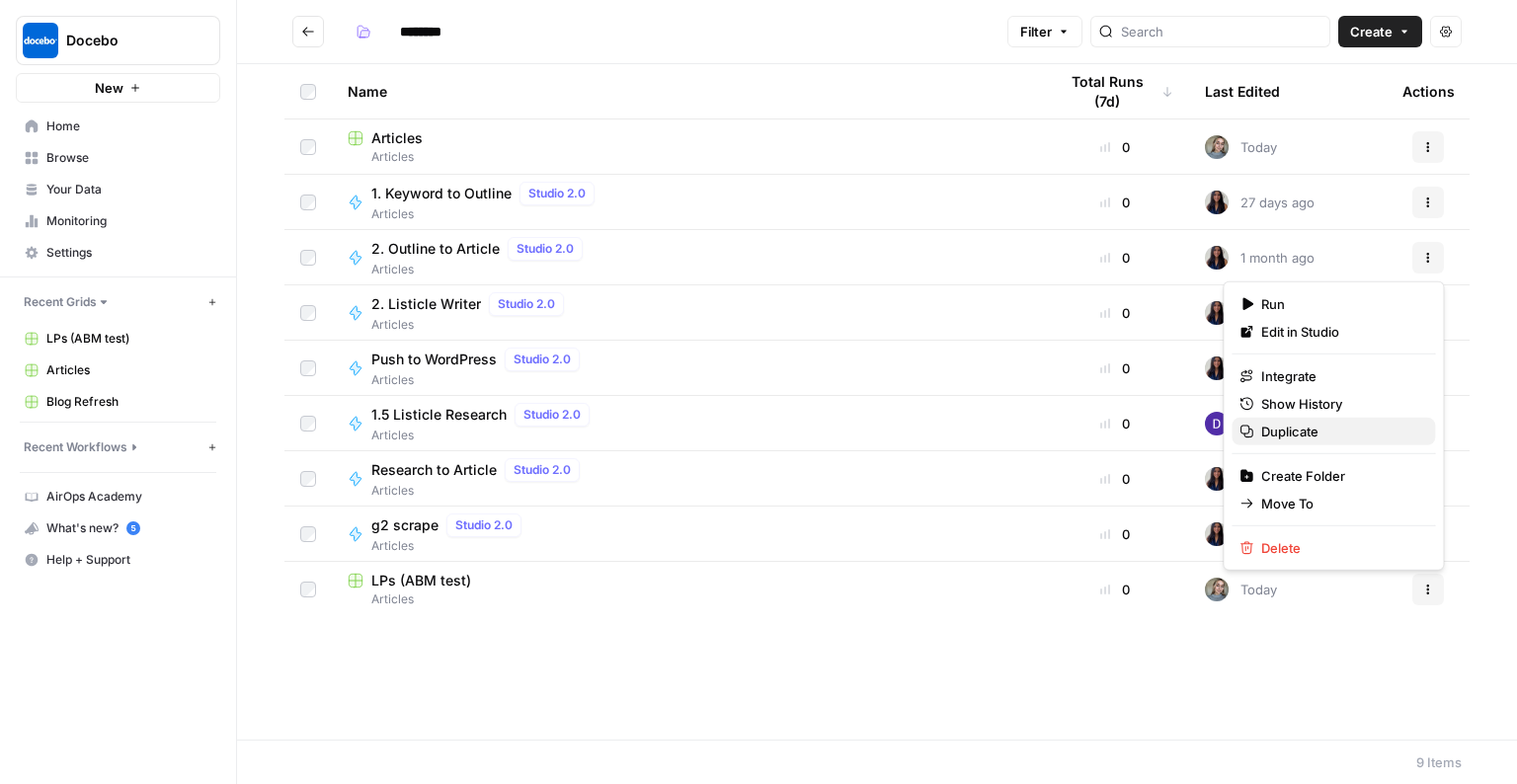 click on "Duplicate" at bounding box center (1340, 431) 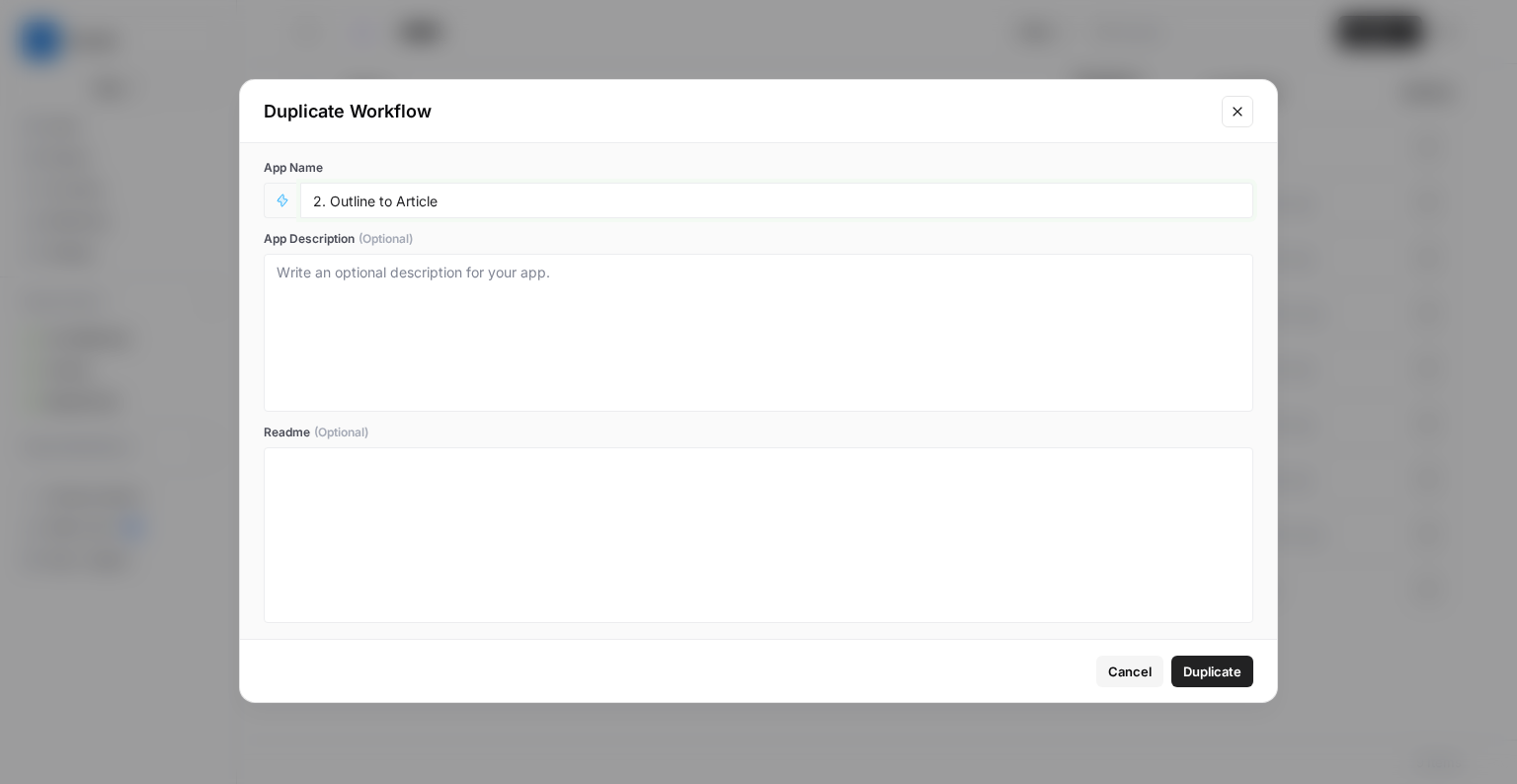 click on "2. Outline to Article" at bounding box center (776, 200) 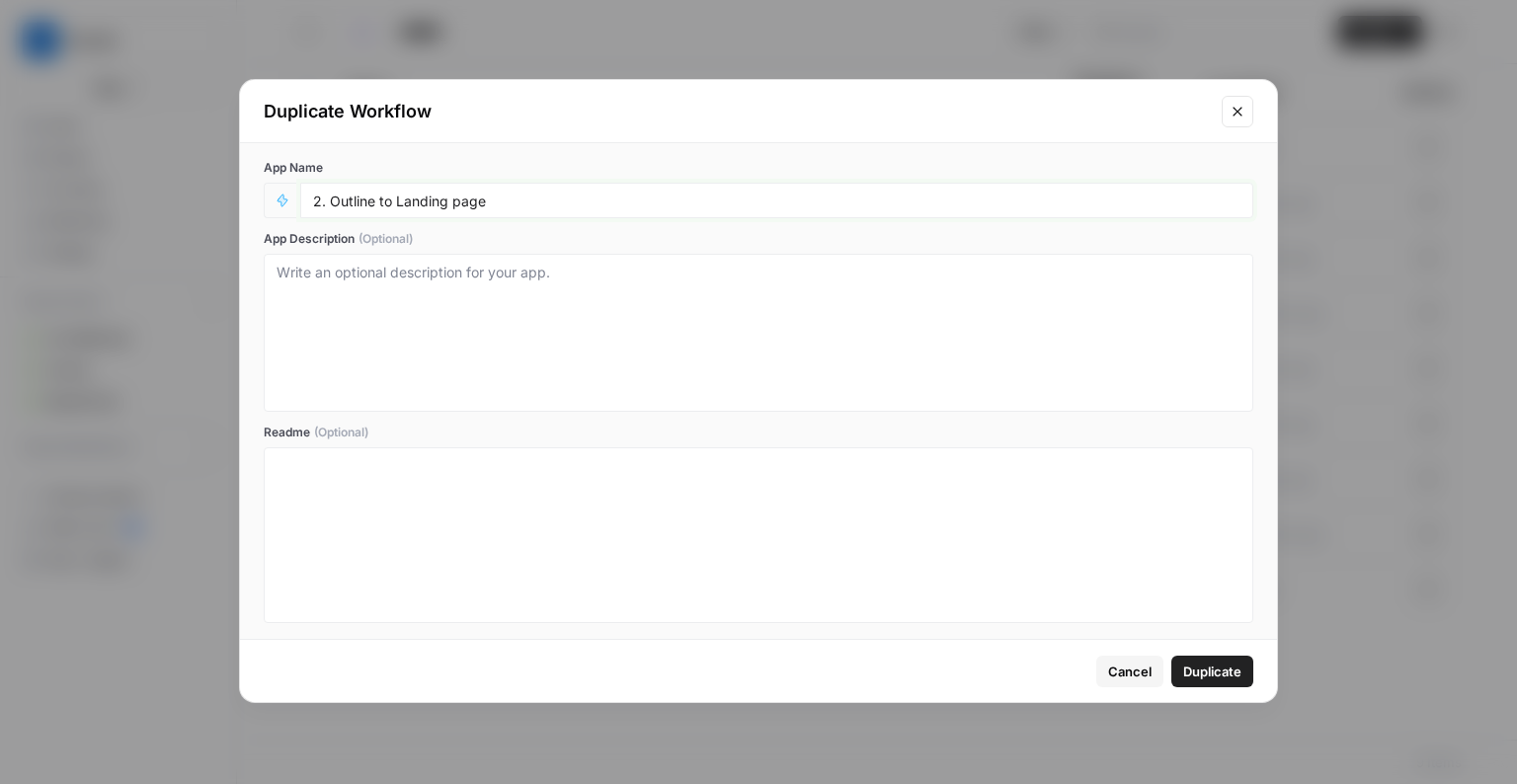 type on "2. Outline to Landing page" 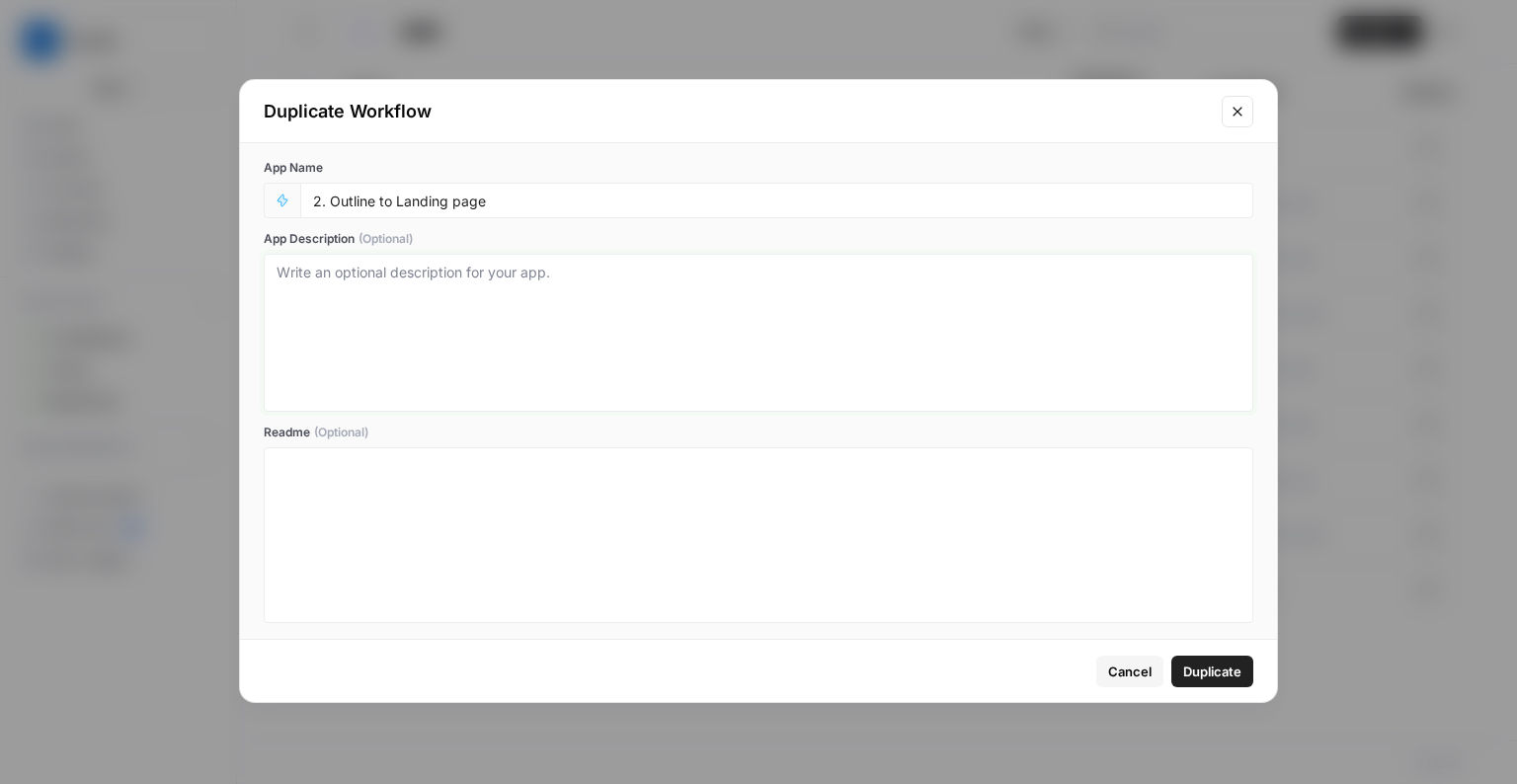 click on "App Description (Optional)" at bounding box center (758, 333) 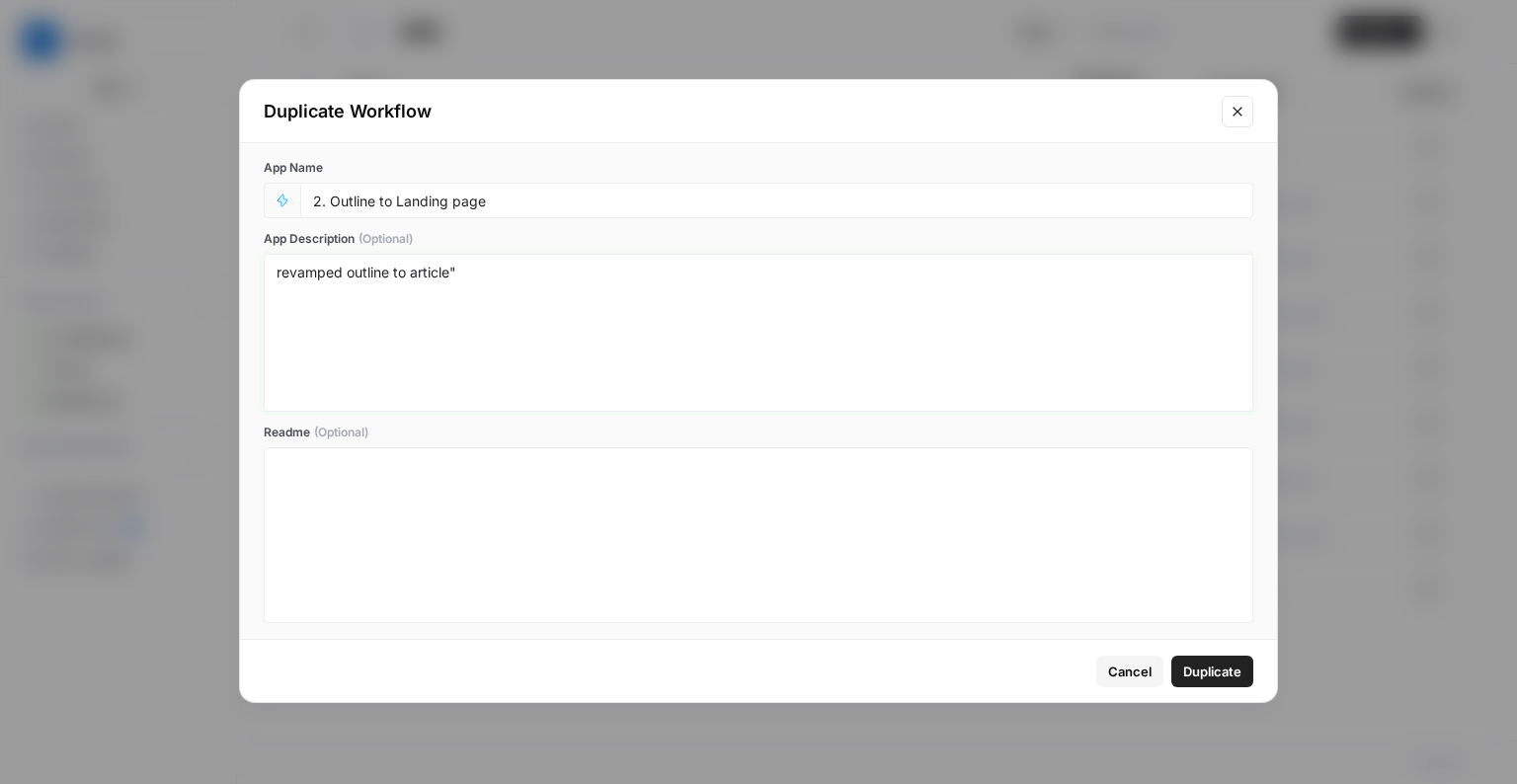 click on "revamped outline to article"" at bounding box center [758, 333] 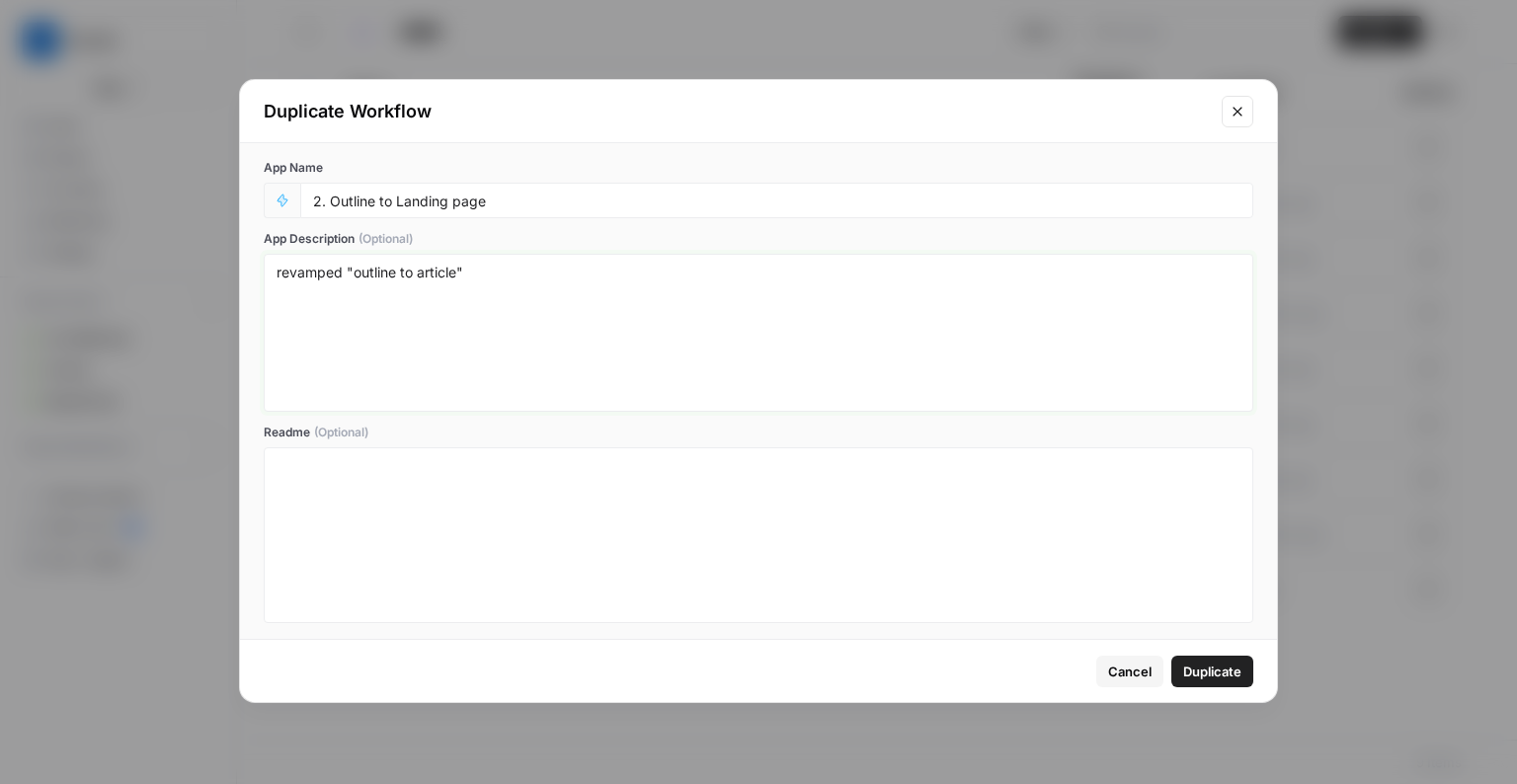 click on "revamped "outline to article"" at bounding box center (758, 333) 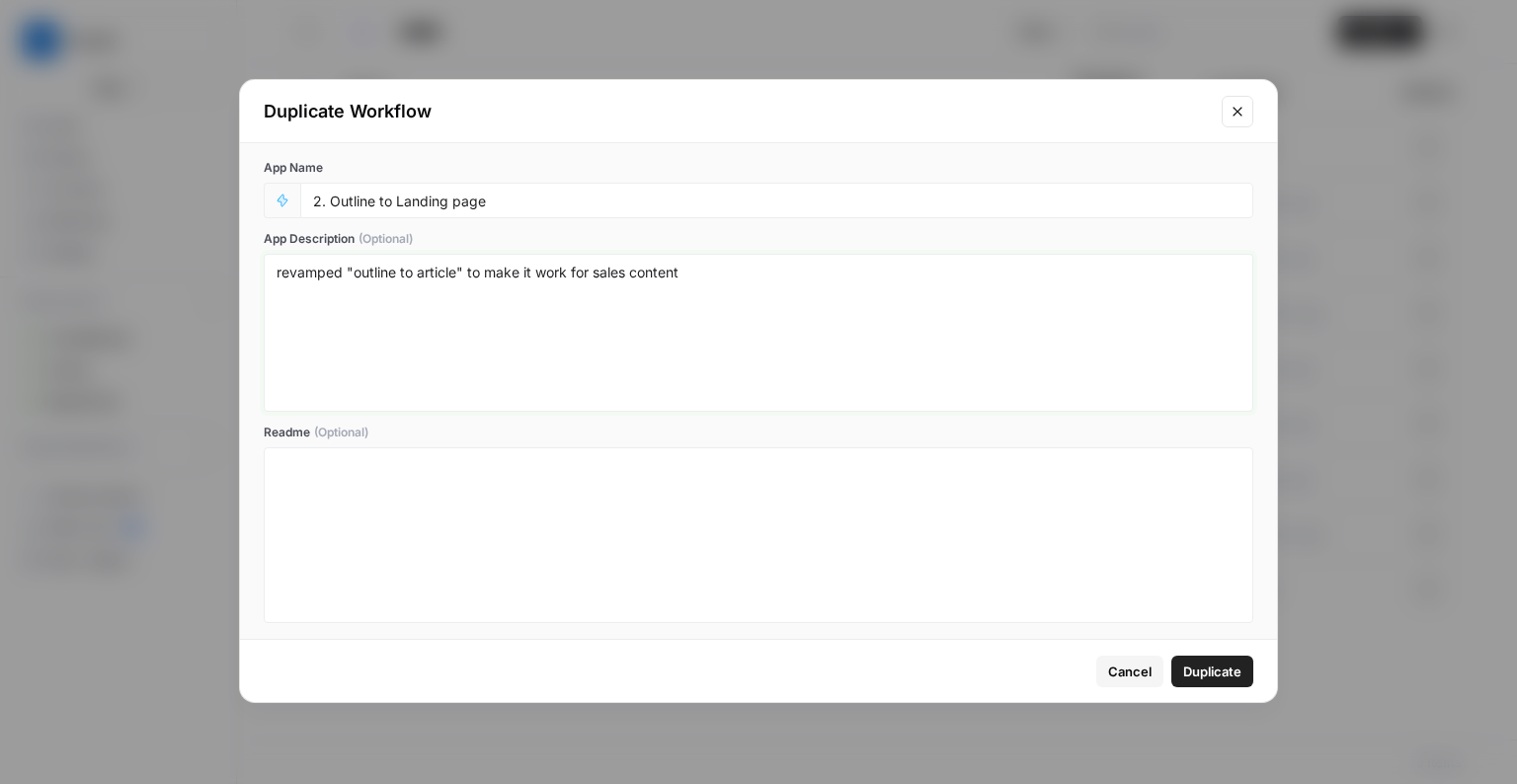 type on "revamped "outline to article" to make it work for sales content" 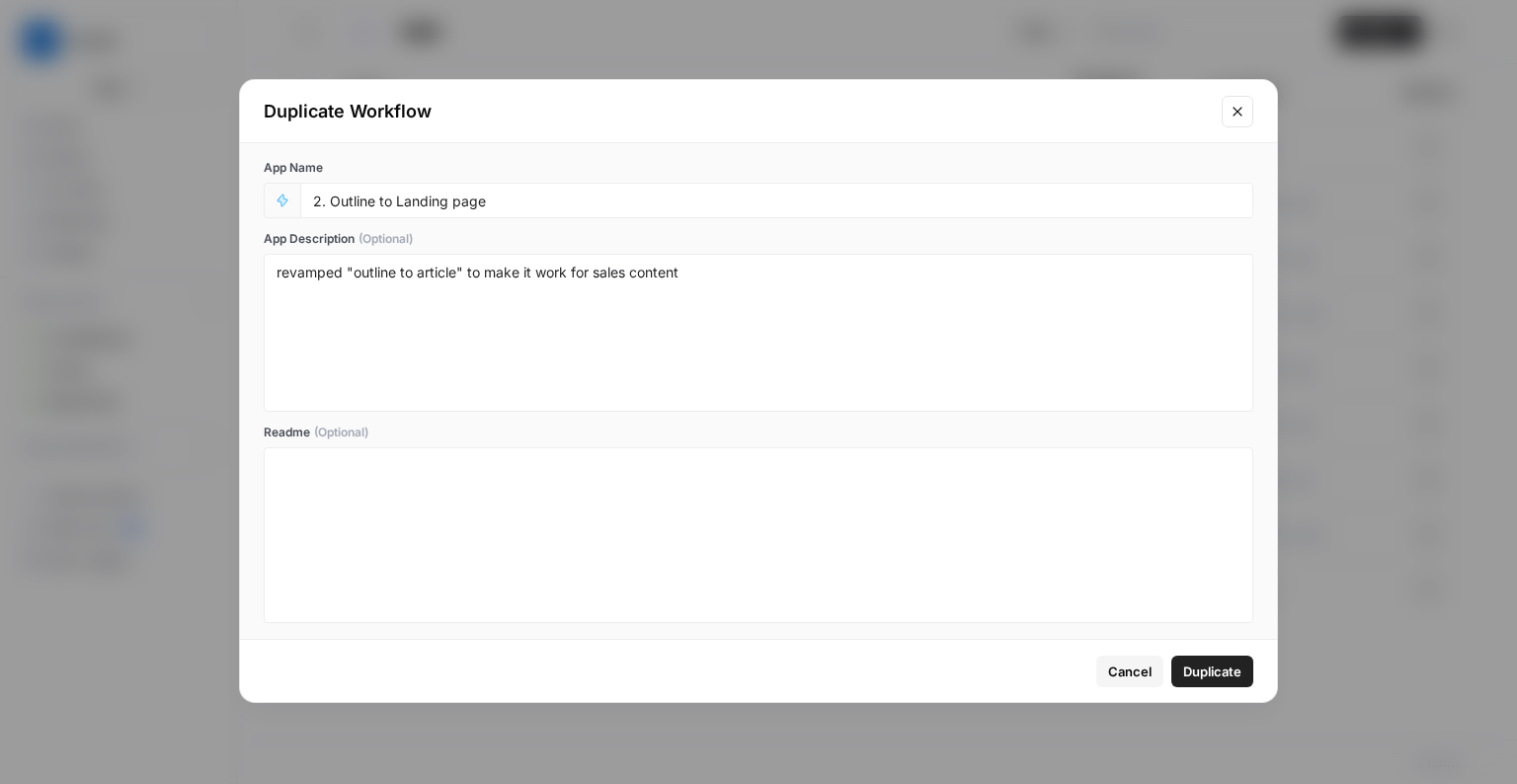 click on "Duplicate" at bounding box center [1212, 671] 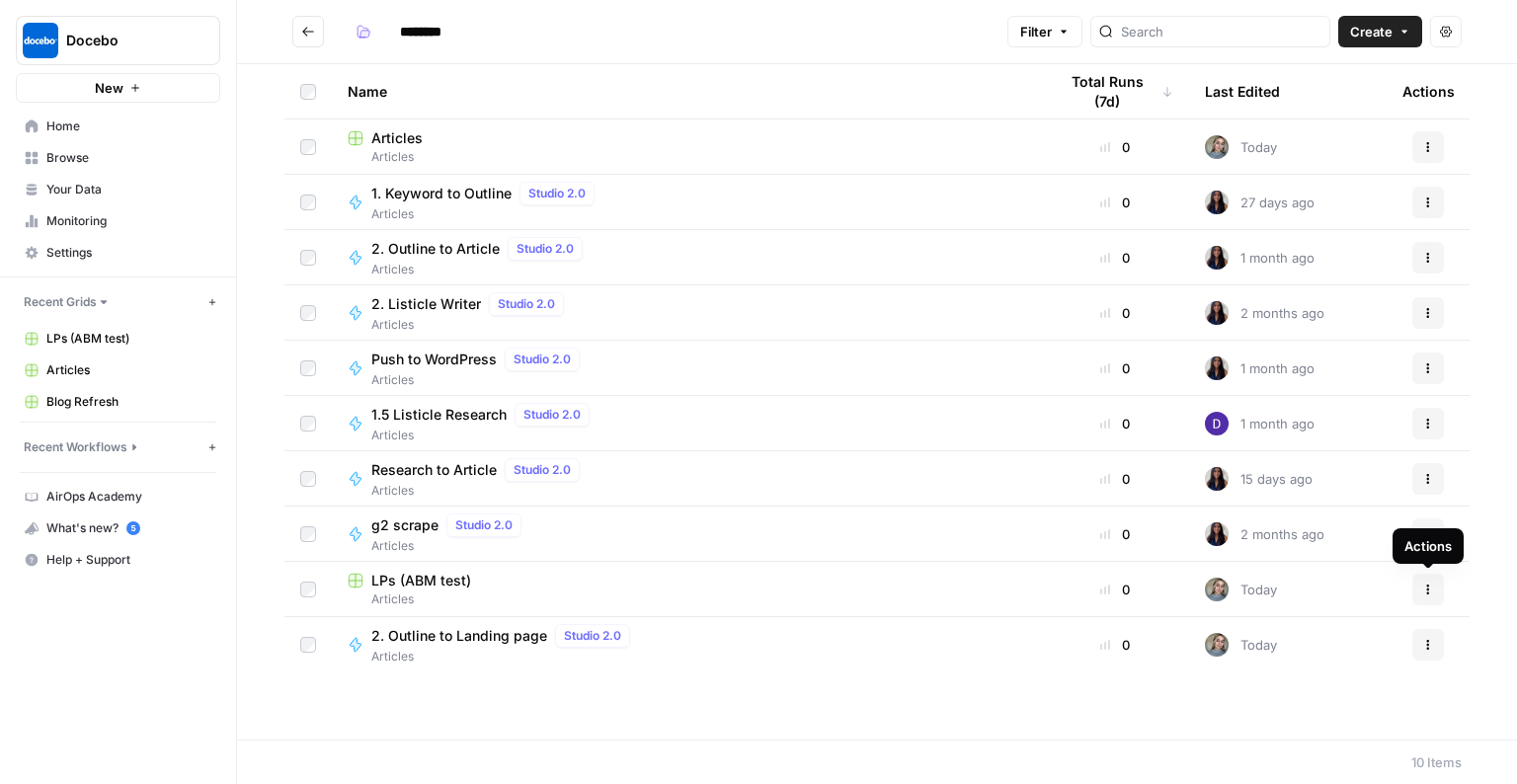 click 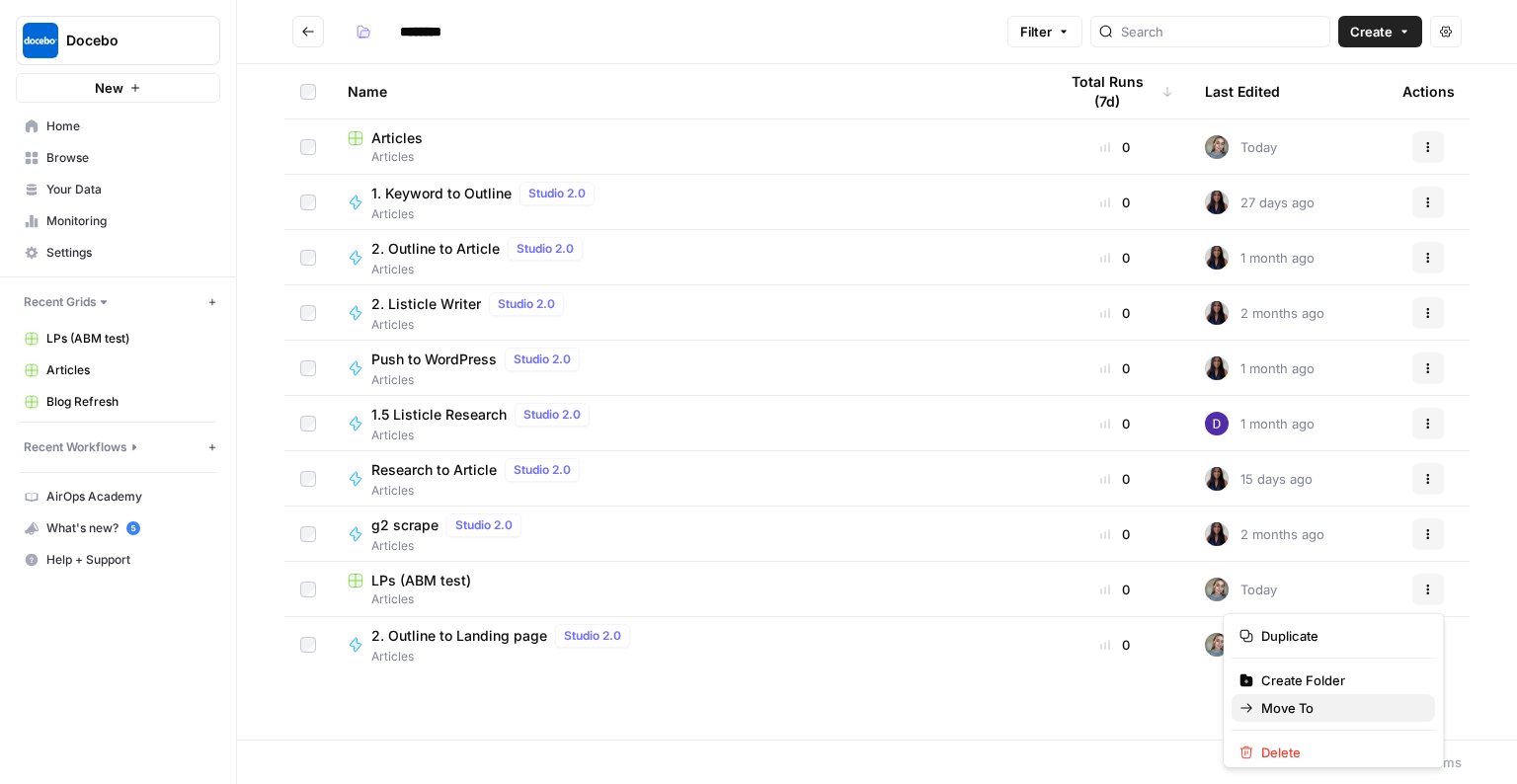 click on "Move To" at bounding box center (1340, 708) 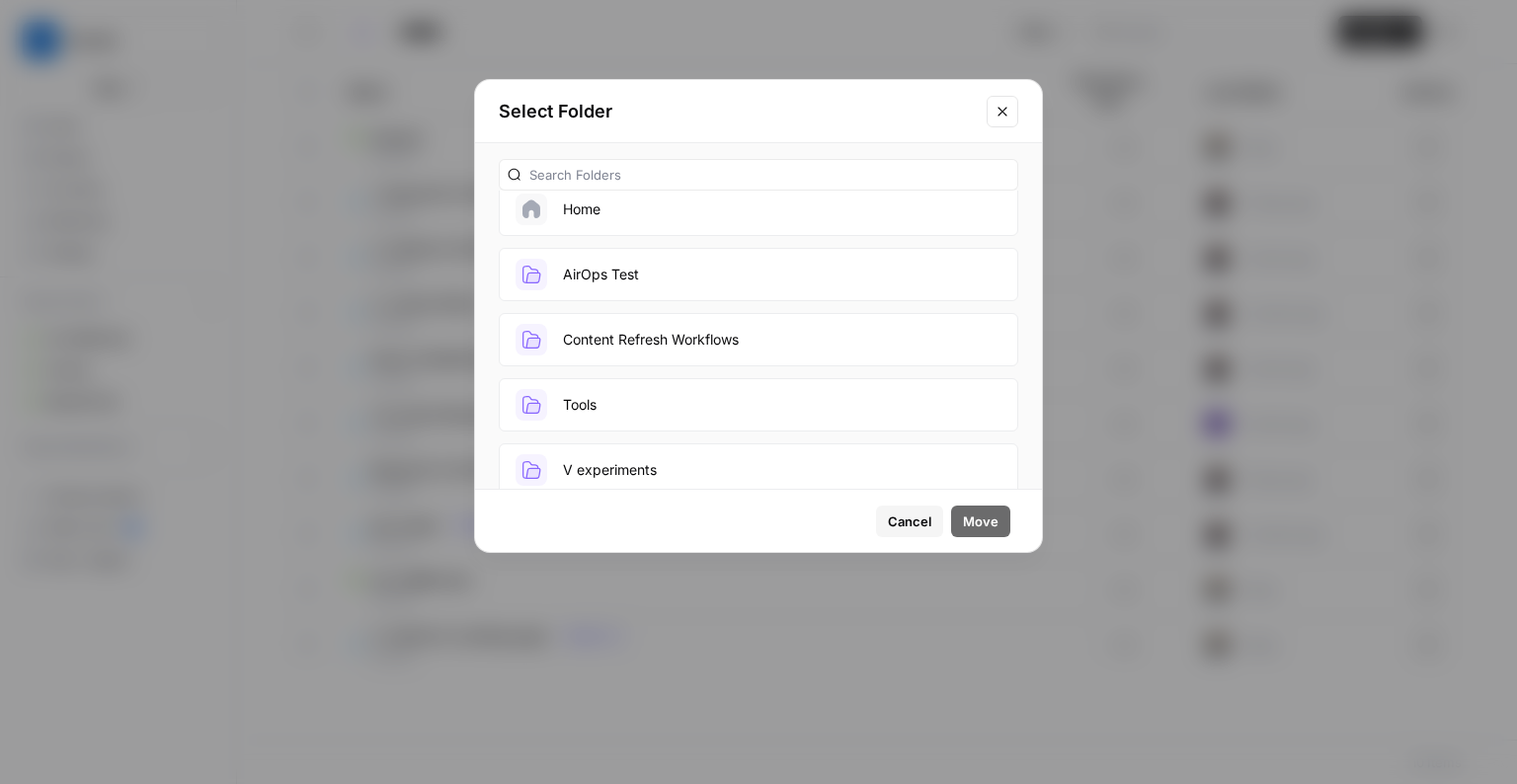 scroll, scrollTop: 20, scrollLeft: 0, axis: vertical 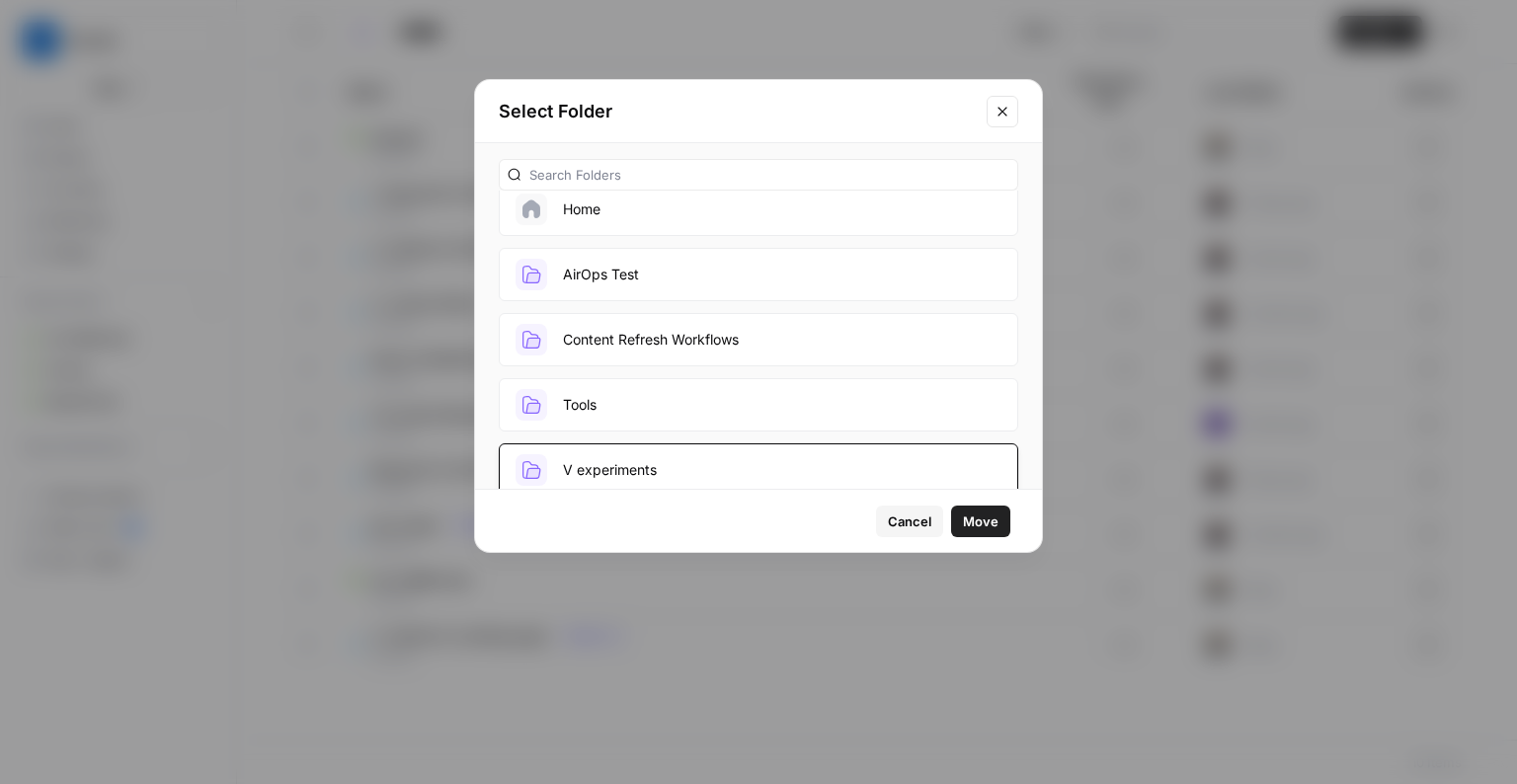 click on "Move" at bounding box center (981, 521) 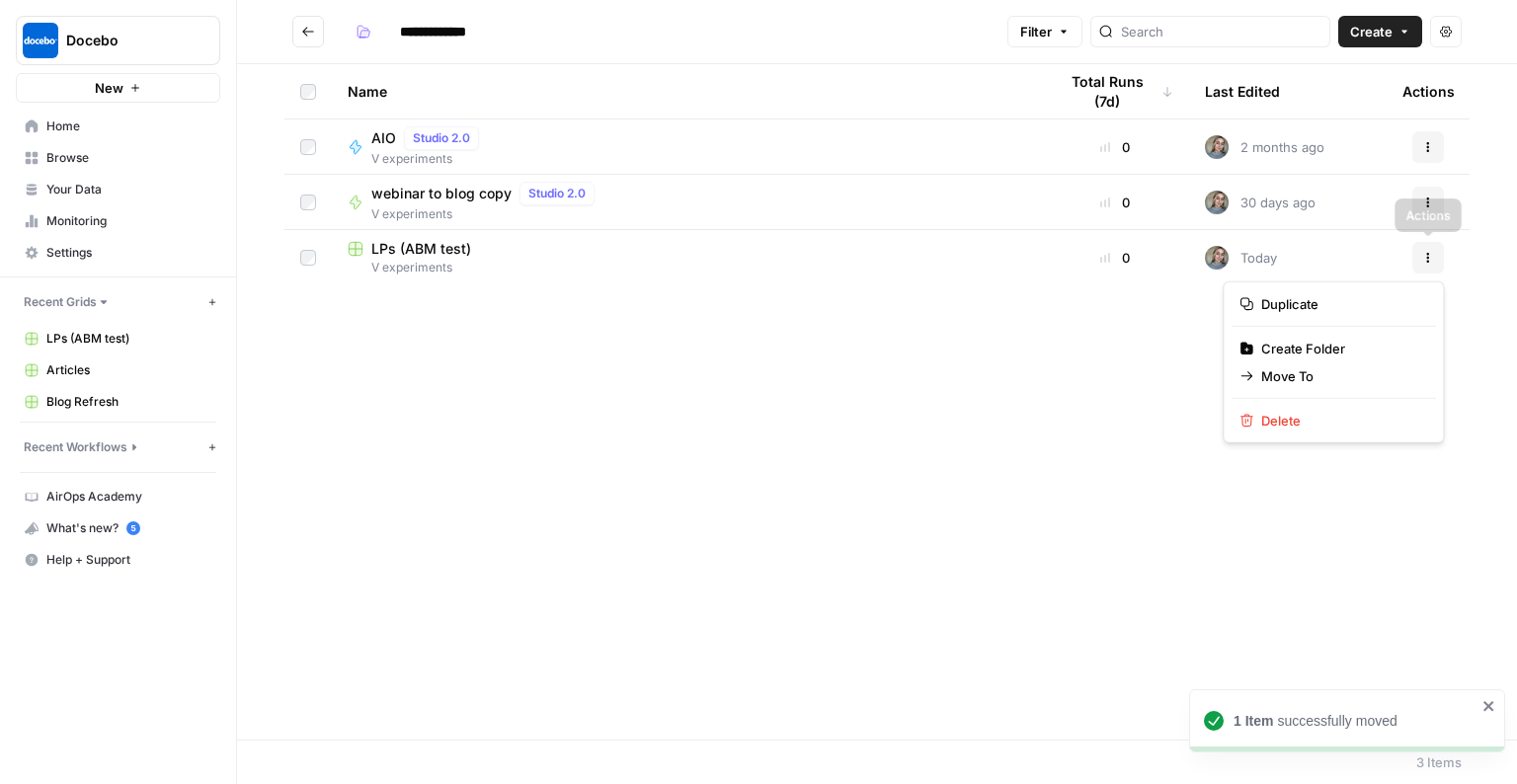 click 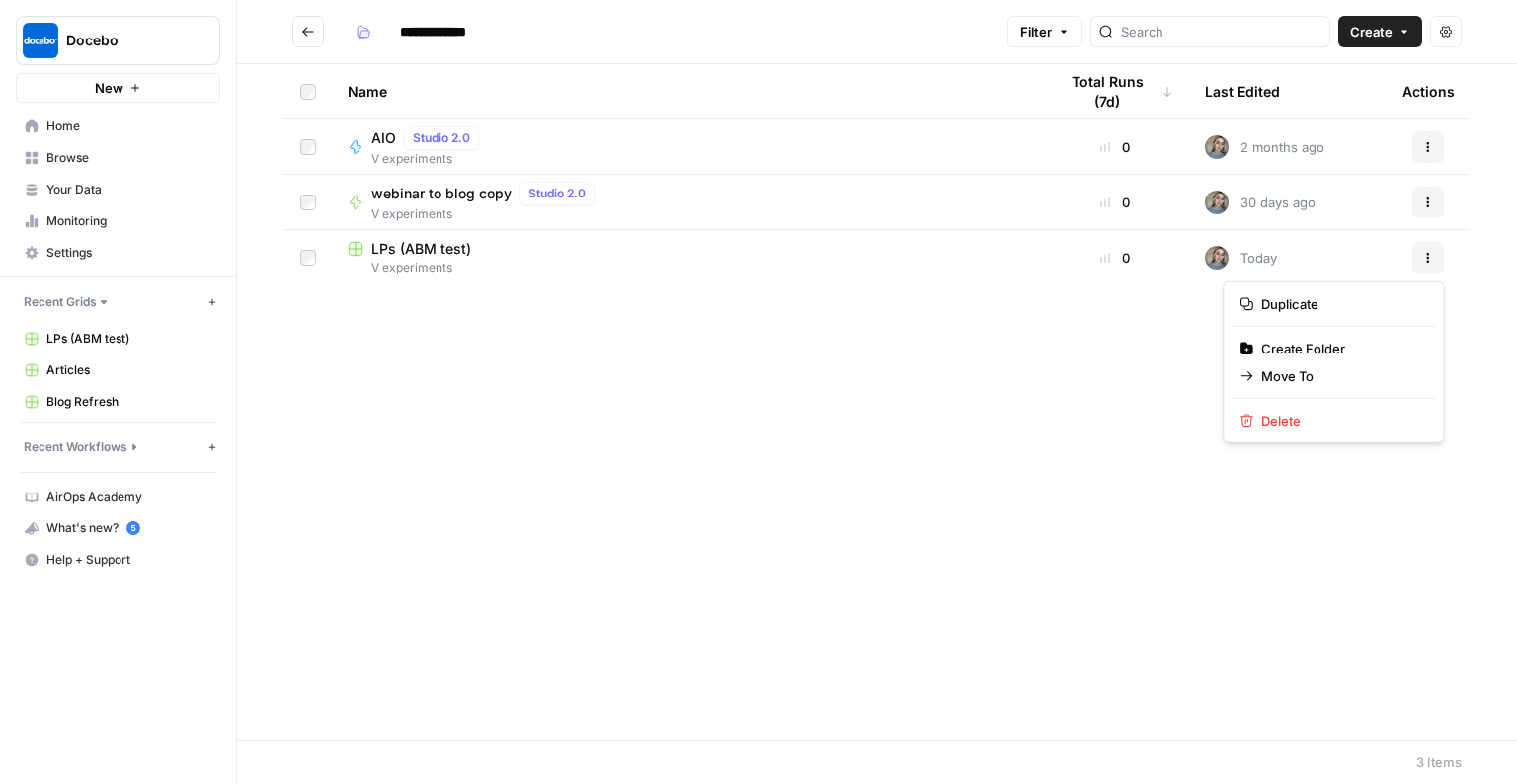 click on "Name Total Runs (7d) Last Edited Actions AIO Studio 2.0 V experiments 0 2 months ago Actions webinar to blog copy Studio 2.0 V experiments 0 30 days ago Actions LPs (ABM test) V experiments 0 Today Actions" at bounding box center [877, 402] 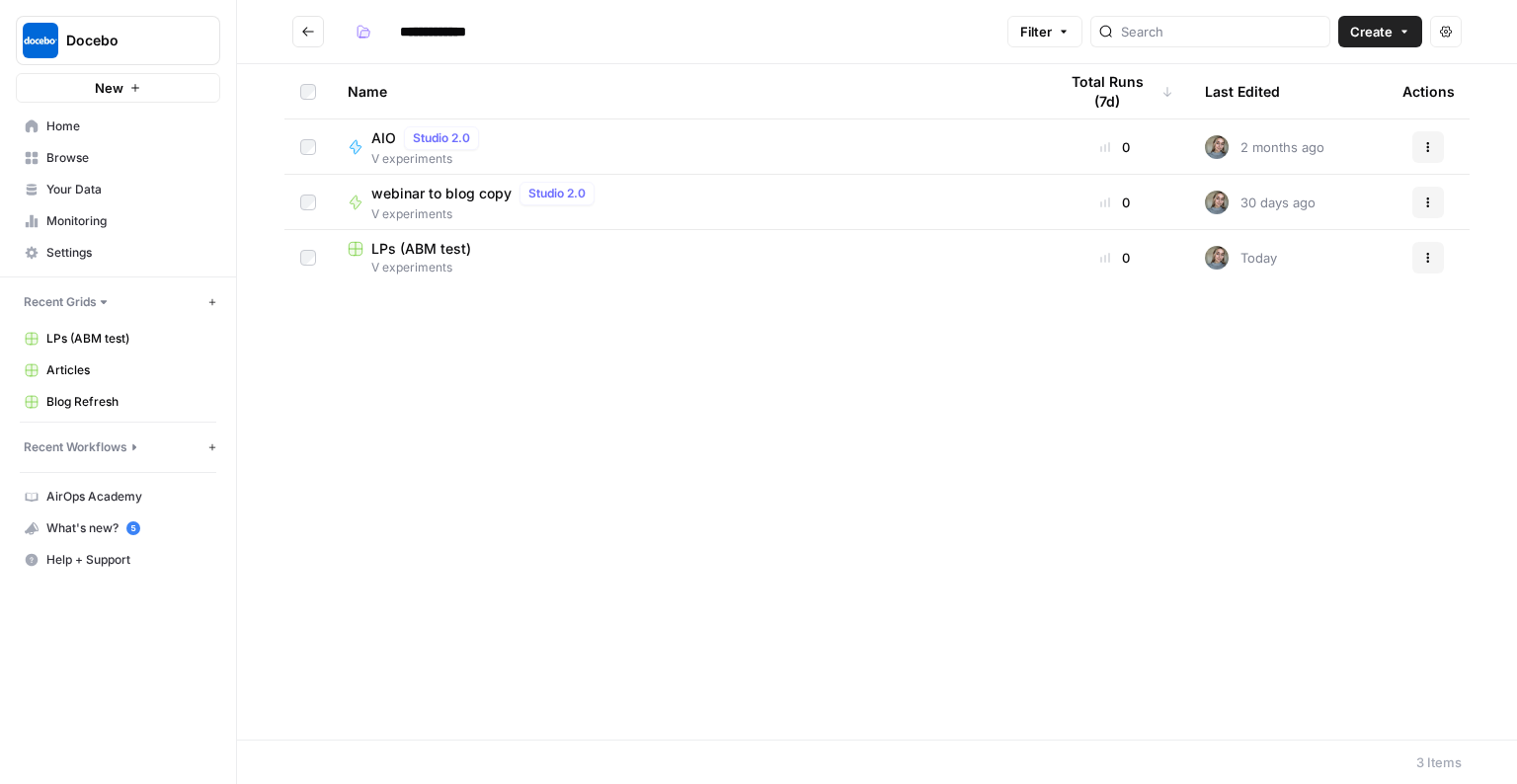click 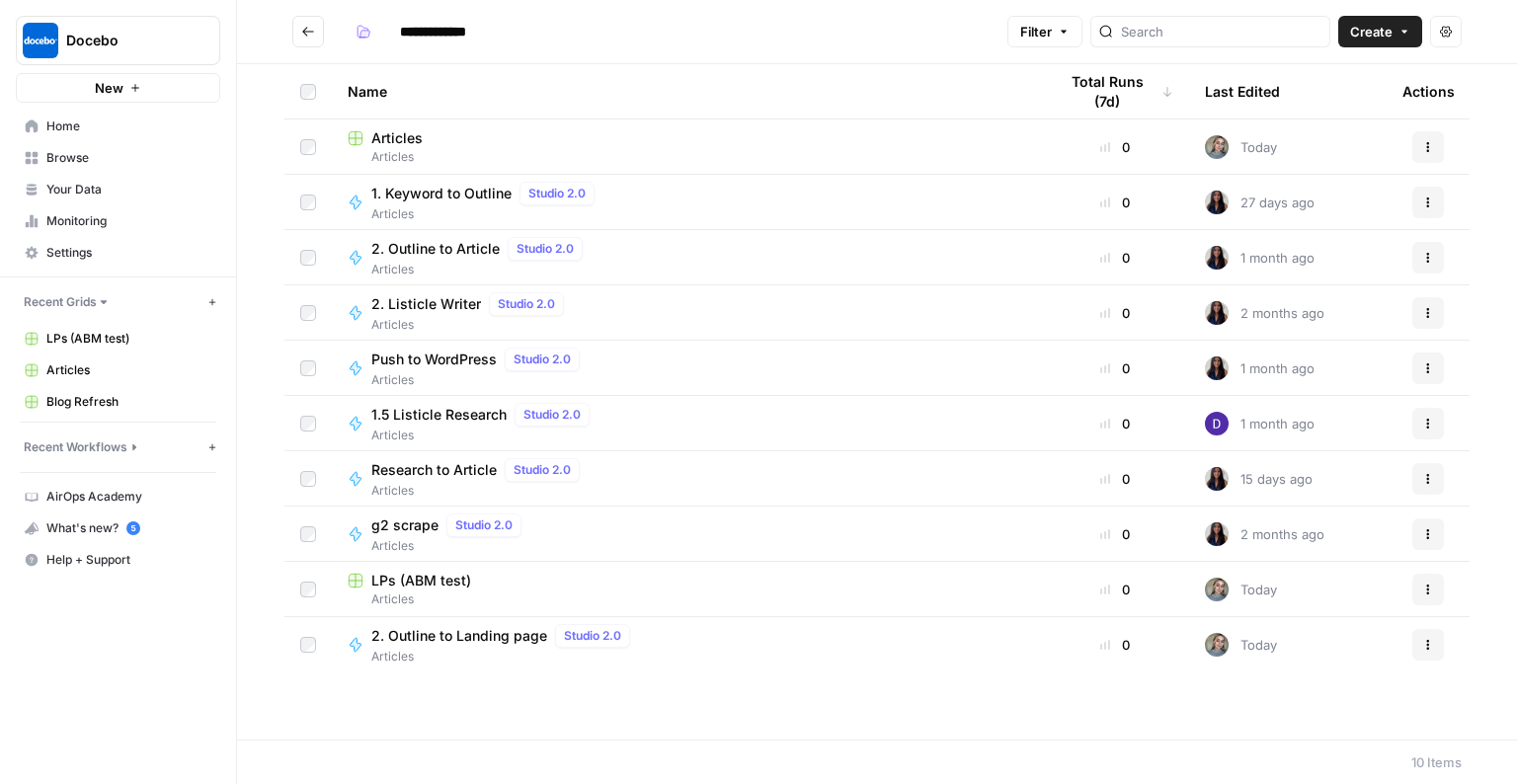 type on "********" 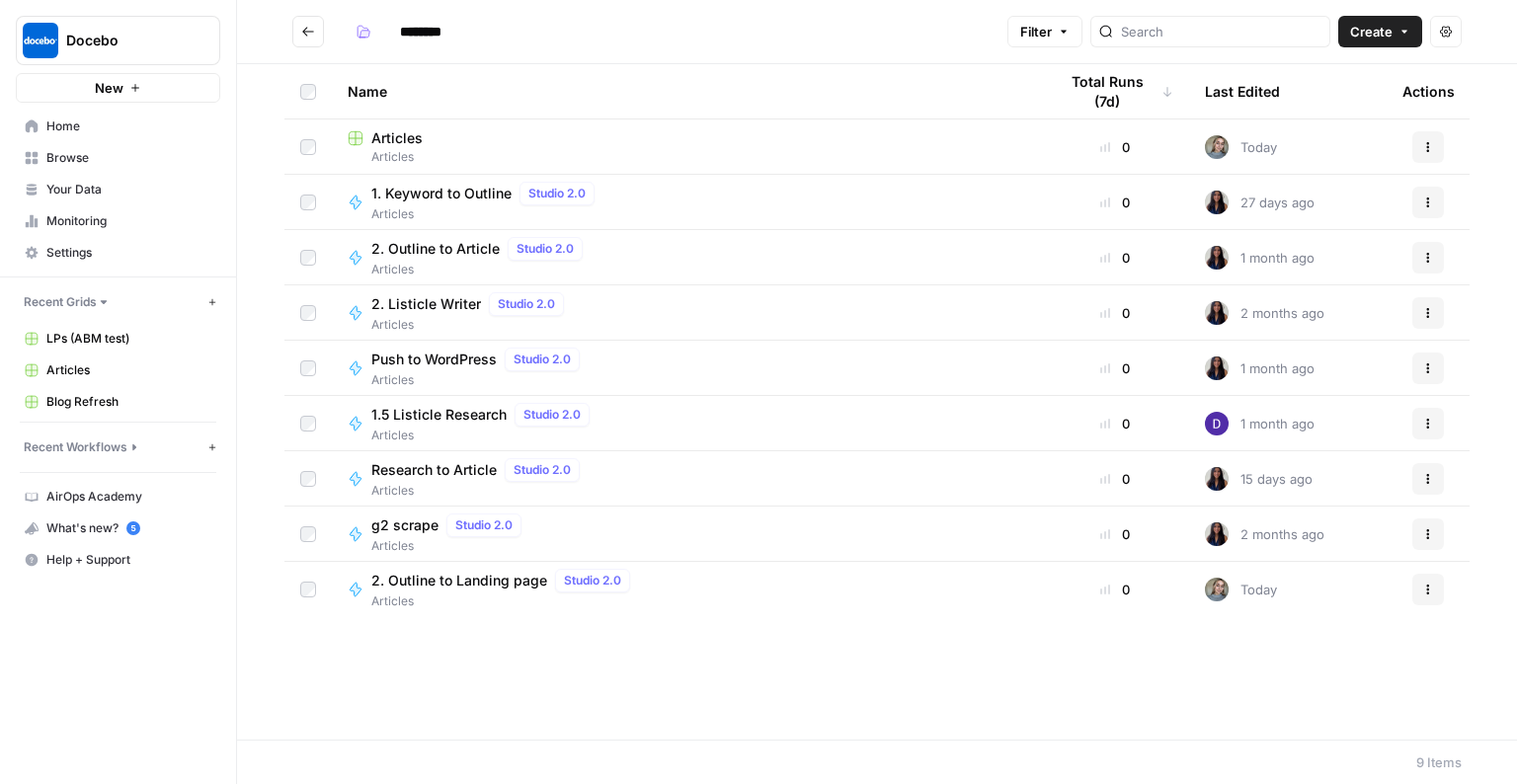 click 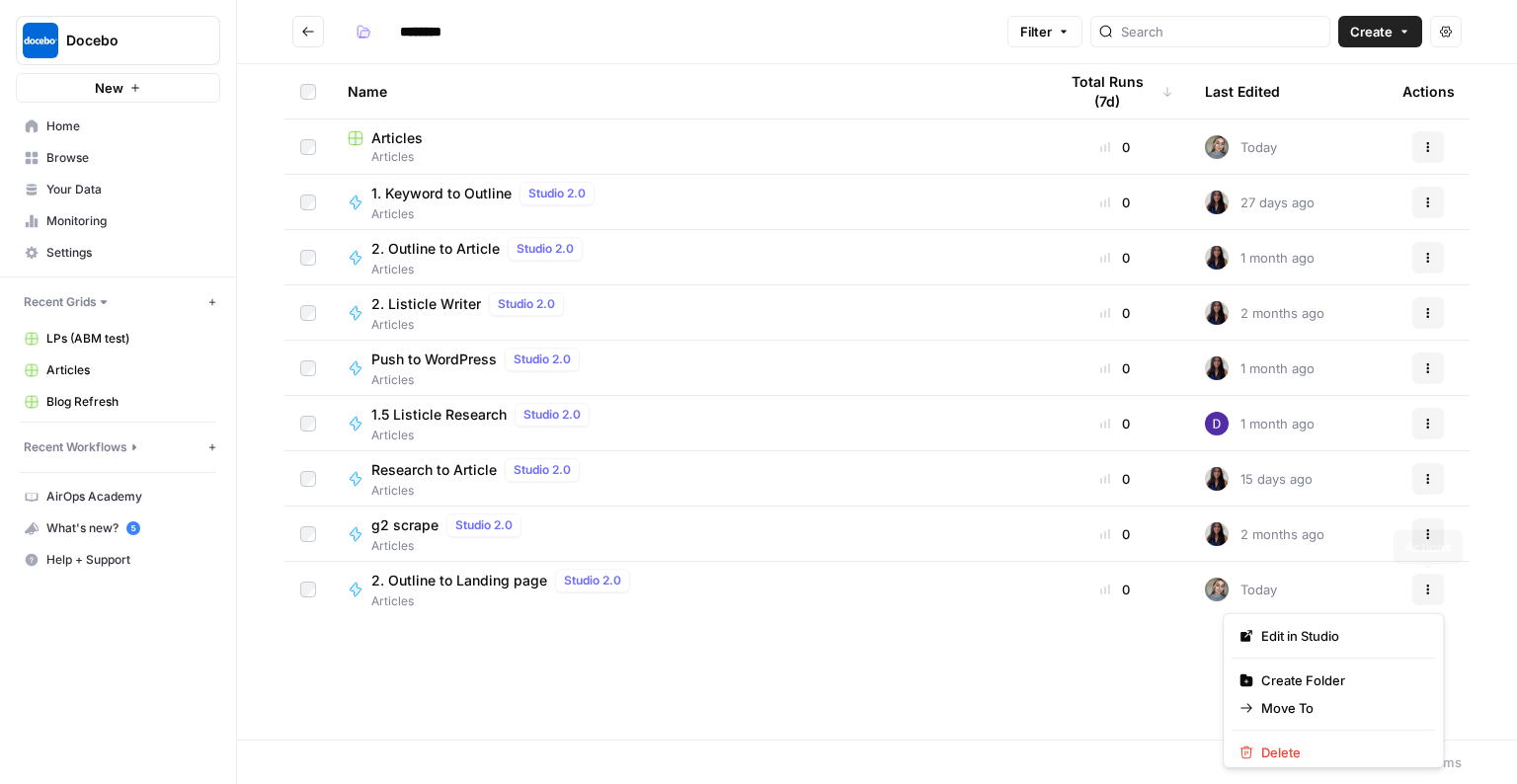 click 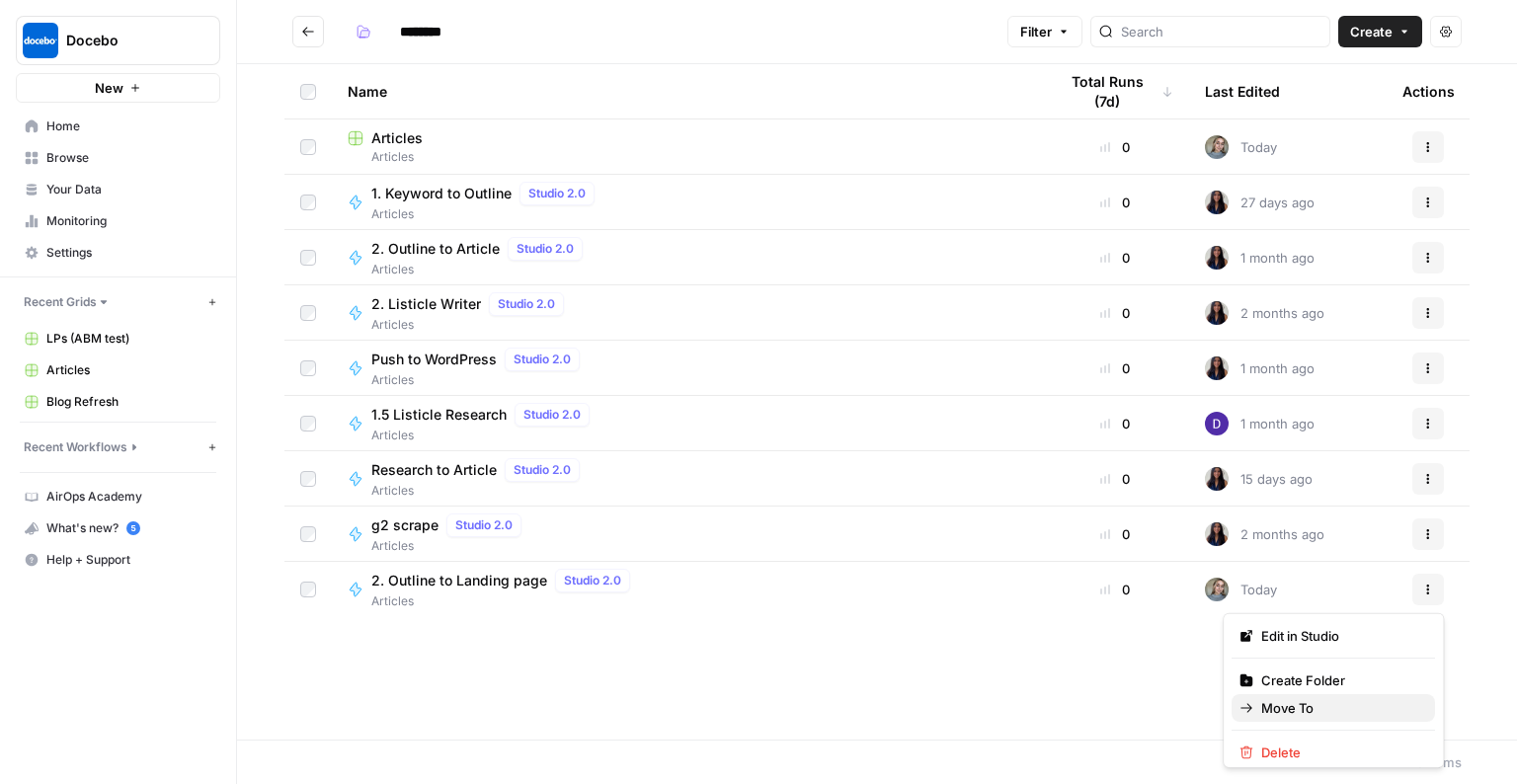 click on "Move To" at bounding box center [1340, 708] 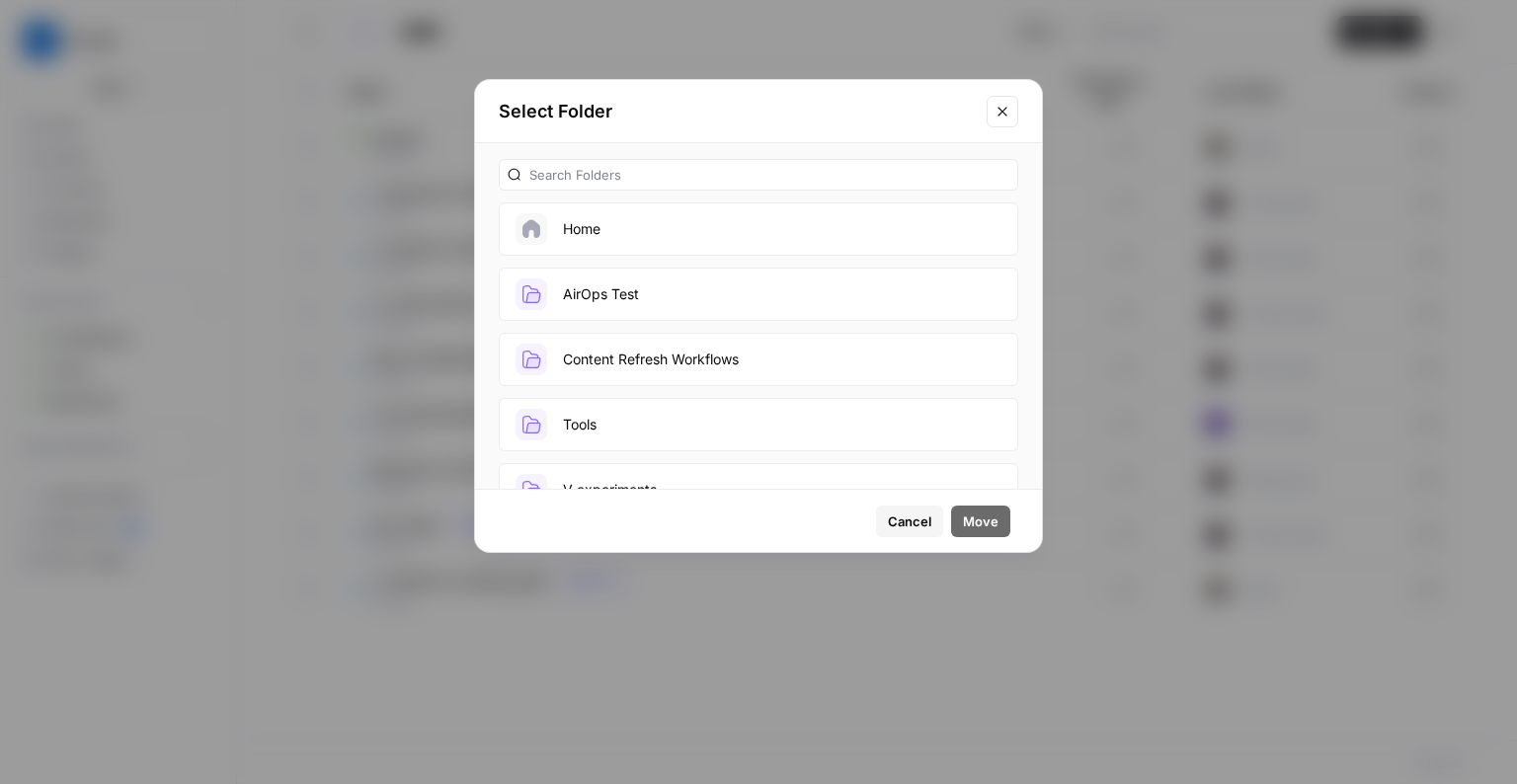 click on "V experiments" at bounding box center (758, 490) 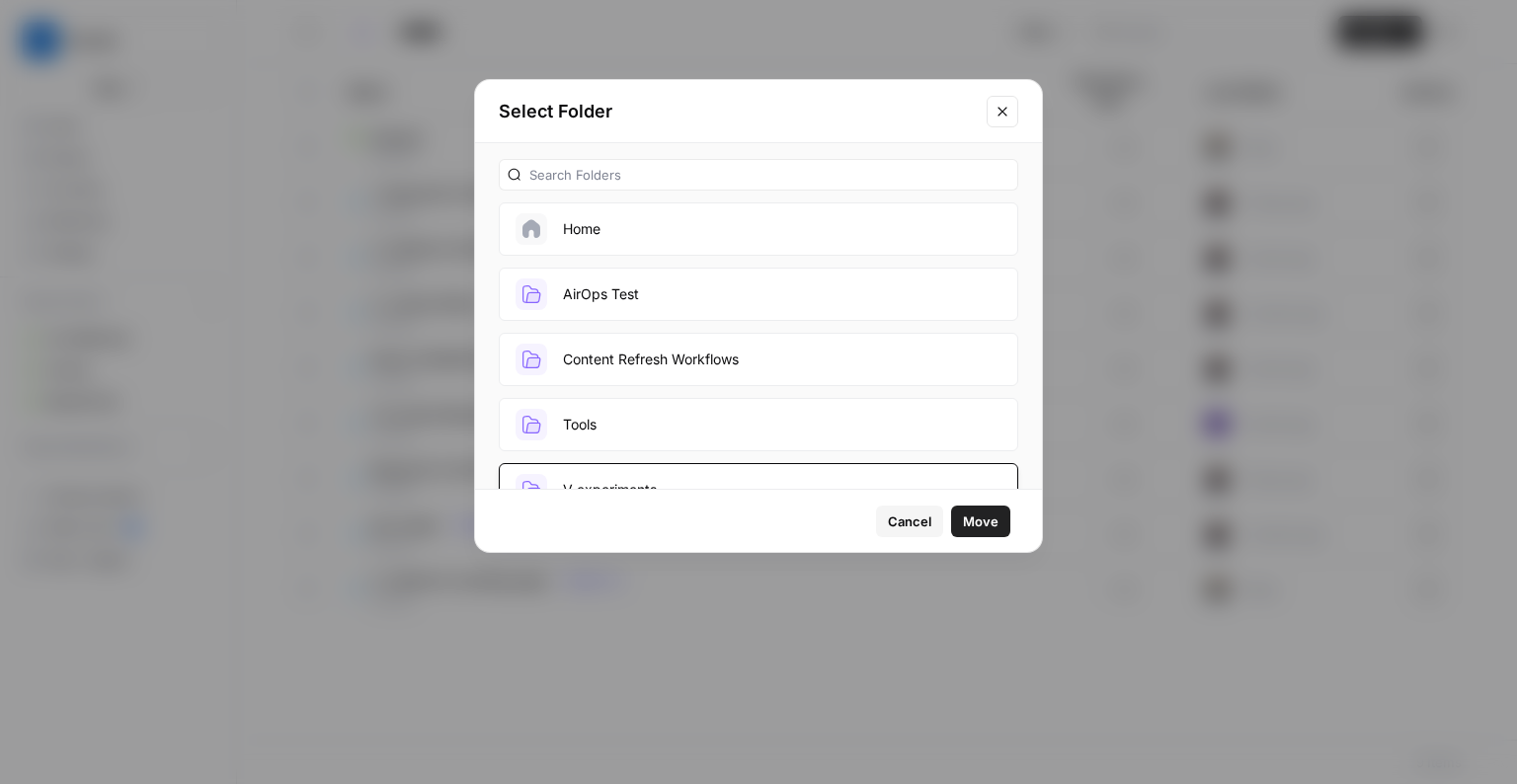 click on "Move" at bounding box center (981, 521) 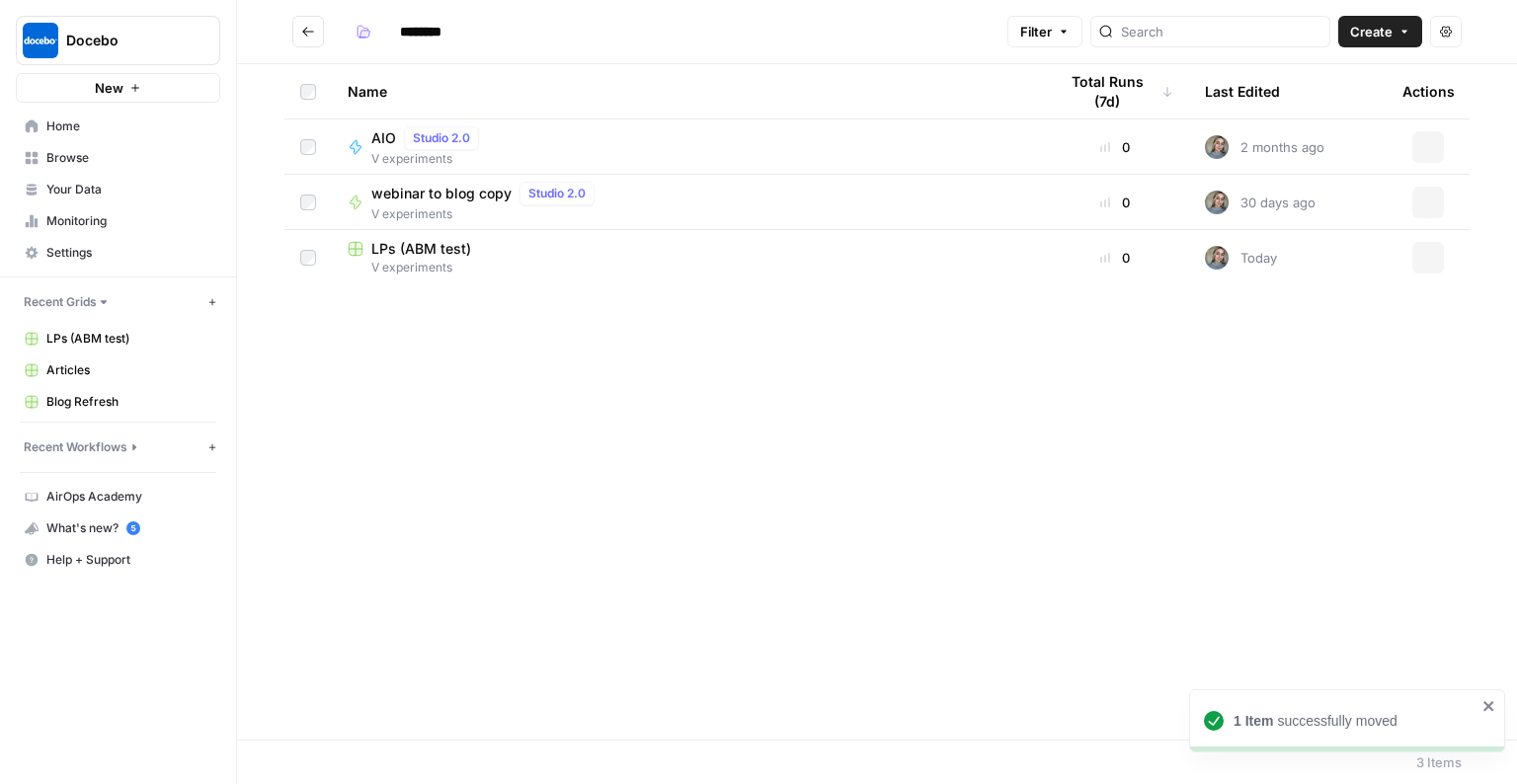 type on "**********" 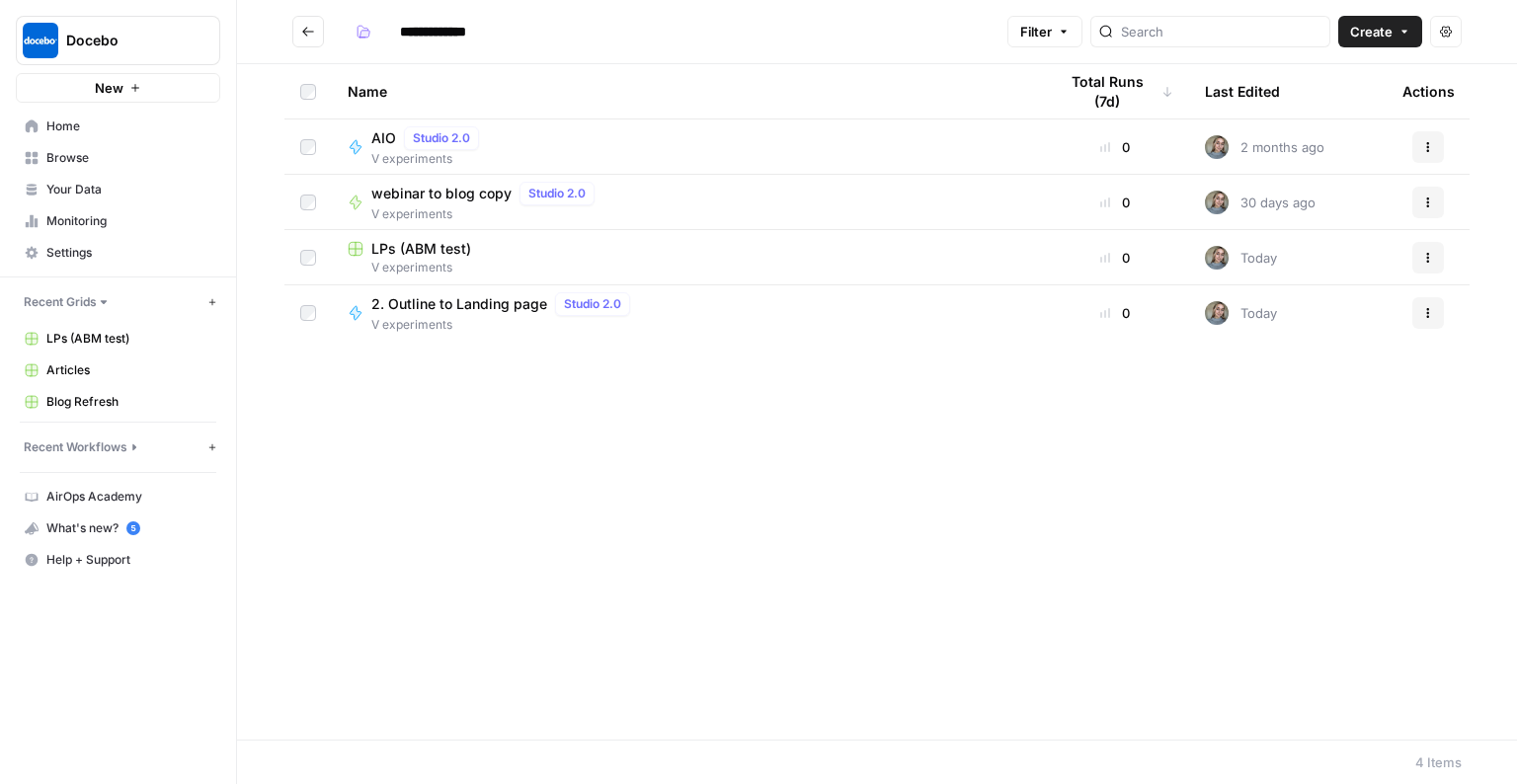click on "LPs (ABM test)" at bounding box center [421, 249] 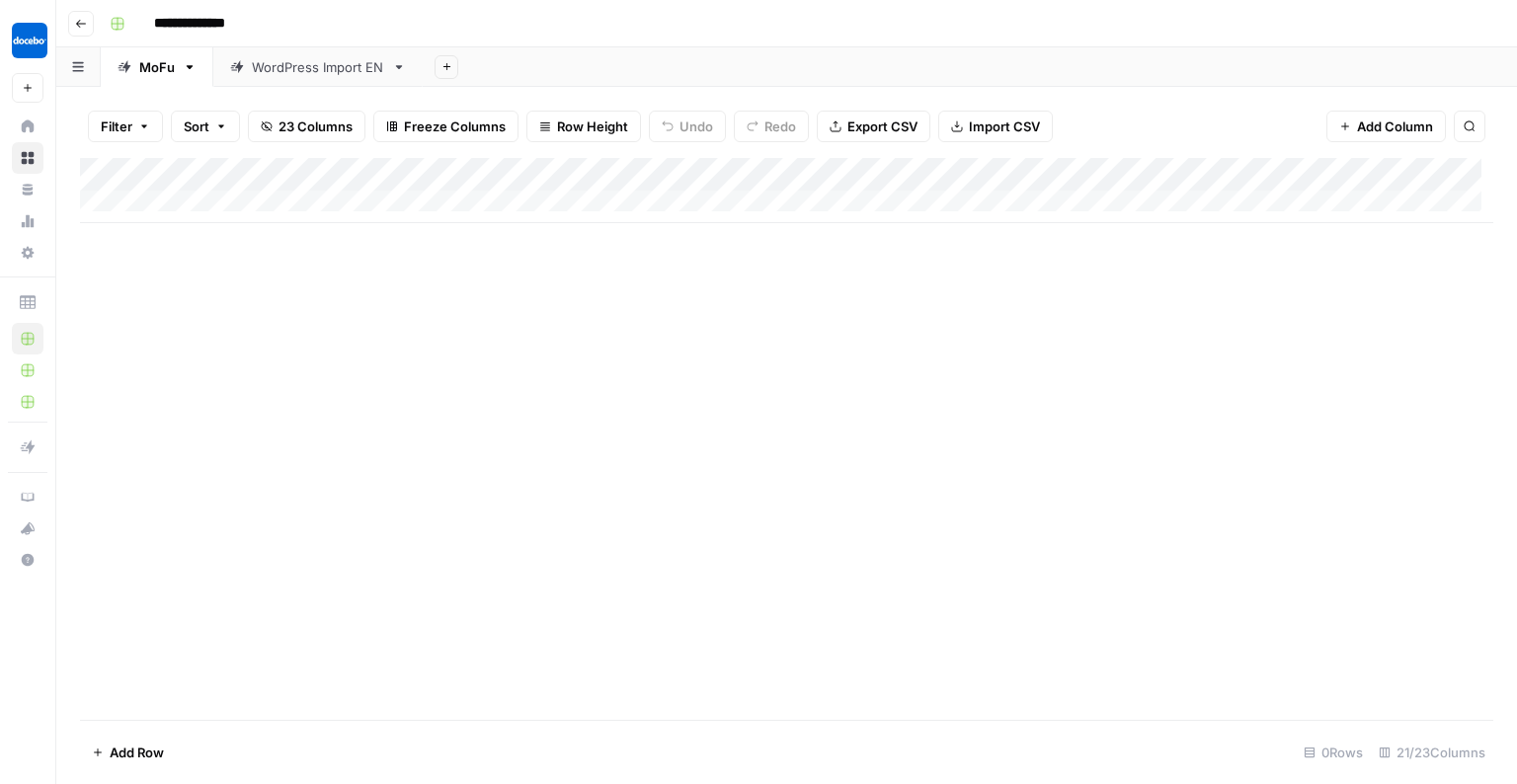 click on "MoFu WordPress Import EN Add Sheet" at bounding box center [786, 67] 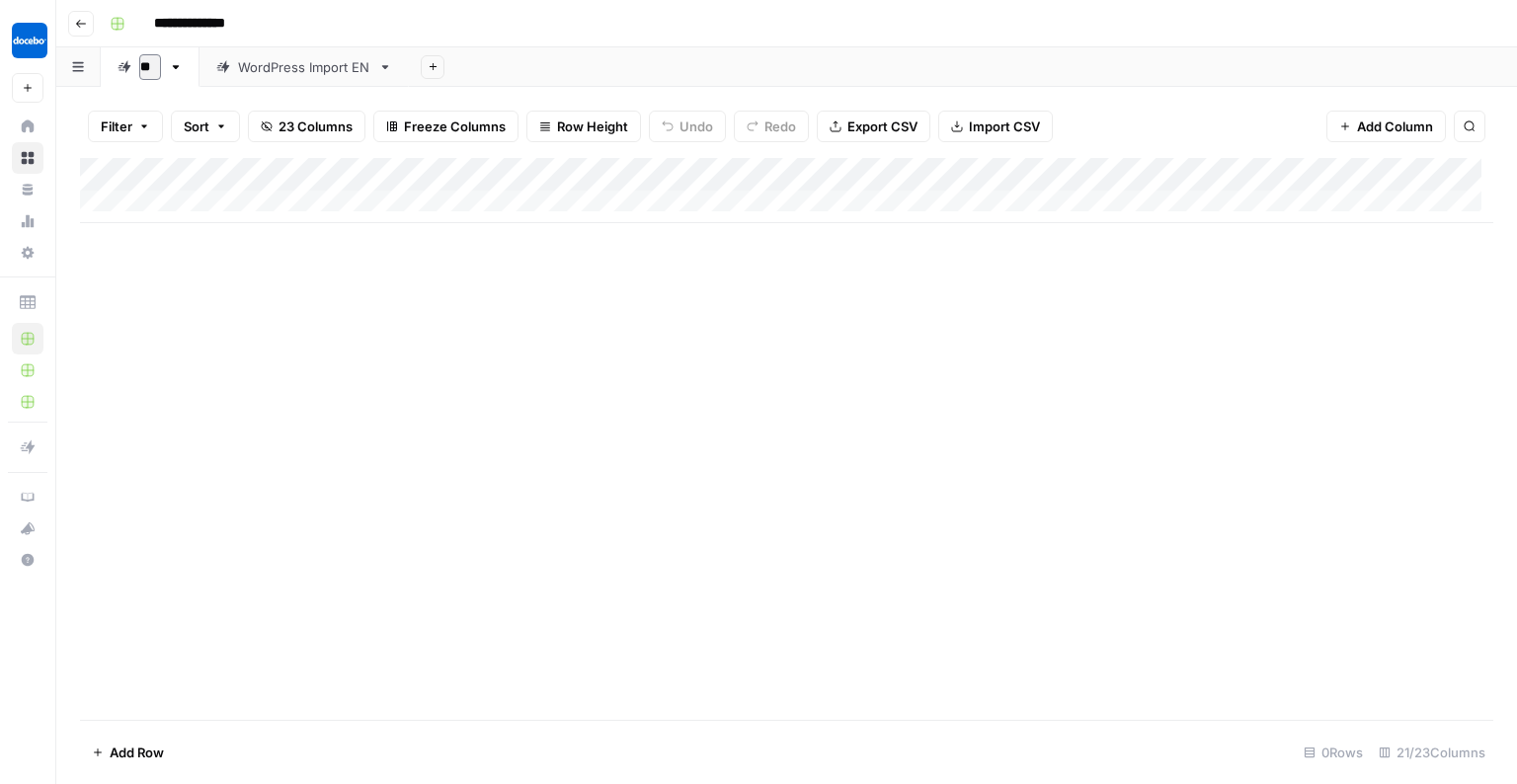 type on "*" 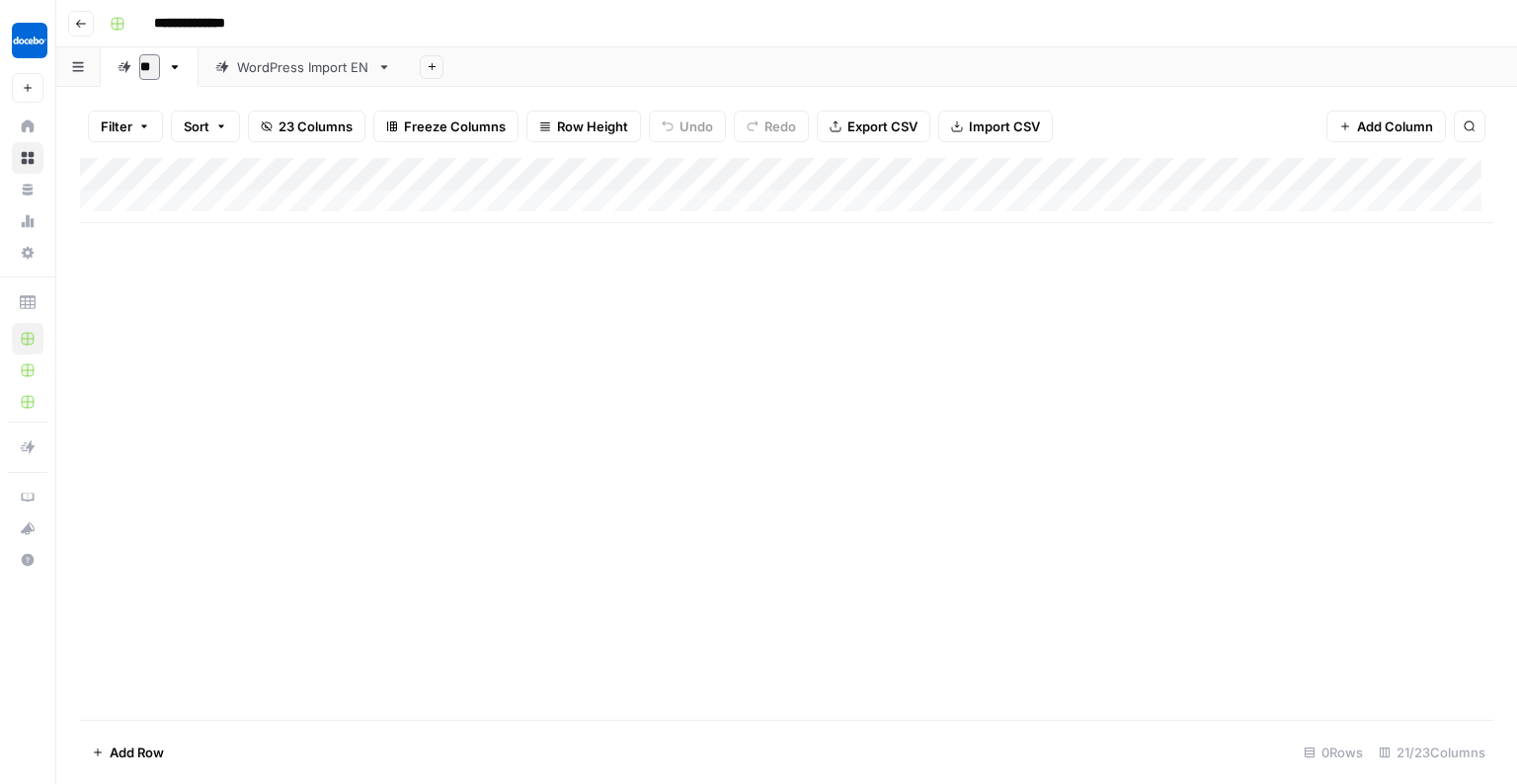 type on "***" 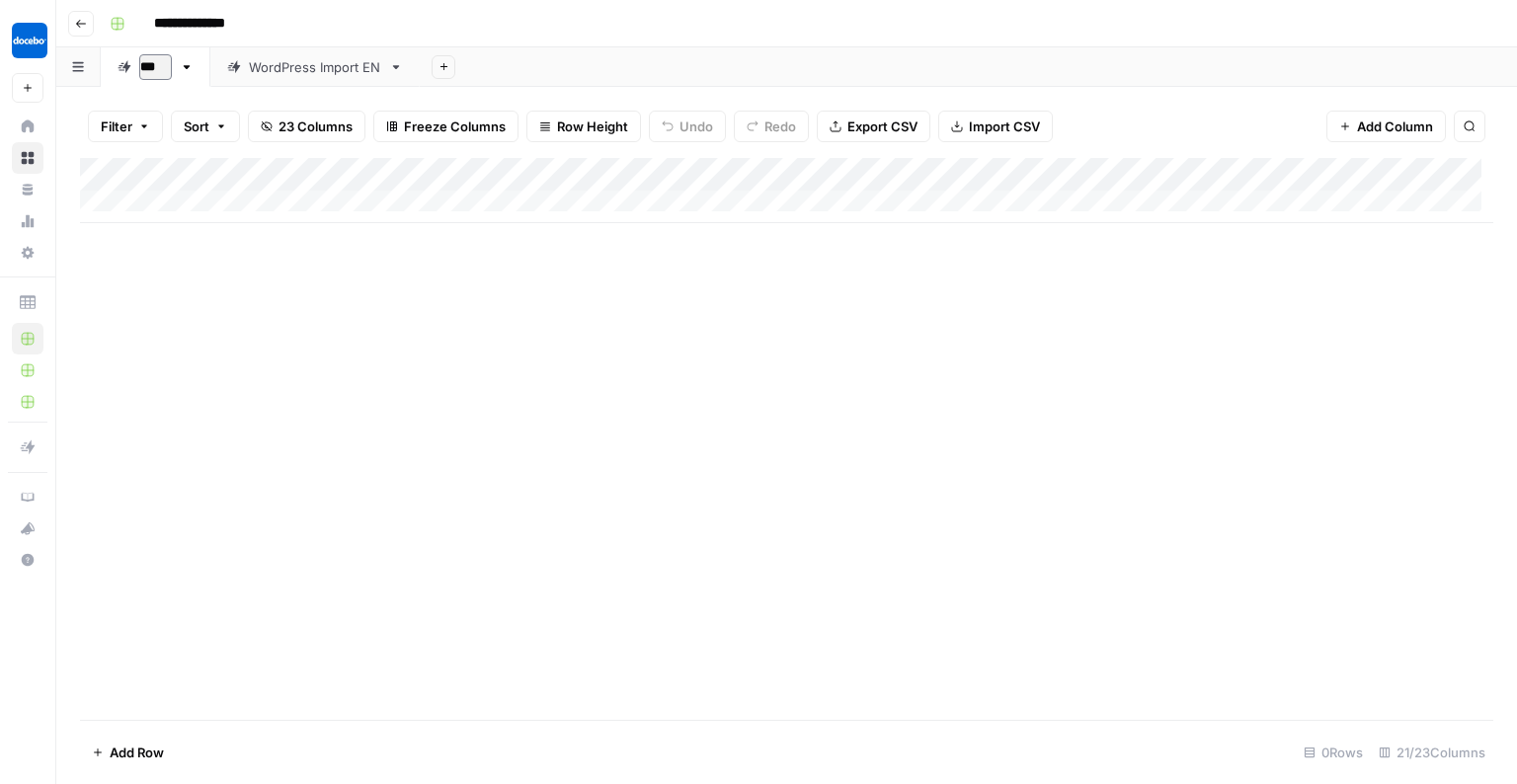 click on "Add Column" at bounding box center [786, 438] 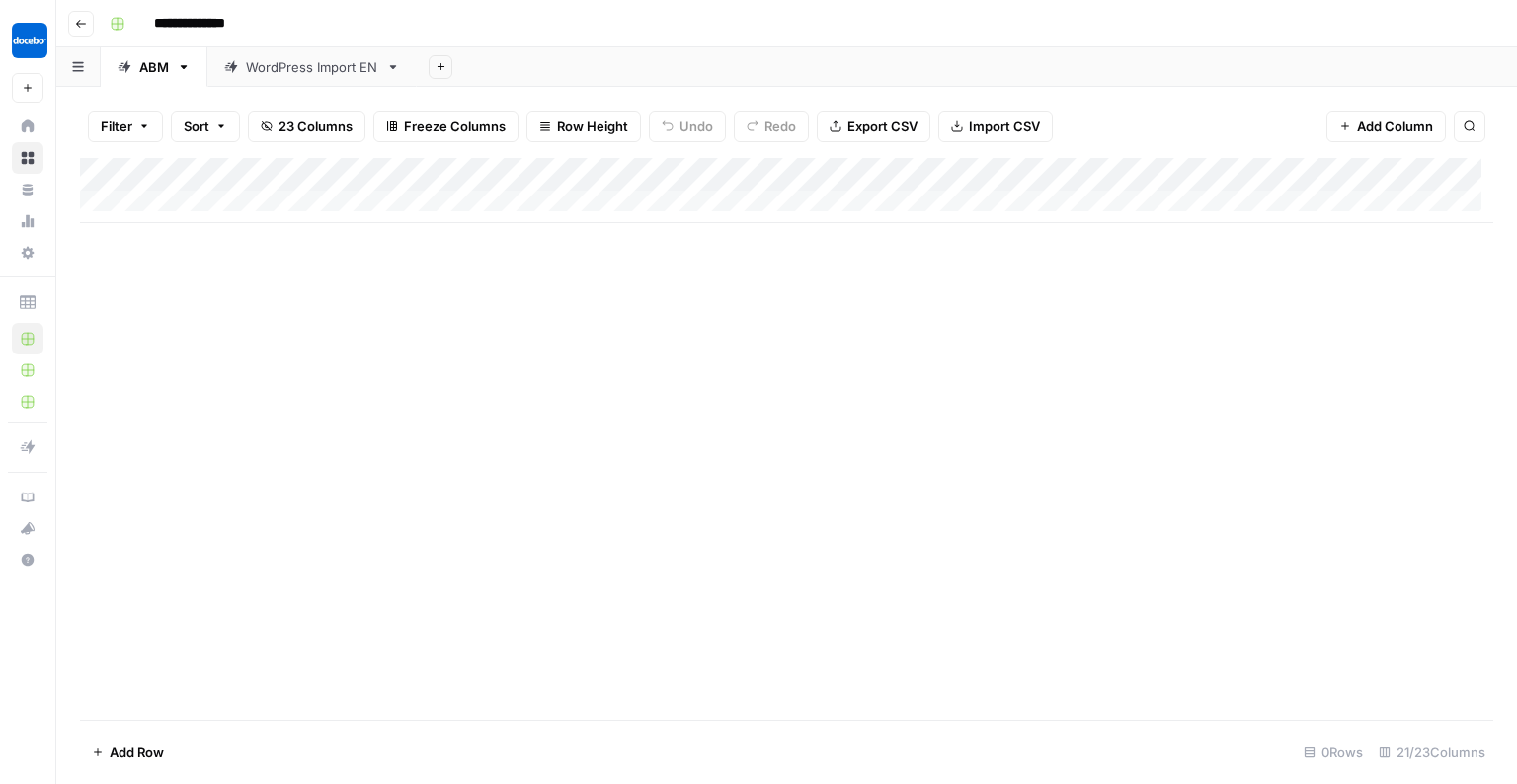 click on "**********" at bounding box center [203, 24] 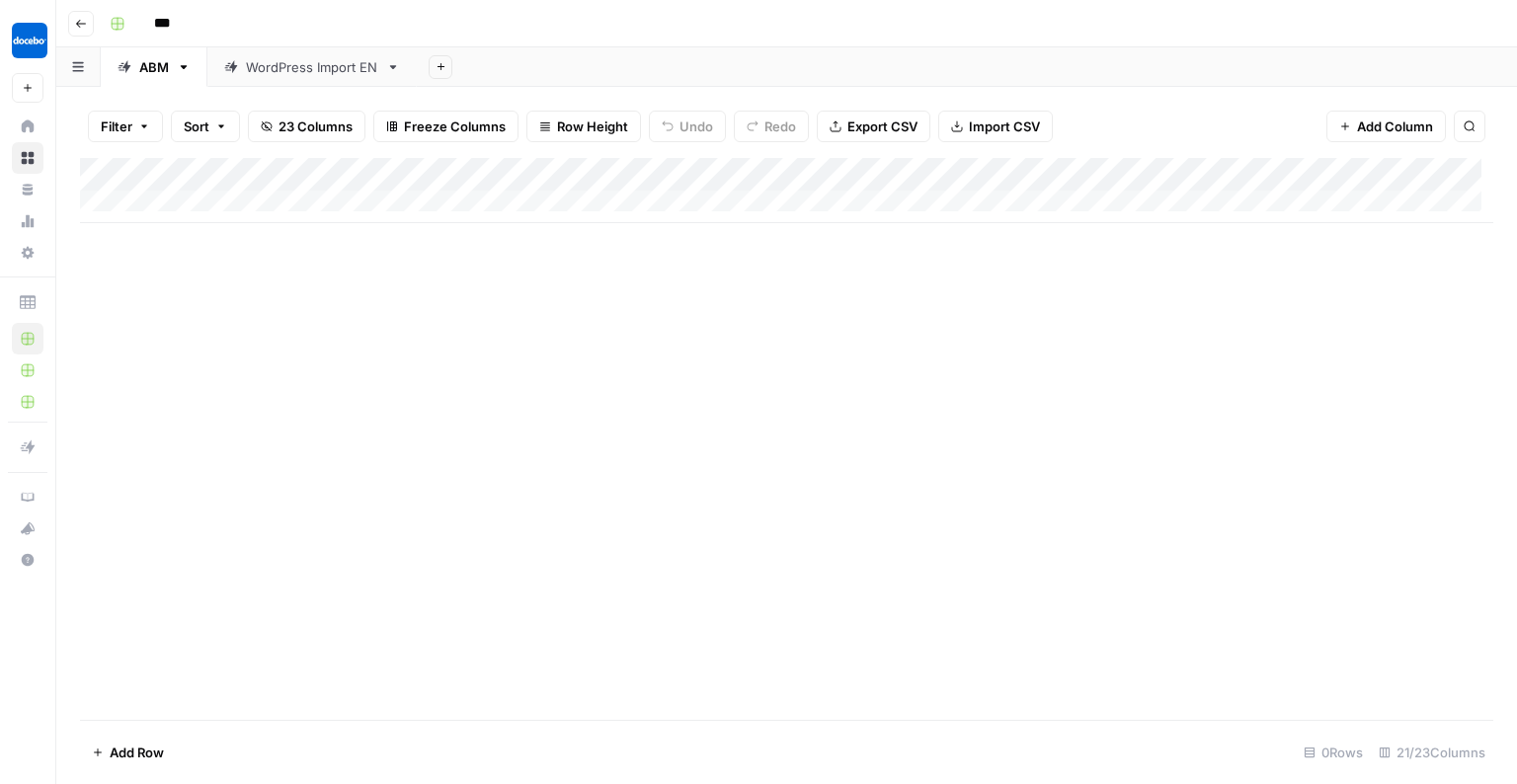 type on "***" 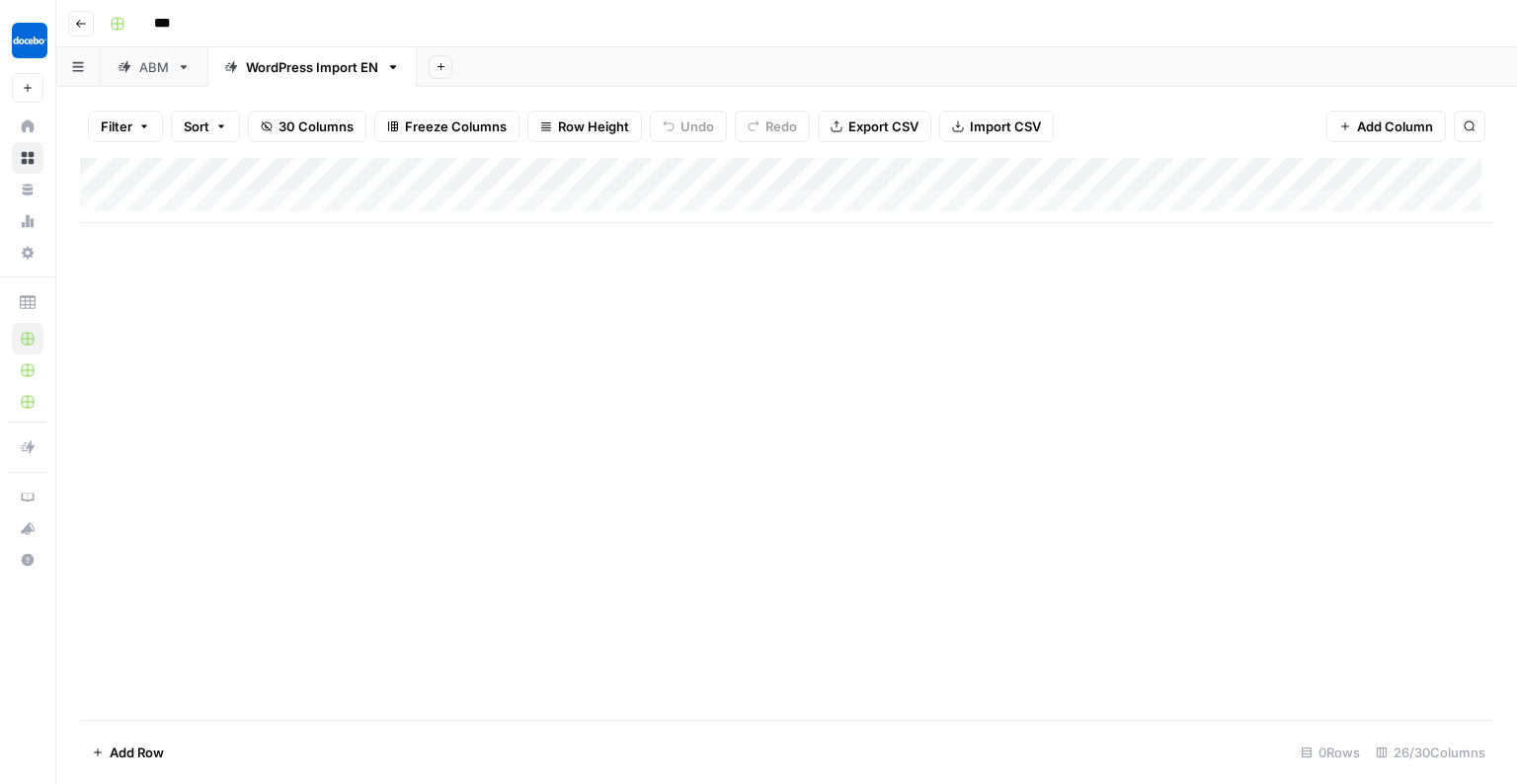 click on "WordPress Import EN" at bounding box center [312, 67] 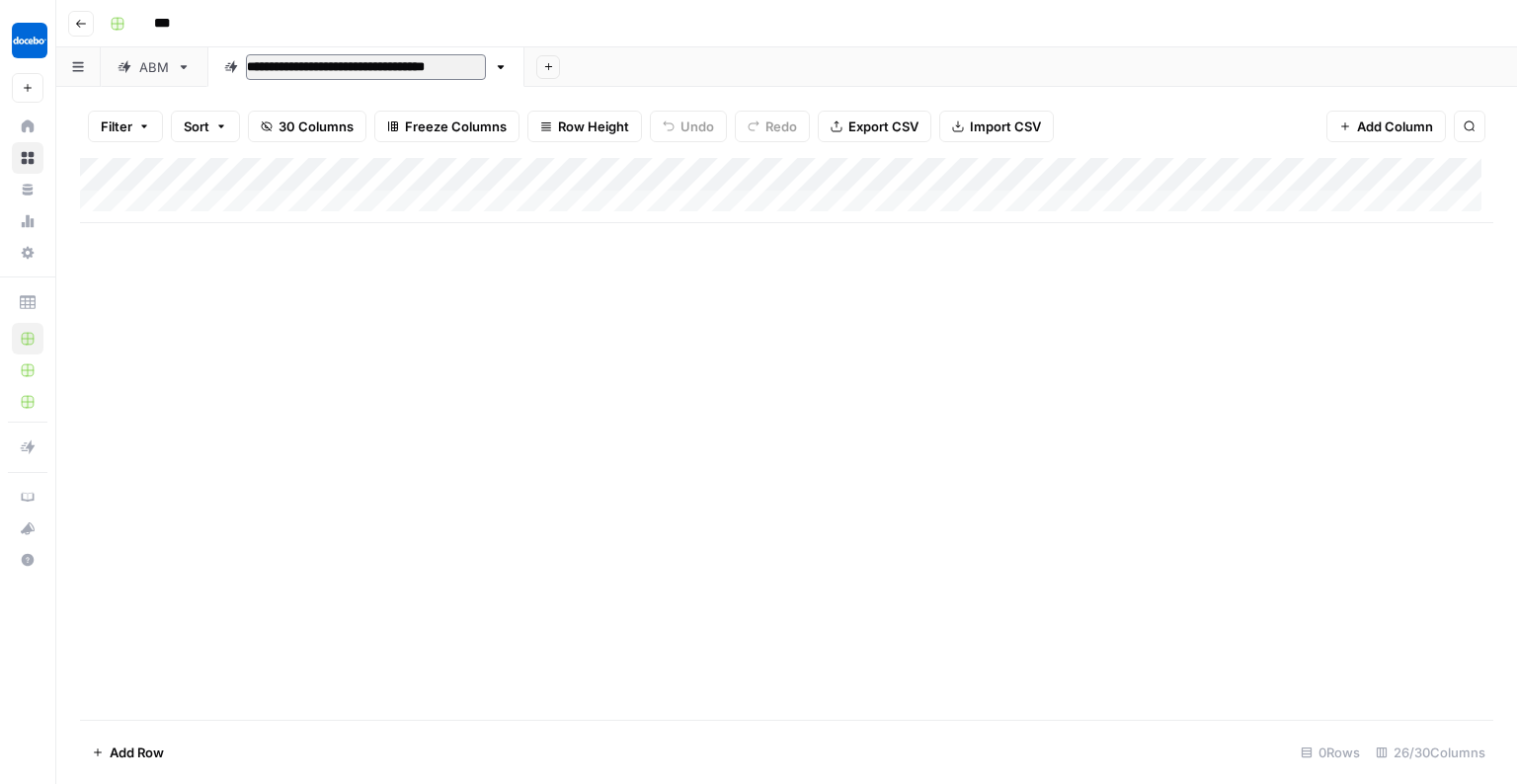 type on "**********" 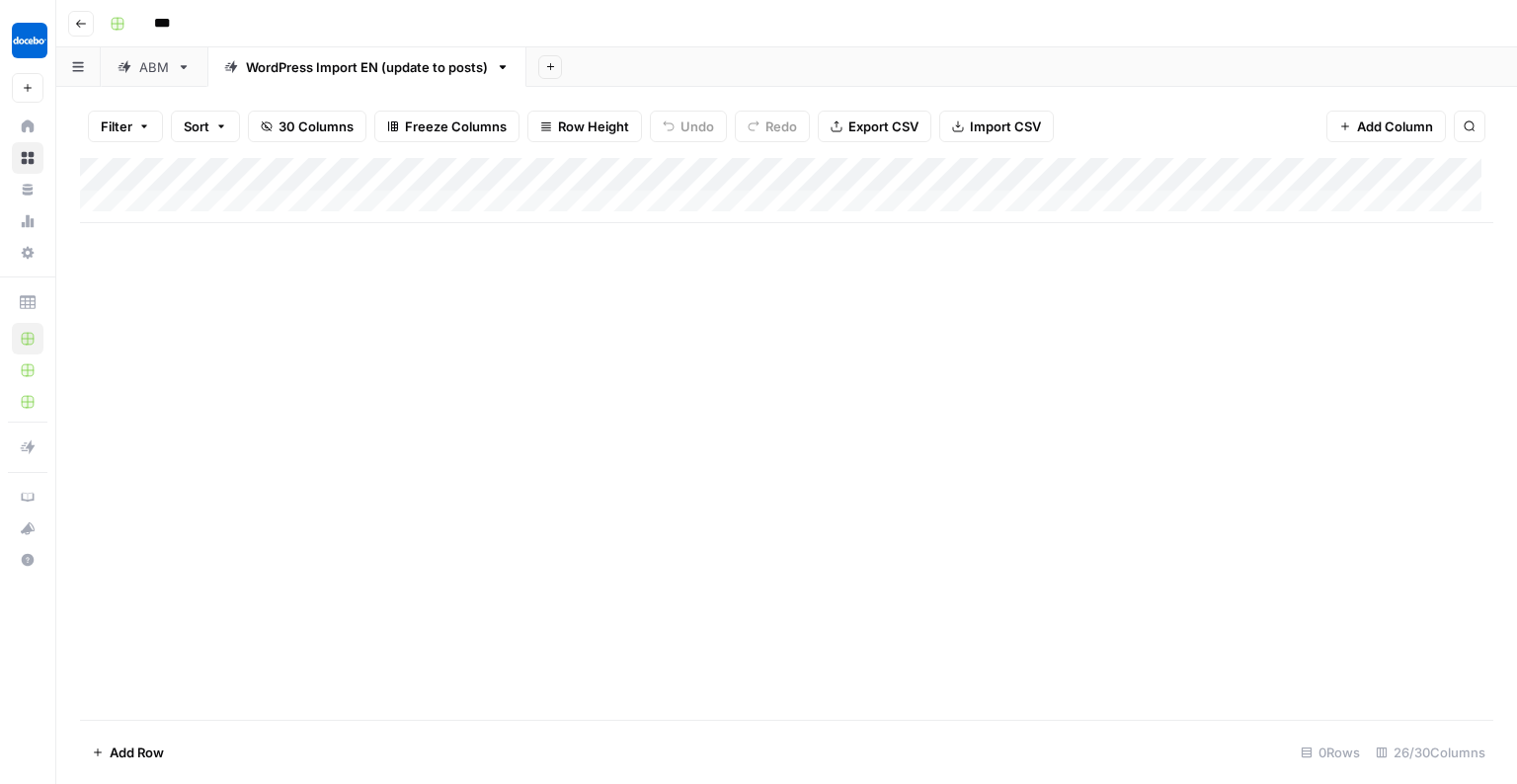 click on "Add Column" at bounding box center (786, 438) 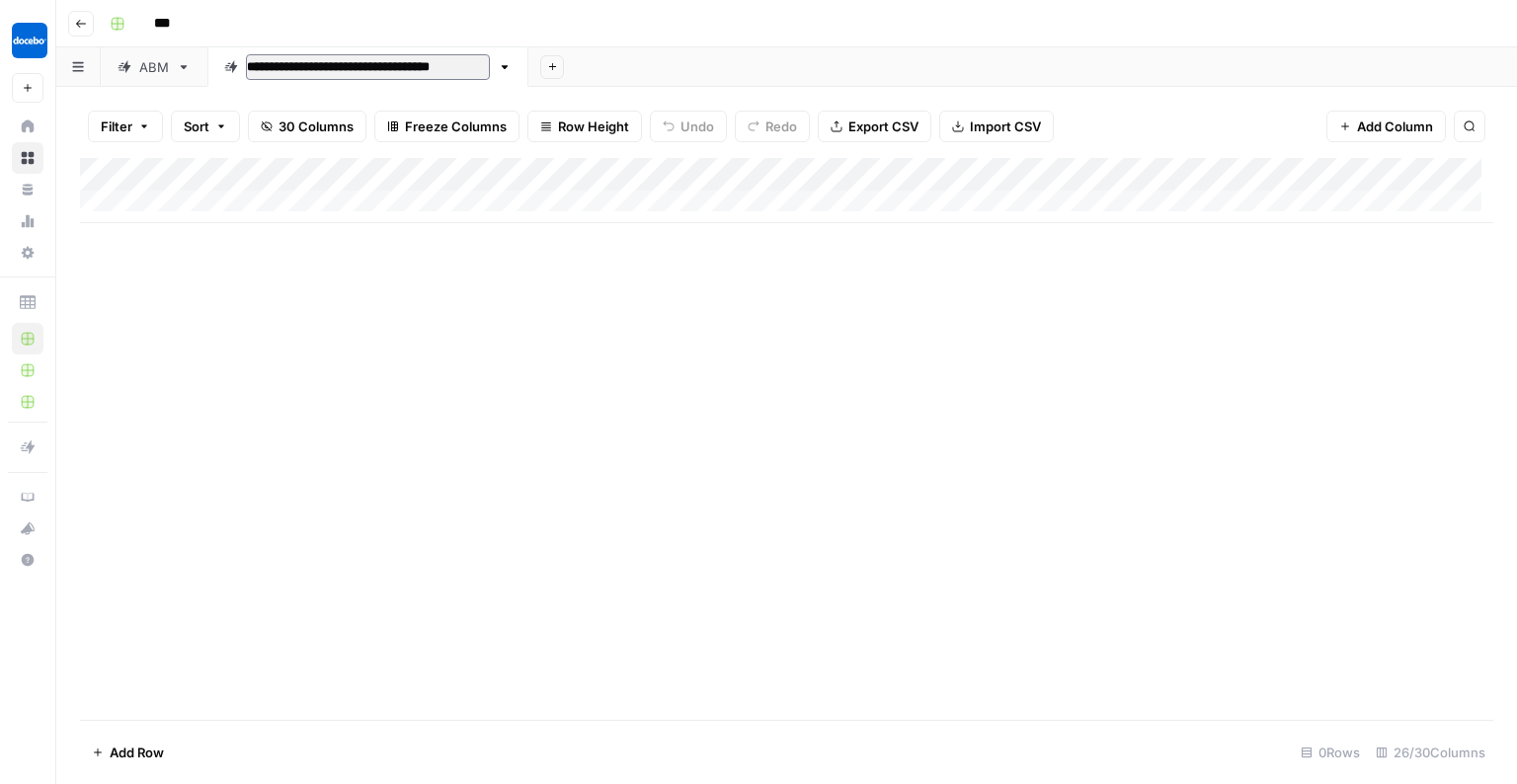 click on "**********" at bounding box center (367, 67) 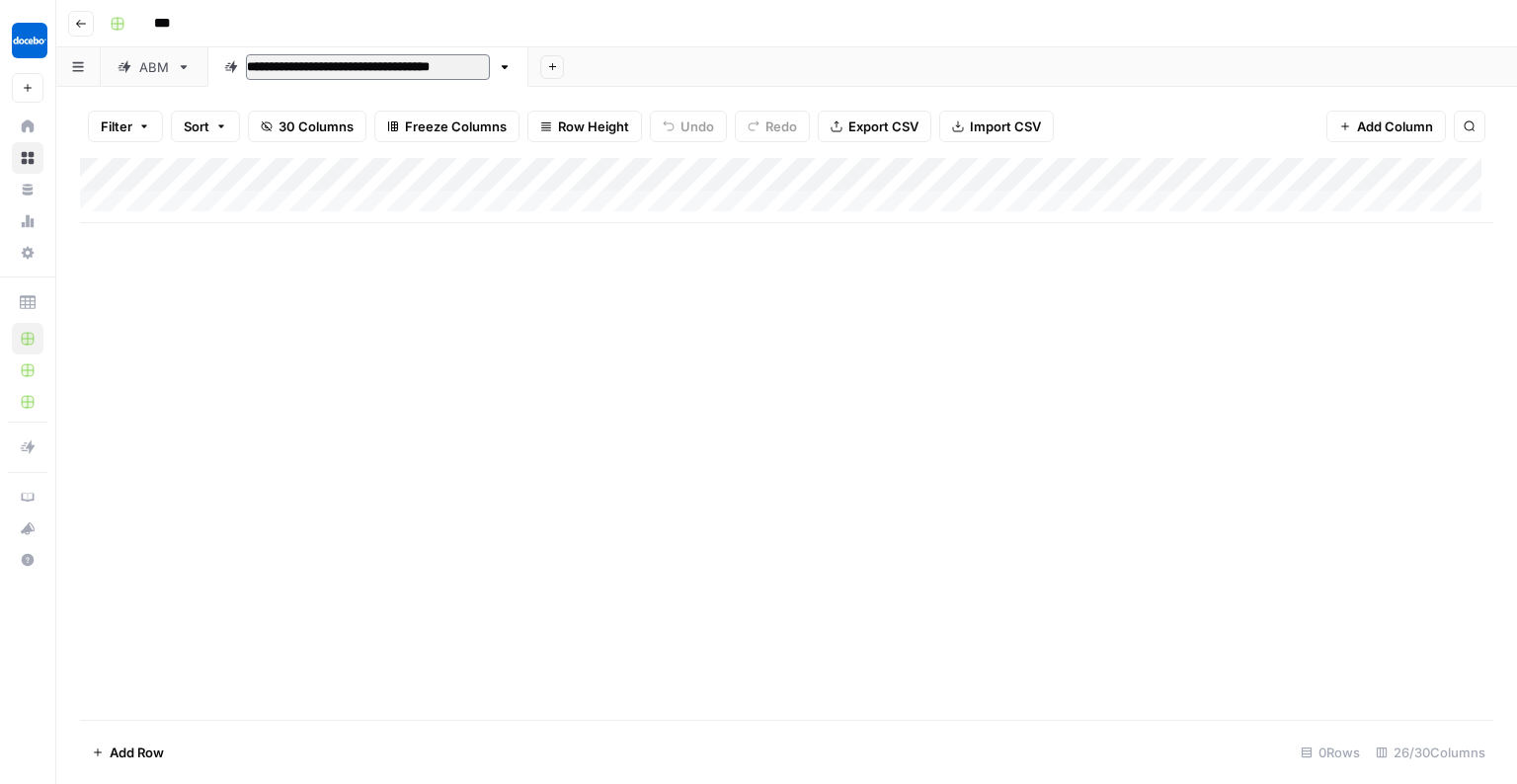 click on "**********" at bounding box center [367, 67] 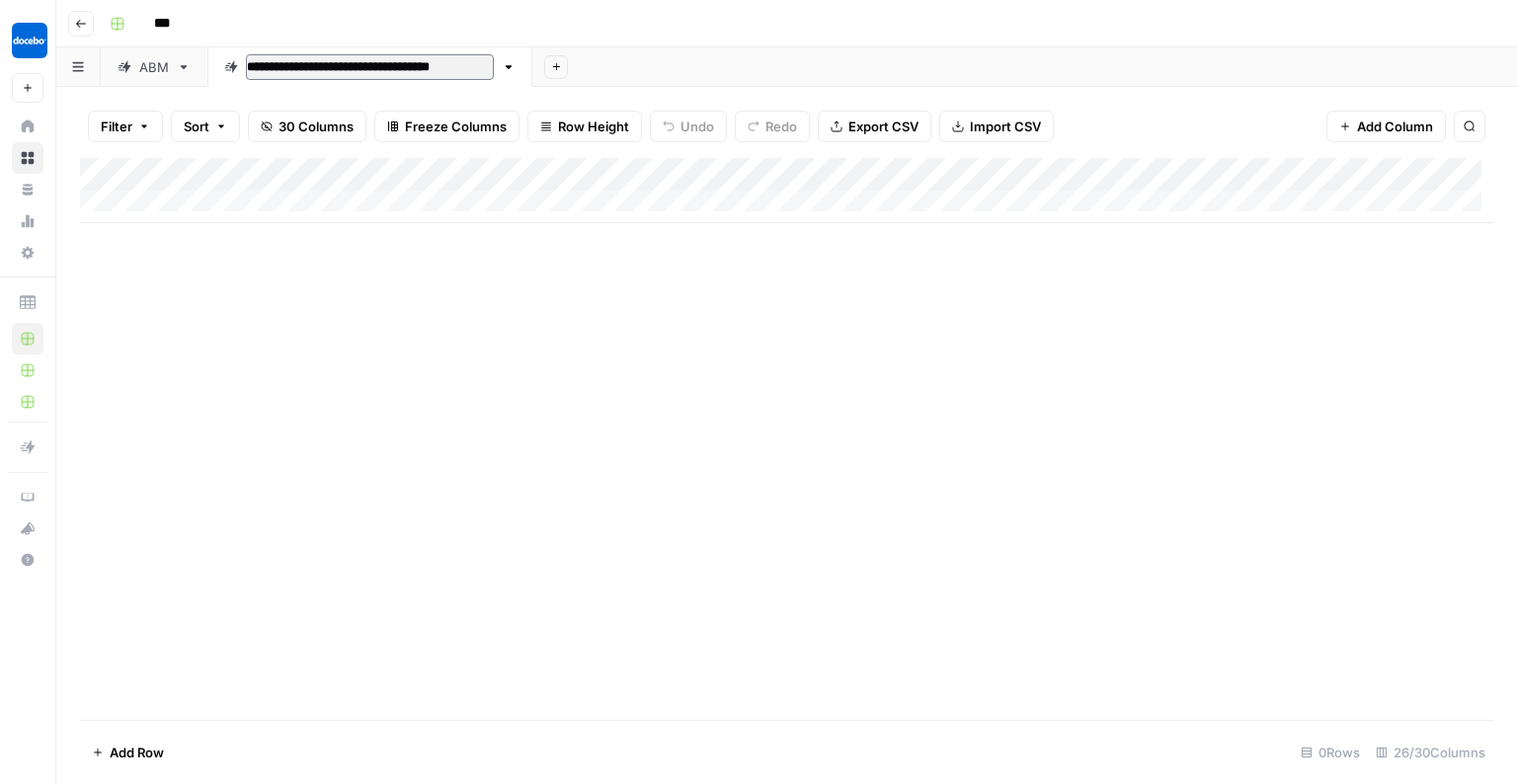click on "**********" at bounding box center [369, 67] 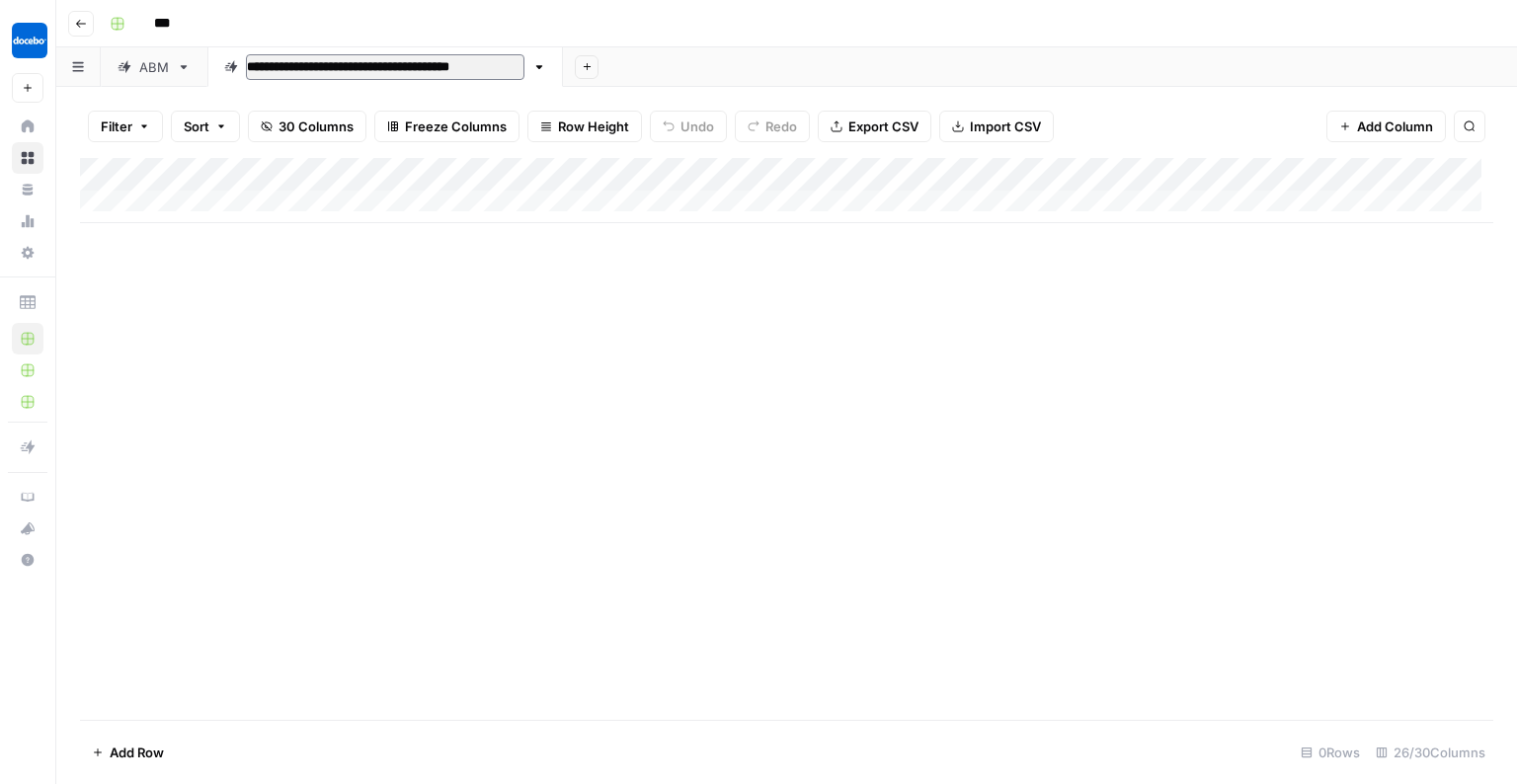 type on "**********" 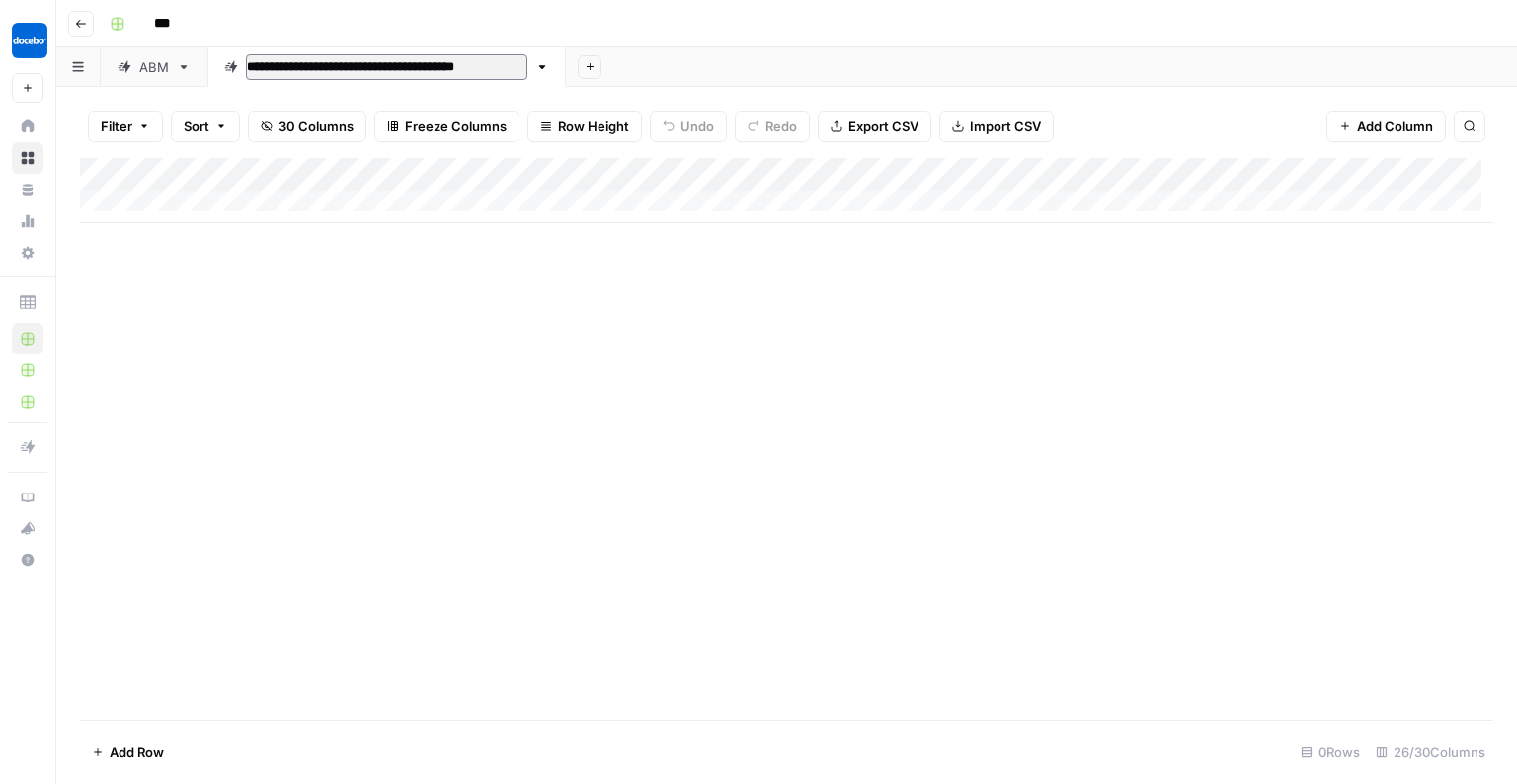 click on "Add Column" at bounding box center (786, 438) 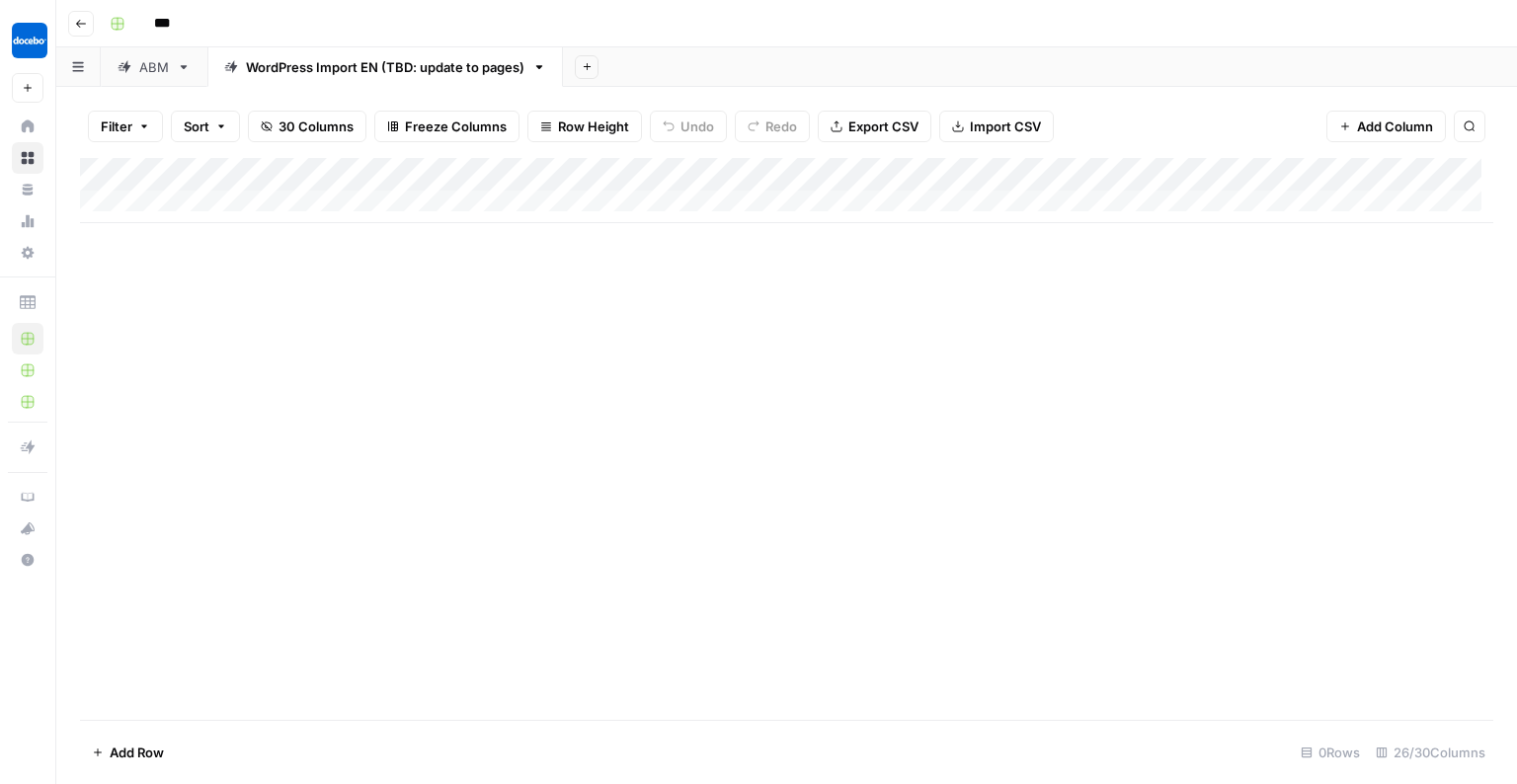 click on "ABM" at bounding box center (154, 67) 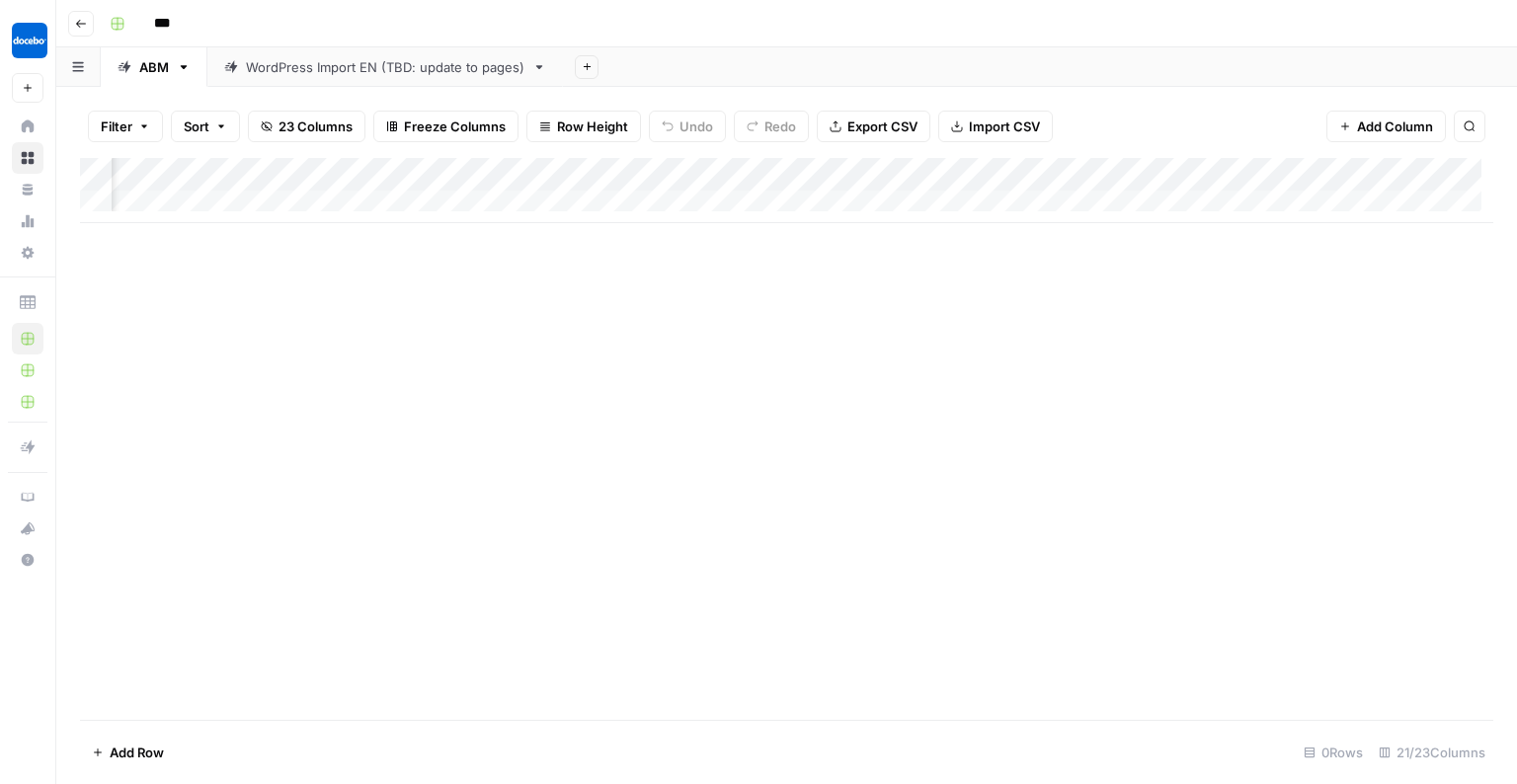 scroll, scrollTop: 0, scrollLeft: 2963, axis: horizontal 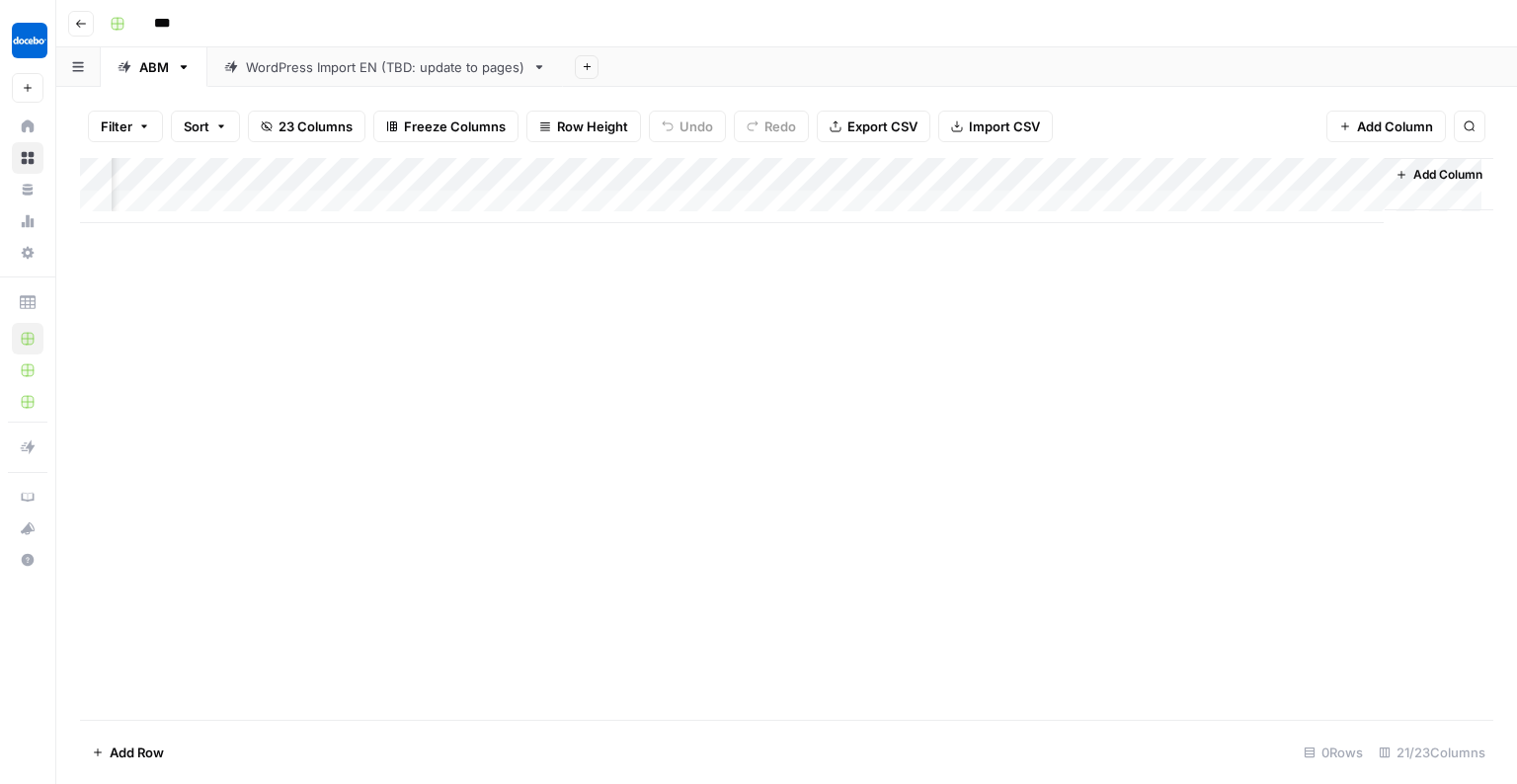 click on "Add Column" at bounding box center [1448, 175] 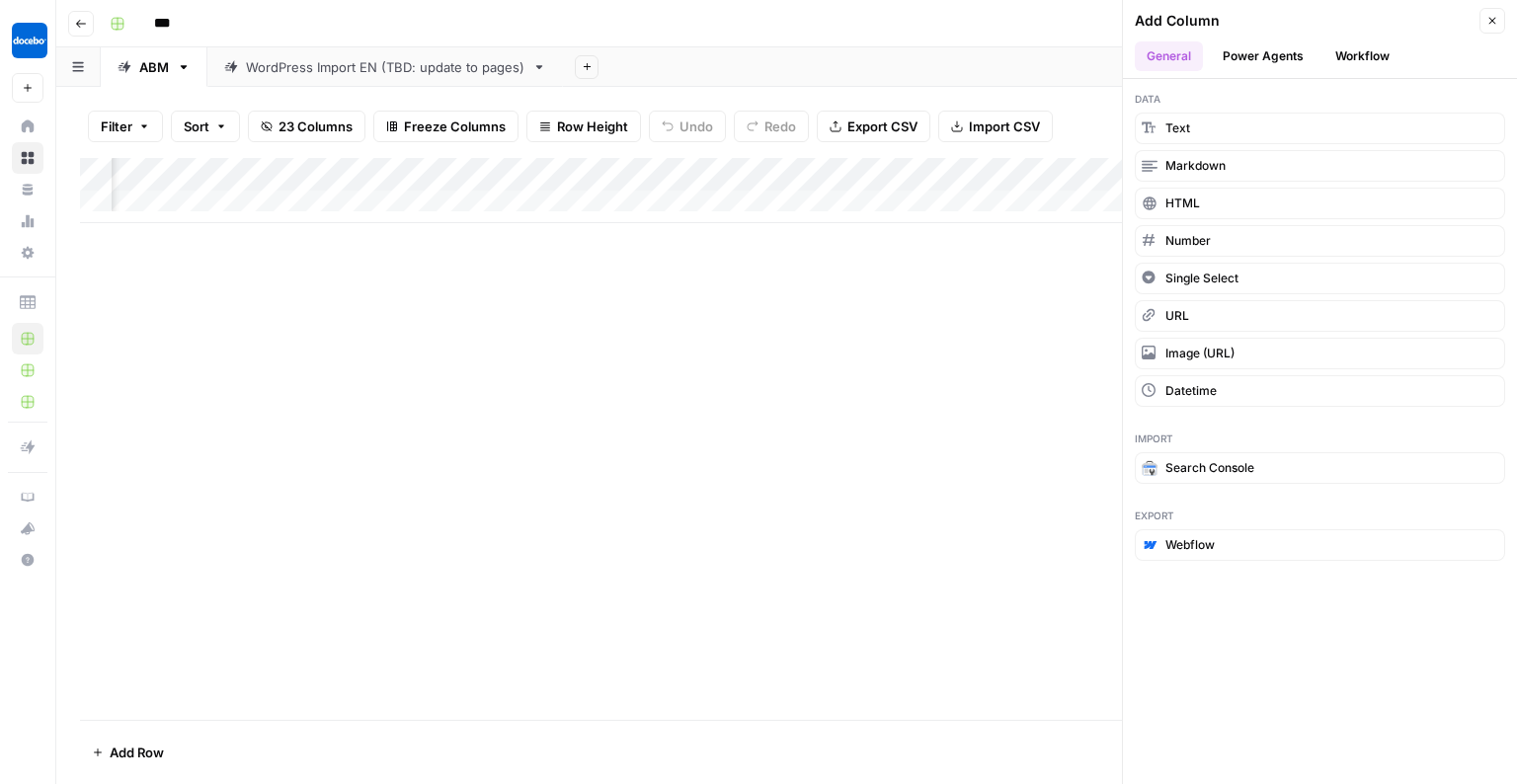 click on "Workflow" at bounding box center [1362, 56] 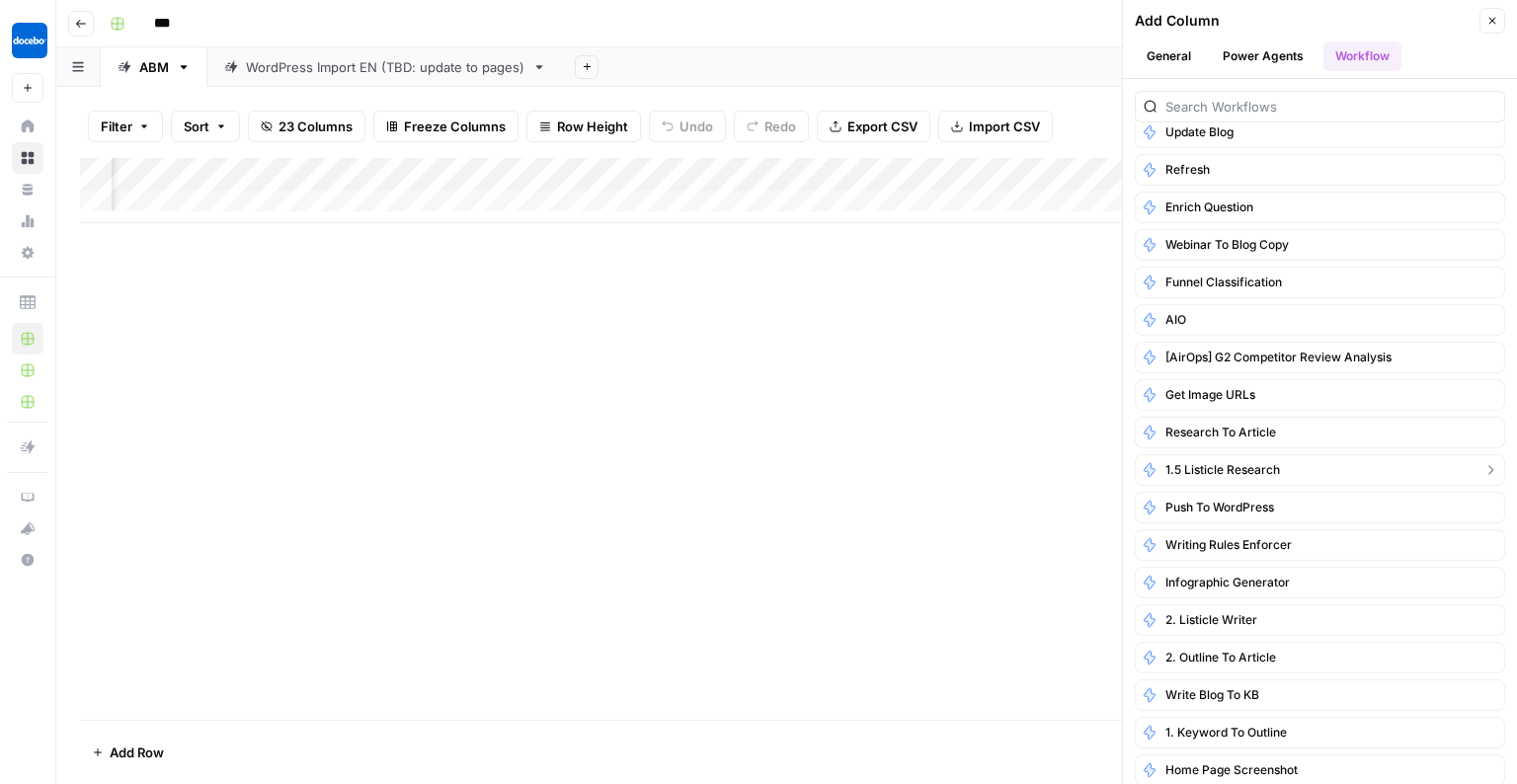 scroll, scrollTop: 0, scrollLeft: 0, axis: both 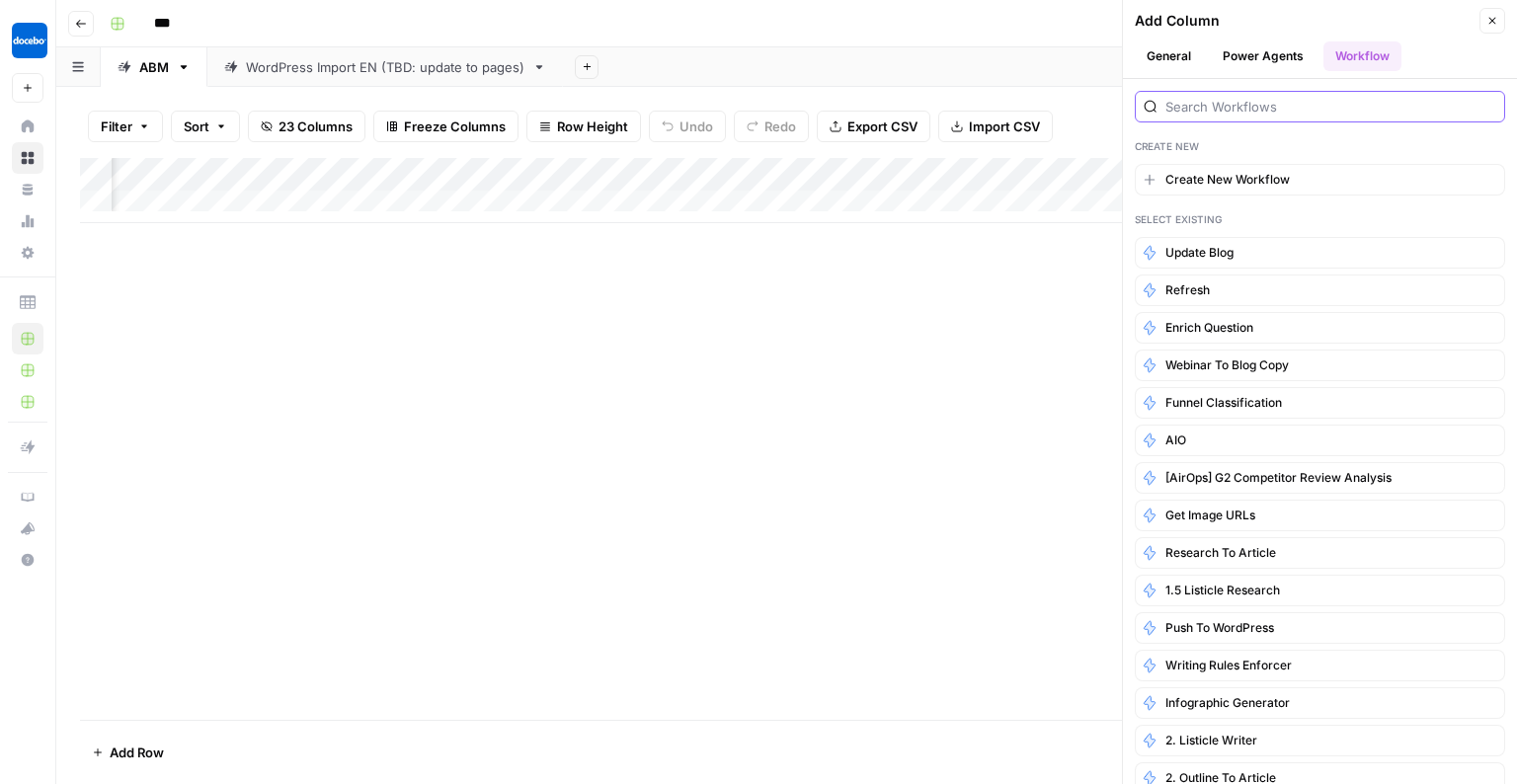 click at bounding box center [1330, 107] 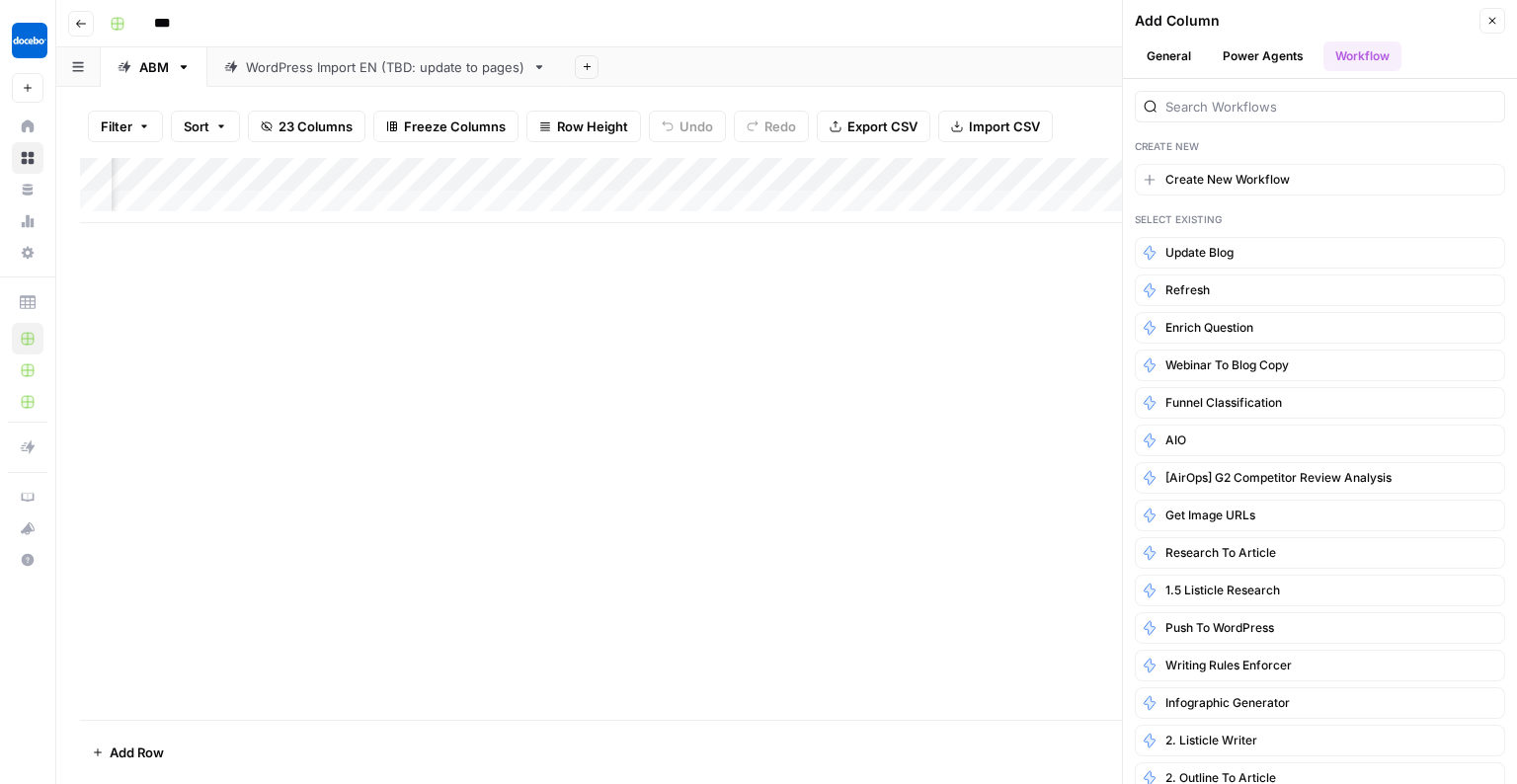 click on "Add Column" at bounding box center [786, 438] 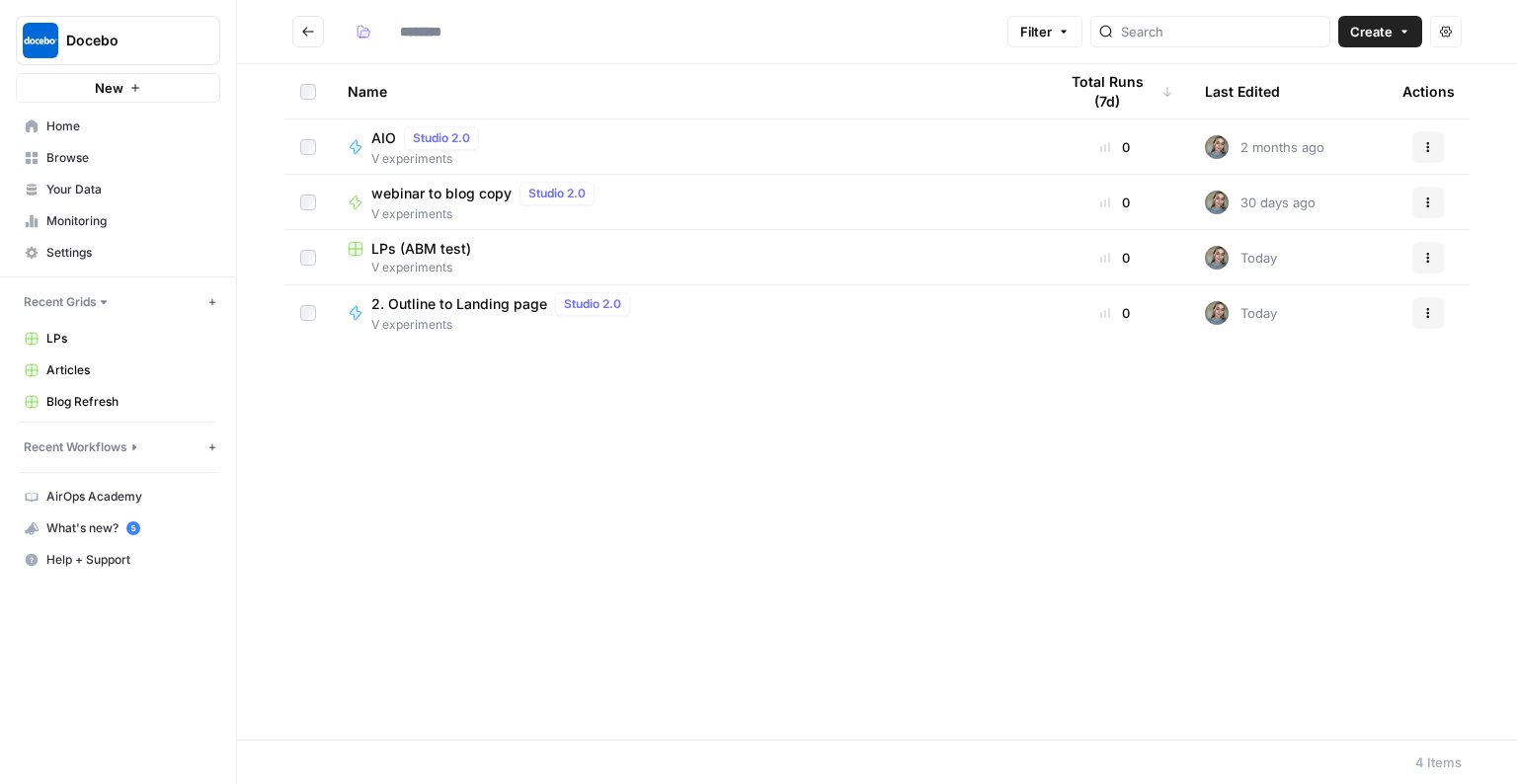 type on "**********" 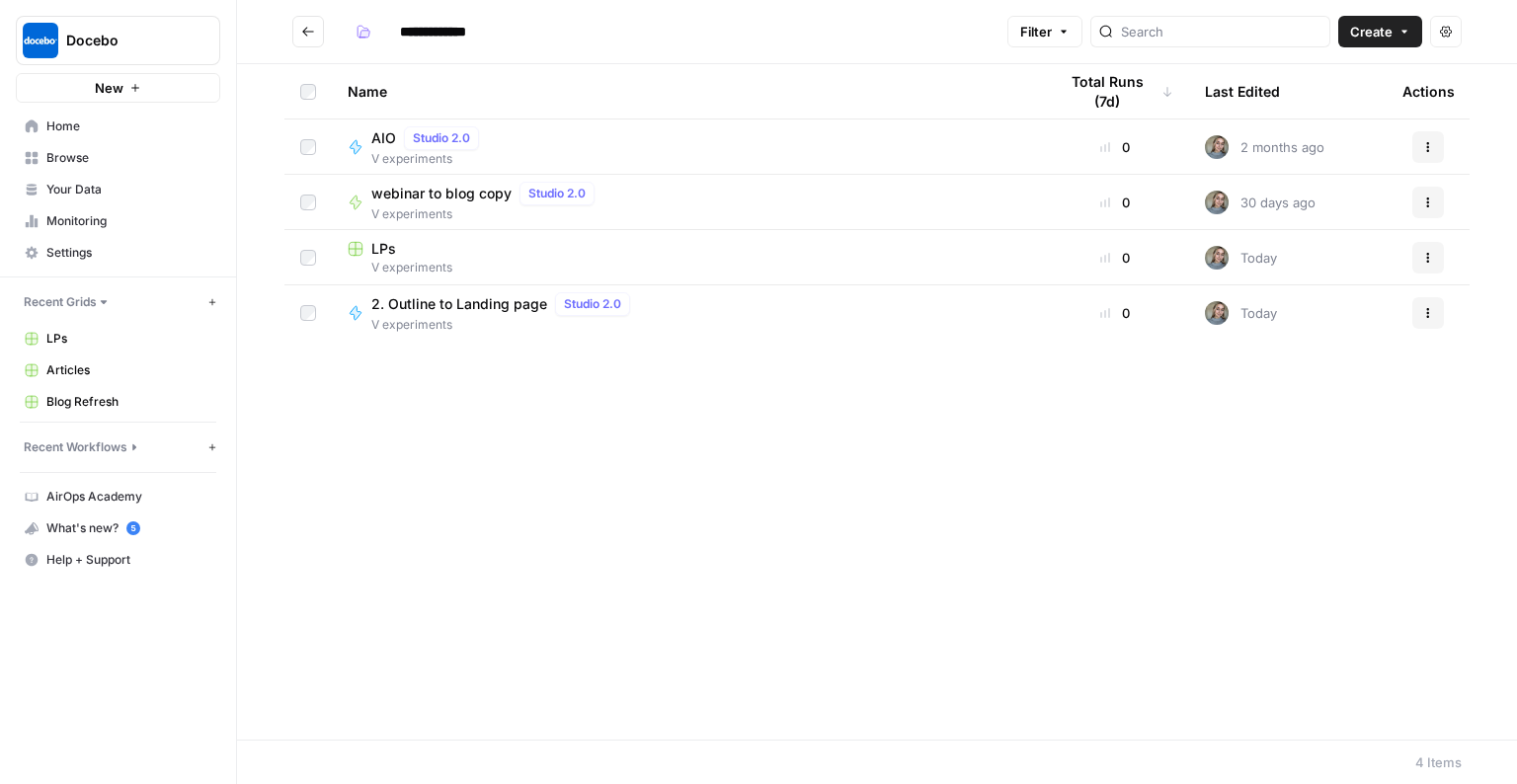 click on "LPs" at bounding box center [686, 249] 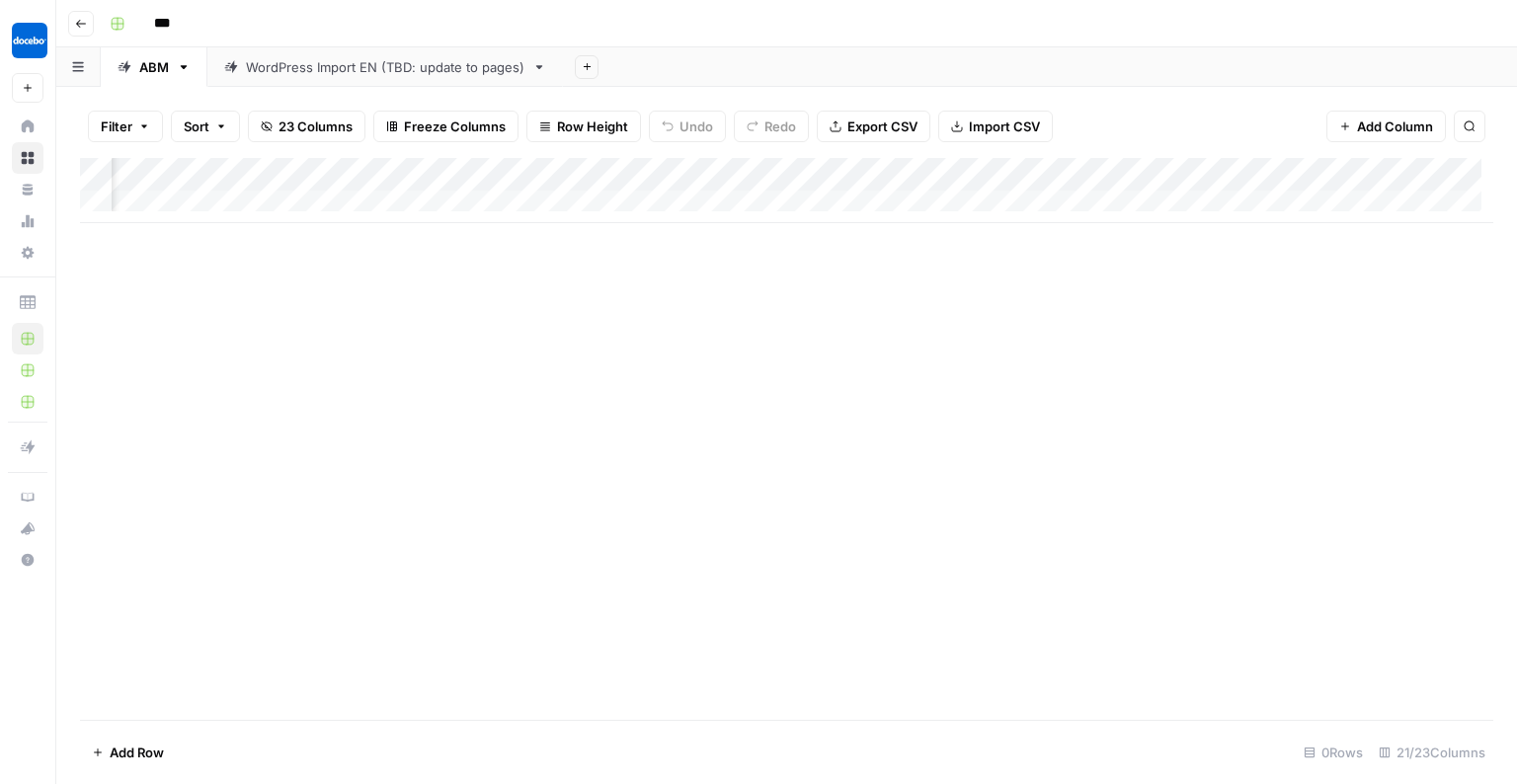 scroll, scrollTop: 0, scrollLeft: 2963, axis: horizontal 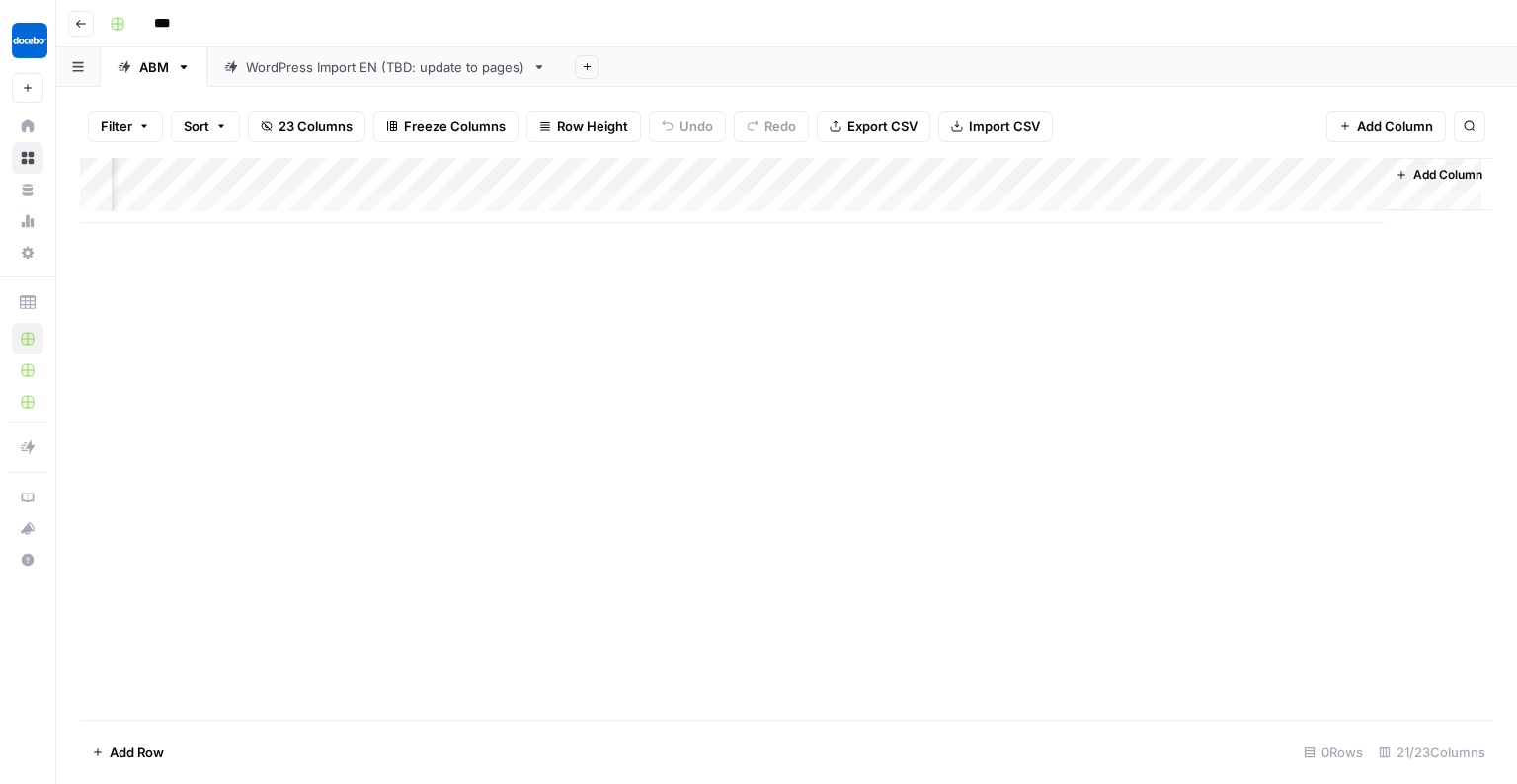 click on "Add Column" at bounding box center [1448, 175] 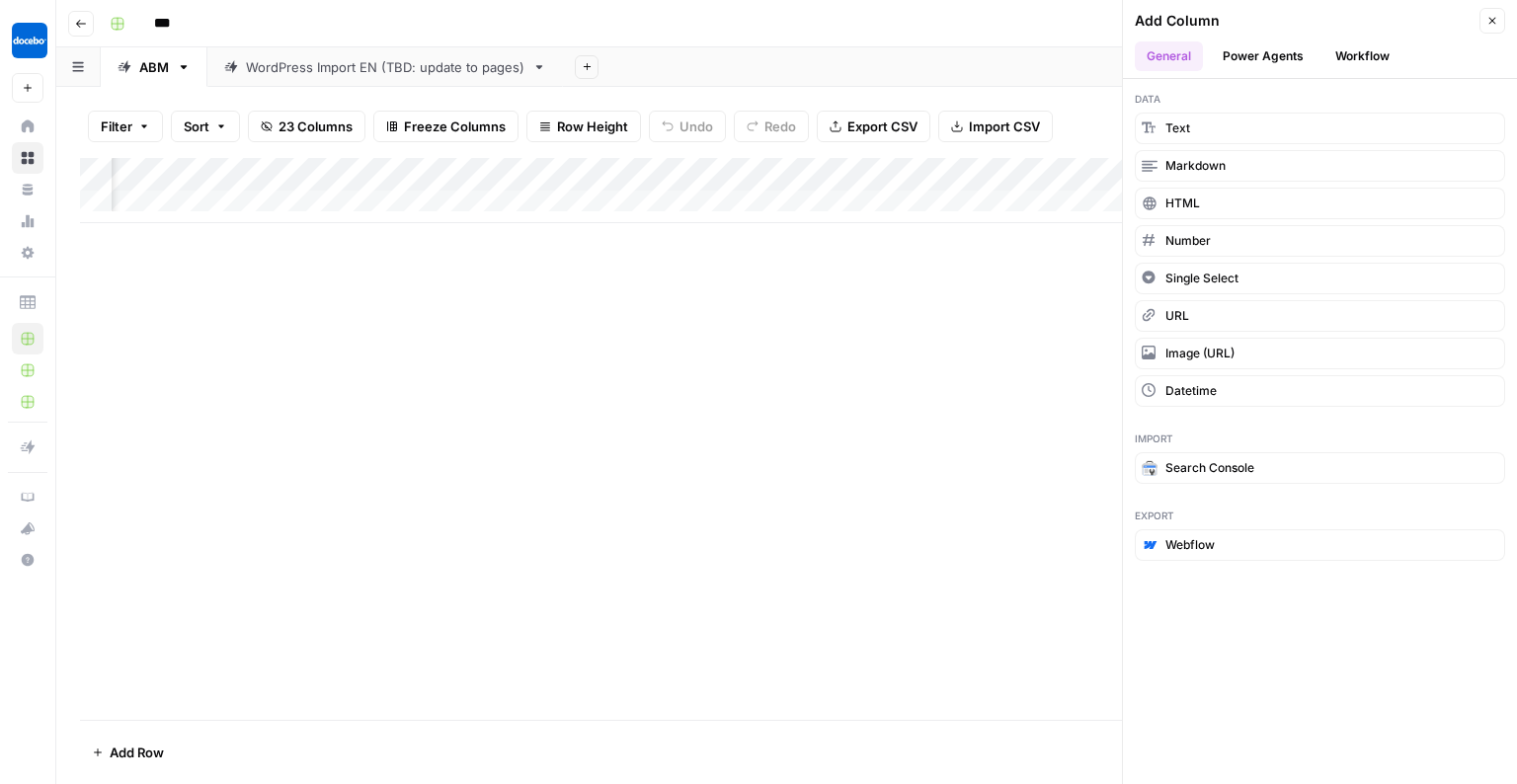 click on "Workflow" at bounding box center [1362, 56] 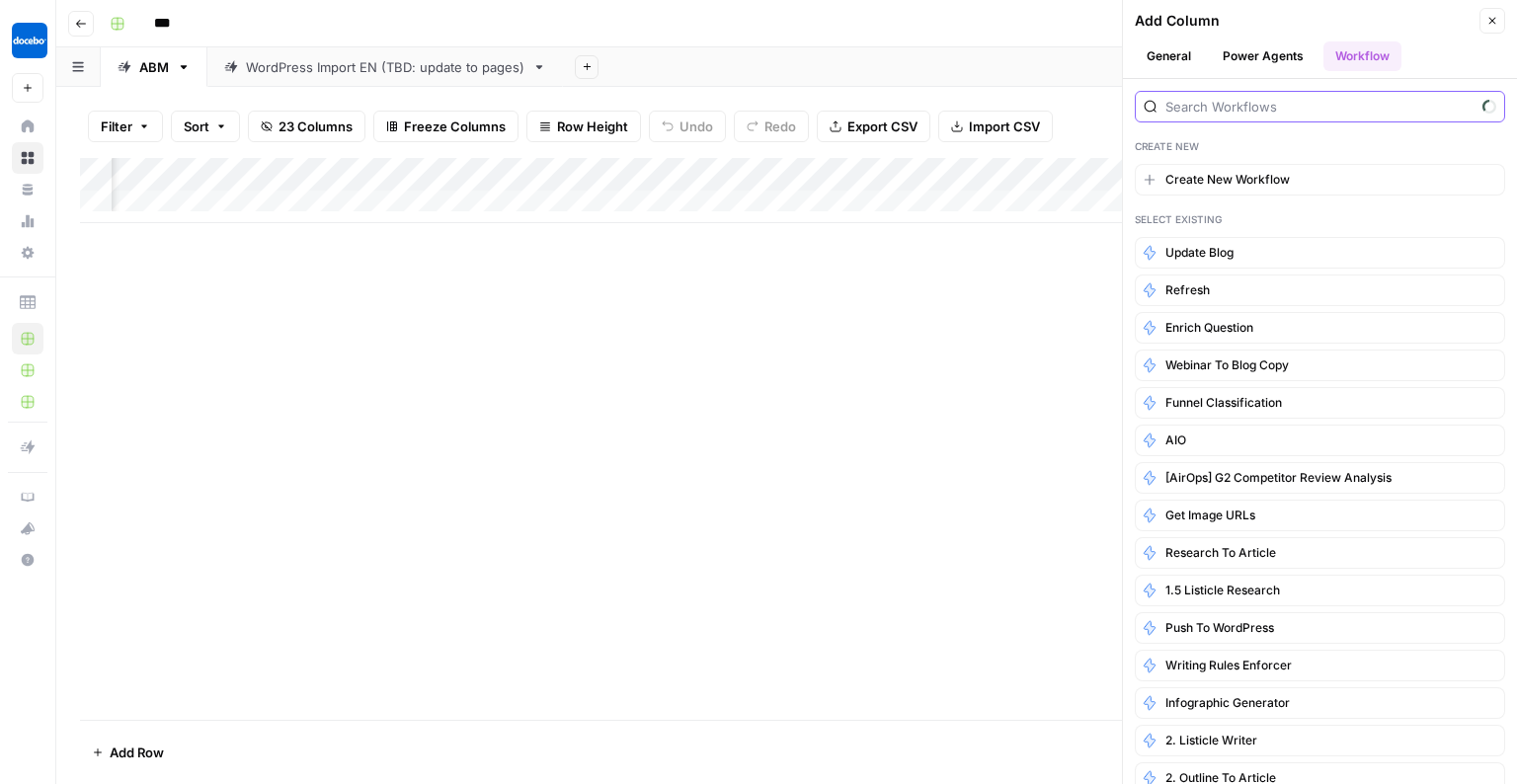 click at bounding box center [1319, 107] 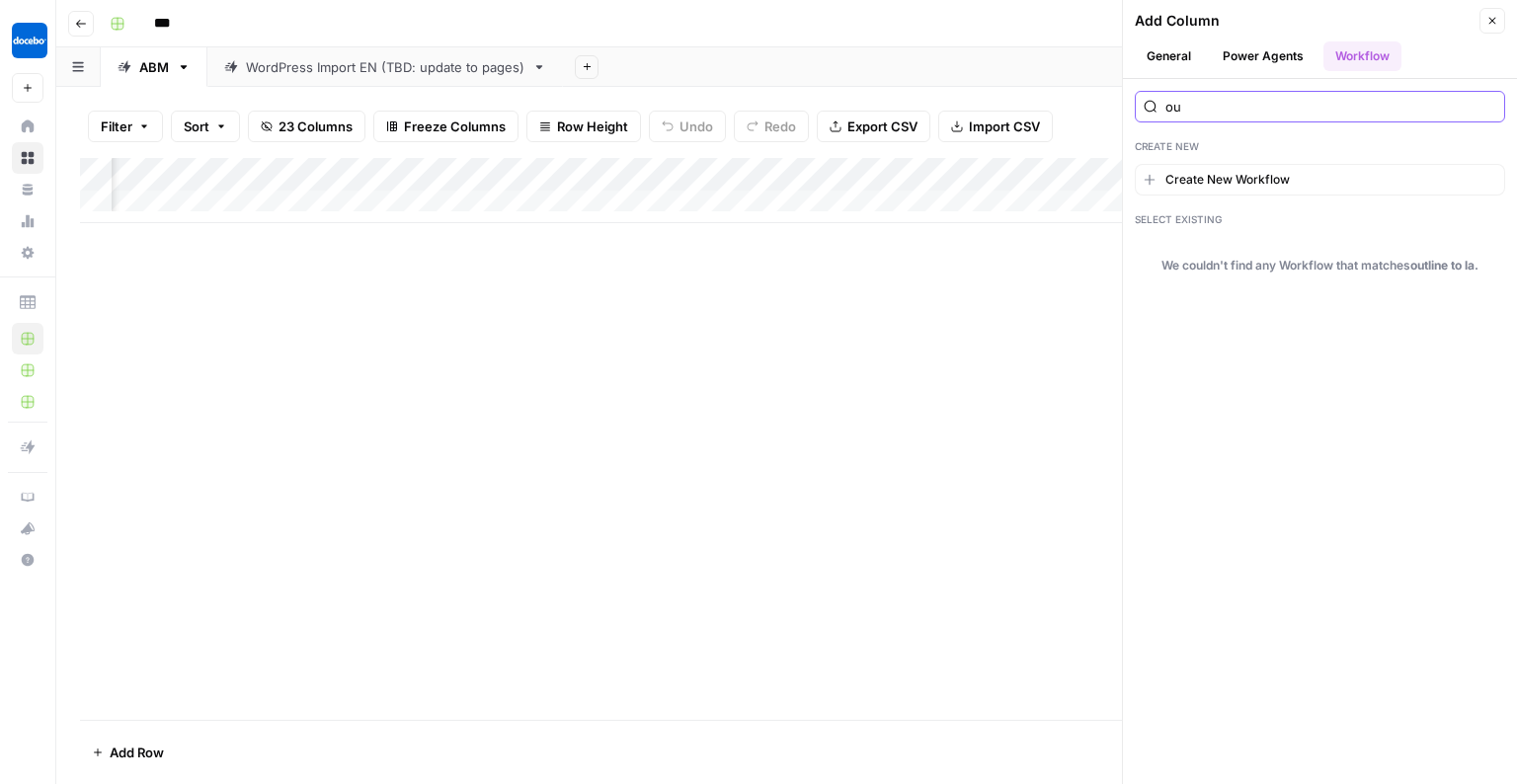 type on "o" 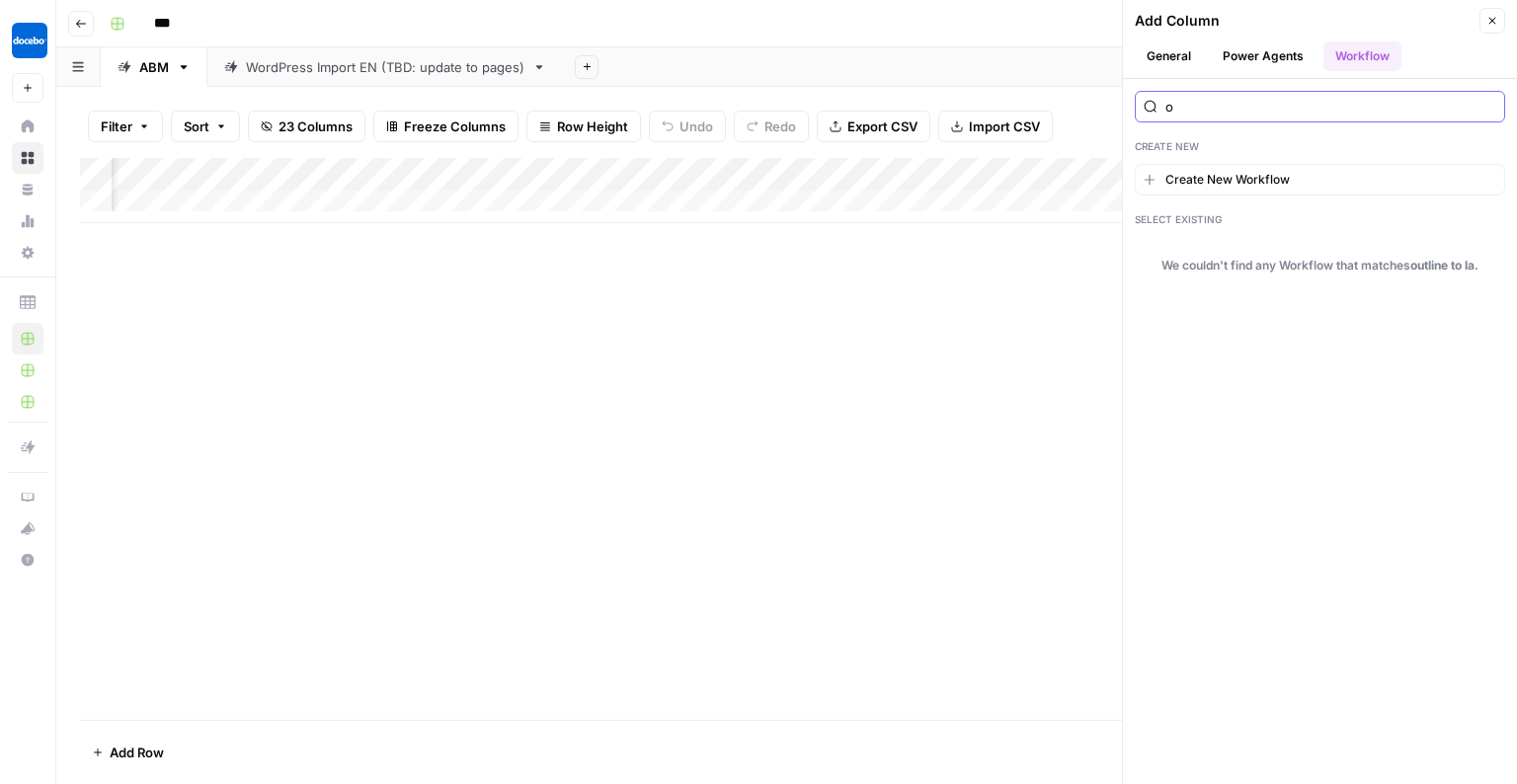 type 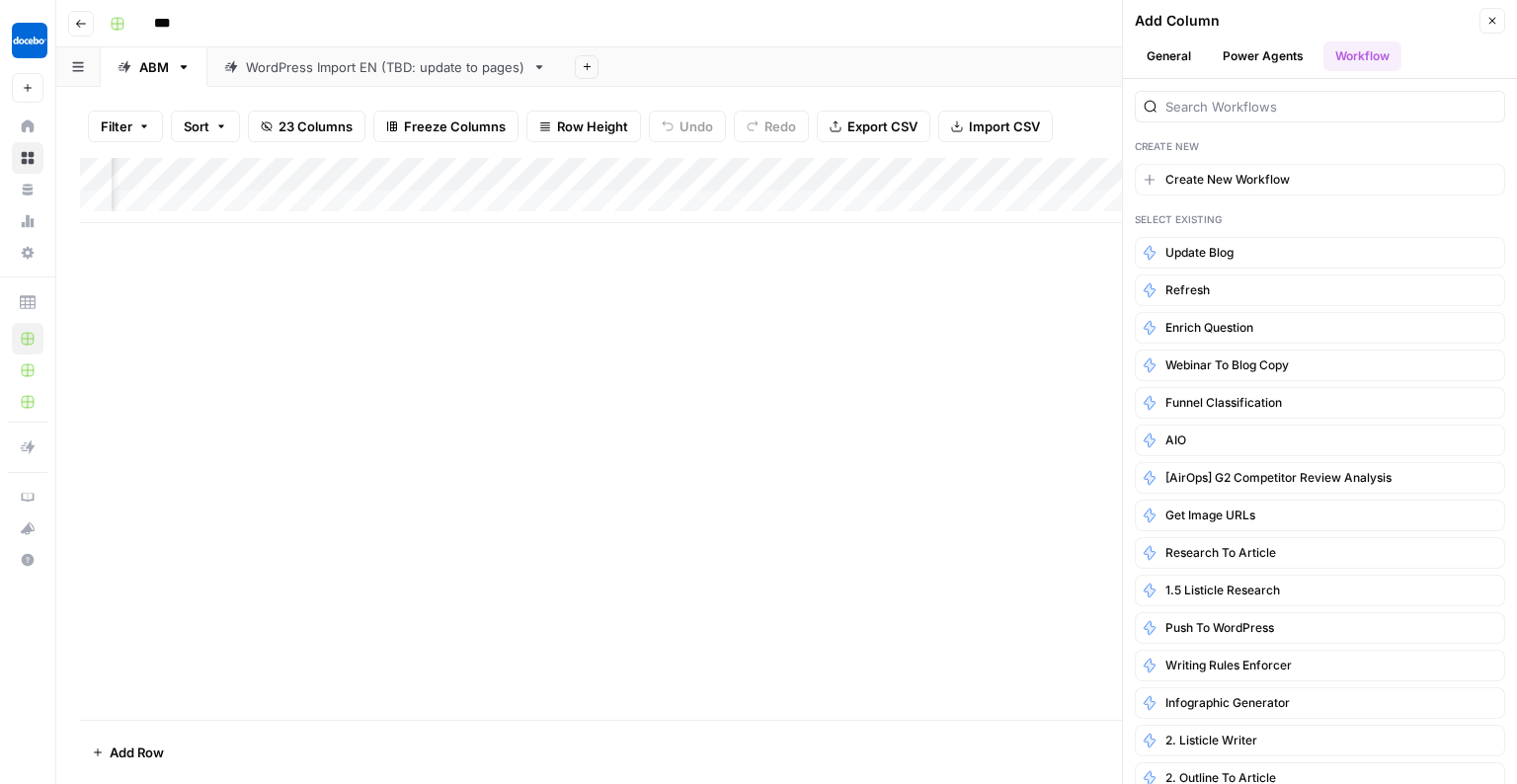 click on "Add Column" at bounding box center (786, 438) 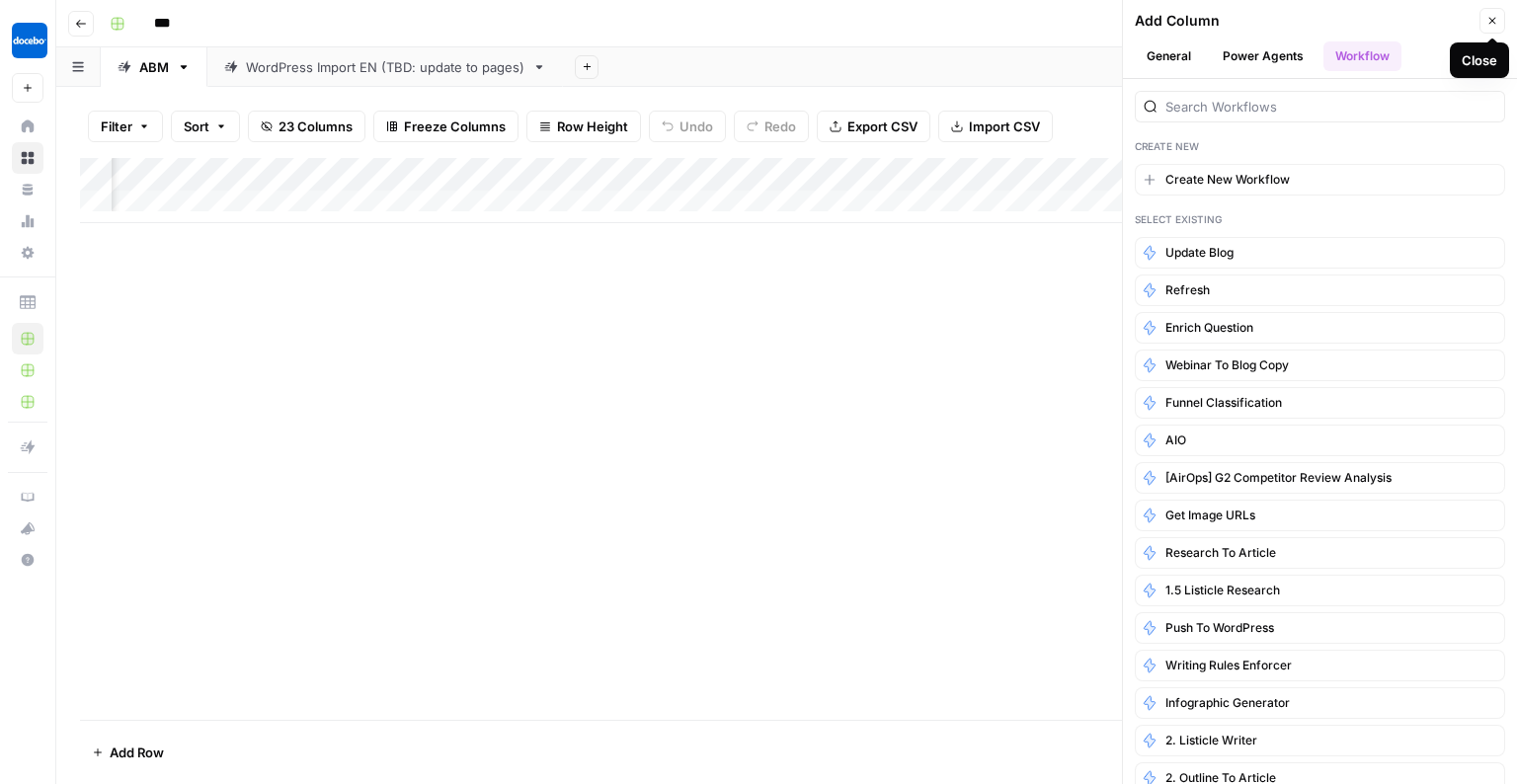 click 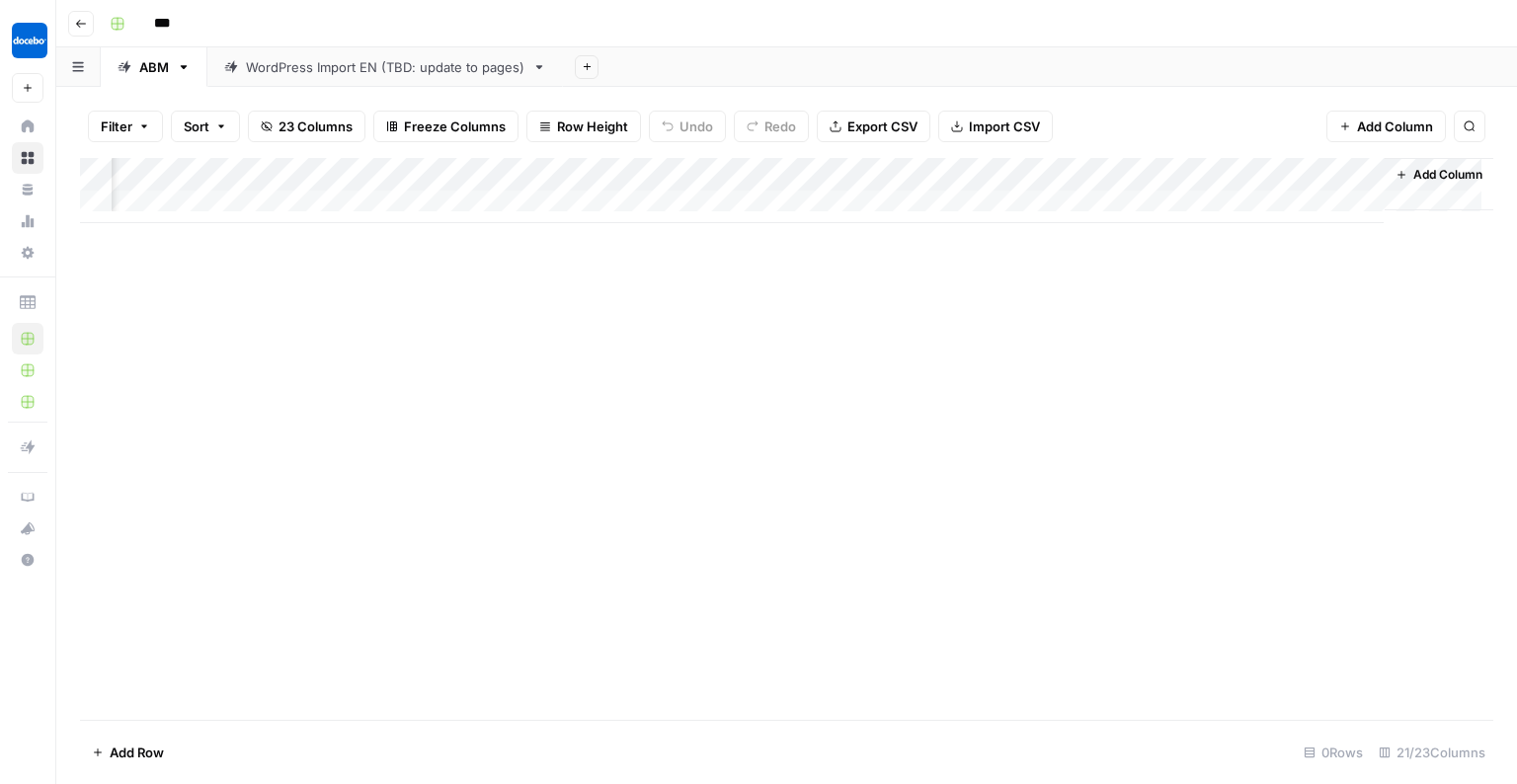 click on "Go back" at bounding box center (81, 24) 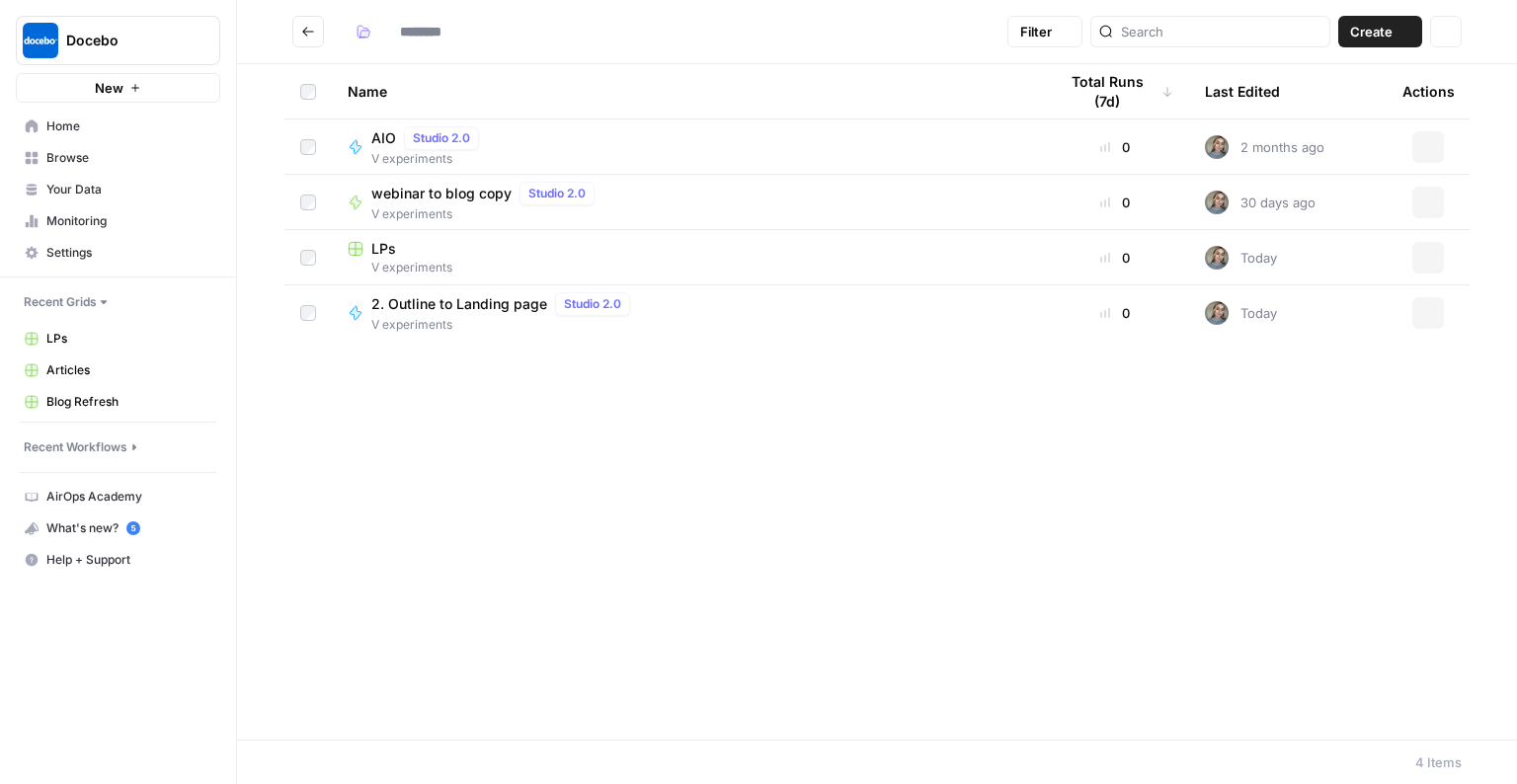 type on "**********" 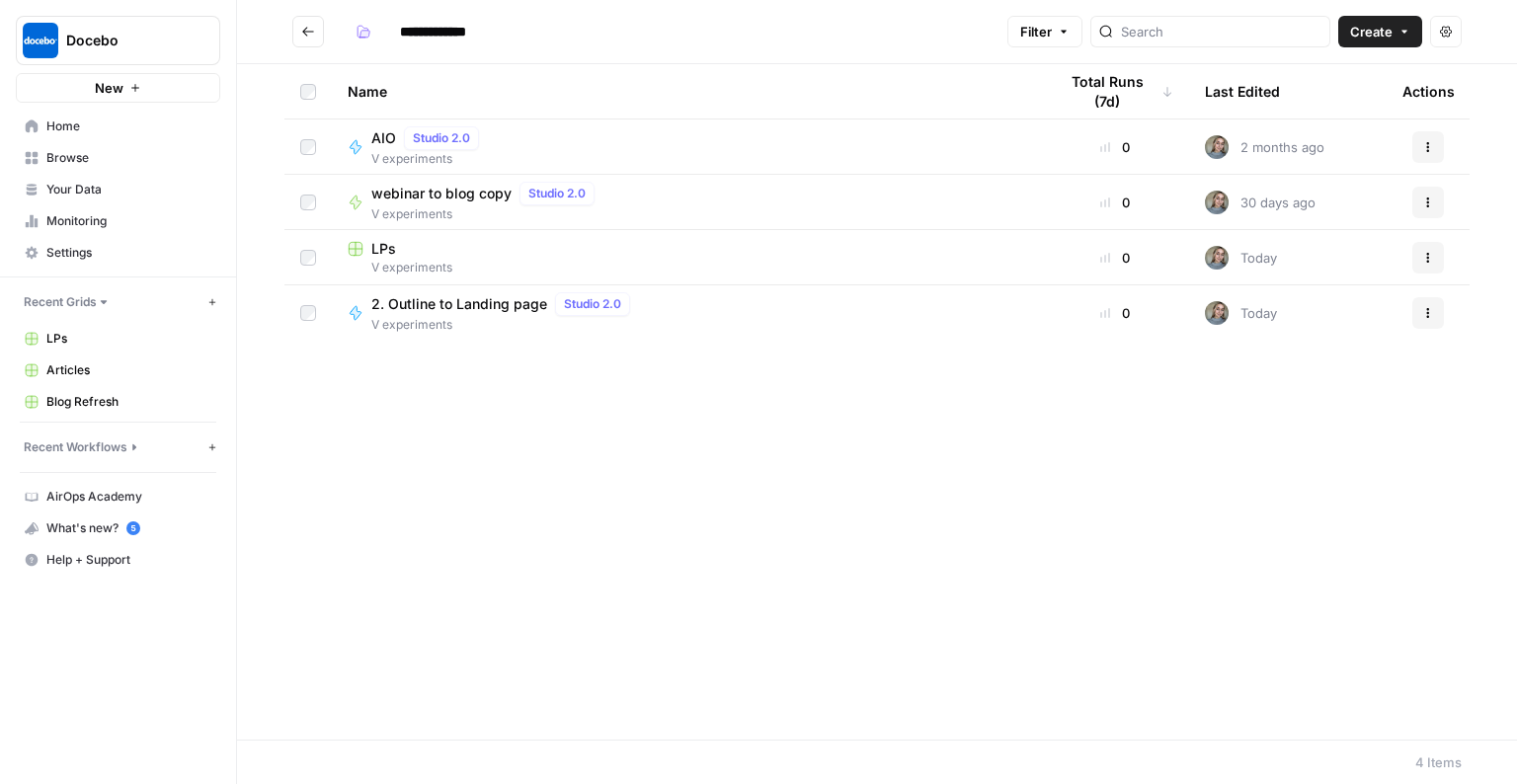 click on "2. Outline to Landing page Studio 2.0 V experiments" at bounding box center [686, 313] 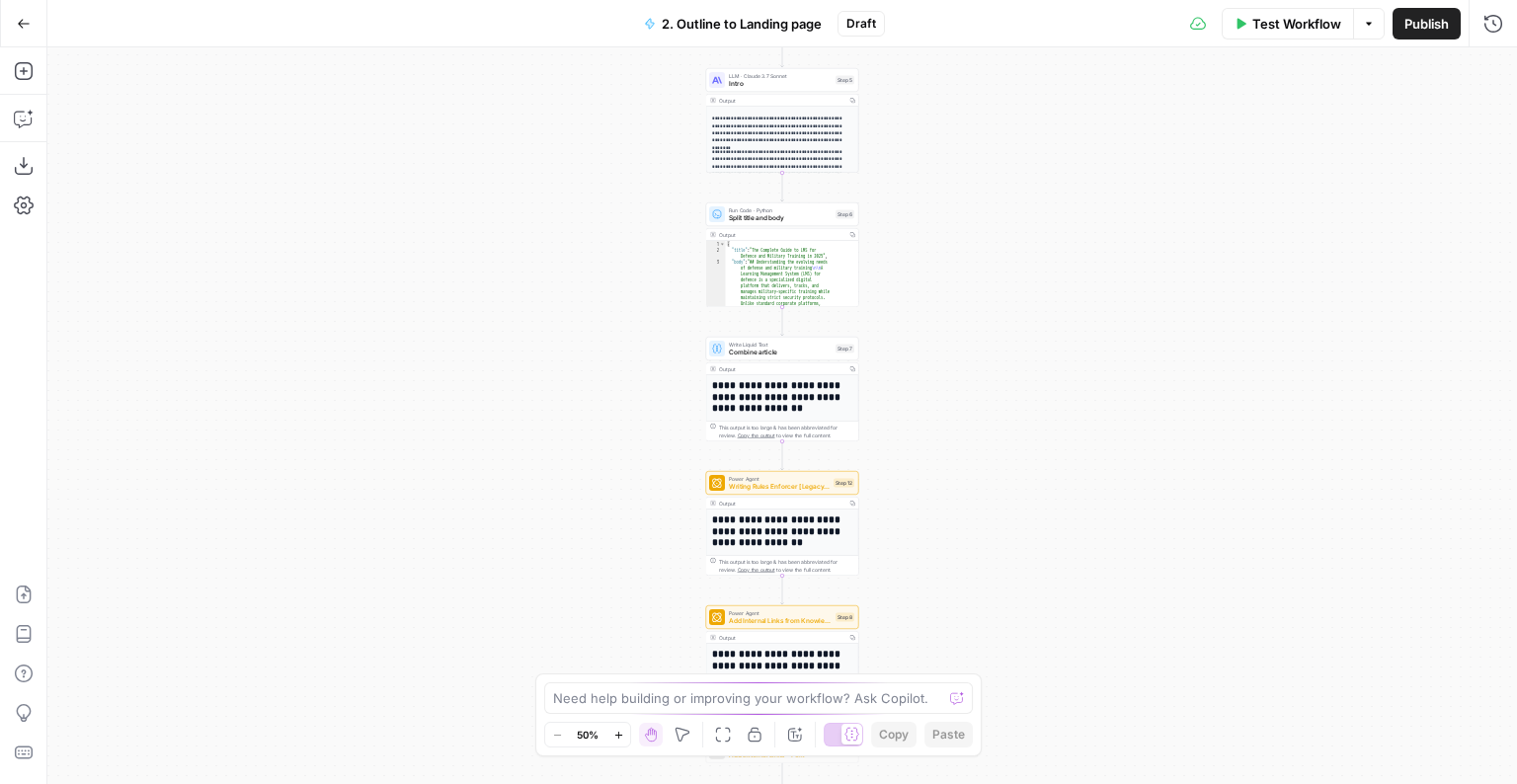 click on "2. Outline to Landing page" at bounding box center [742, 24] 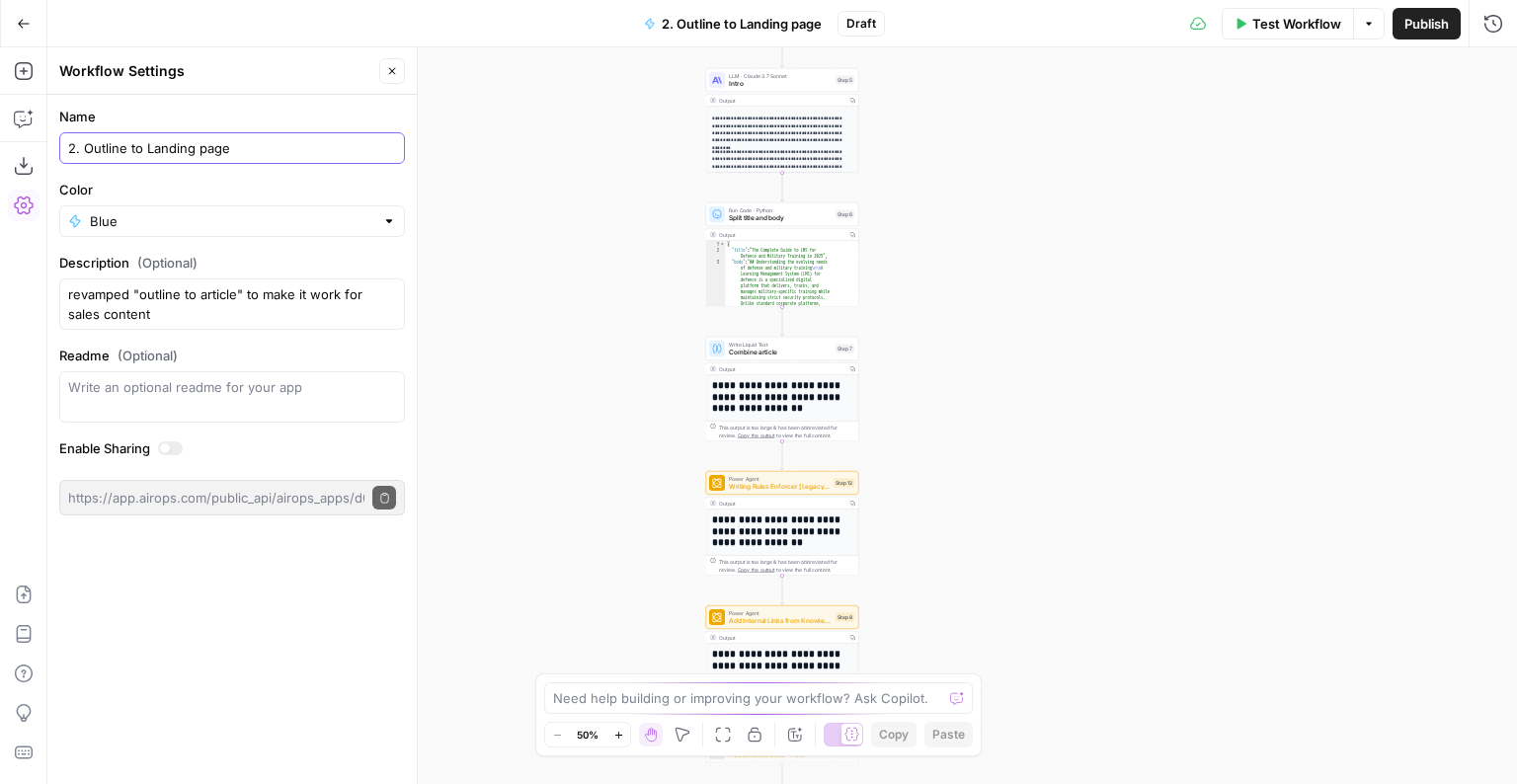 drag, startPoint x: 84, startPoint y: 143, endPoint x: 59, endPoint y: 139, distance: 25.317978 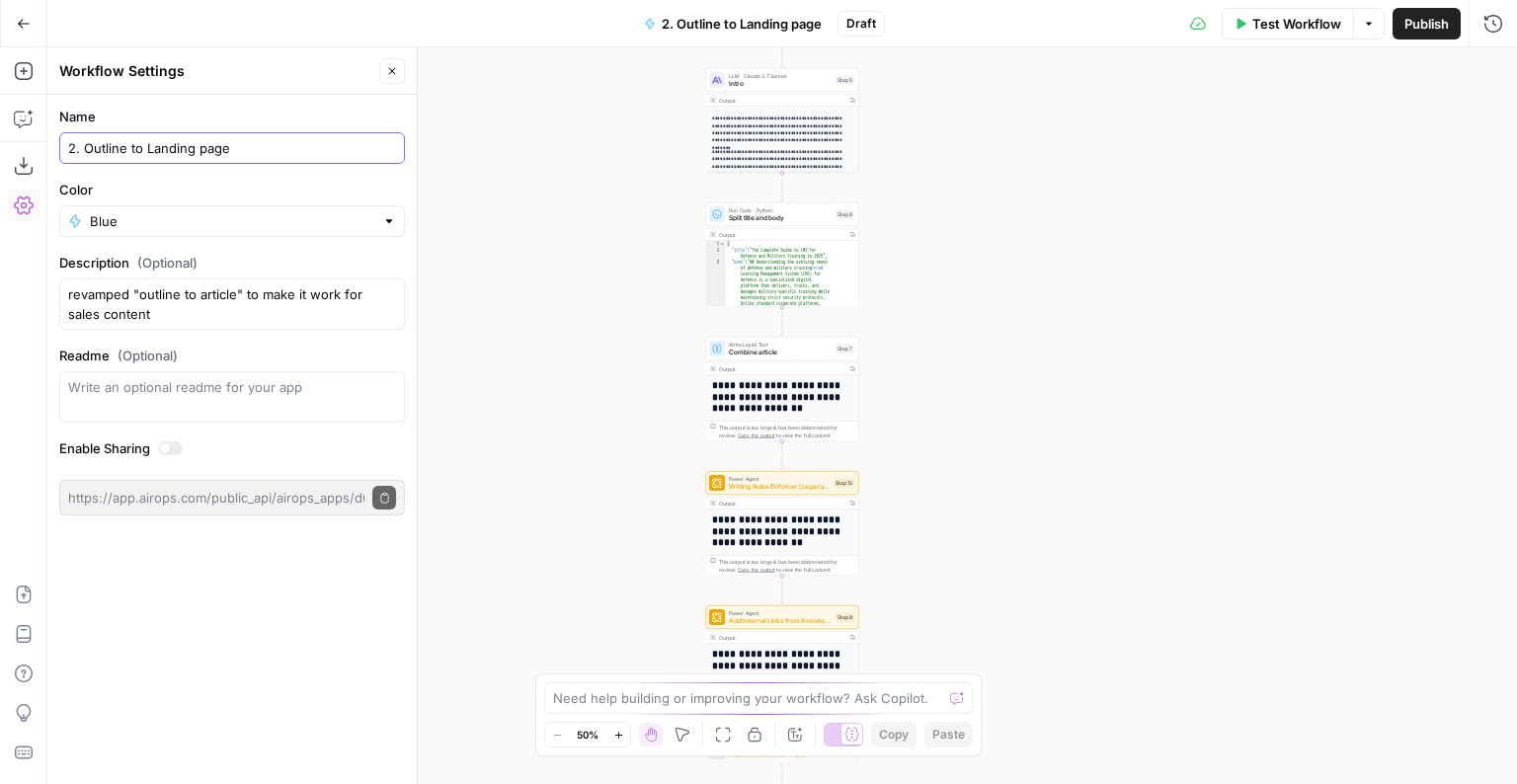 click on "2. Outline to Landing page" at bounding box center (232, 148) 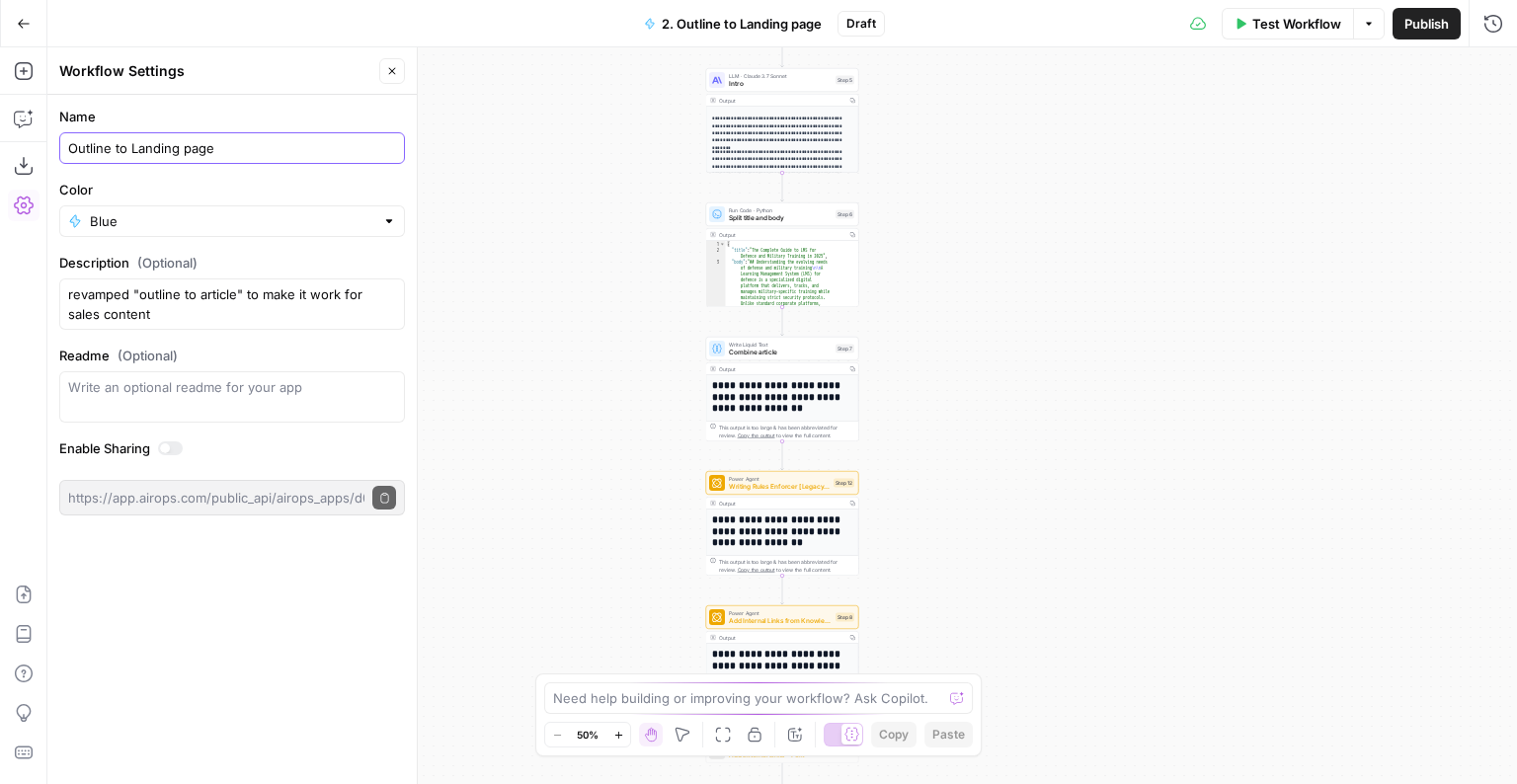 type on "Outline to Landing page" 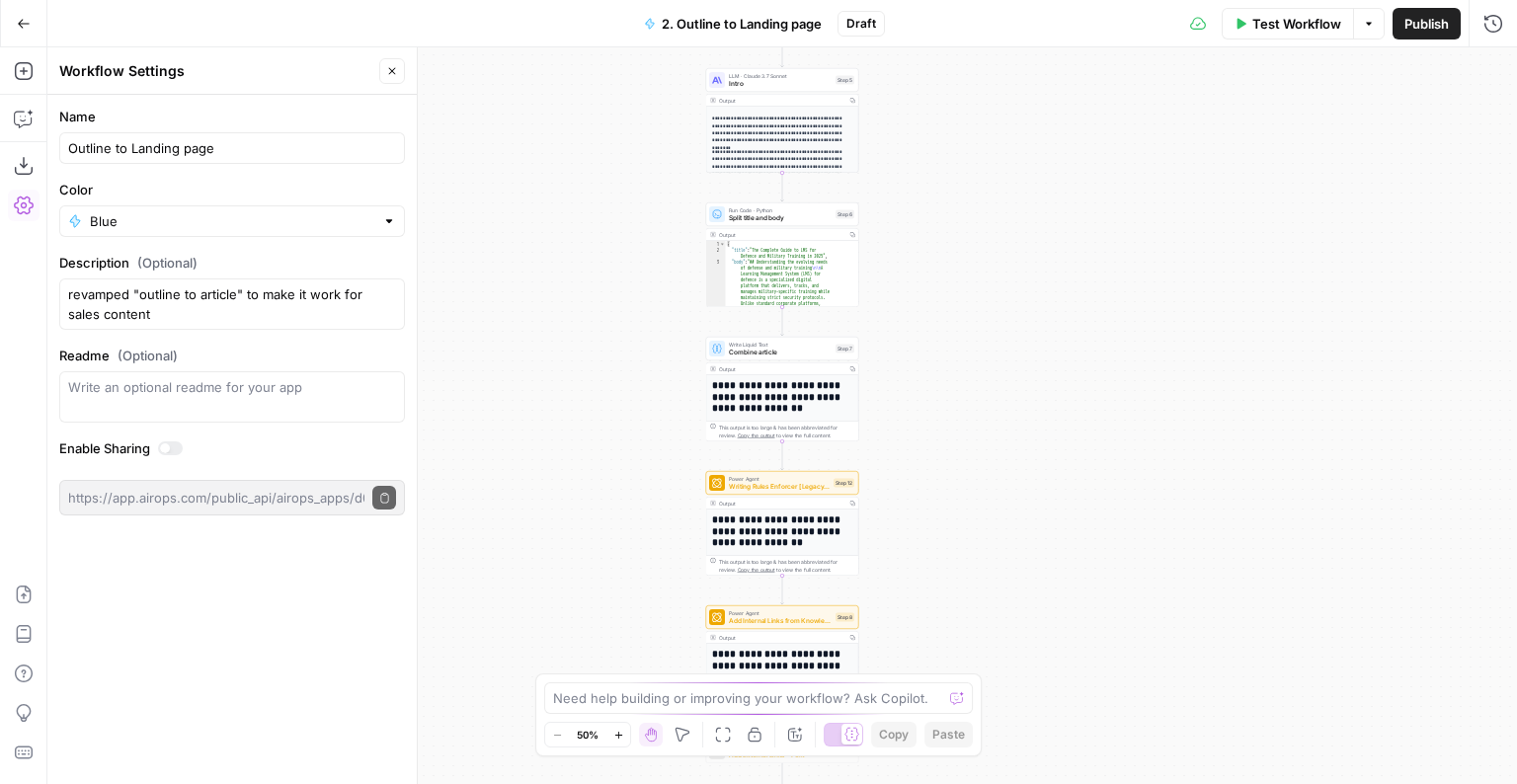 click on "Workflow Set Inputs Inputs Google Search Google Search Step 2 Output Copy 1 2 3 4 5 6 7 {    "search_metadata" :  {      "id" :  "6834af196feec4d72b9d272f" ,      "status" :  "Success" ,      "json_endpoint" :  "https://serpapi.com          /searches/db3f3c5320c69b70          /6834af196feec4d72b9d272f.json" ,      "created_at" :  "2025-05-26 18:12:41 UTC" ,      "processed_at" :  "2025-05-26 18:12:41           UTC" ,     XXXXXXXXXXXXXXXXXXXXXXXXXXXXXXXXXXXXXXXXXXXXXXXXXXXXXXXXXXXXXXXXXXXXXXXXXXXXXXXXXXXXXXXXXXXXXXXXXXXXXXXXXXXXXXXXXXXXXXXXXXXXXXXXXXXXXXXXXXXXXXXXXXXXXXXXXXXXXXXXXXXXXXXXXXXXXXXXXXXXXXXXXXXXXXXXXXXXXXXXXXXXXXXXXXXXXXXXXXXXXXXXXXXXXXXXXXXXXXXXXXXXXXXXXXXXXXXXXXXXXXXXXXXXXXXXXXXXXXXXXXXXXXXXXXXXXXXXXXXXXXXXXXXXXXXXXXXXXXXXXXXXXXXXXXXXXXXXXXXXXXXXXXXXXXXXXXXXXXXXXXXXXXXXXXXXXXXXXXXXXXXXXXXXXXXXXXXXXXXXXXXXXXXXXXXXXXXXXXXXXXXXXXXXXXXXXXXXXXXXXXXXXXXXXXXXXXXXXXXXXXXXXXXXXXXXXXXXXXXXXXXXXXXXXXXXXXXXXXXXXXXXXXXXXXXX This output is too large & has been abbreviated for review." at bounding box center [782, 416] 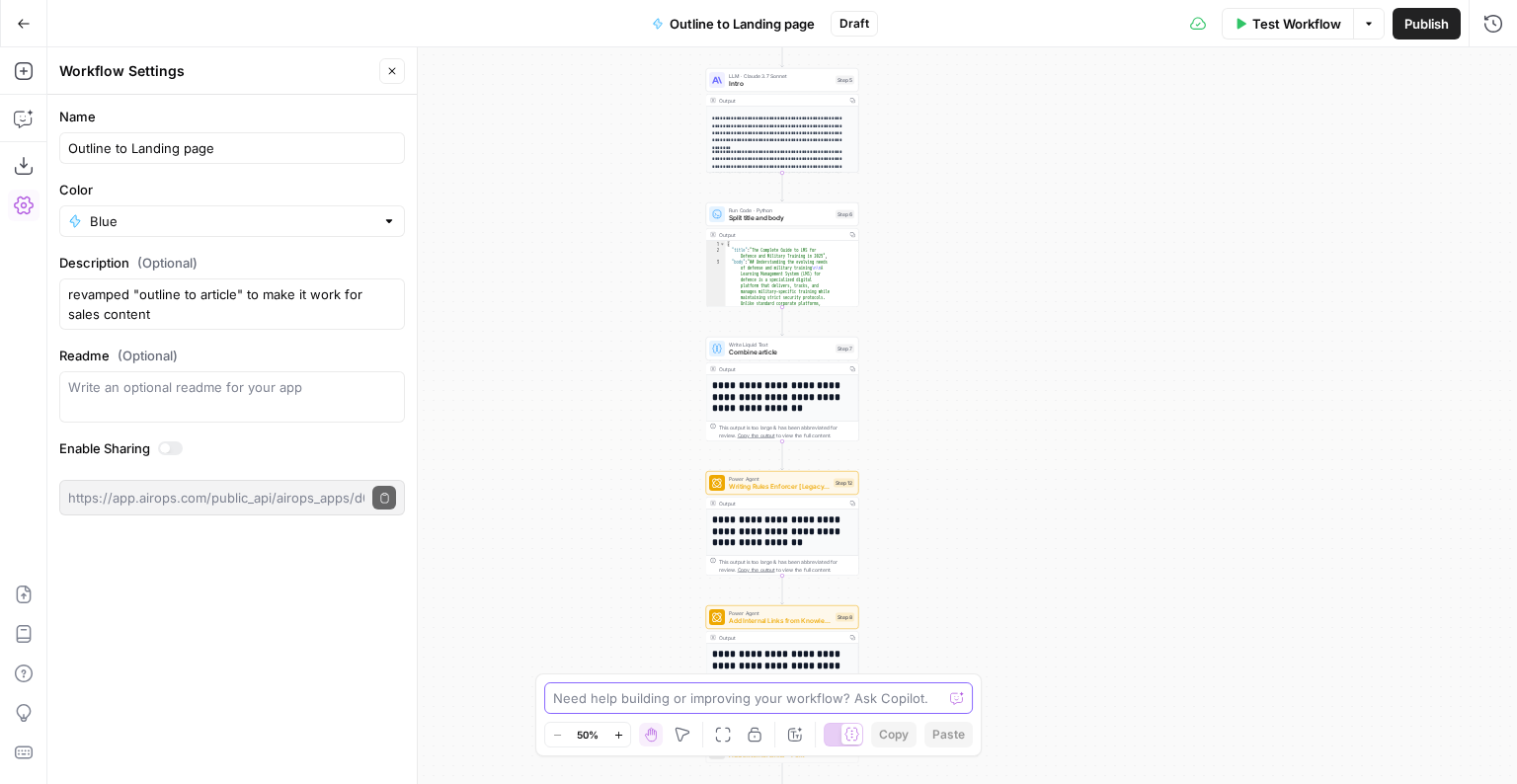 click at bounding box center (748, 698) 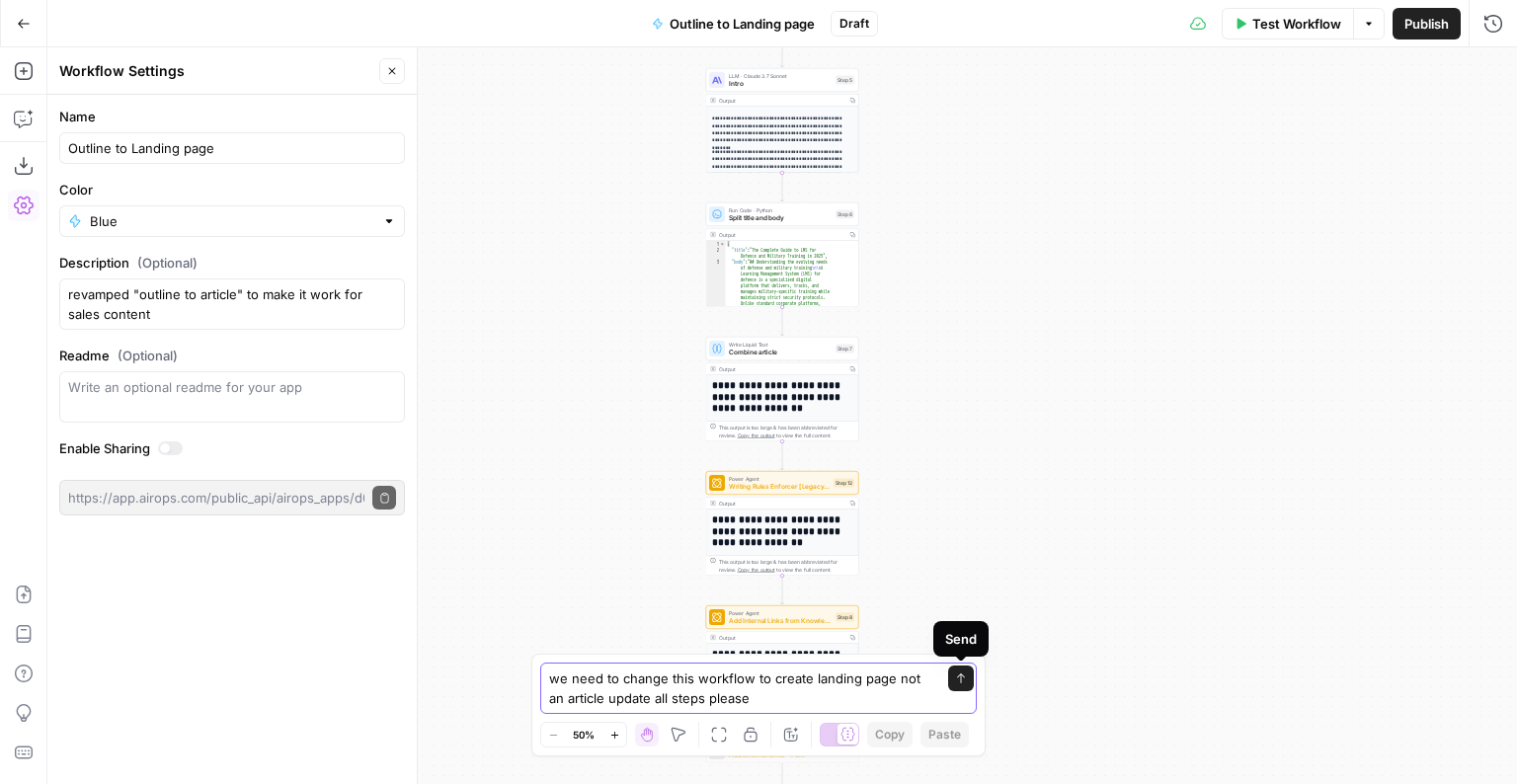 type on "we need to change this workflow to create landing page not an article update all steps please" 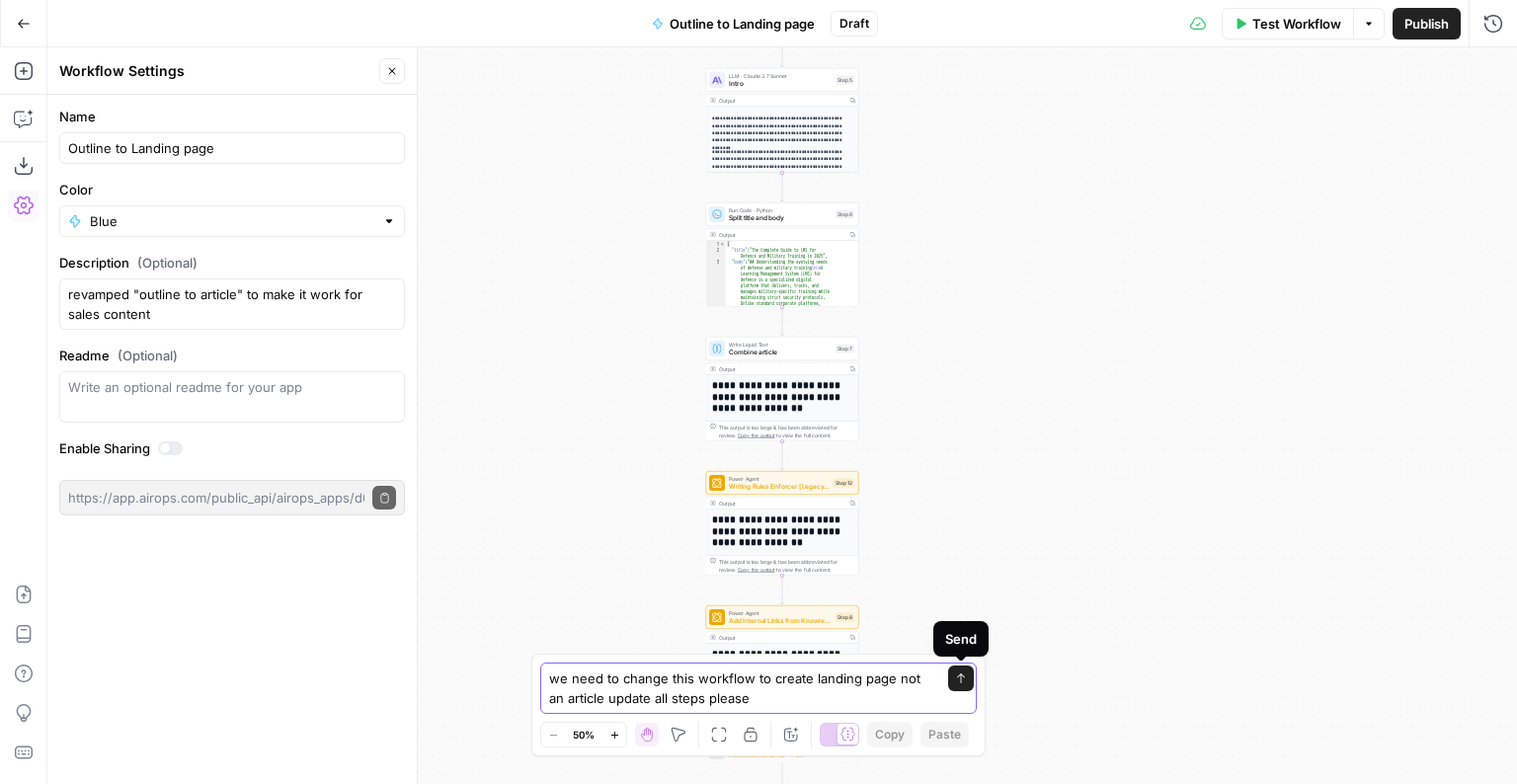 click 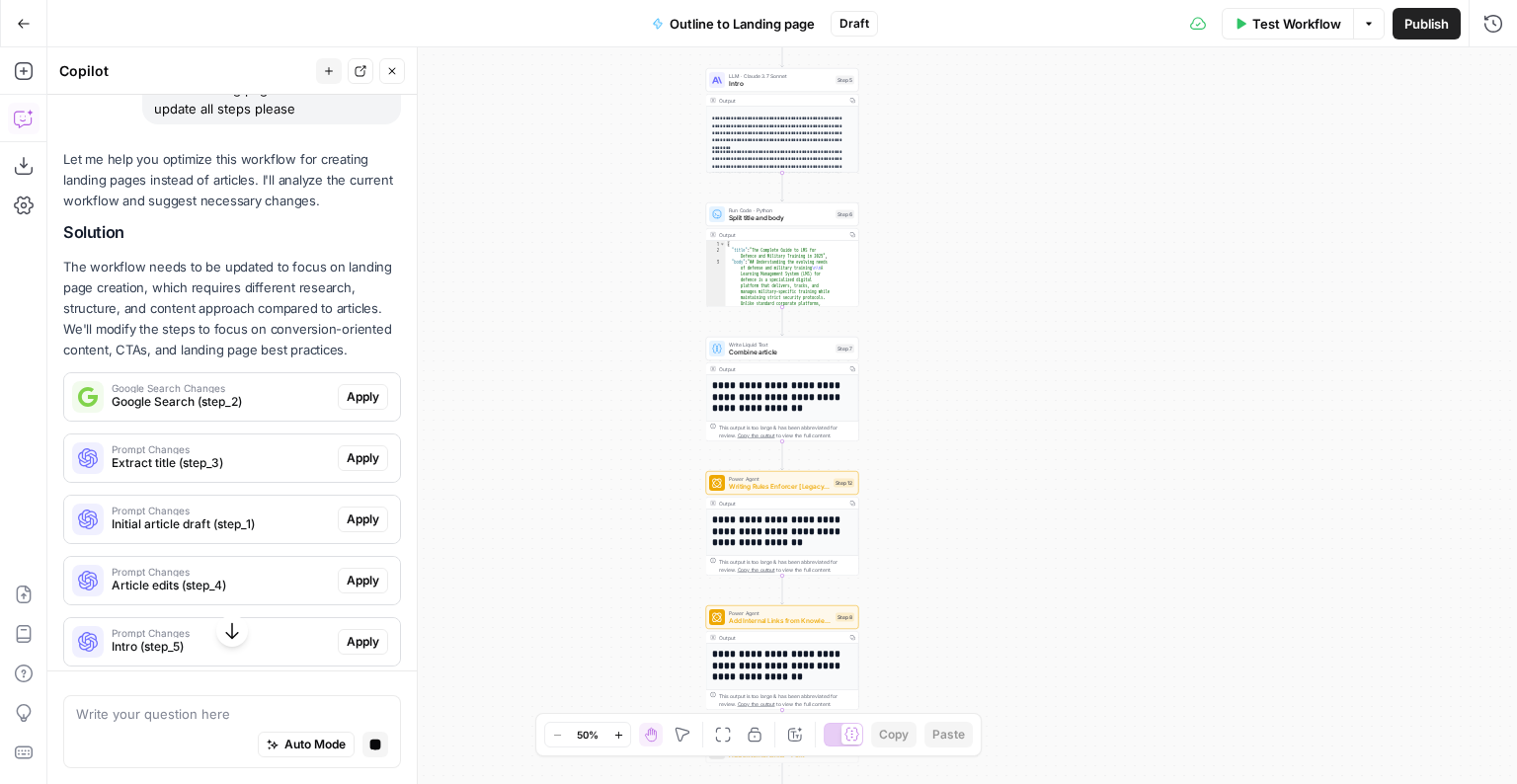 scroll, scrollTop: 220, scrollLeft: 0, axis: vertical 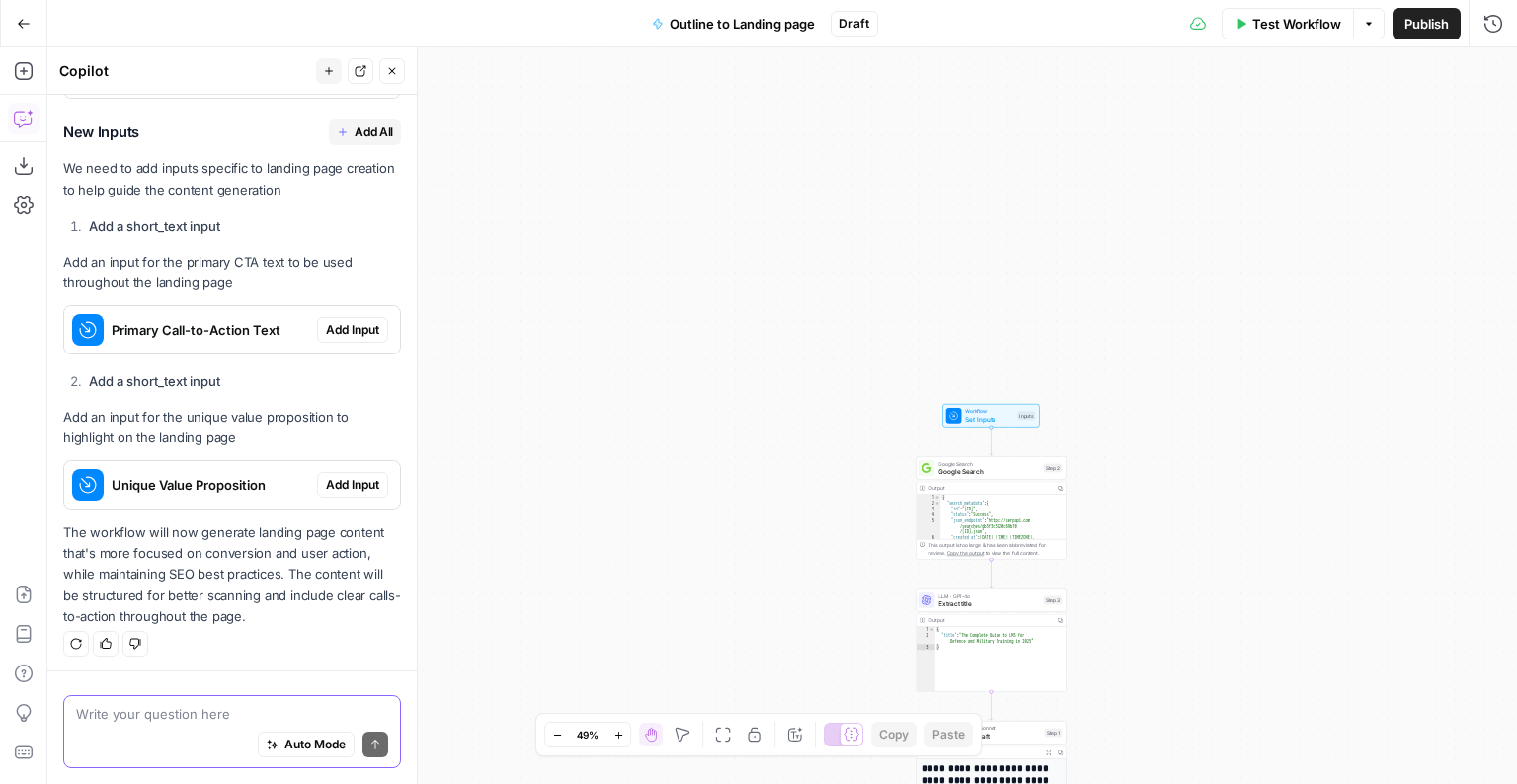click on "Auto Mode" at bounding box center (306, 745) 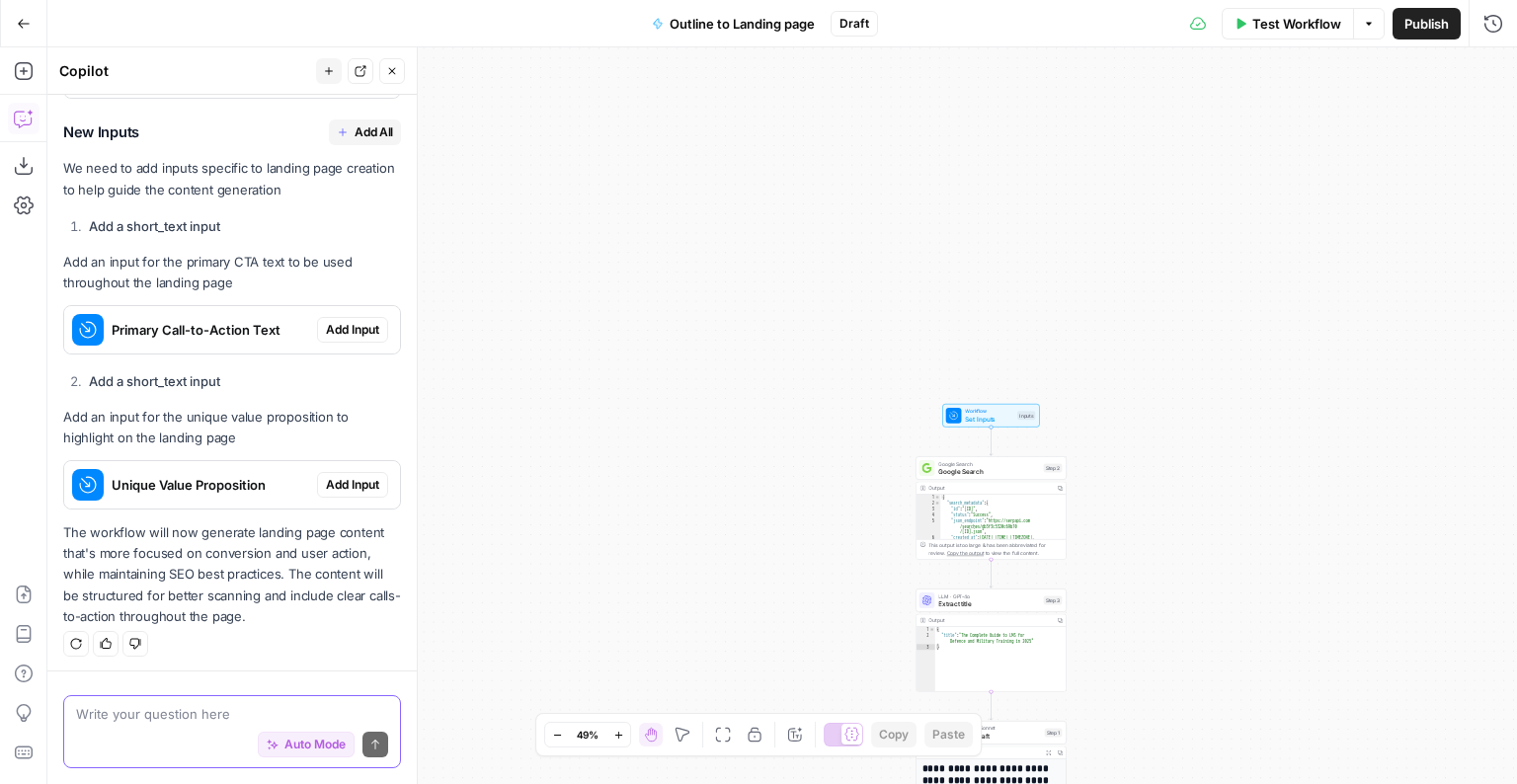 click at bounding box center [232, 714] 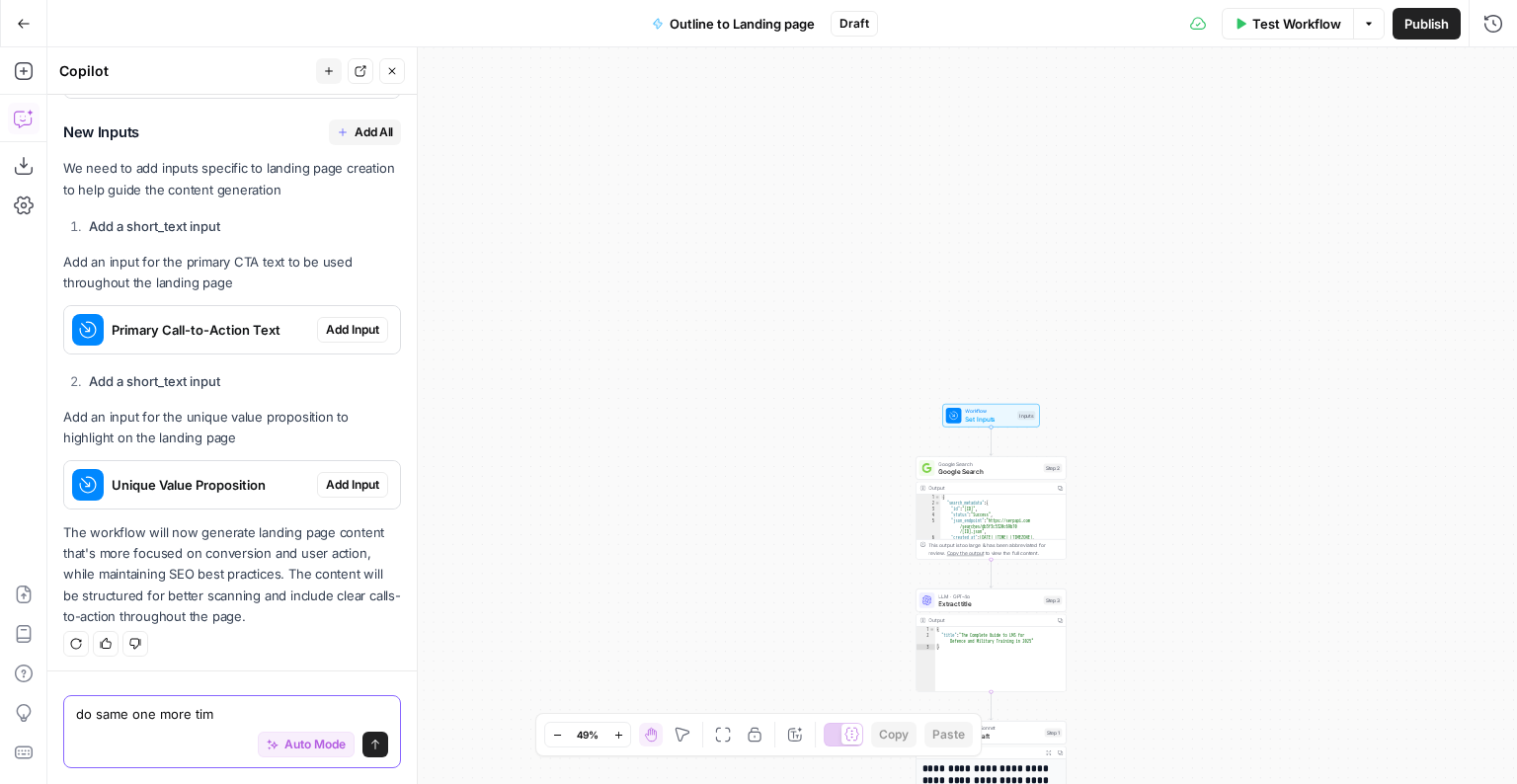 type on "do same one more time" 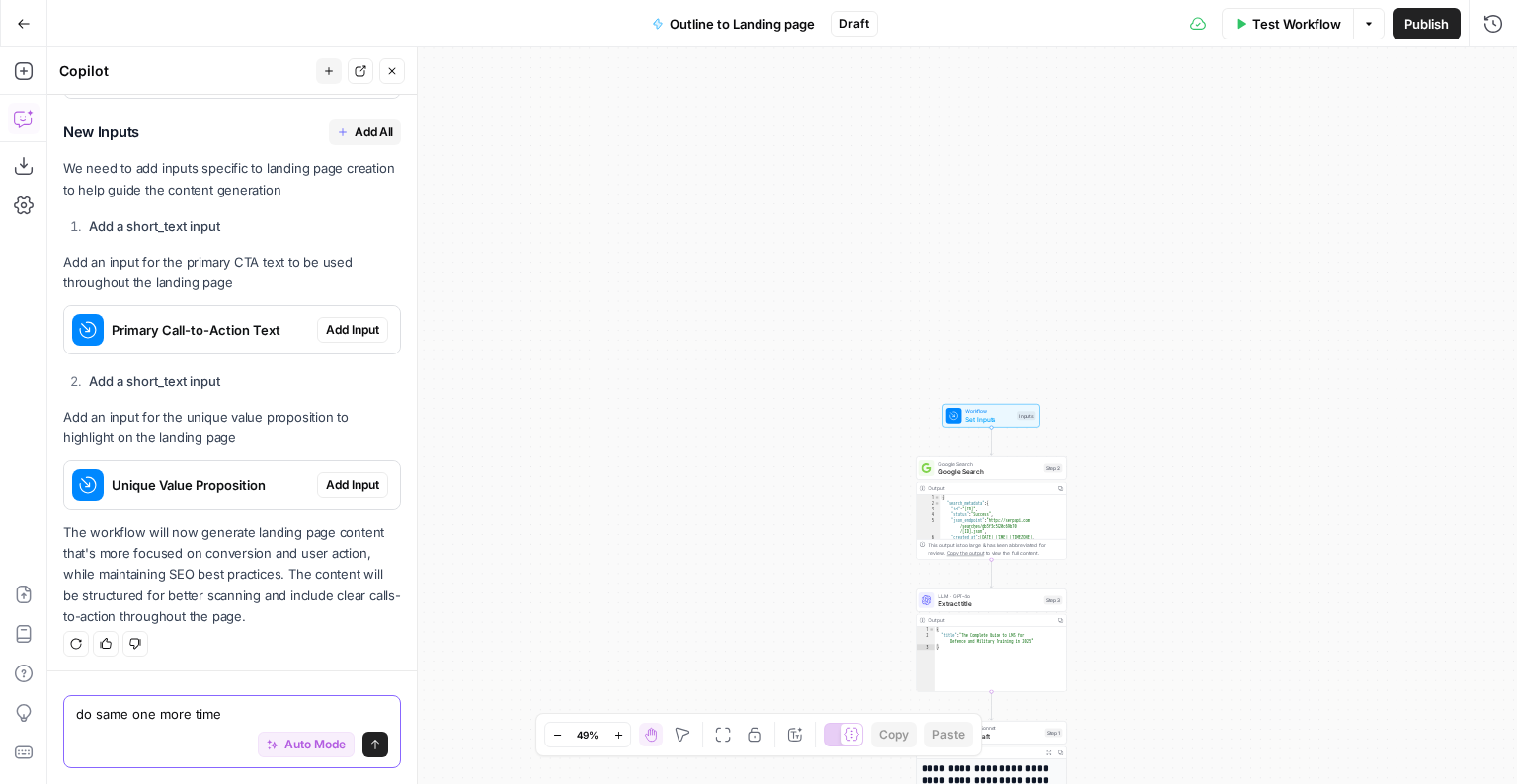 type 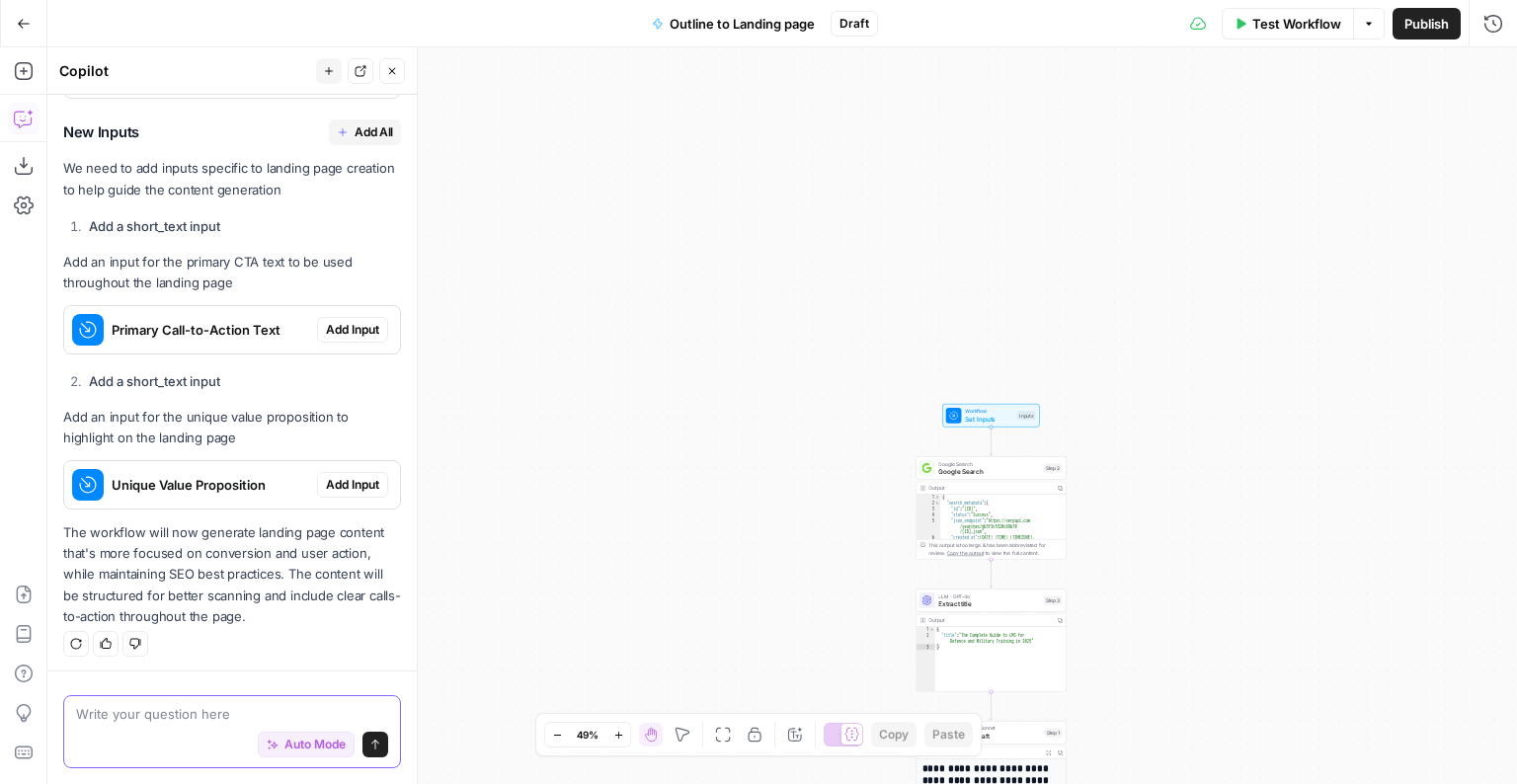 scroll, scrollTop: 877, scrollLeft: 0, axis: vertical 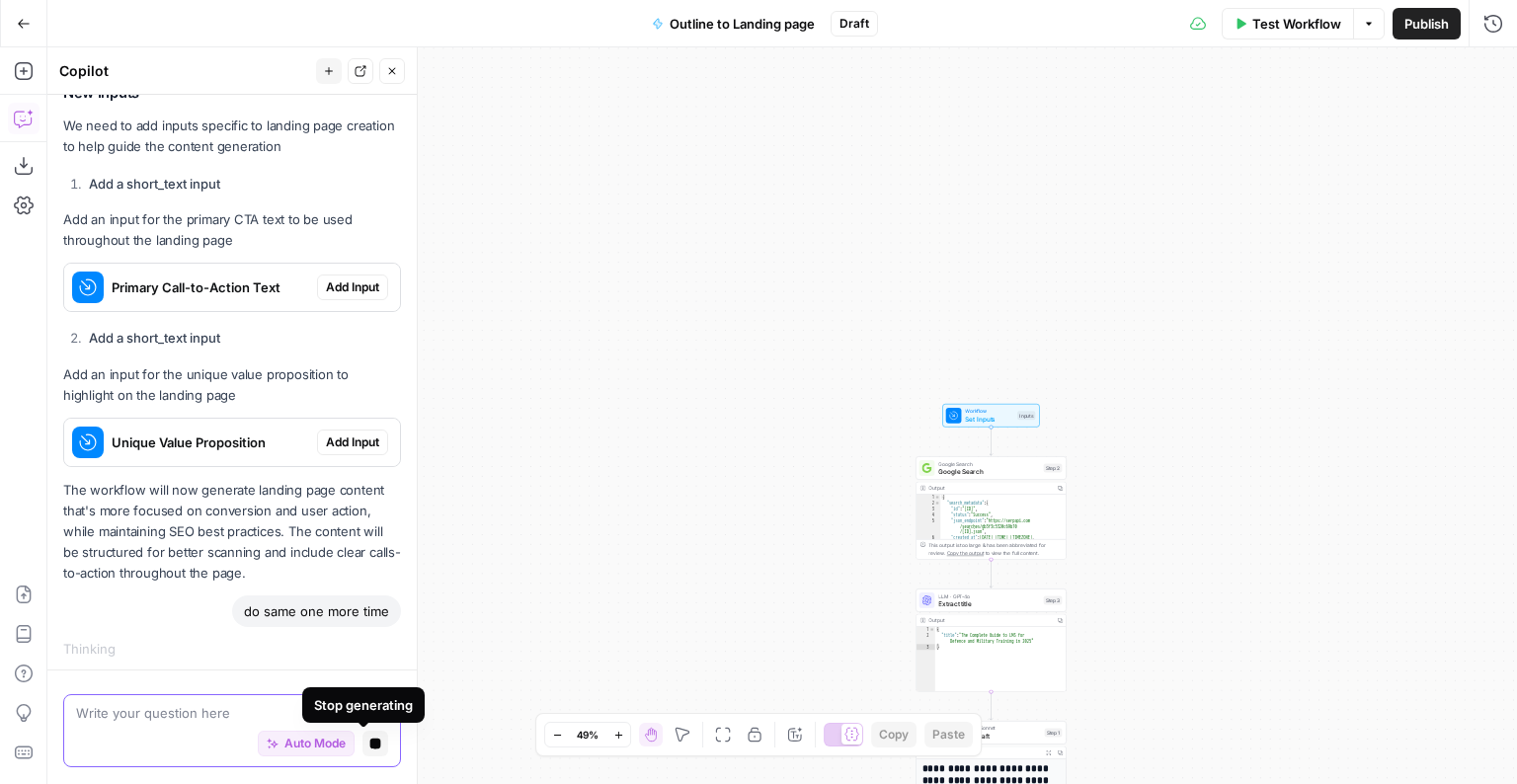 click 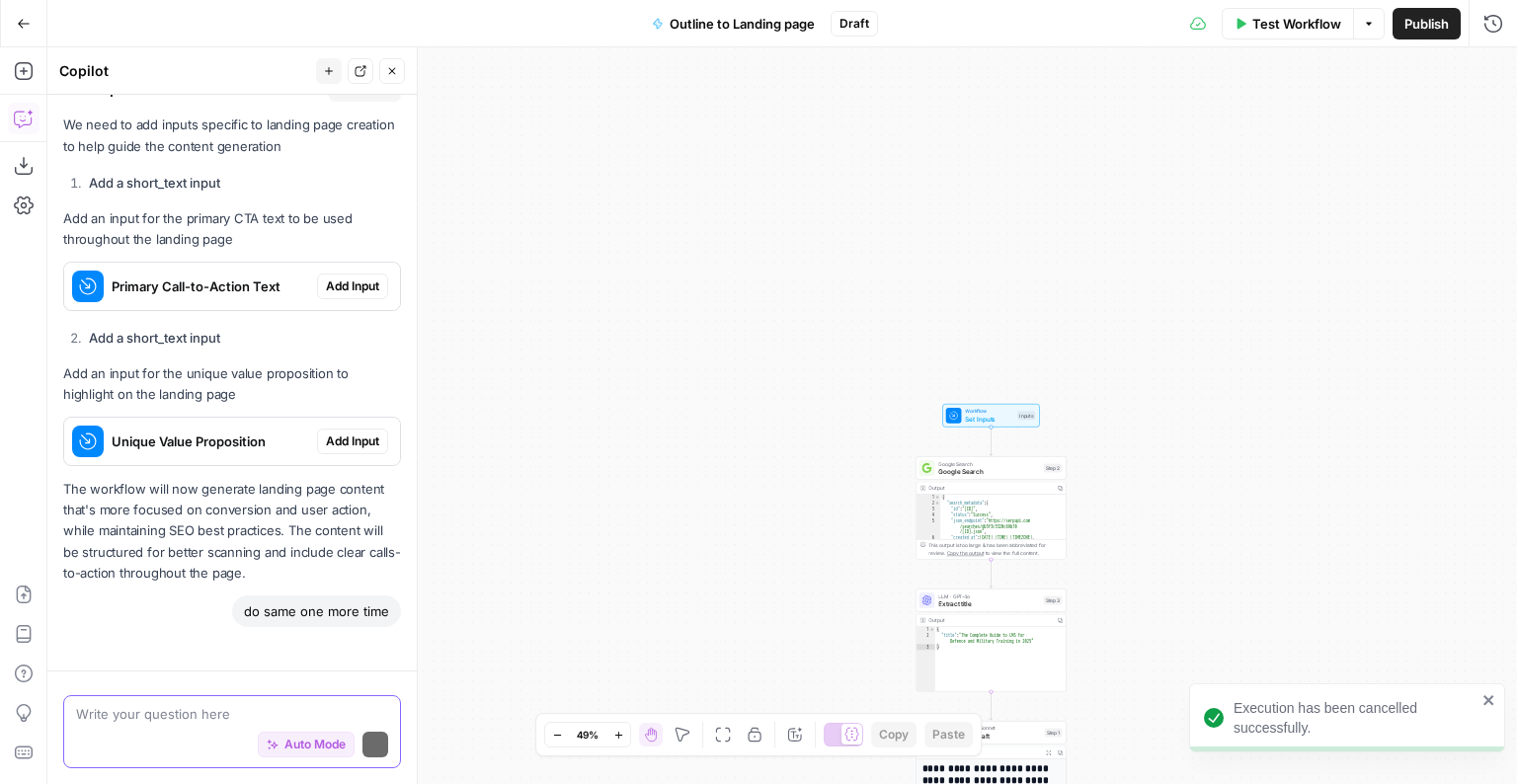 click on "Auto Mode" at bounding box center [315, 745] 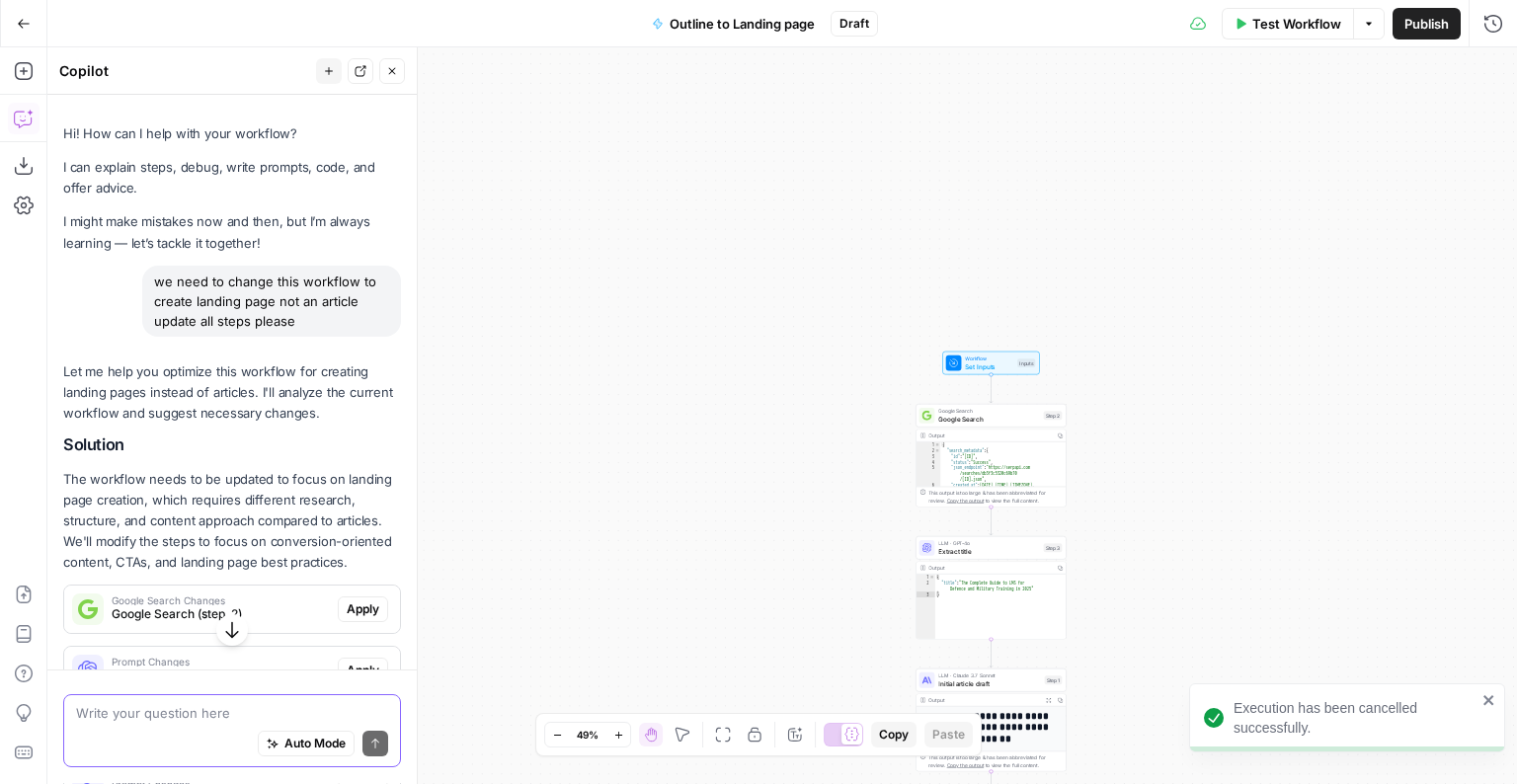 scroll, scrollTop: 260, scrollLeft: 0, axis: vertical 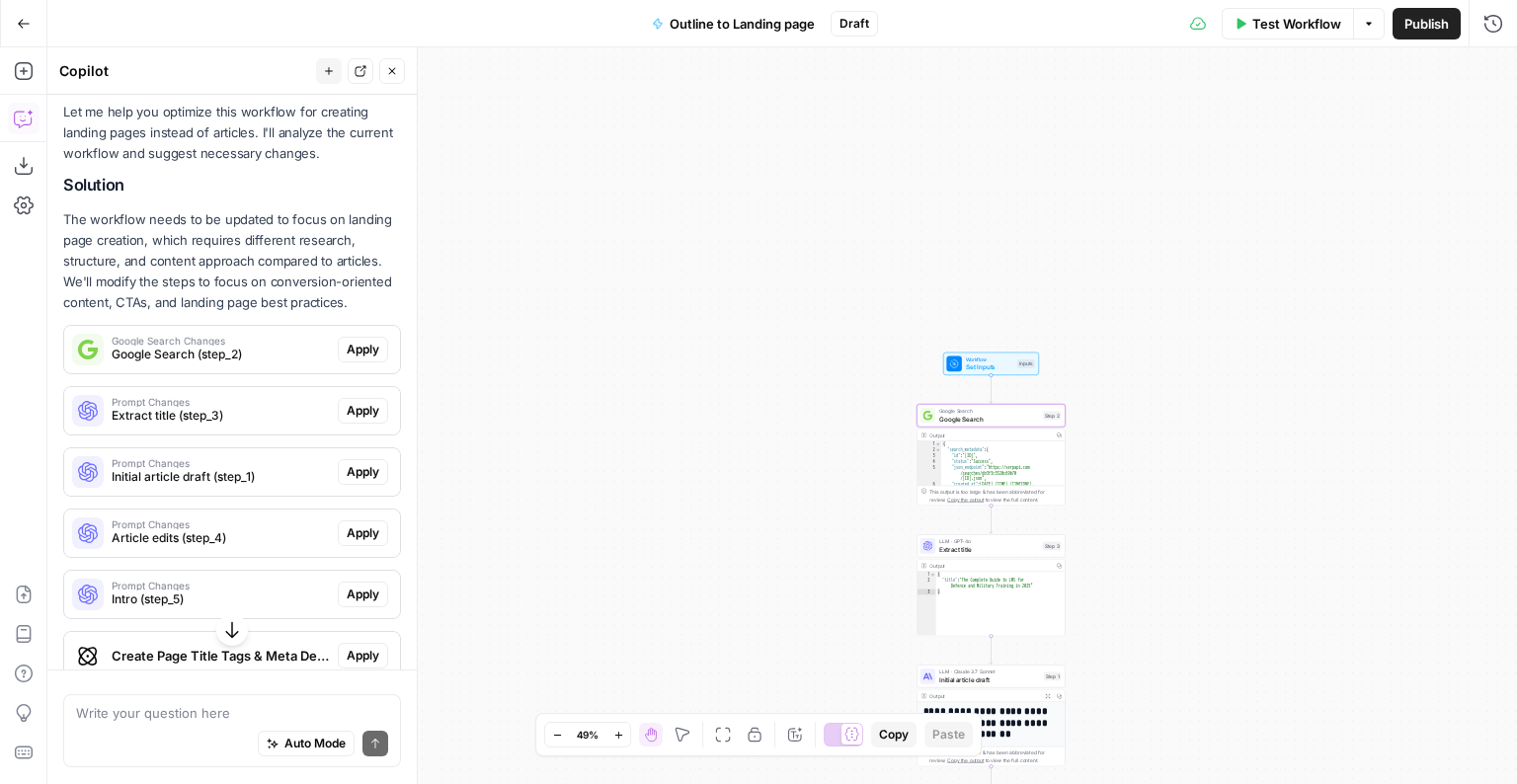 click on "Apply" at bounding box center [362, 350] 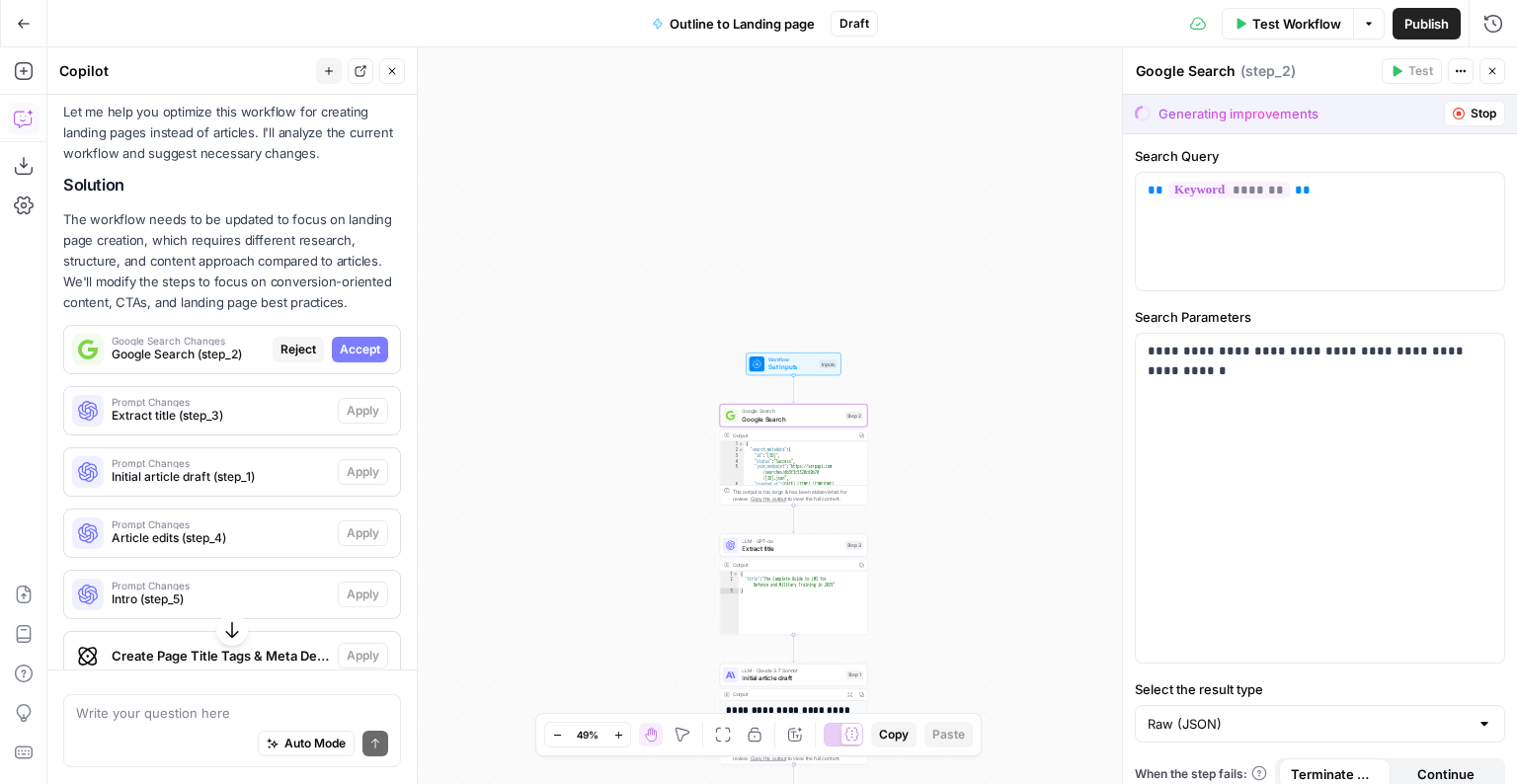 click on "Accept" at bounding box center [359, 350] 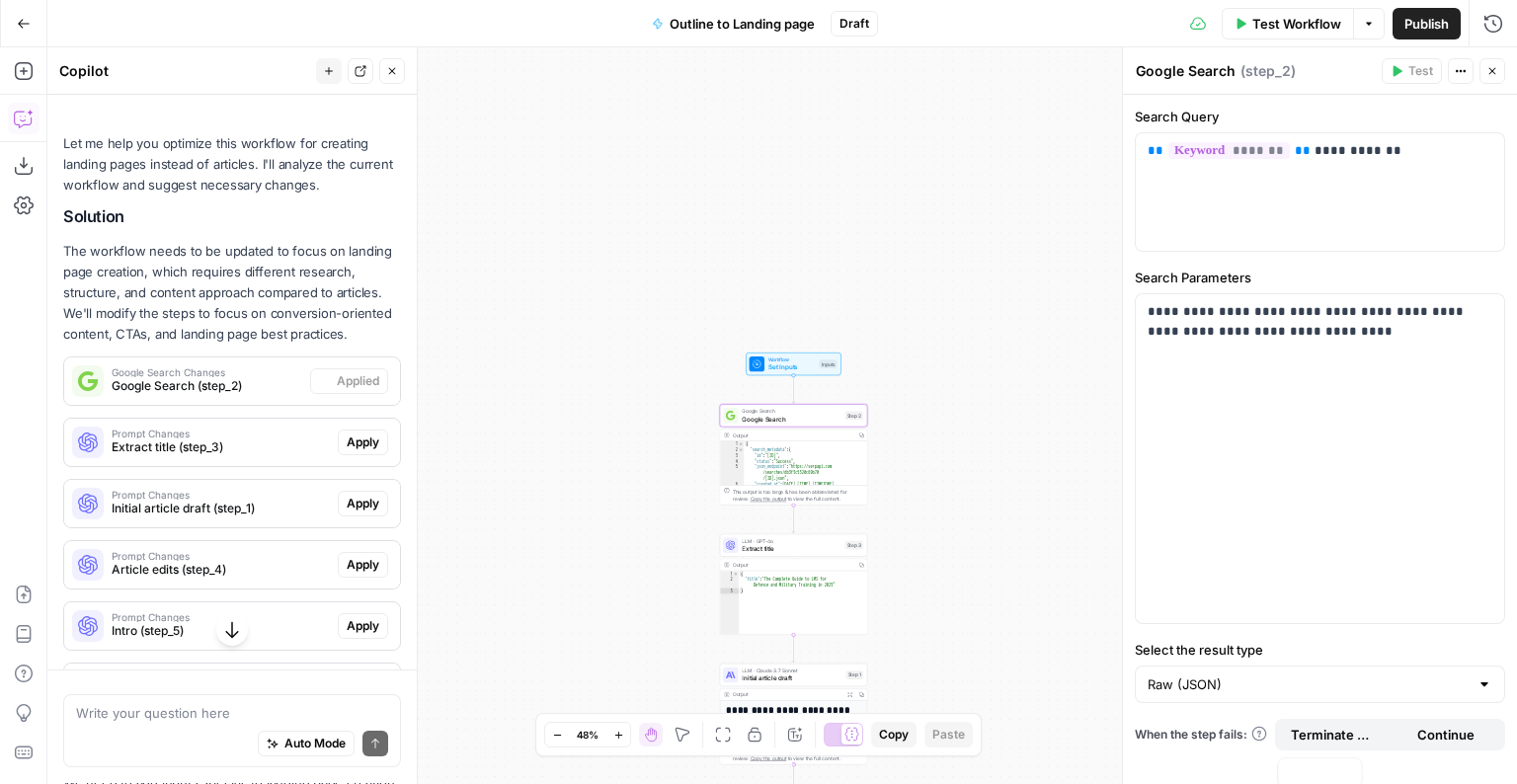 scroll, scrollTop: 291, scrollLeft: 0, axis: vertical 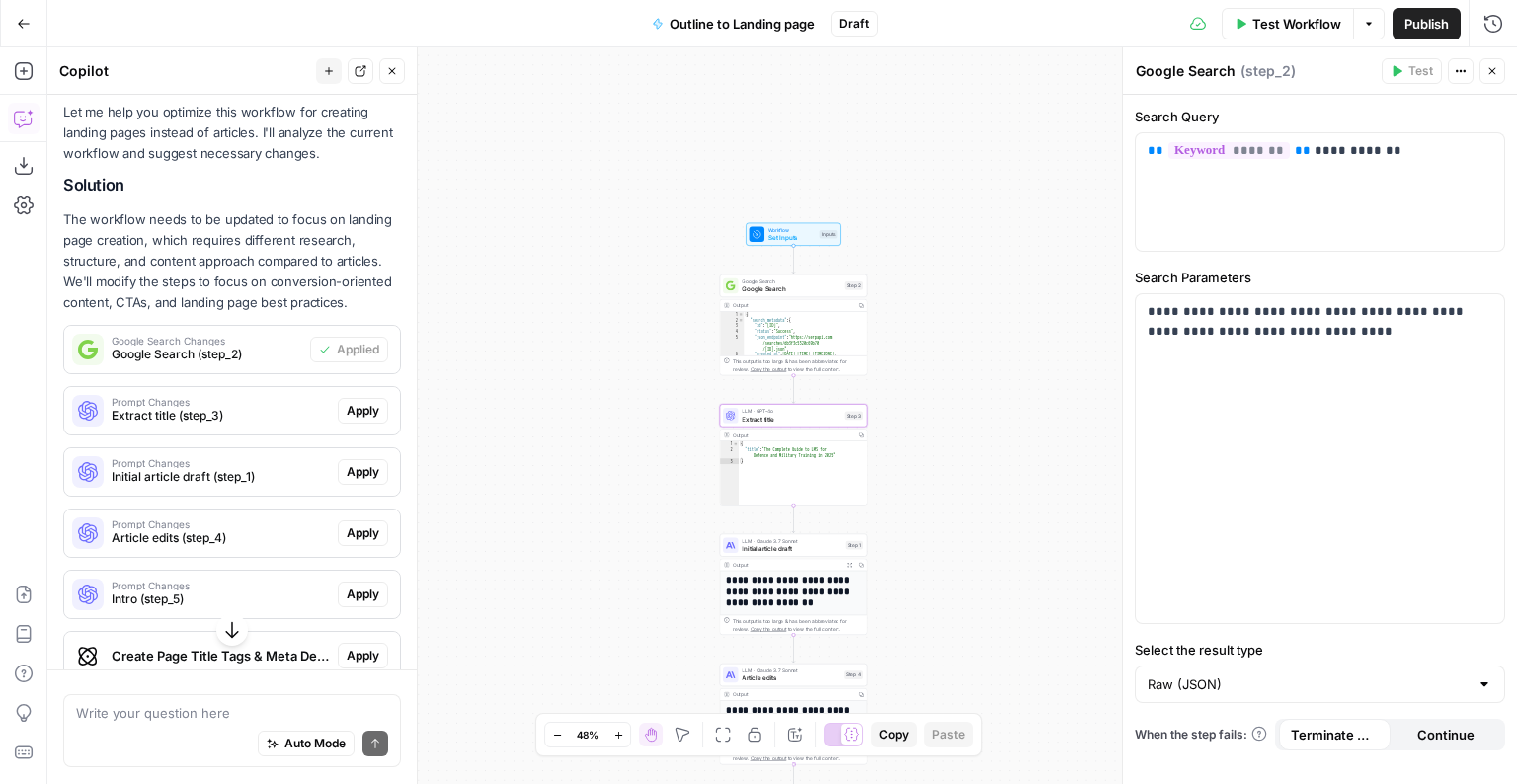 click on "Apply" at bounding box center (362, 411) 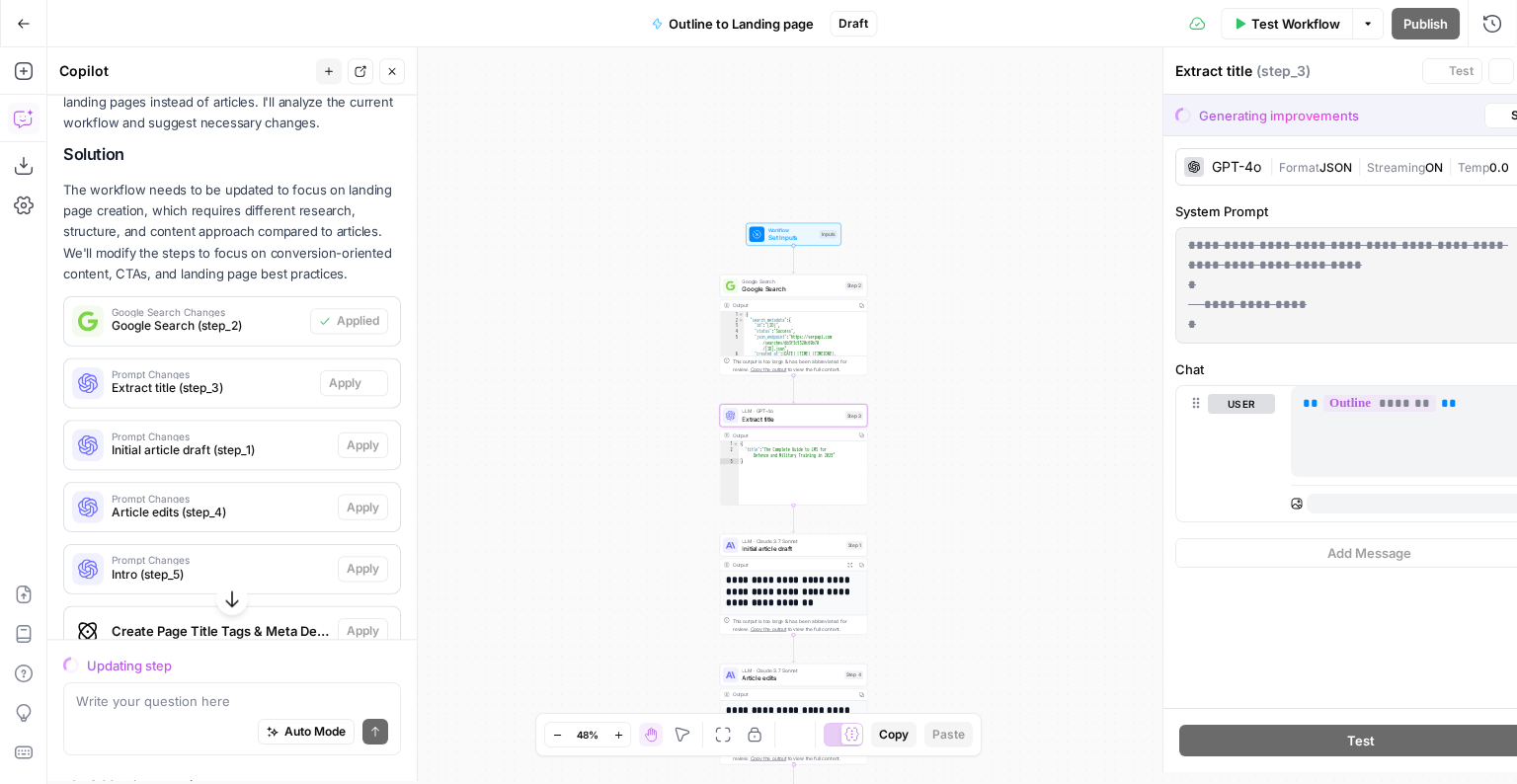 scroll, scrollTop: 260, scrollLeft: 0, axis: vertical 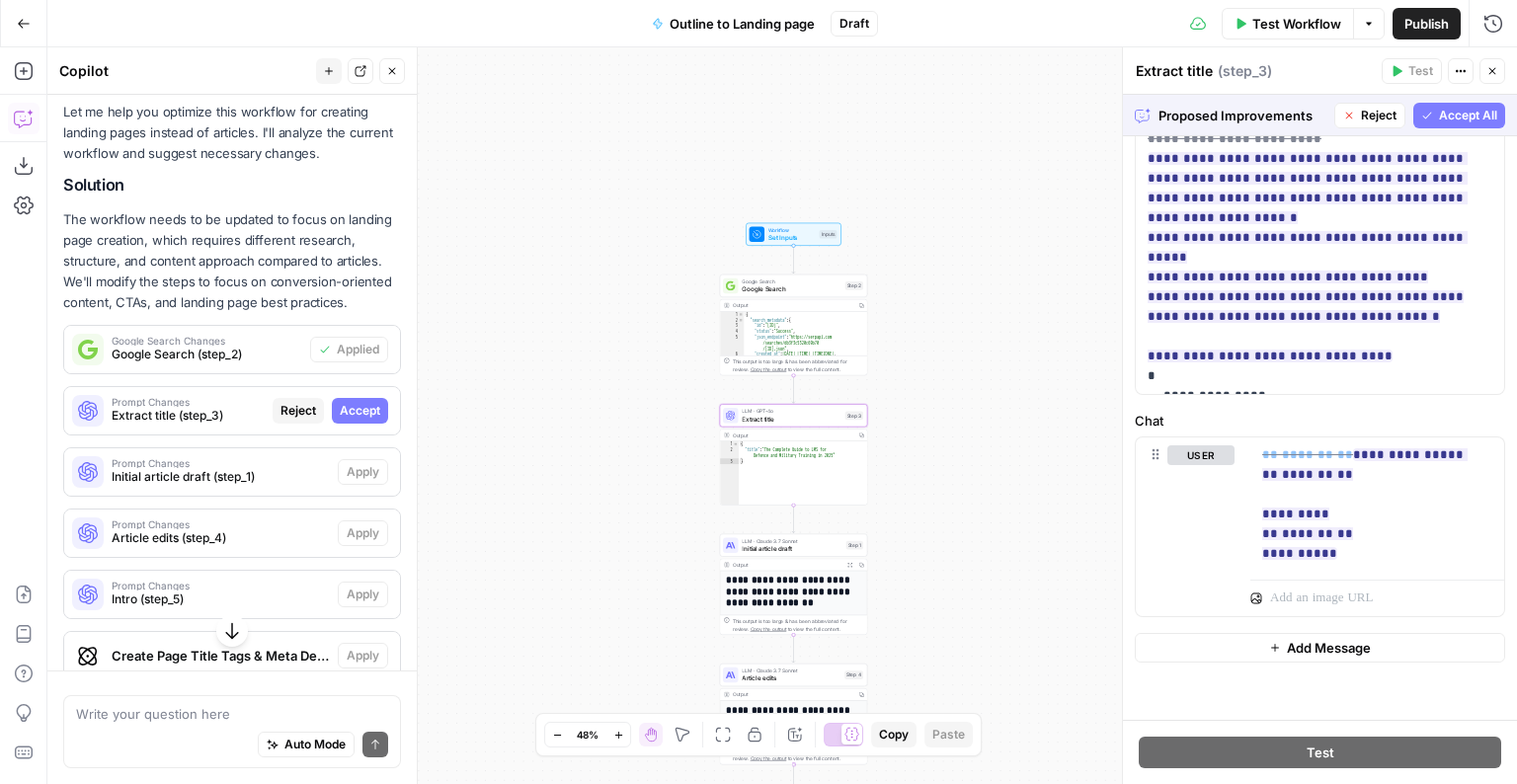 click on "Accept" at bounding box center [359, 411] 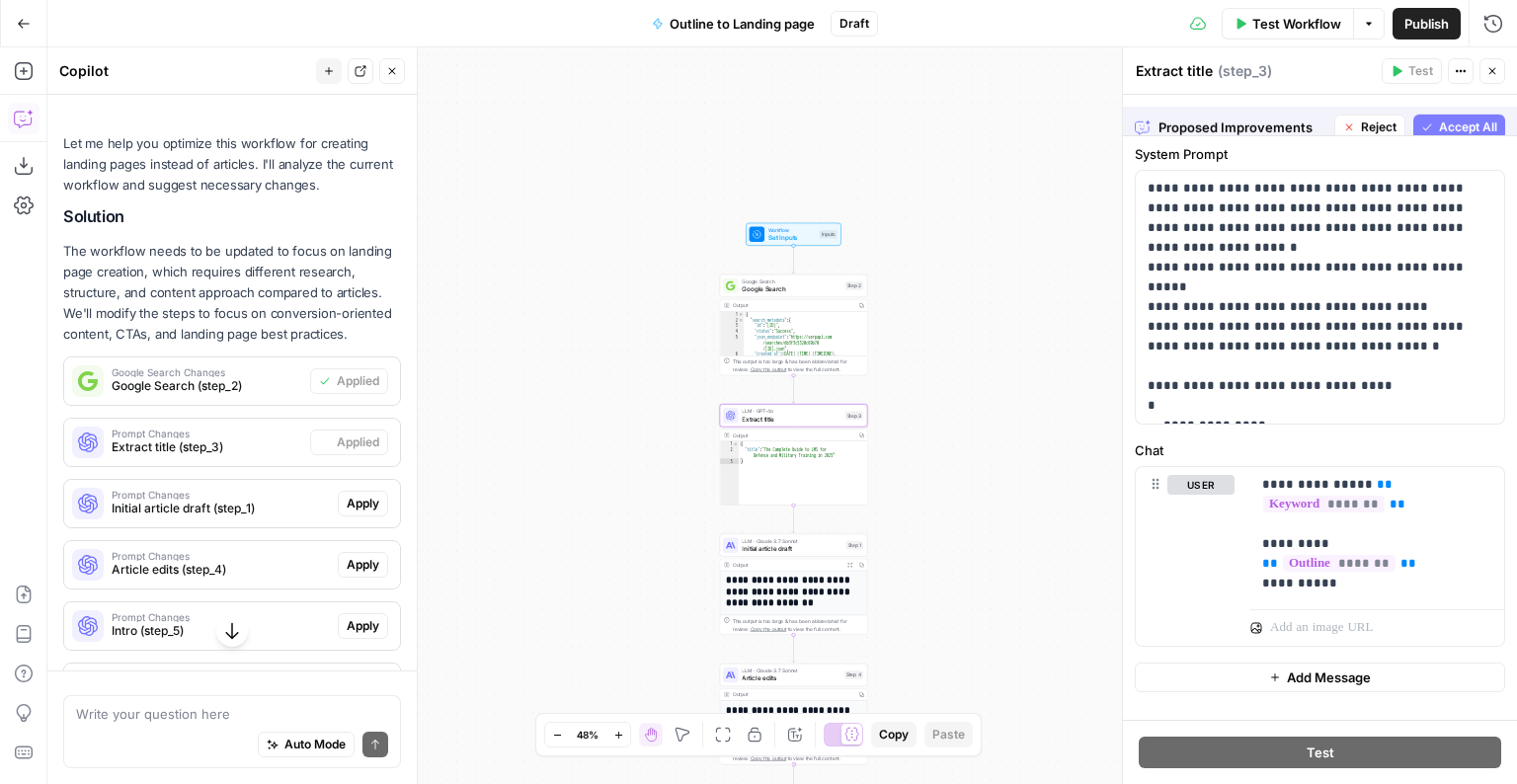 scroll, scrollTop: 0, scrollLeft: 0, axis: both 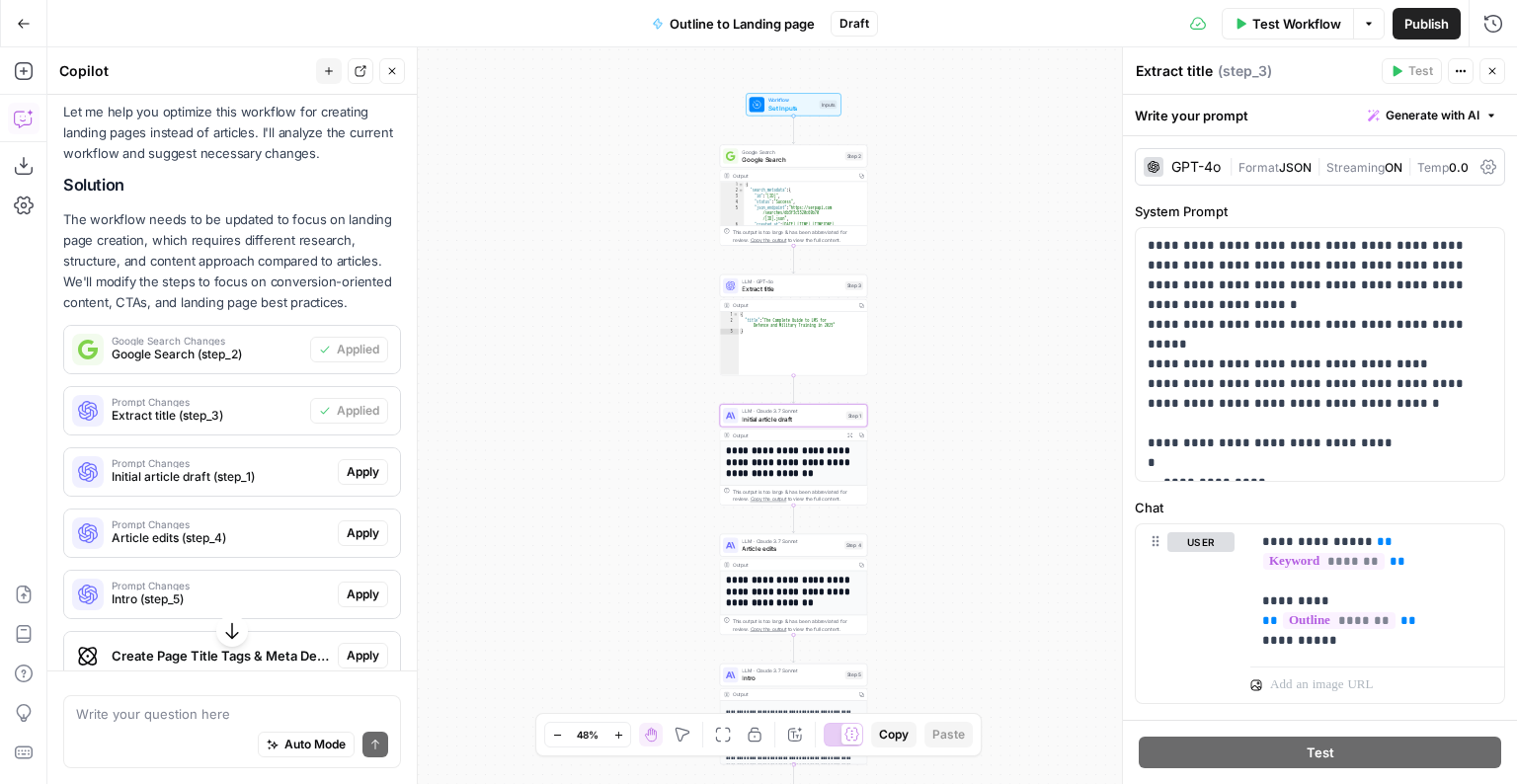click on "Apply" at bounding box center (362, 472) 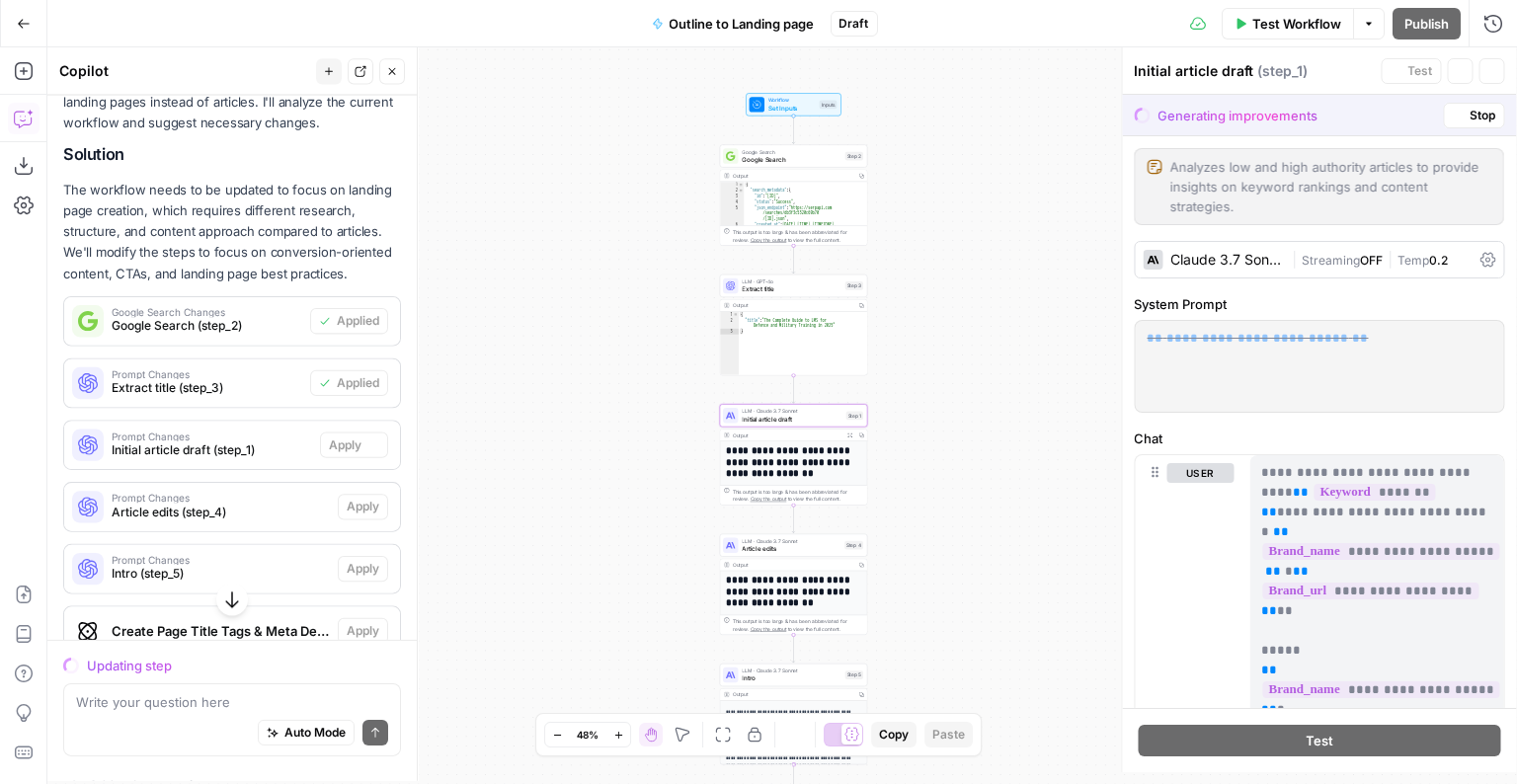 scroll, scrollTop: 260, scrollLeft: 0, axis: vertical 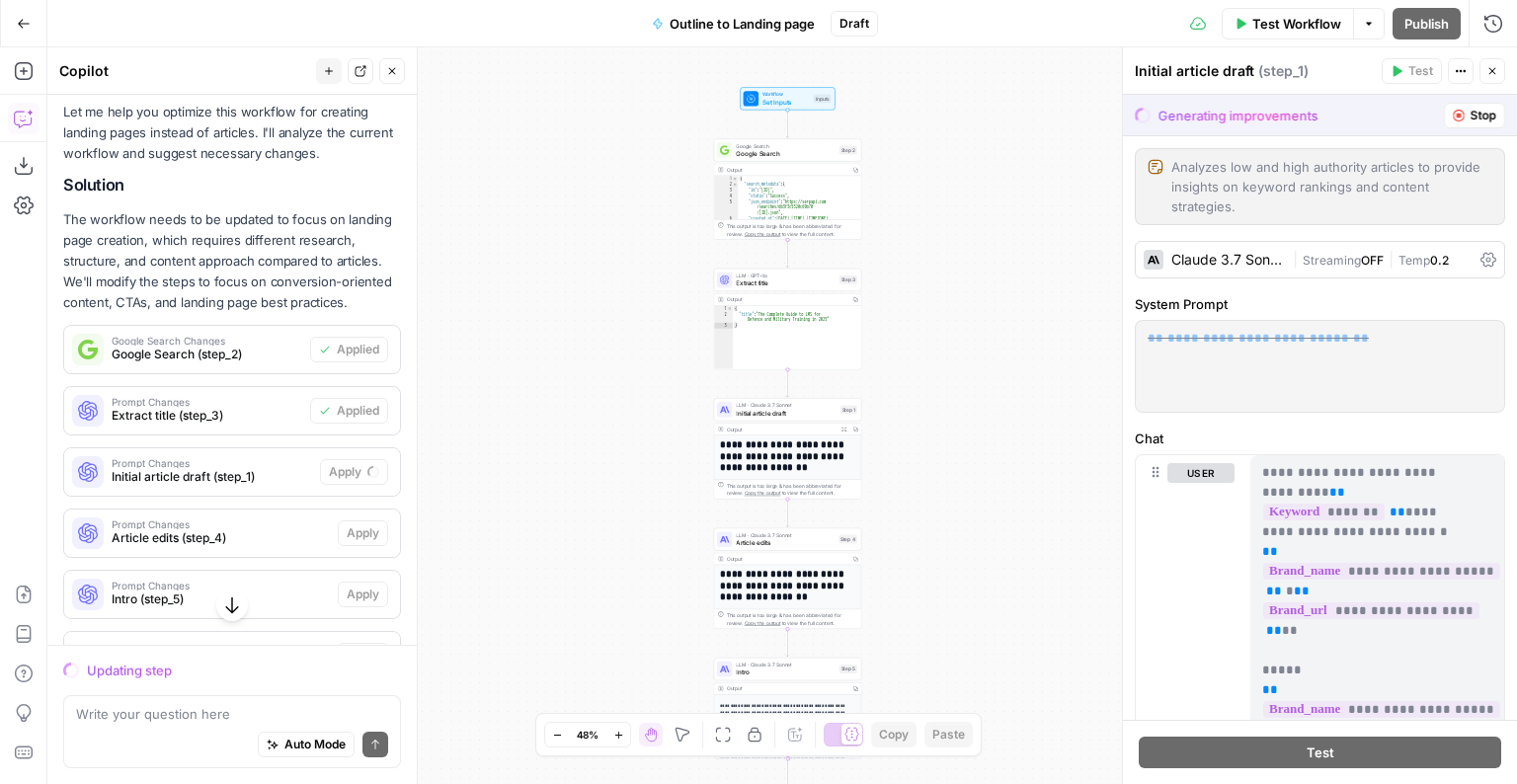 click on "Initial article draft  ( step_1 )" at bounding box center [1255, 71] 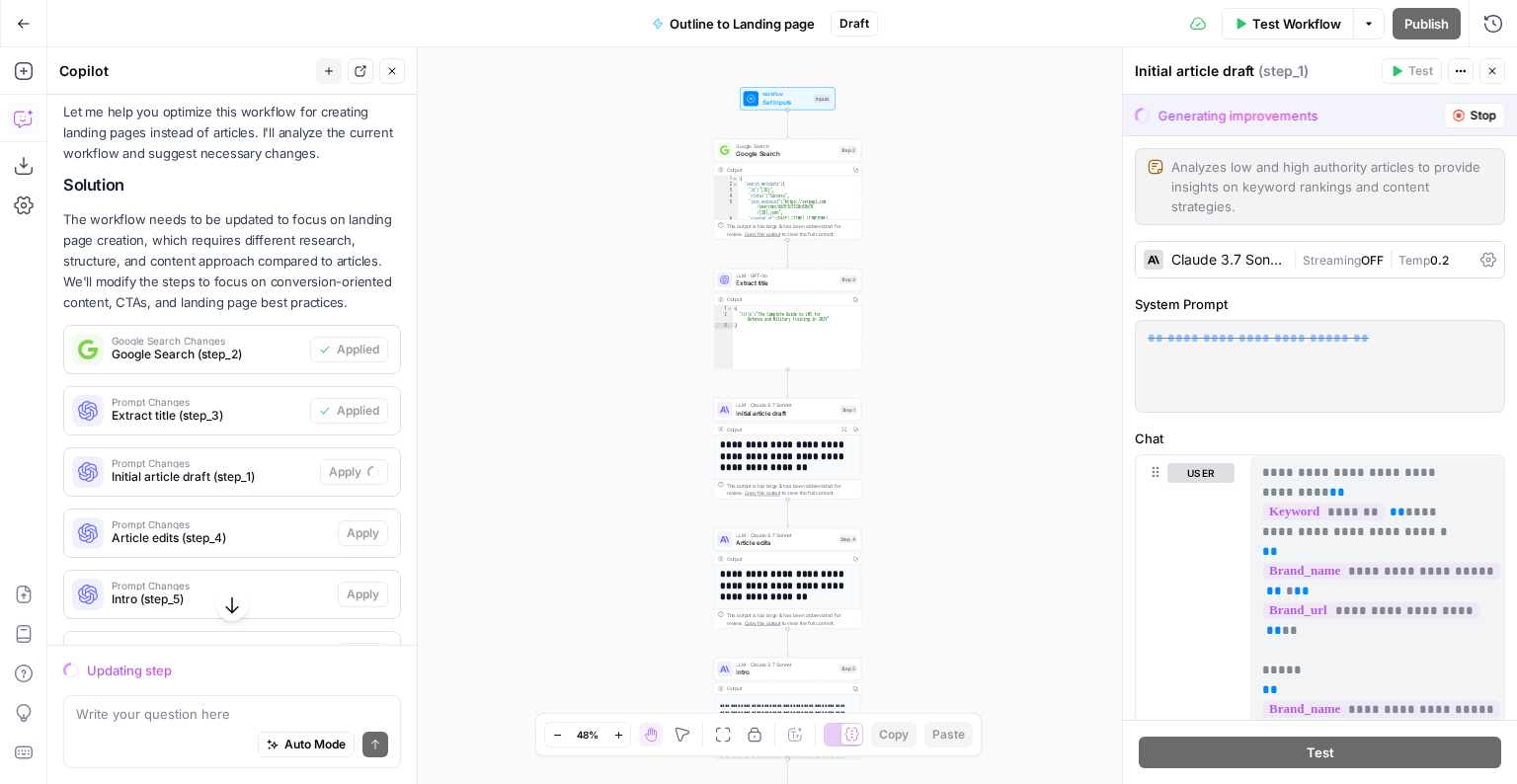 click on "Initial article draft  ( step_1 )" at bounding box center [1255, 71] 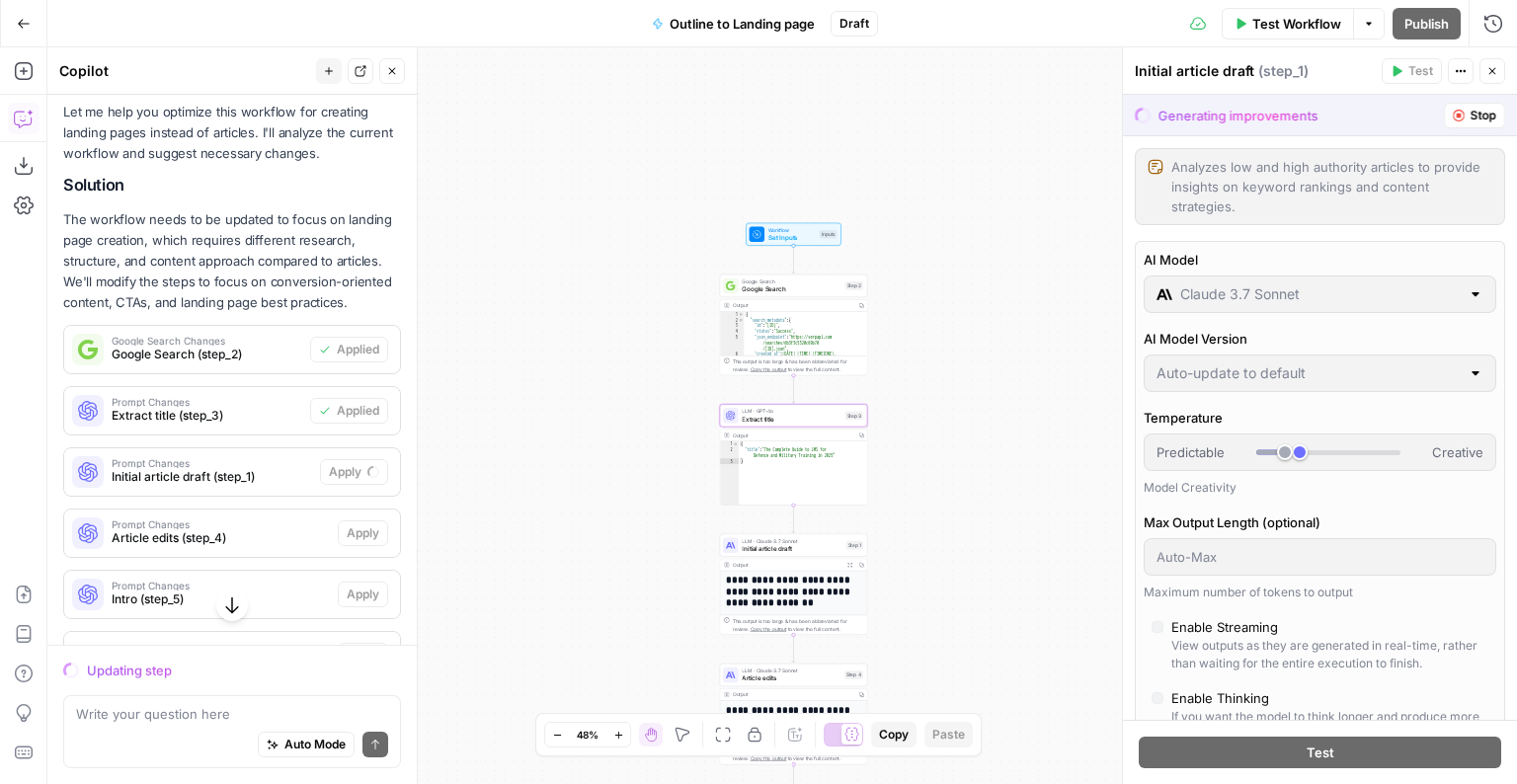 click on "Prompt Changes" at bounding box center [206, 402] 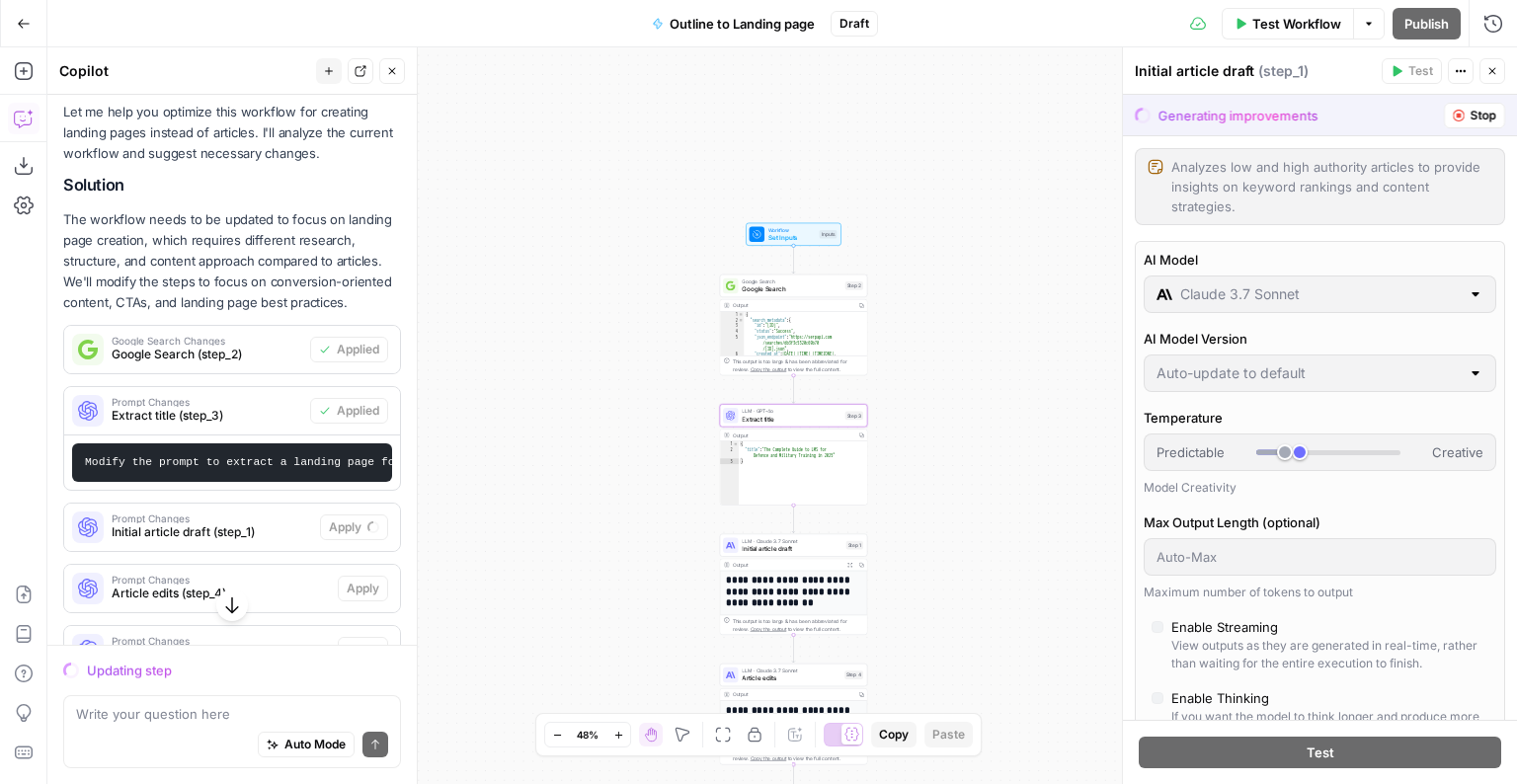 click on "Prompt Changes" at bounding box center [206, 402] 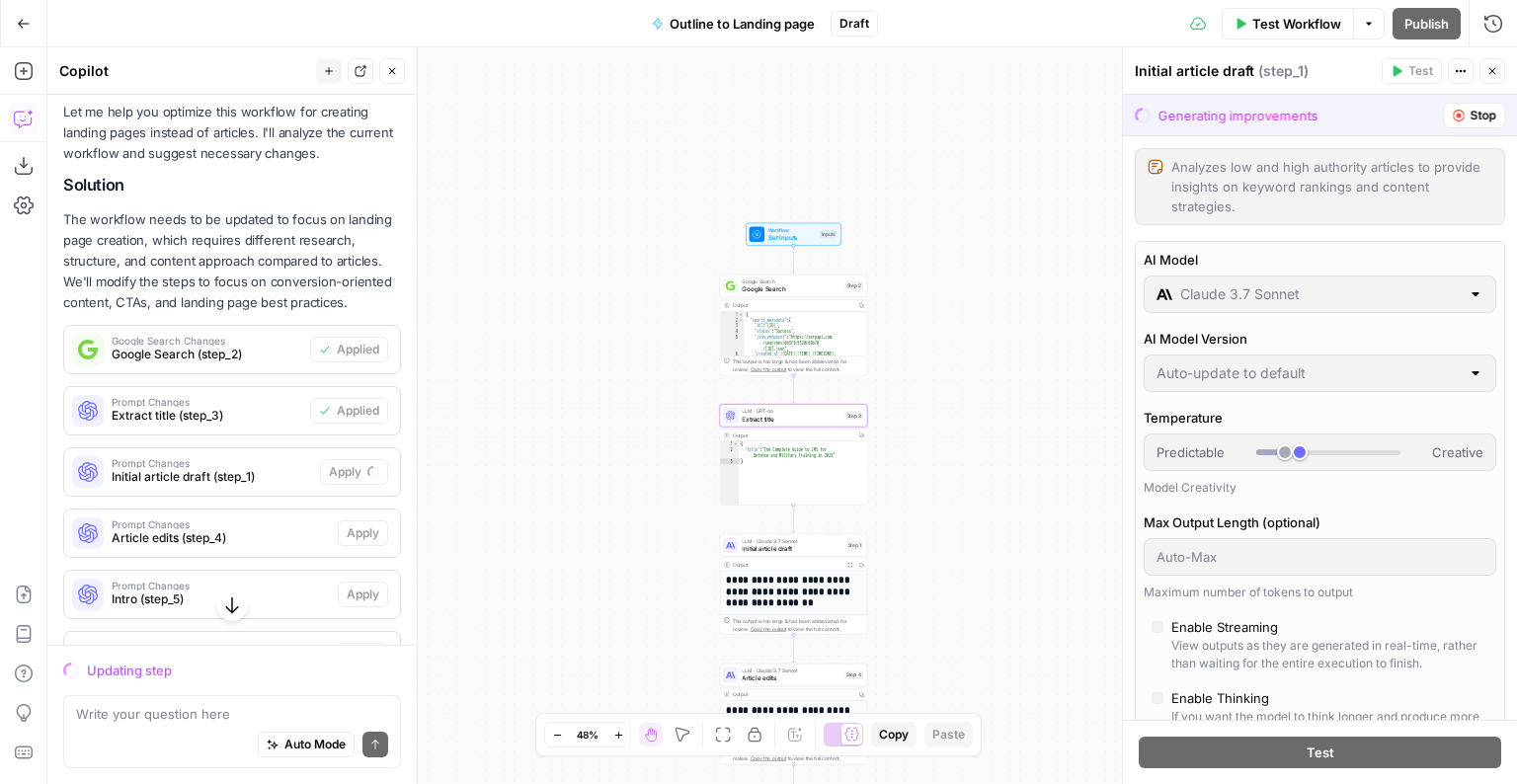 click on "Prompt Changes" at bounding box center (206, 402) 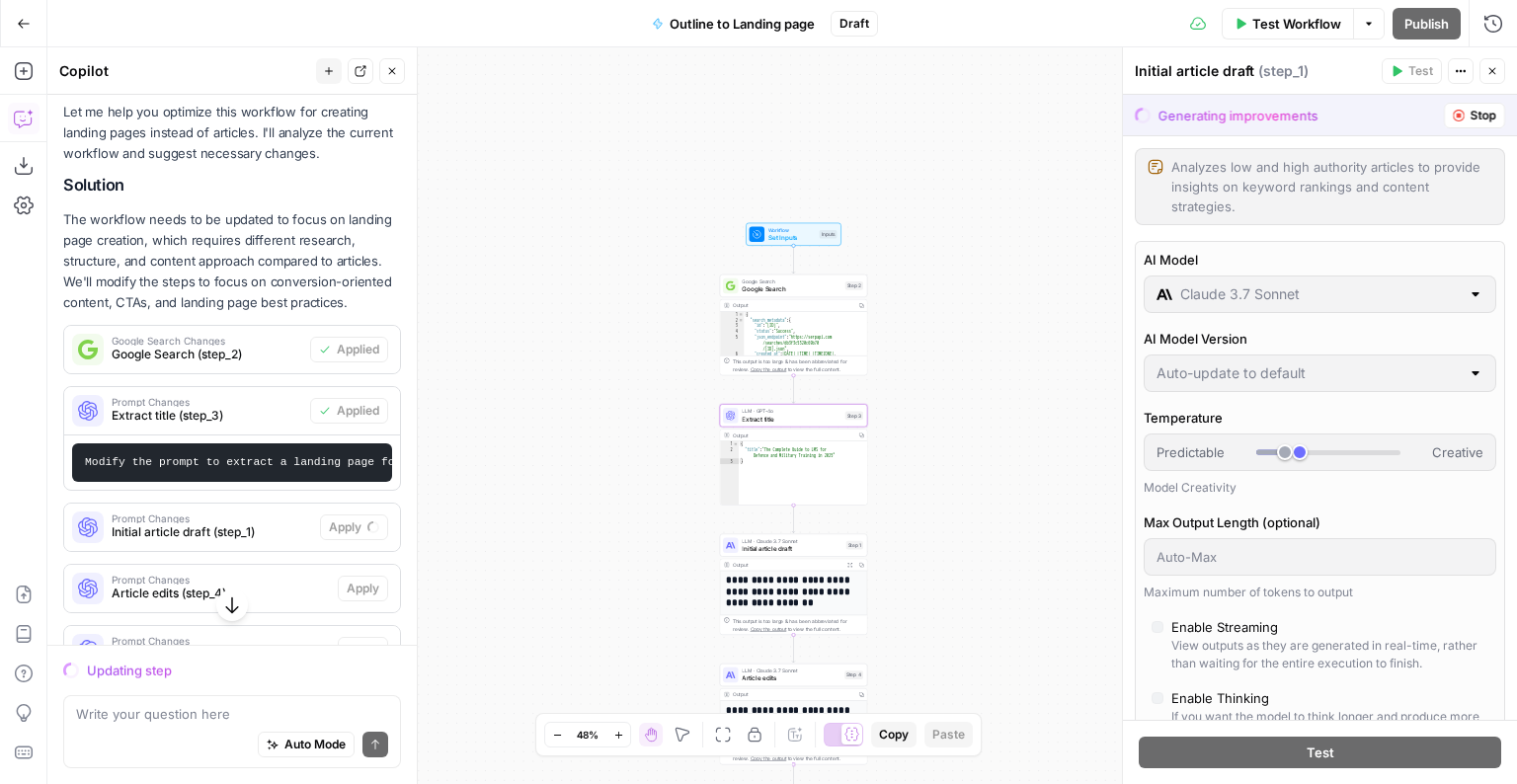 click on "Prompt Changes" at bounding box center (206, 402) 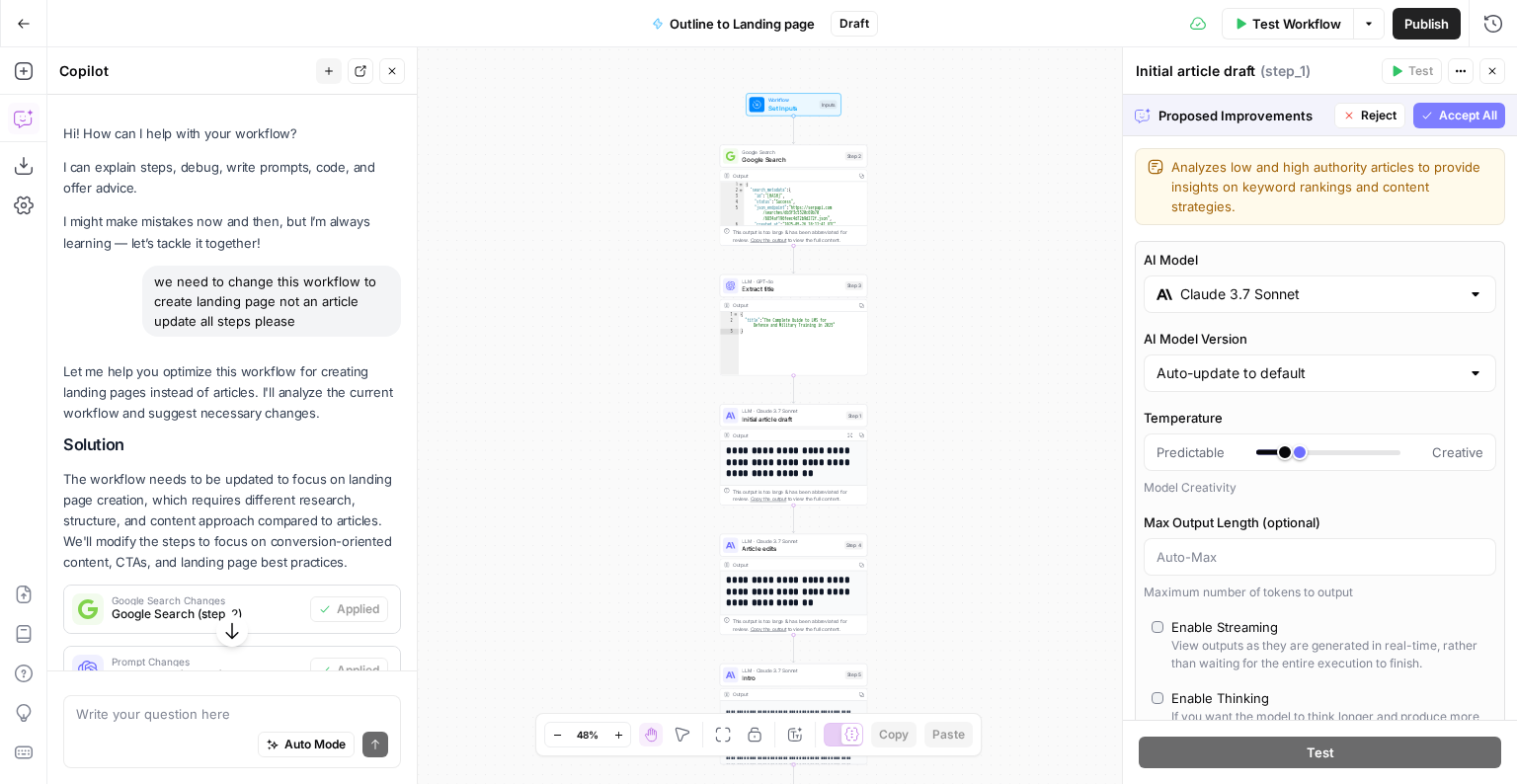 scroll, scrollTop: 0, scrollLeft: 0, axis: both 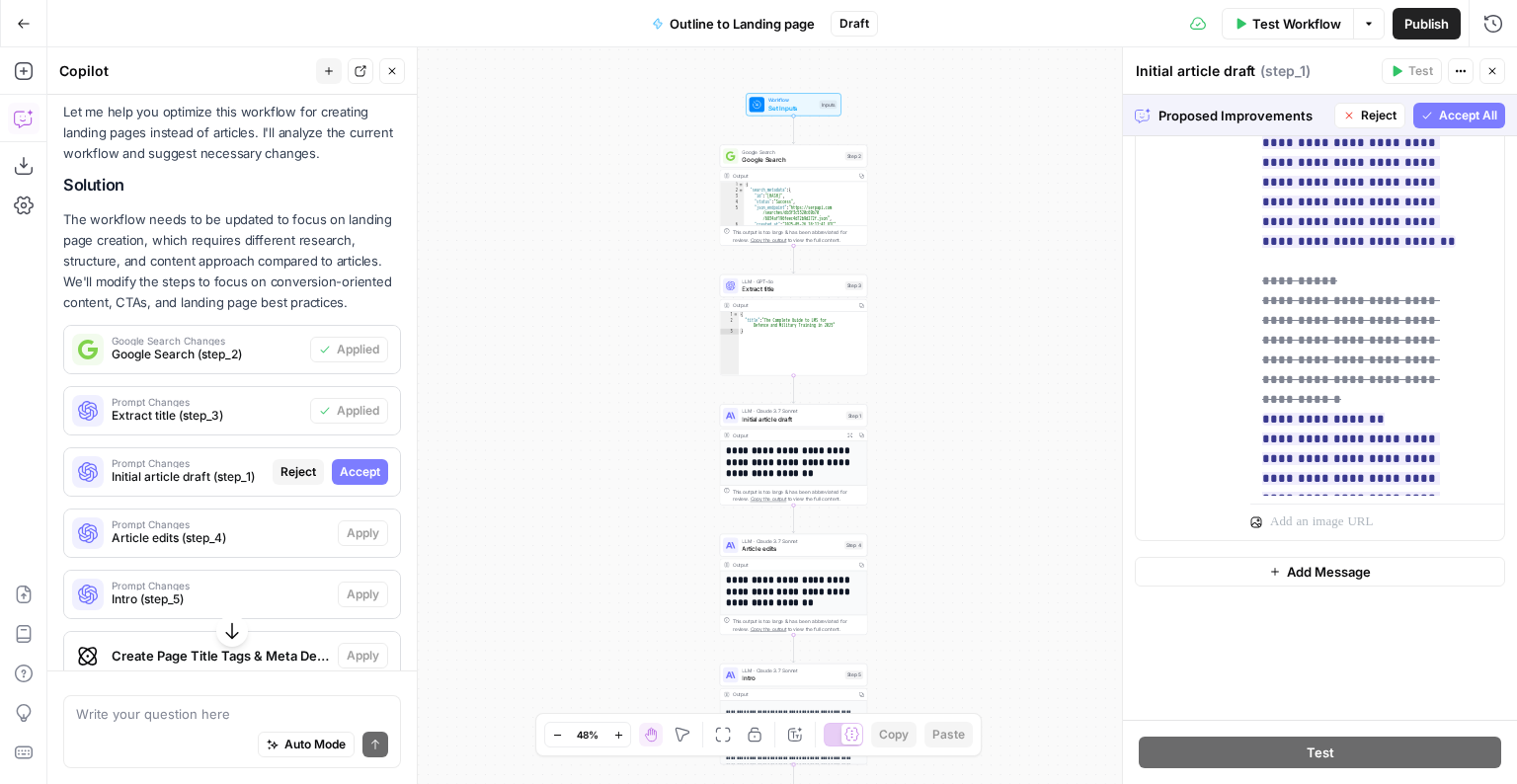 click on "Accept All" at bounding box center [1468, 116] 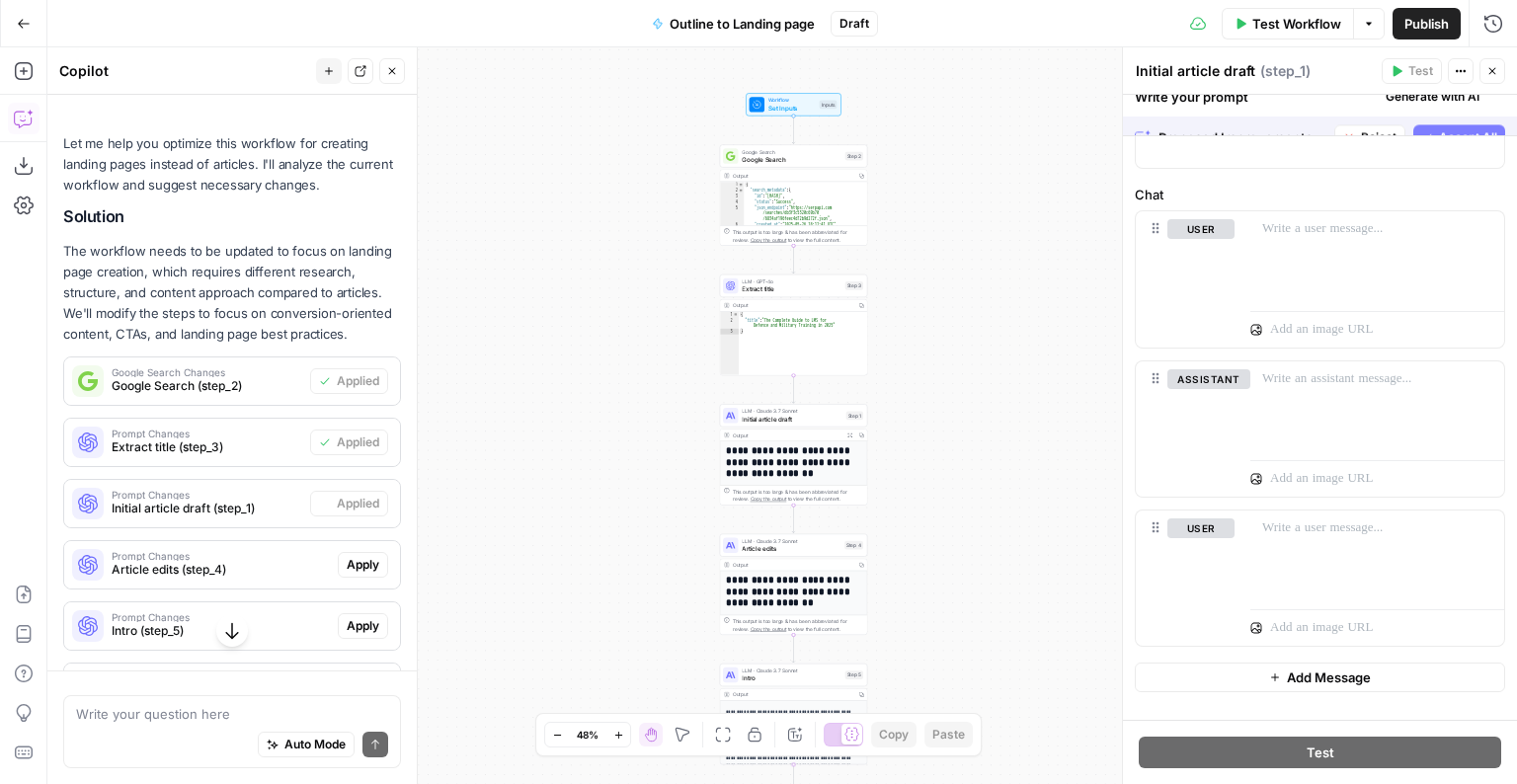scroll, scrollTop: 0, scrollLeft: 0, axis: both 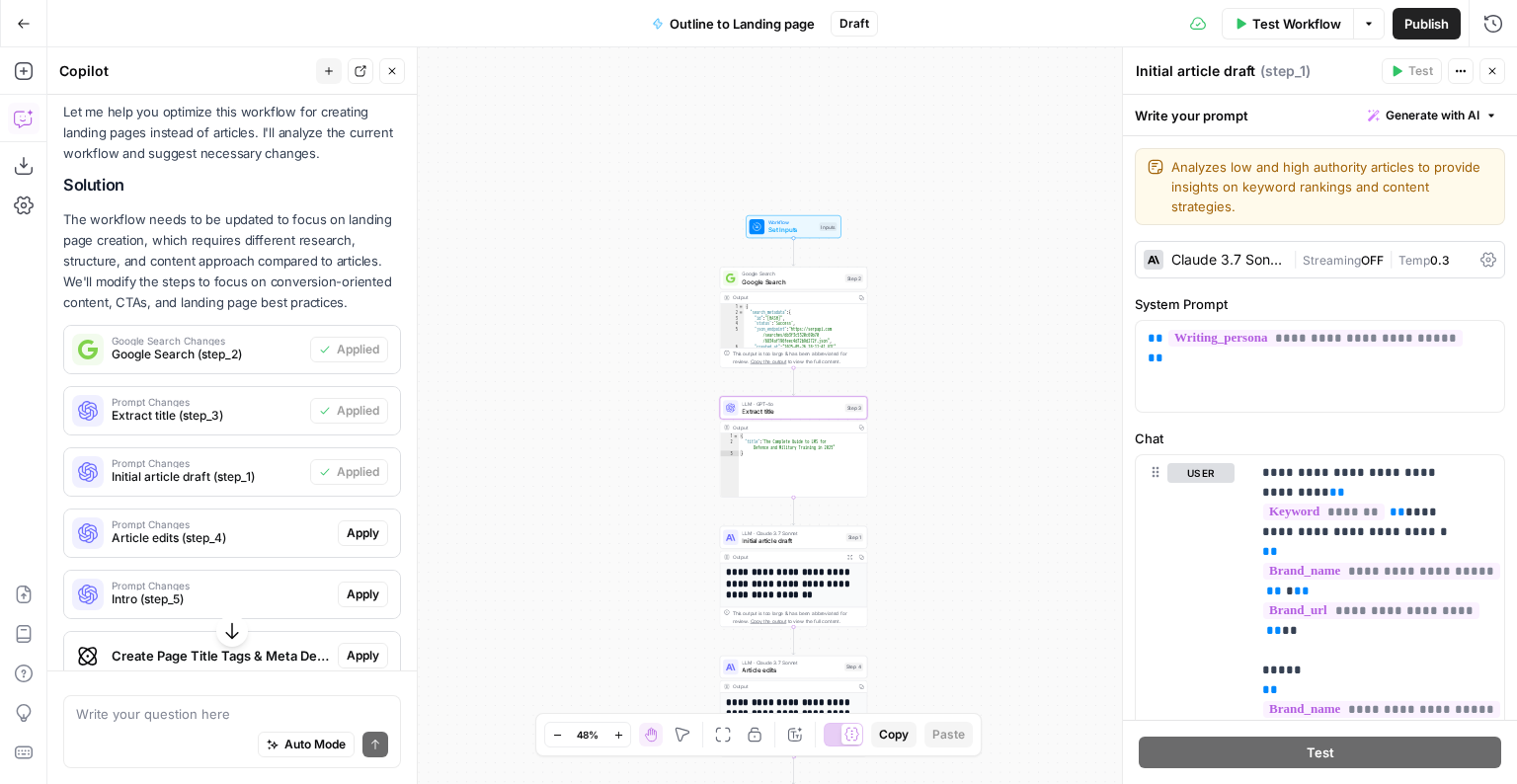 click on "Extract title (step_3)" at bounding box center [206, 416] 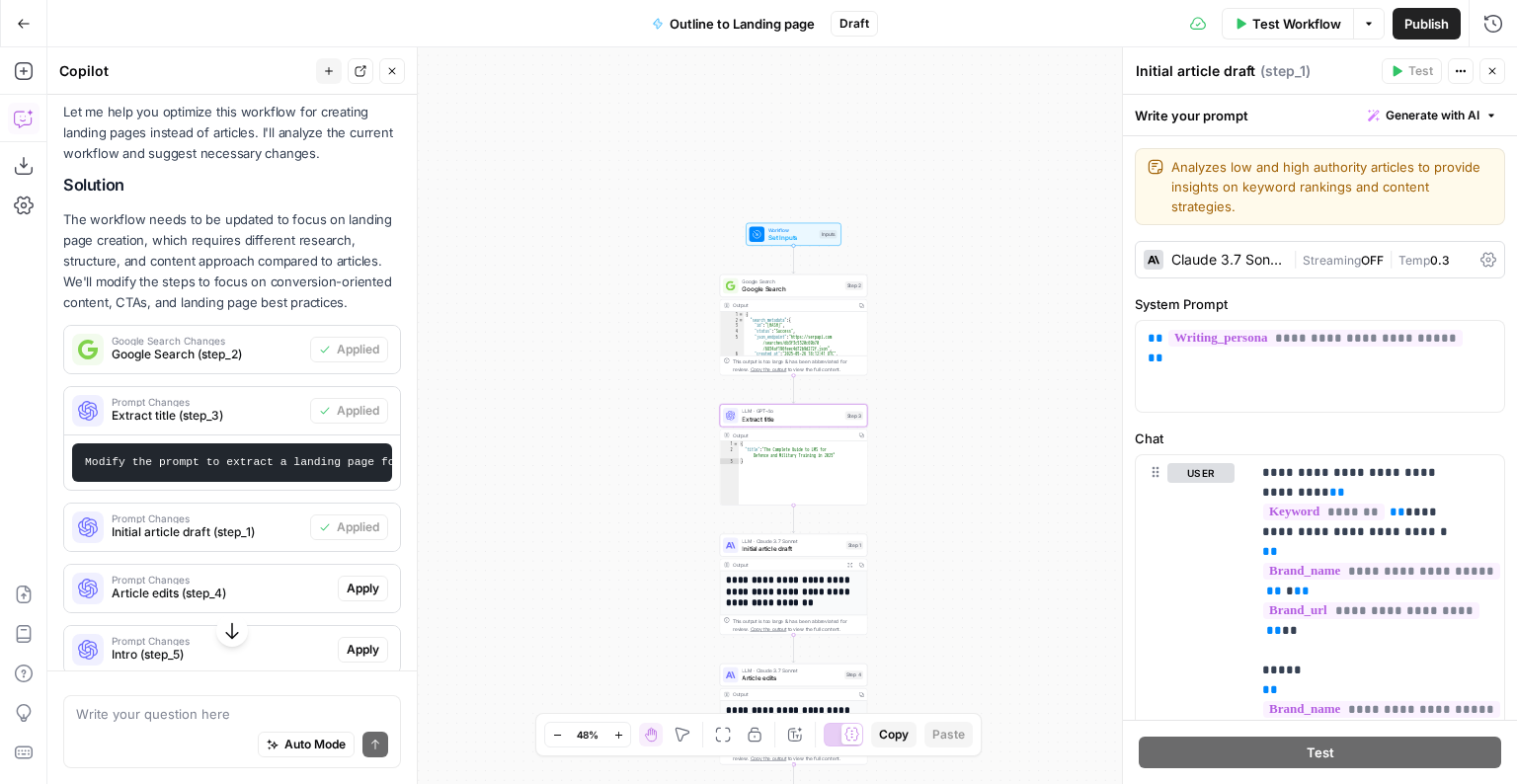 click on "Prompt Changes" at bounding box center [206, 402] 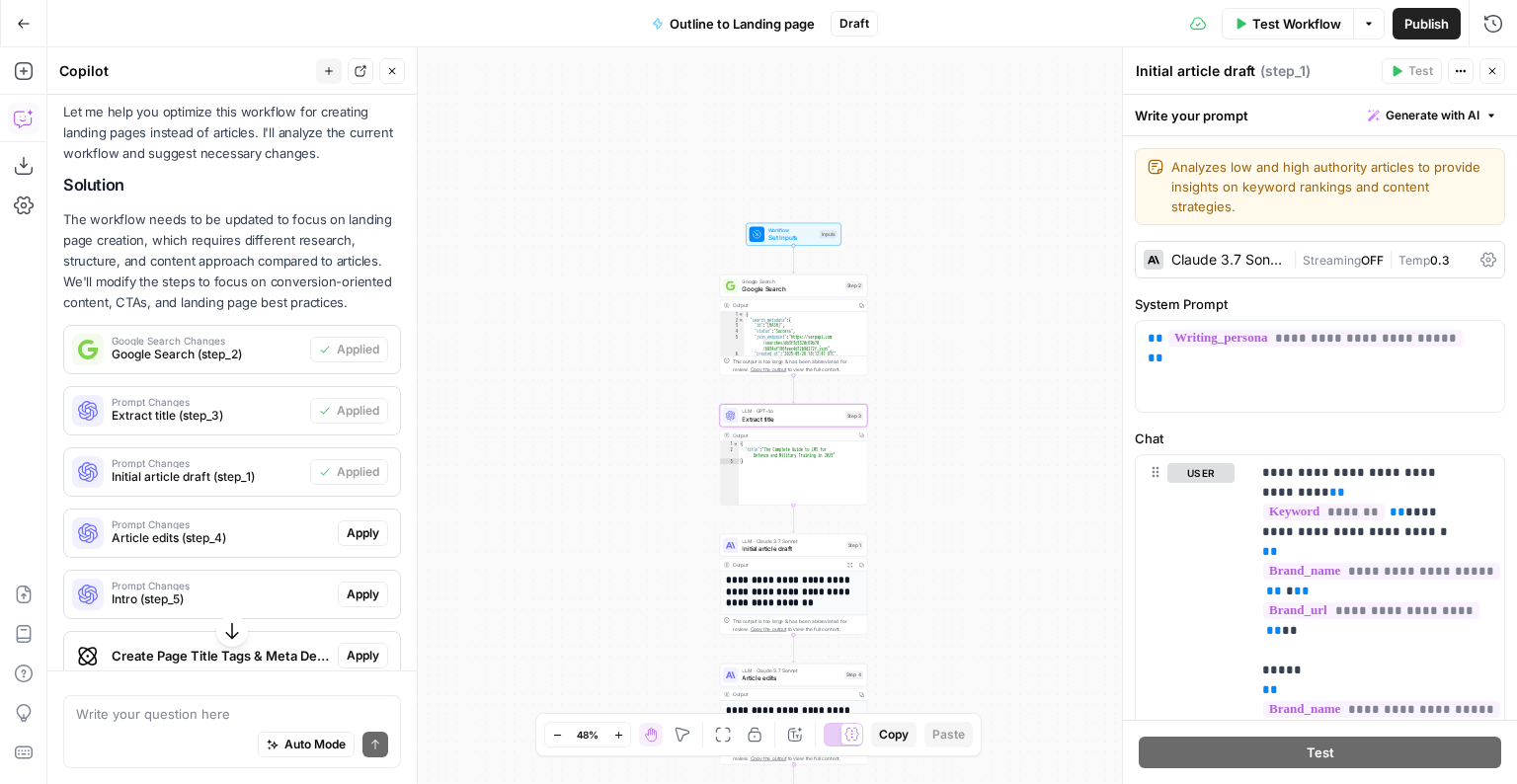 click on "Prompt Changes" at bounding box center (206, 402) 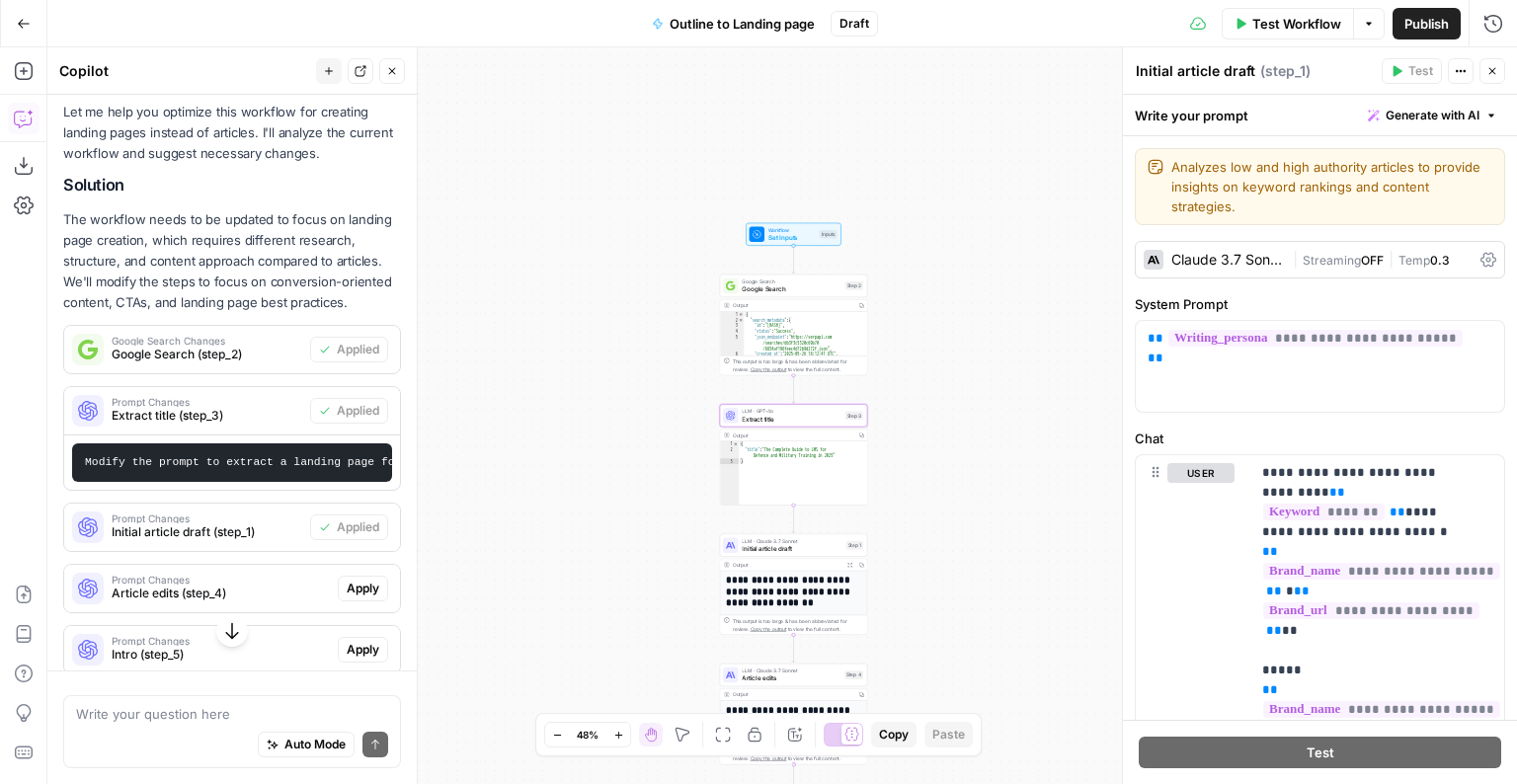 click on "Prompt Changes" at bounding box center [206, 402] 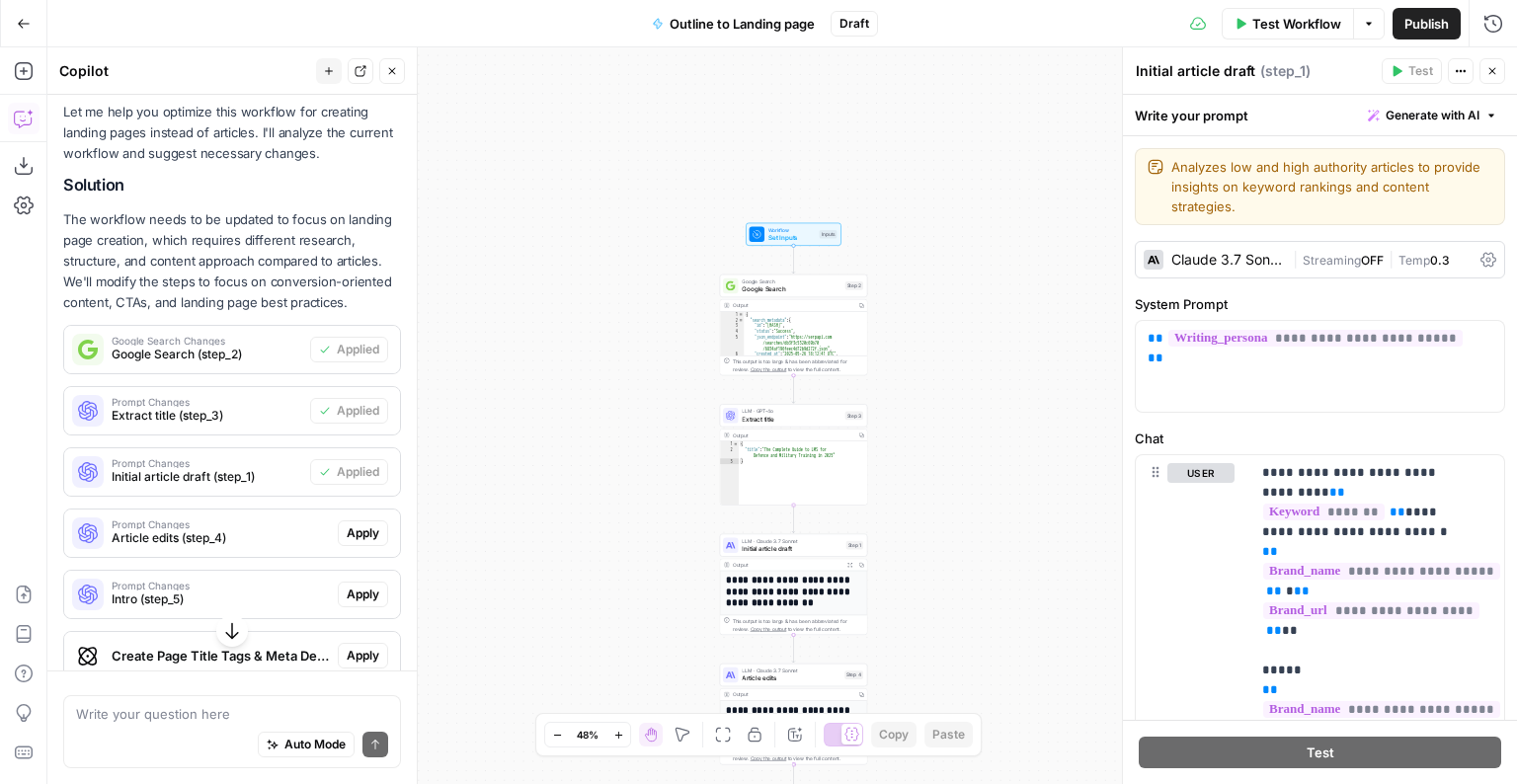 click on "Extract title" at bounding box center (791, 419) 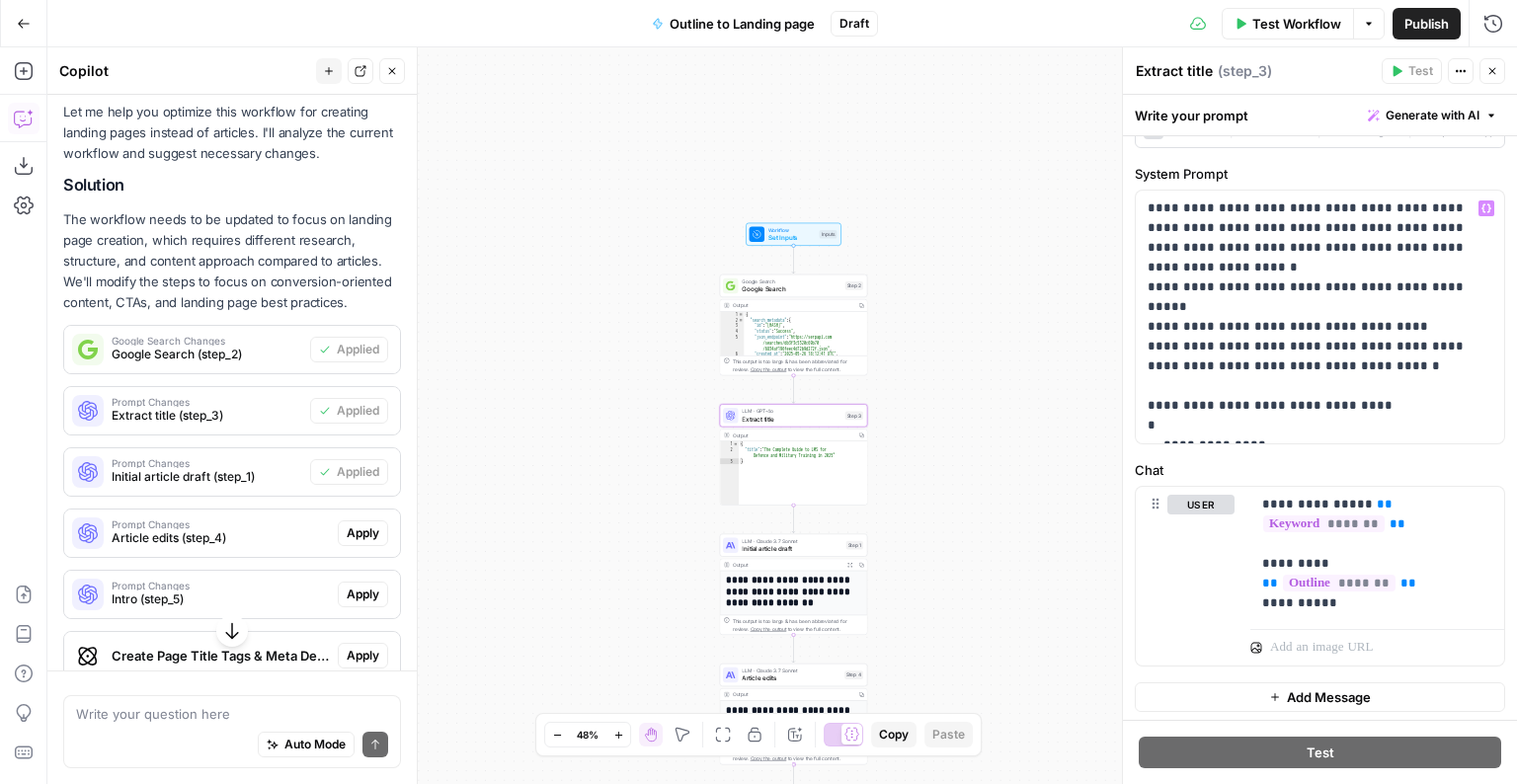 scroll, scrollTop: 87, scrollLeft: 0, axis: vertical 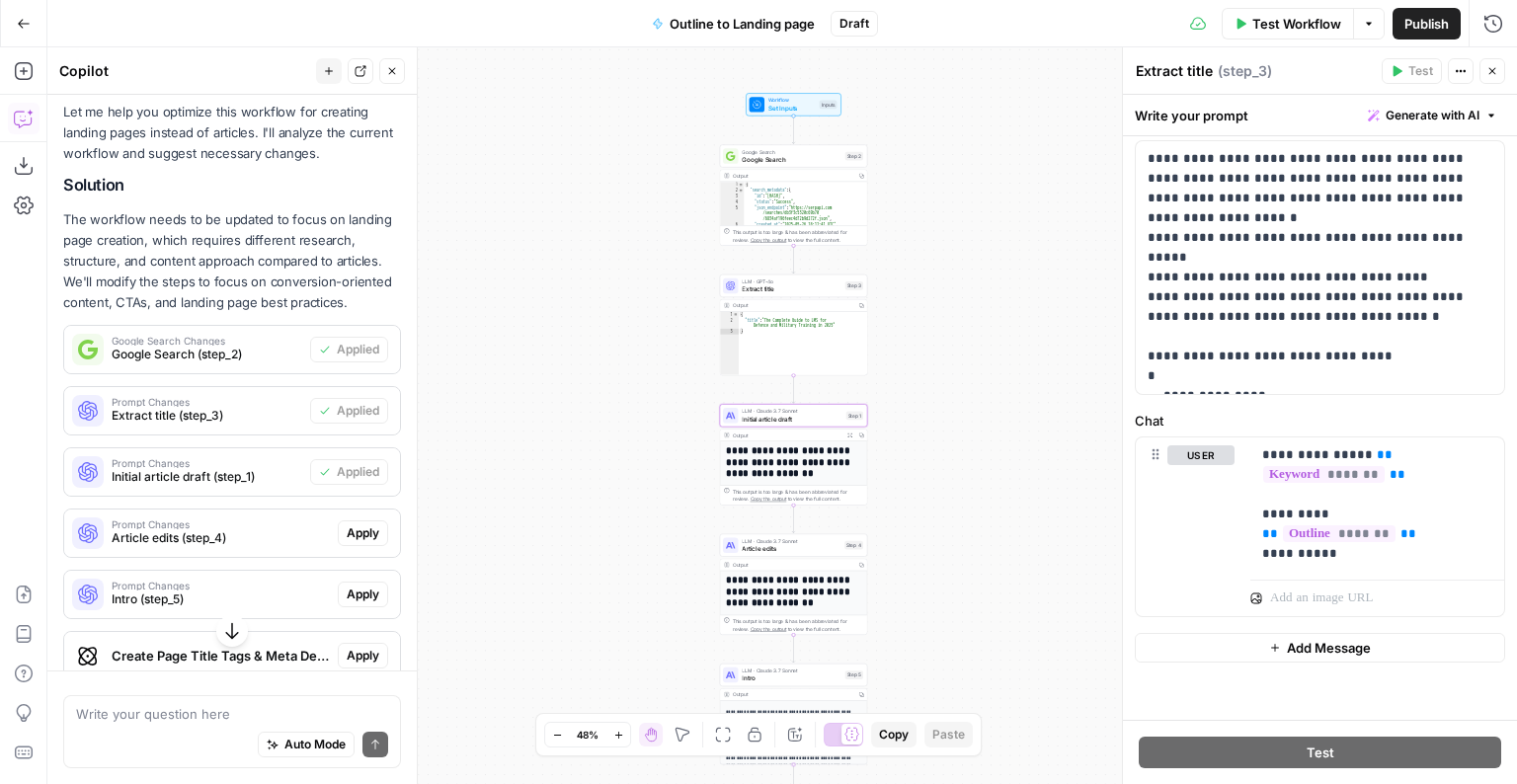 click on "Initial article draft (step_1)" at bounding box center [206, 477] 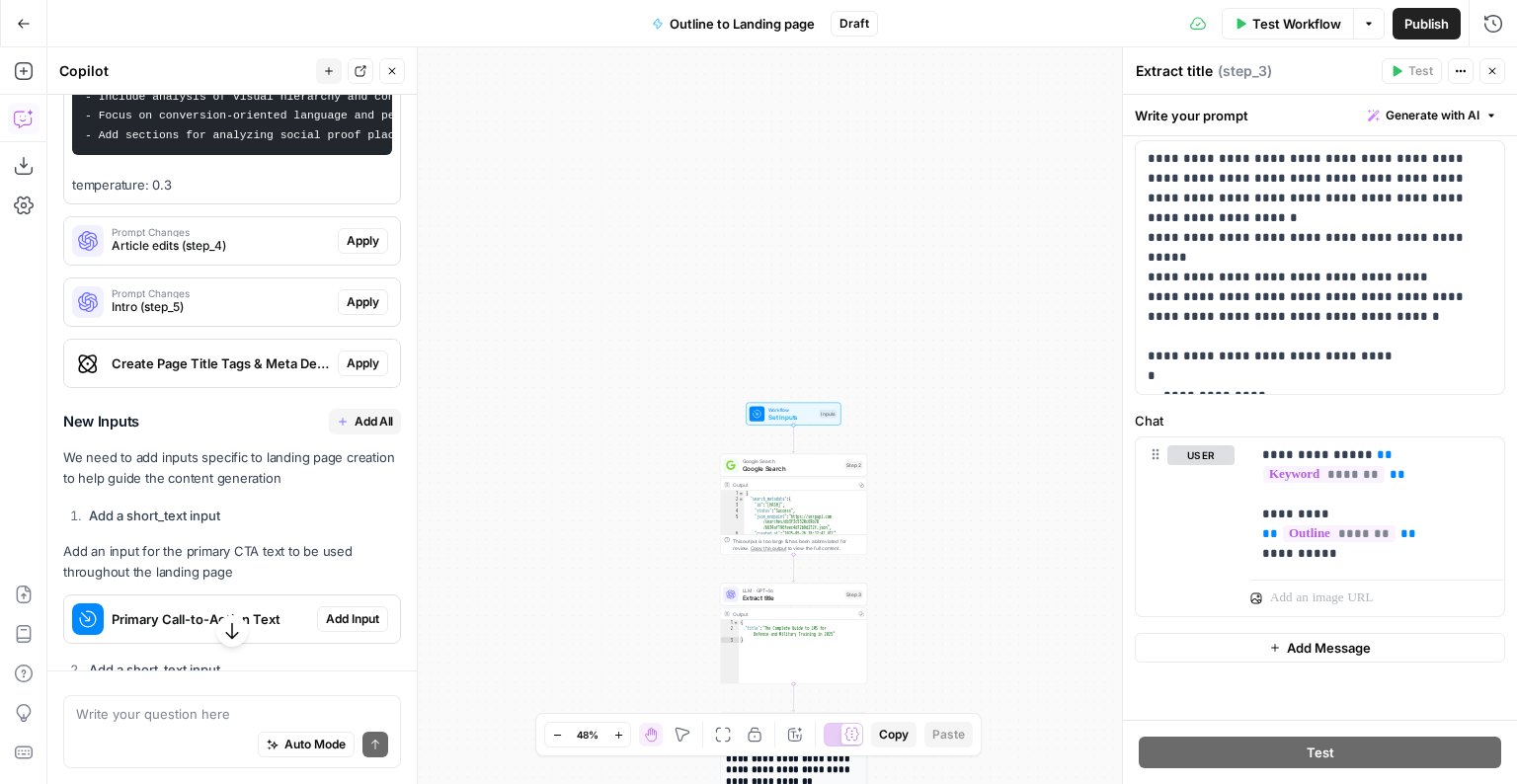 scroll, scrollTop: 830, scrollLeft: 0, axis: vertical 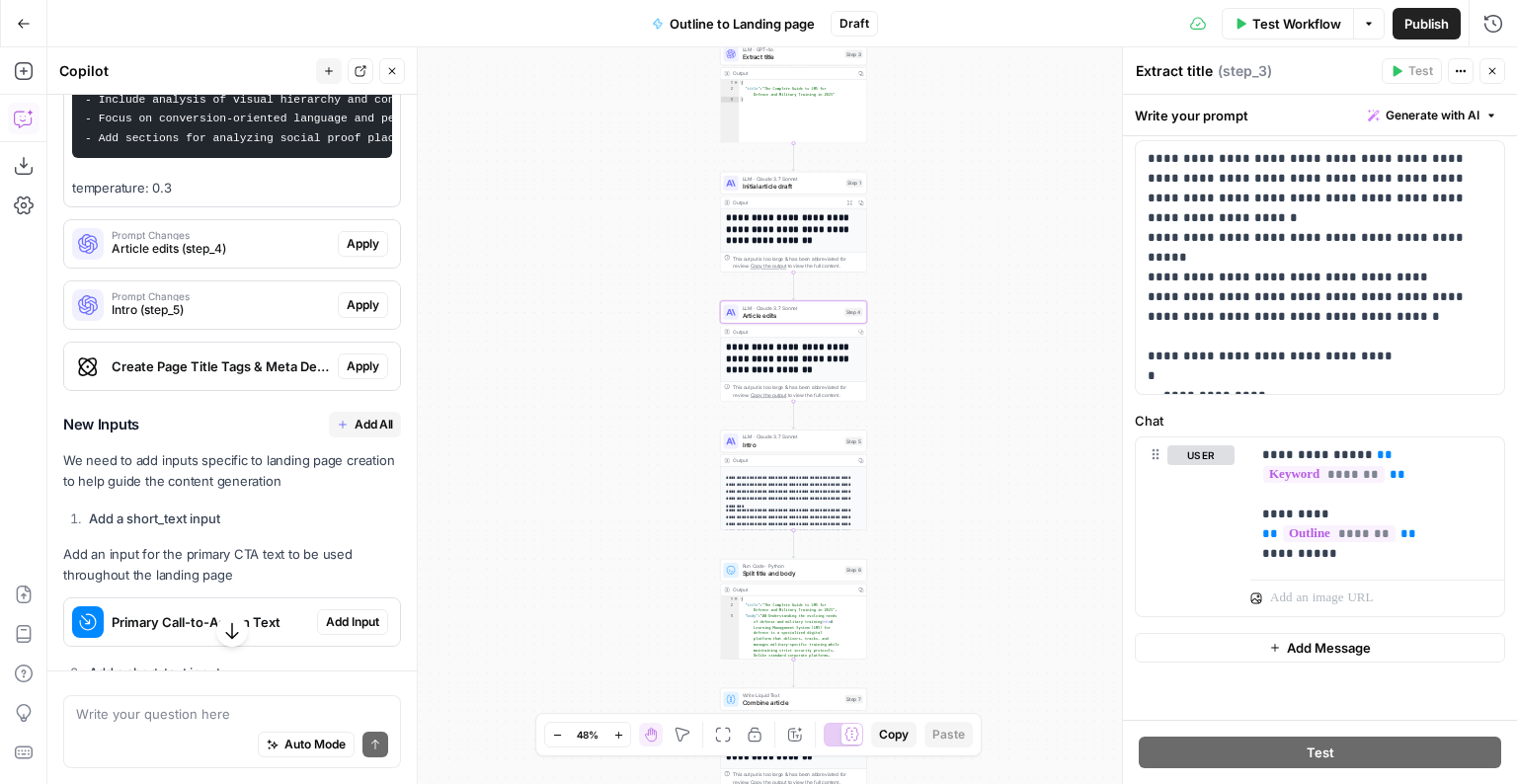 click on "Article edits (step_4)" at bounding box center (220, 249) 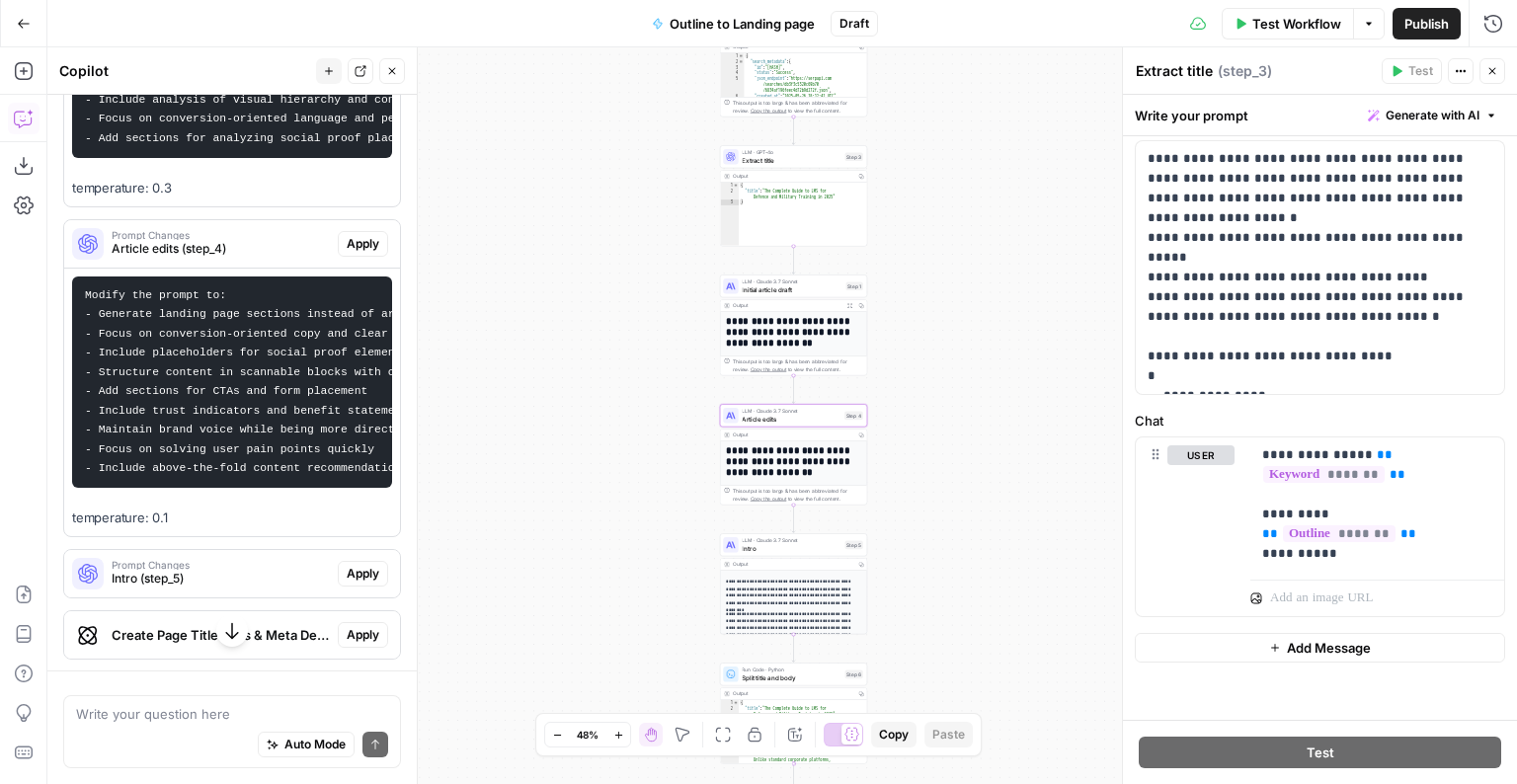 click on "Prompt Changes" at bounding box center [220, 235] 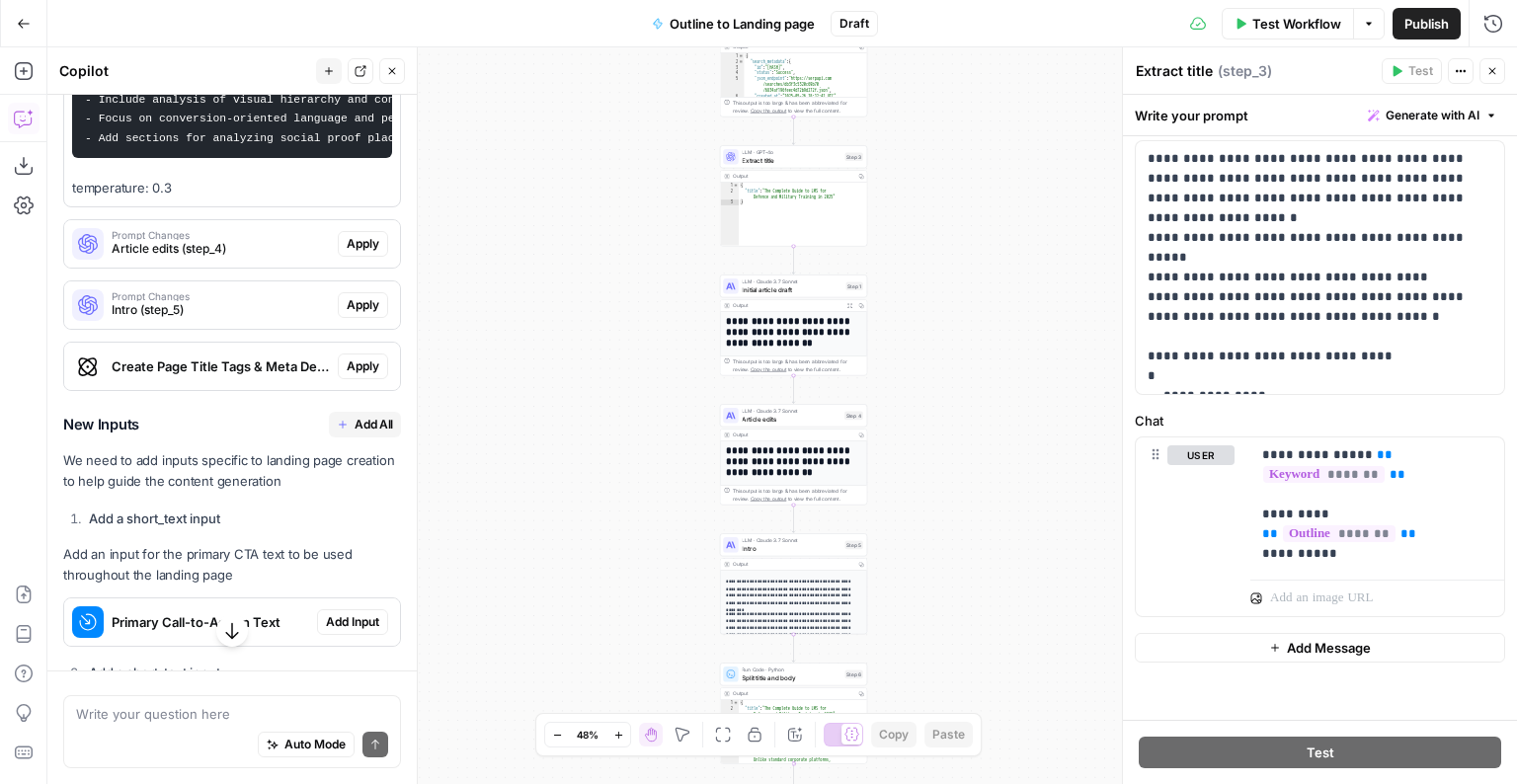 click 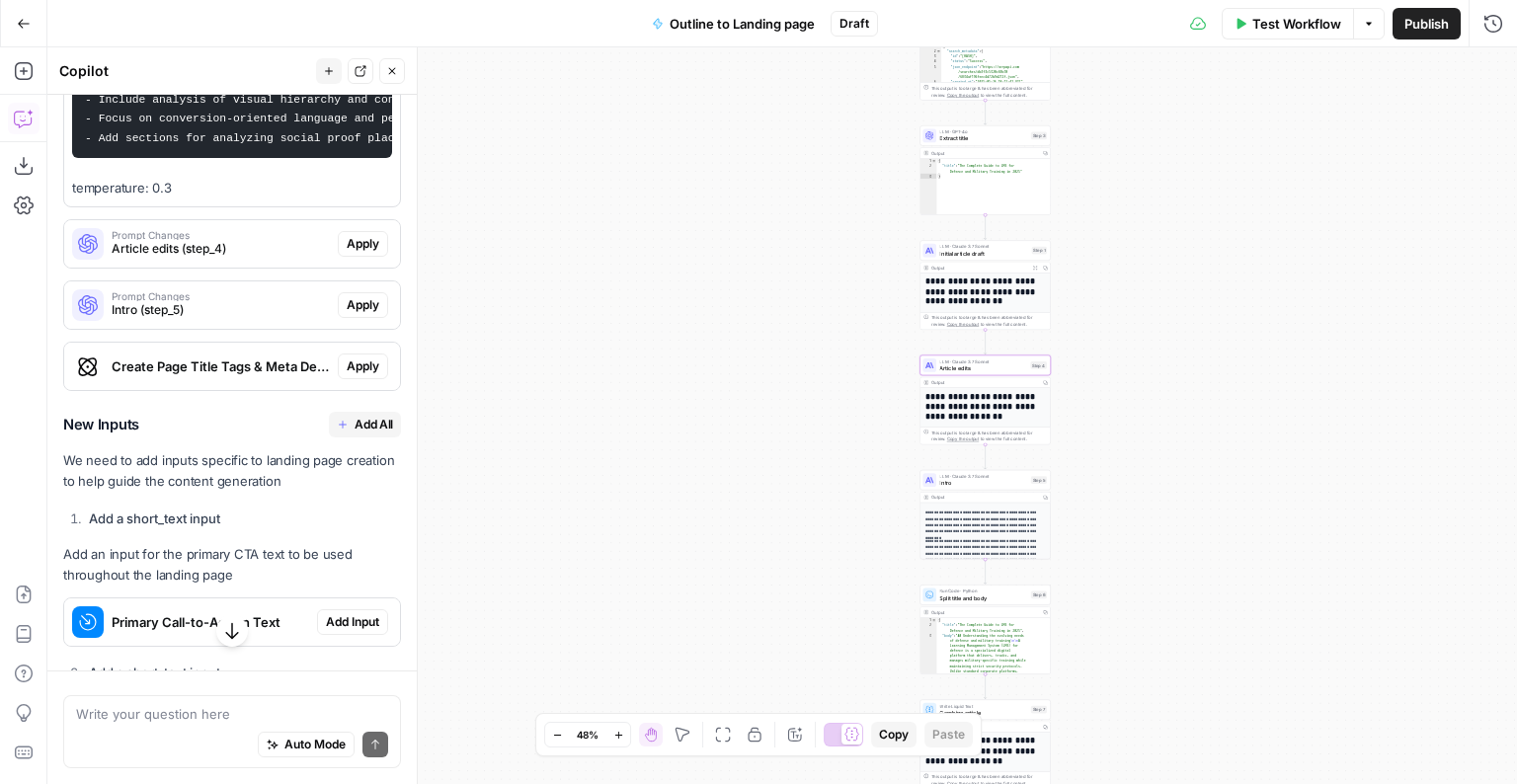 click on "Article edits (step_4)" at bounding box center [220, 249] 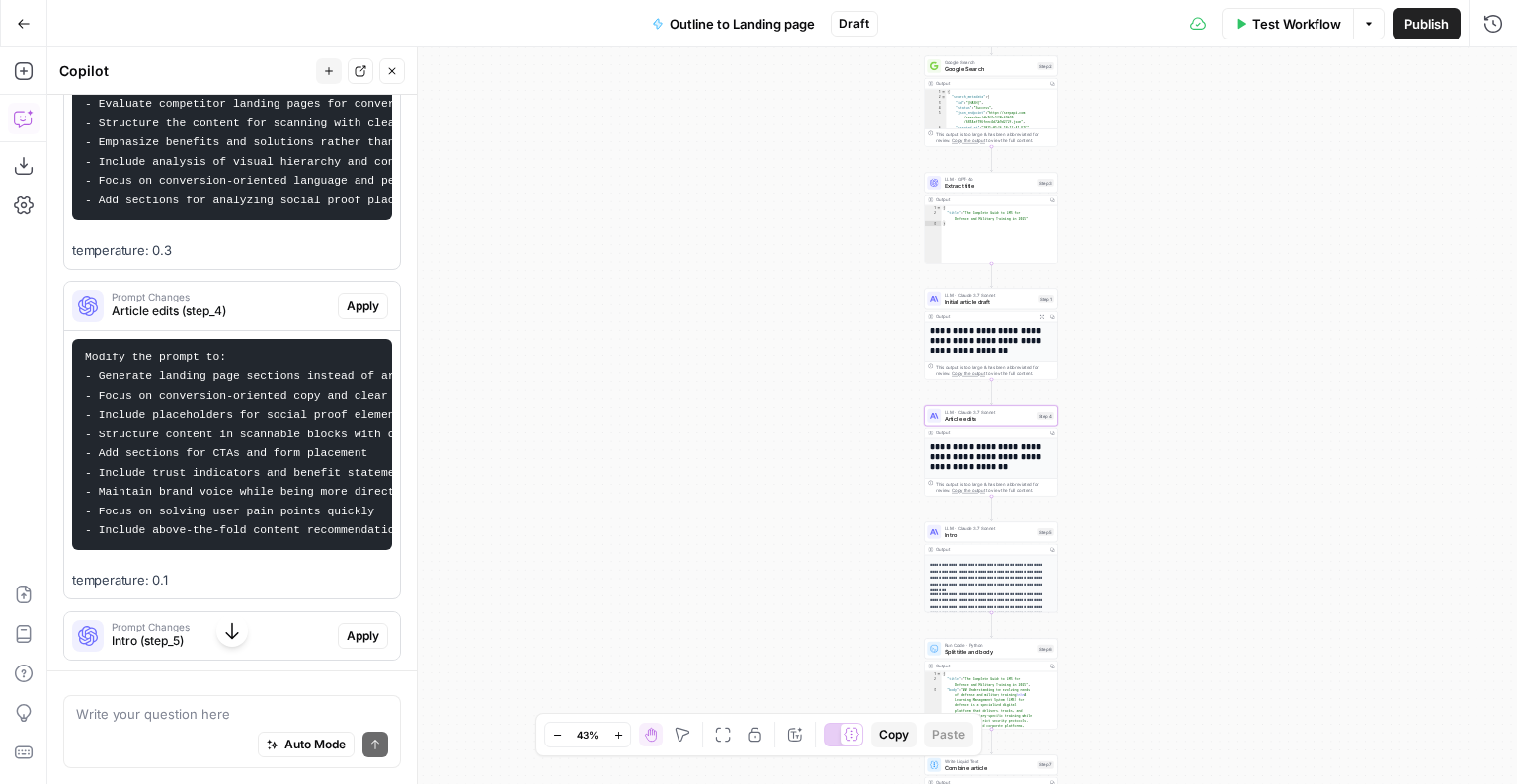 scroll, scrollTop: 581, scrollLeft: 0, axis: vertical 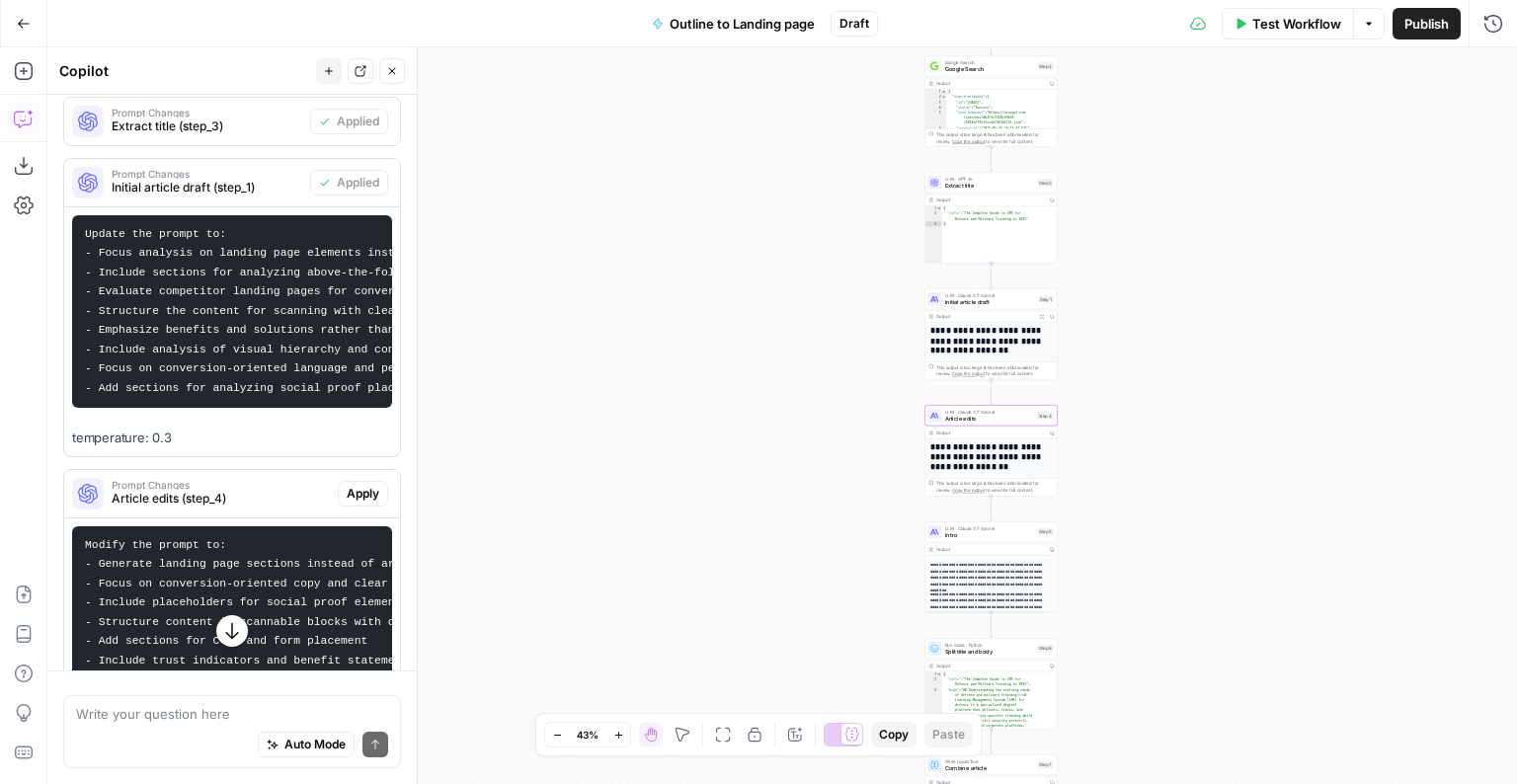 click on "Apply" at bounding box center (362, 494) 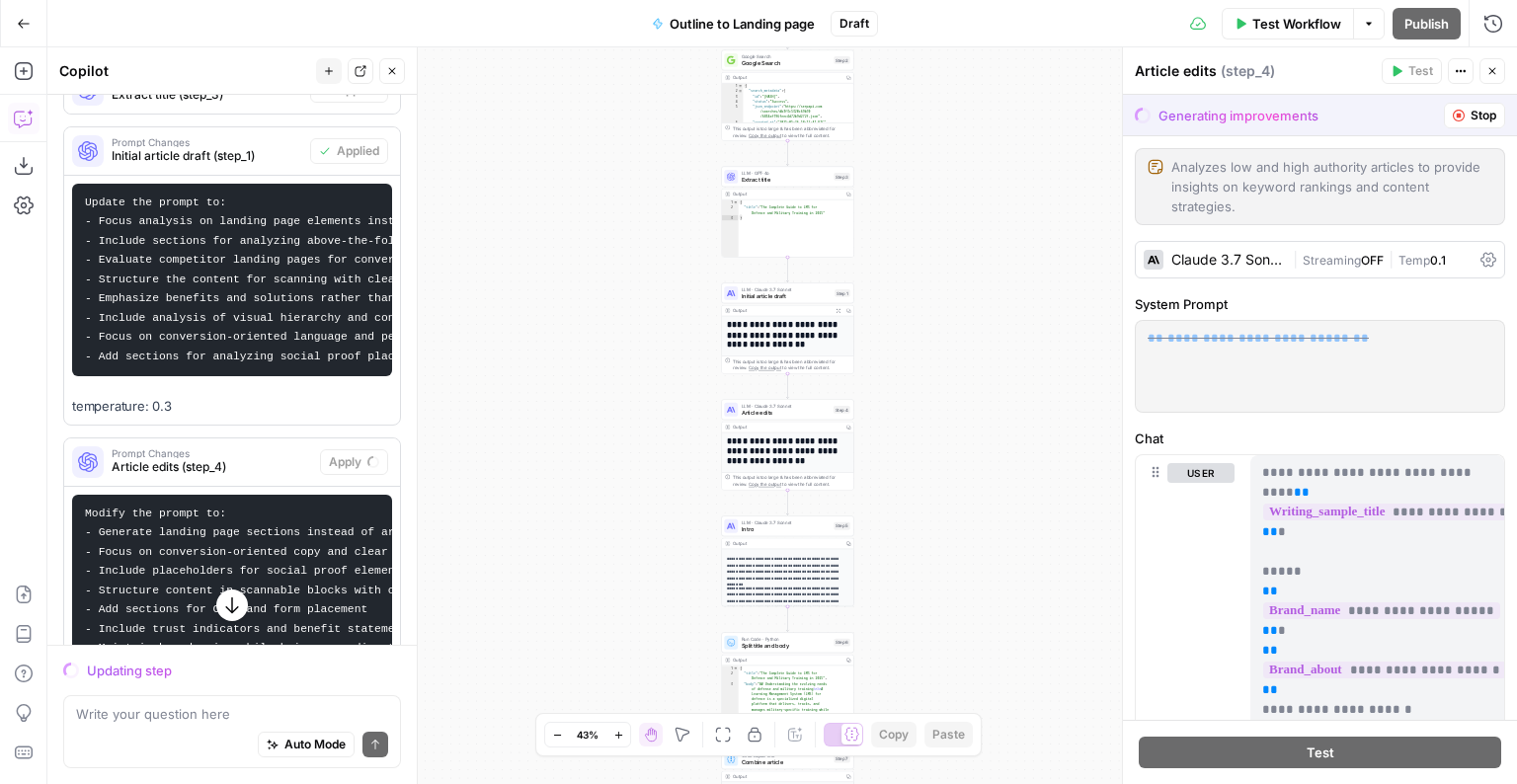scroll, scrollTop: 860, scrollLeft: 0, axis: vertical 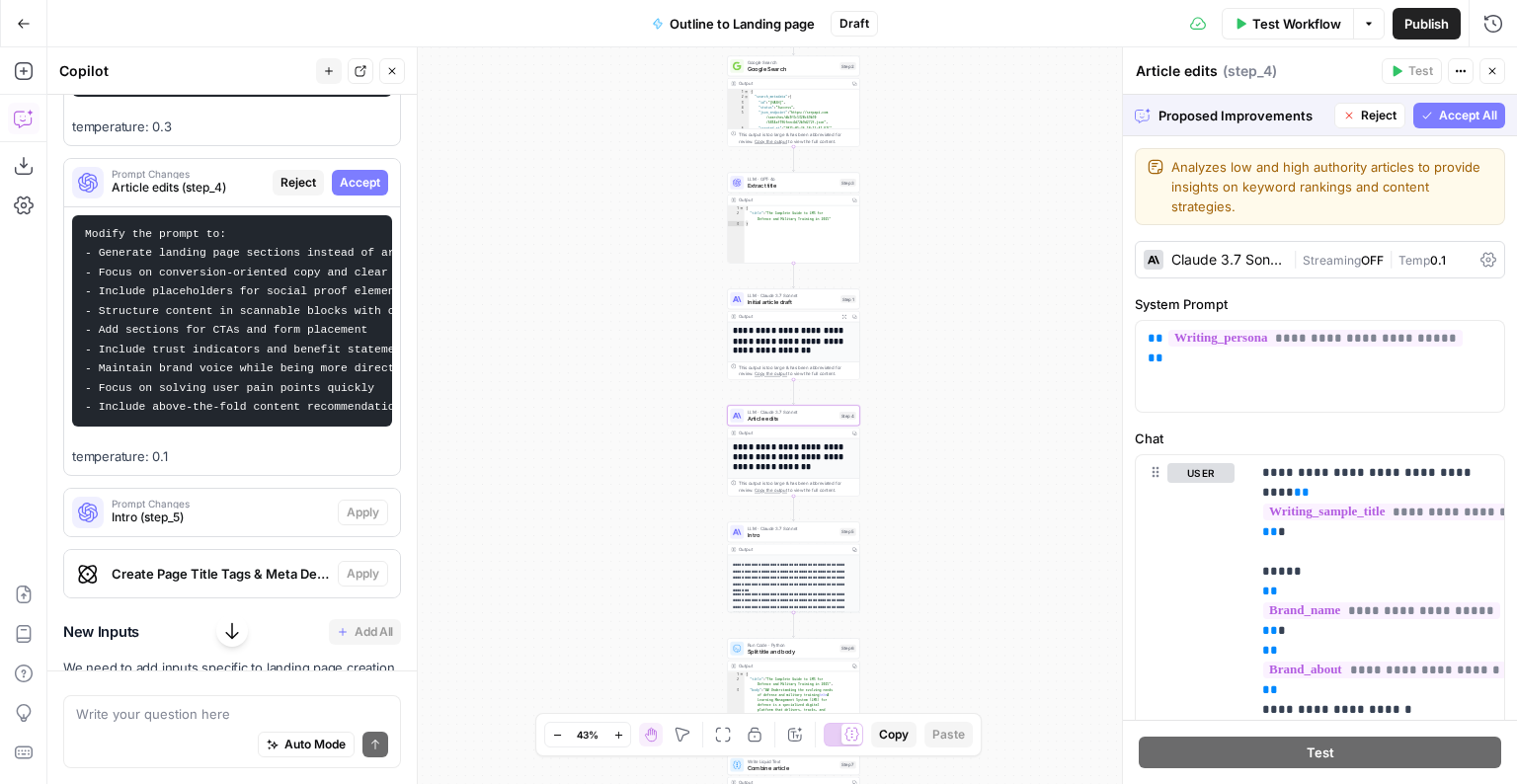 click on "Accept" at bounding box center [359, 183] 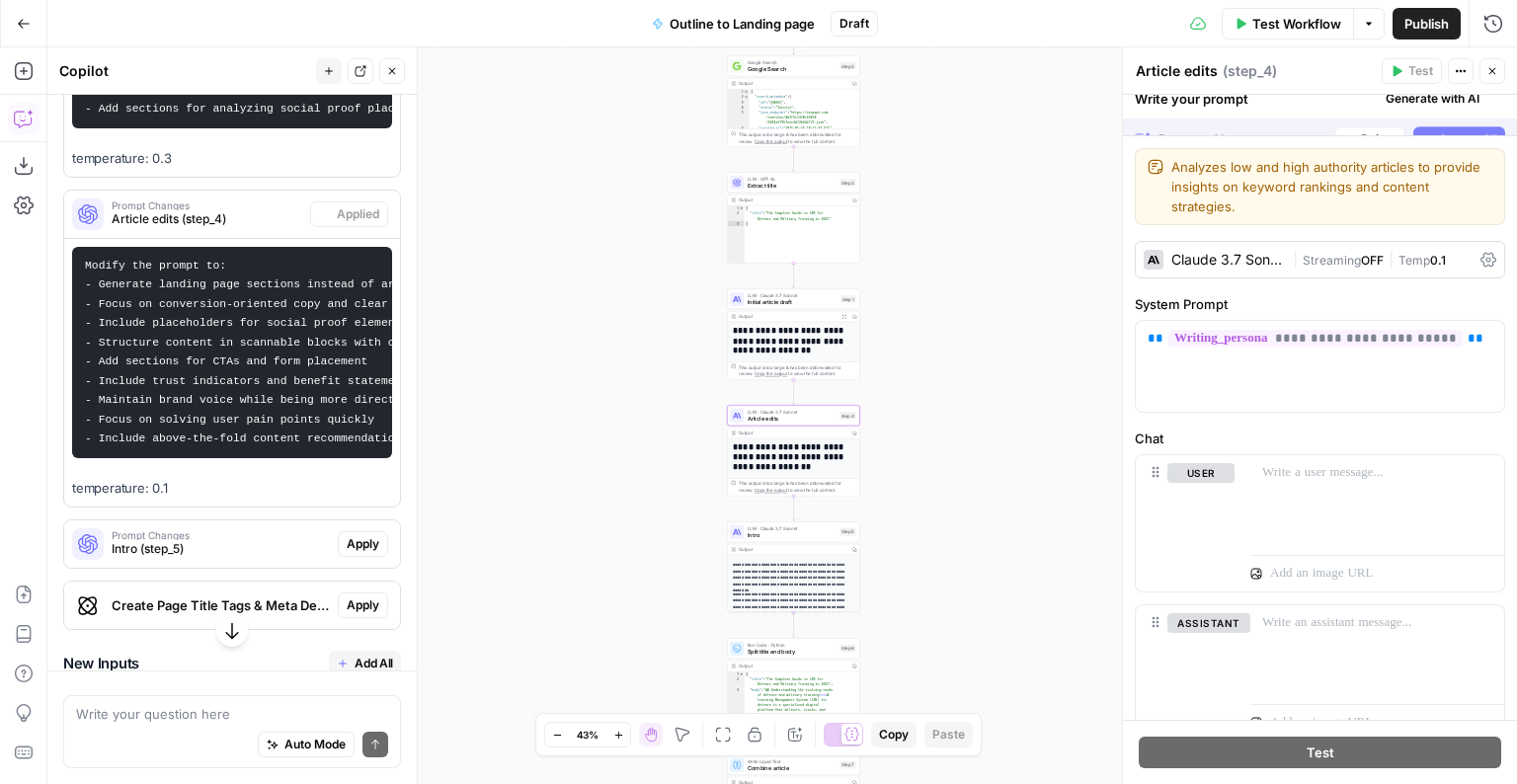 scroll, scrollTop: 892, scrollLeft: 0, axis: vertical 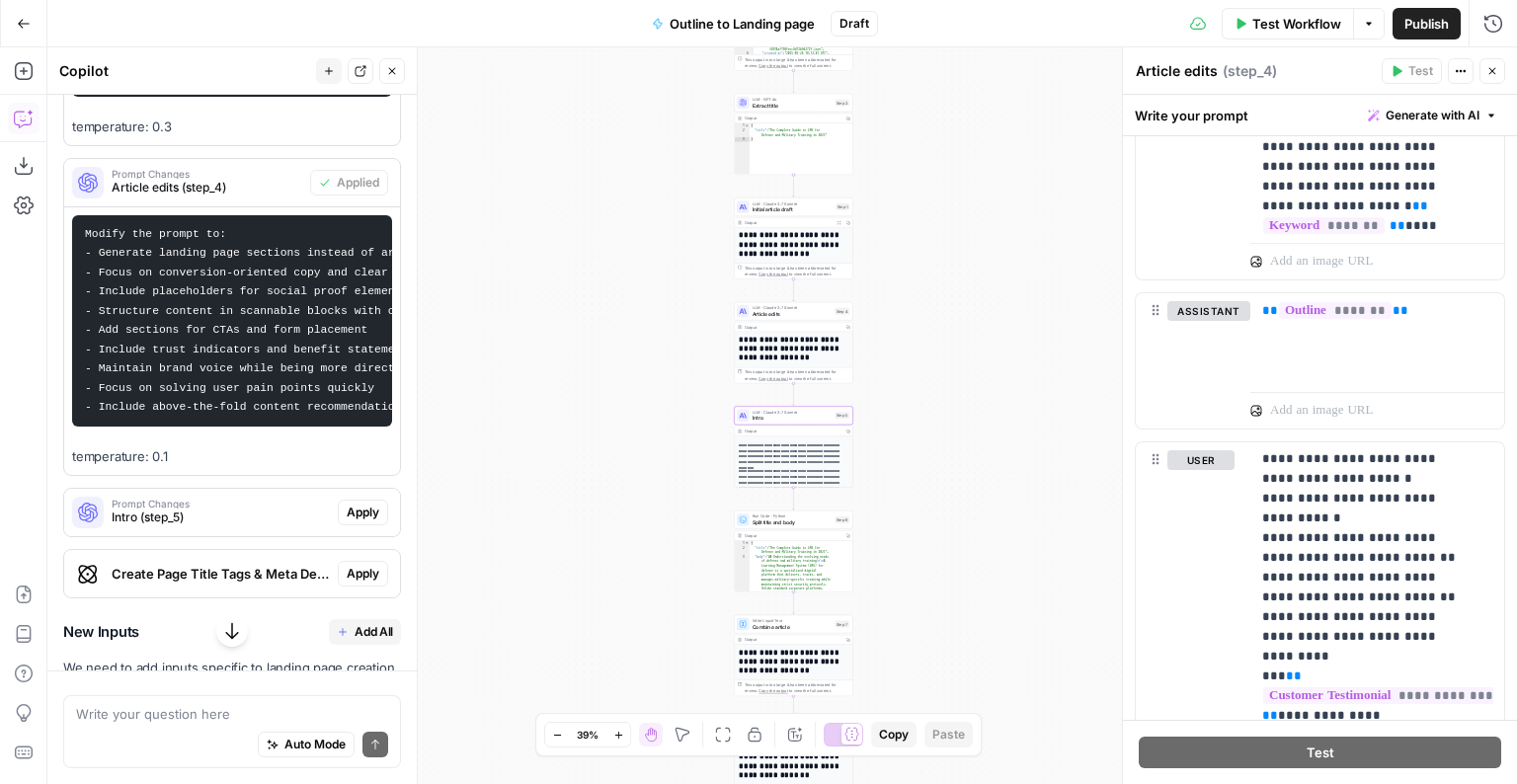 click on "Intro (step_5)" at bounding box center (220, 517) 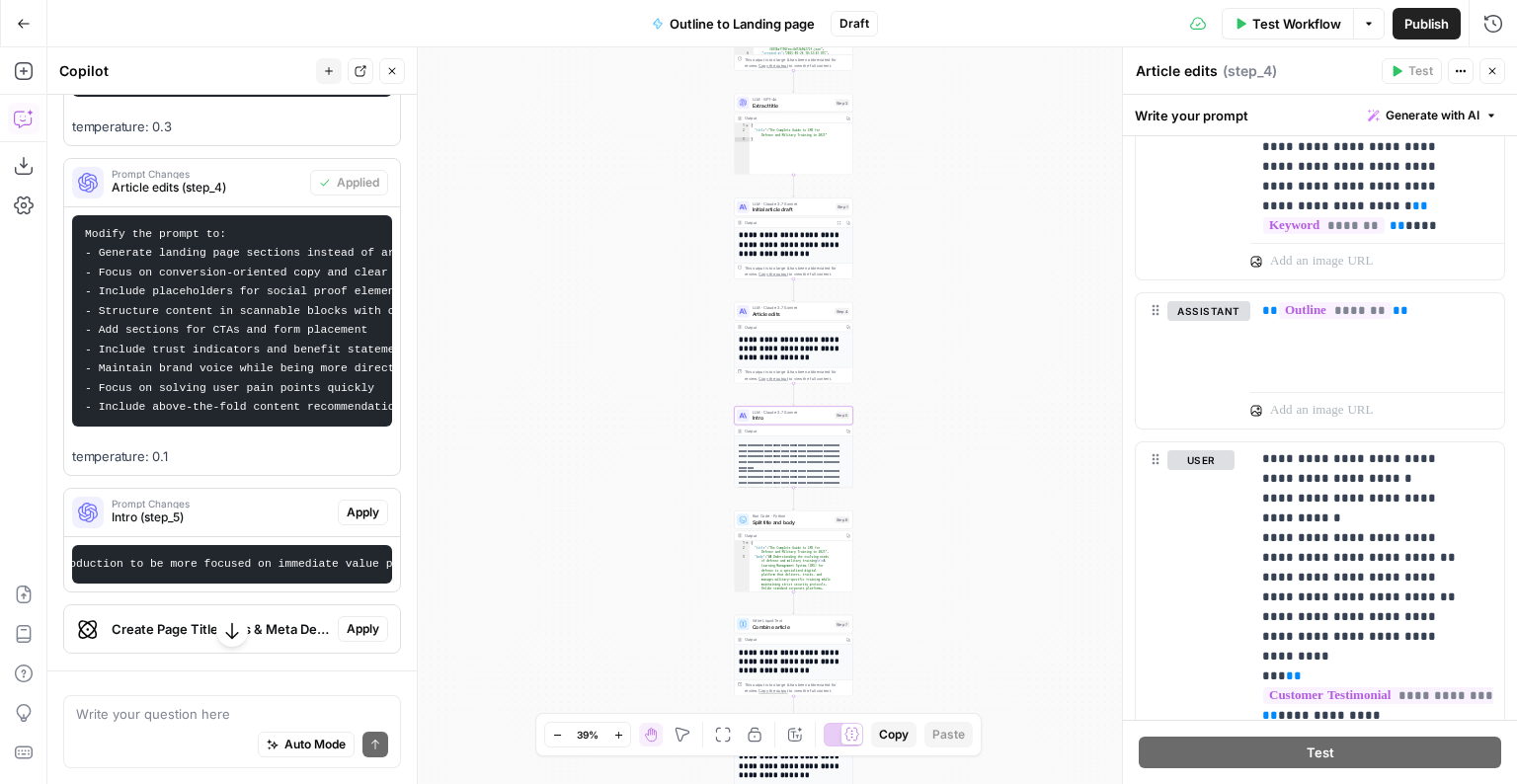 scroll, scrollTop: 0, scrollLeft: 0, axis: both 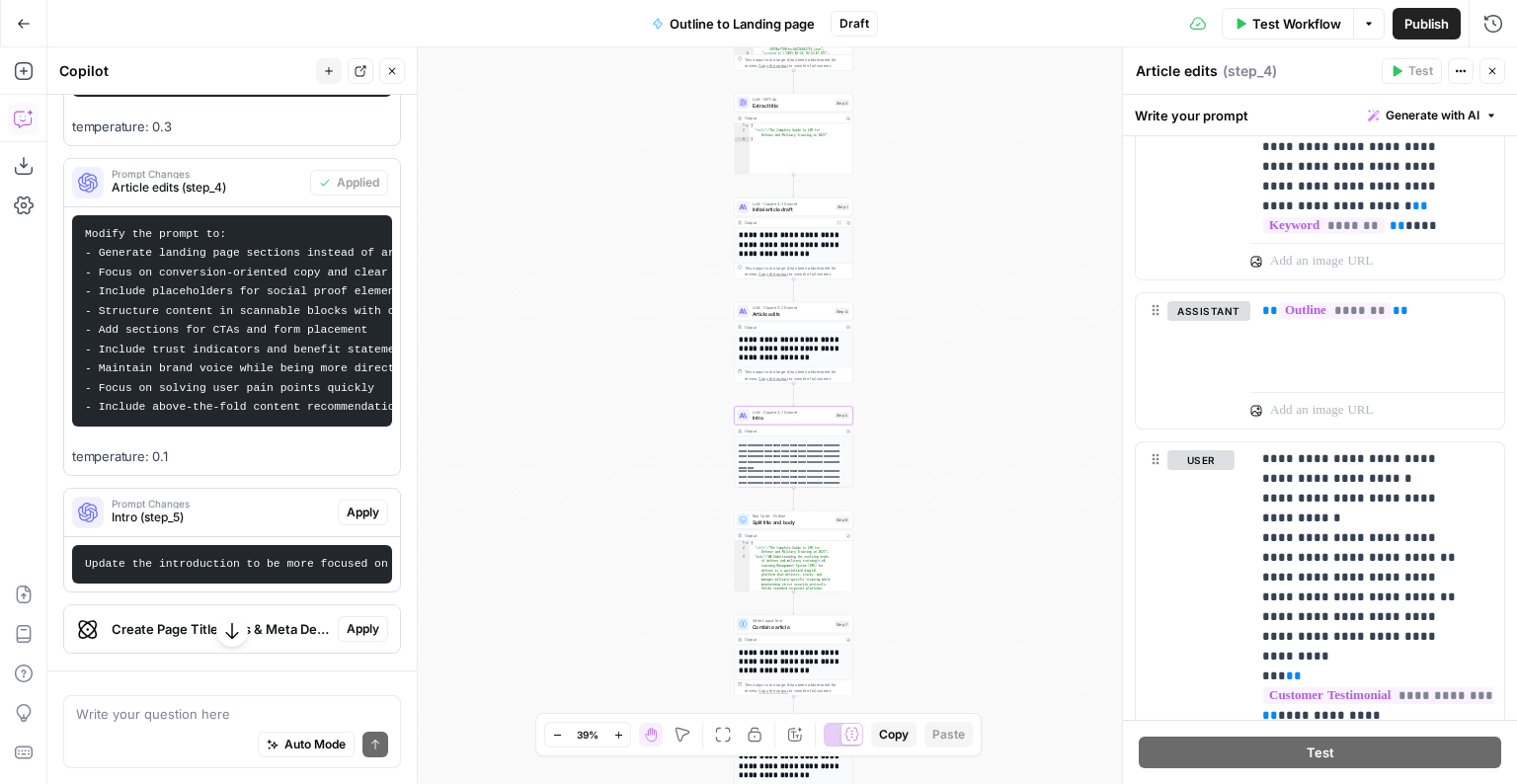click on "Apply" at bounding box center [362, 512] 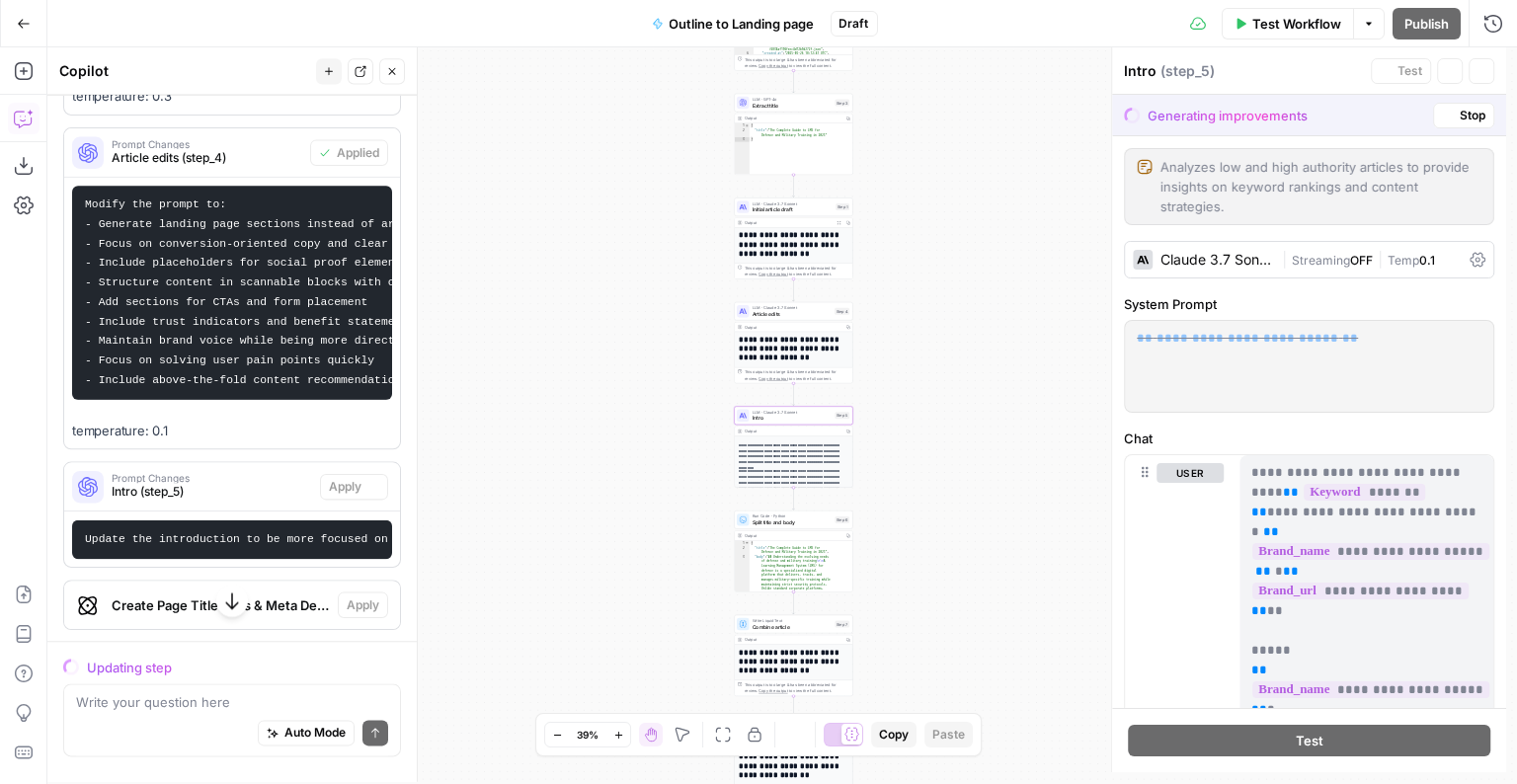 scroll, scrollTop: 860, scrollLeft: 0, axis: vertical 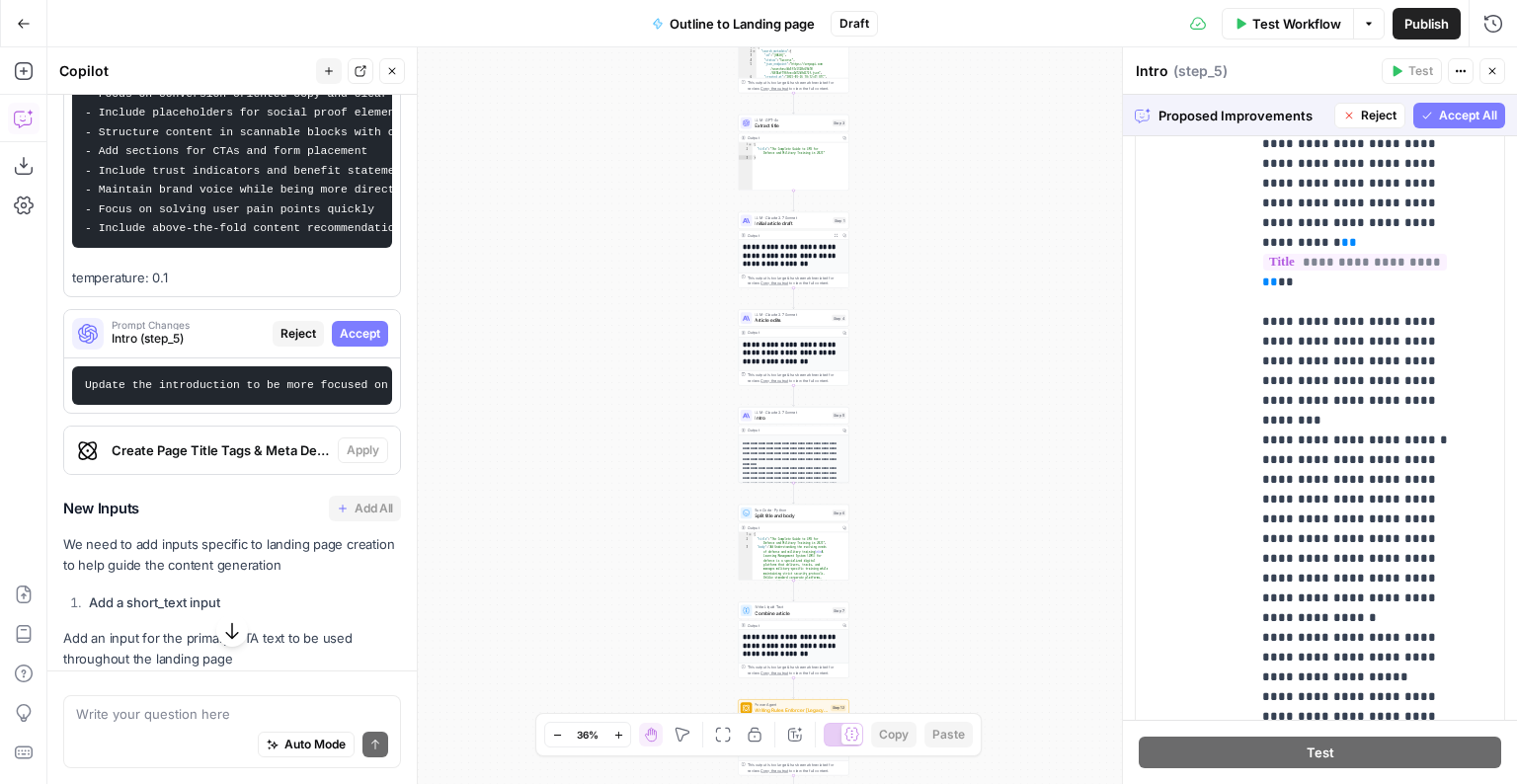 click on "Accept All" at bounding box center (1459, 116) 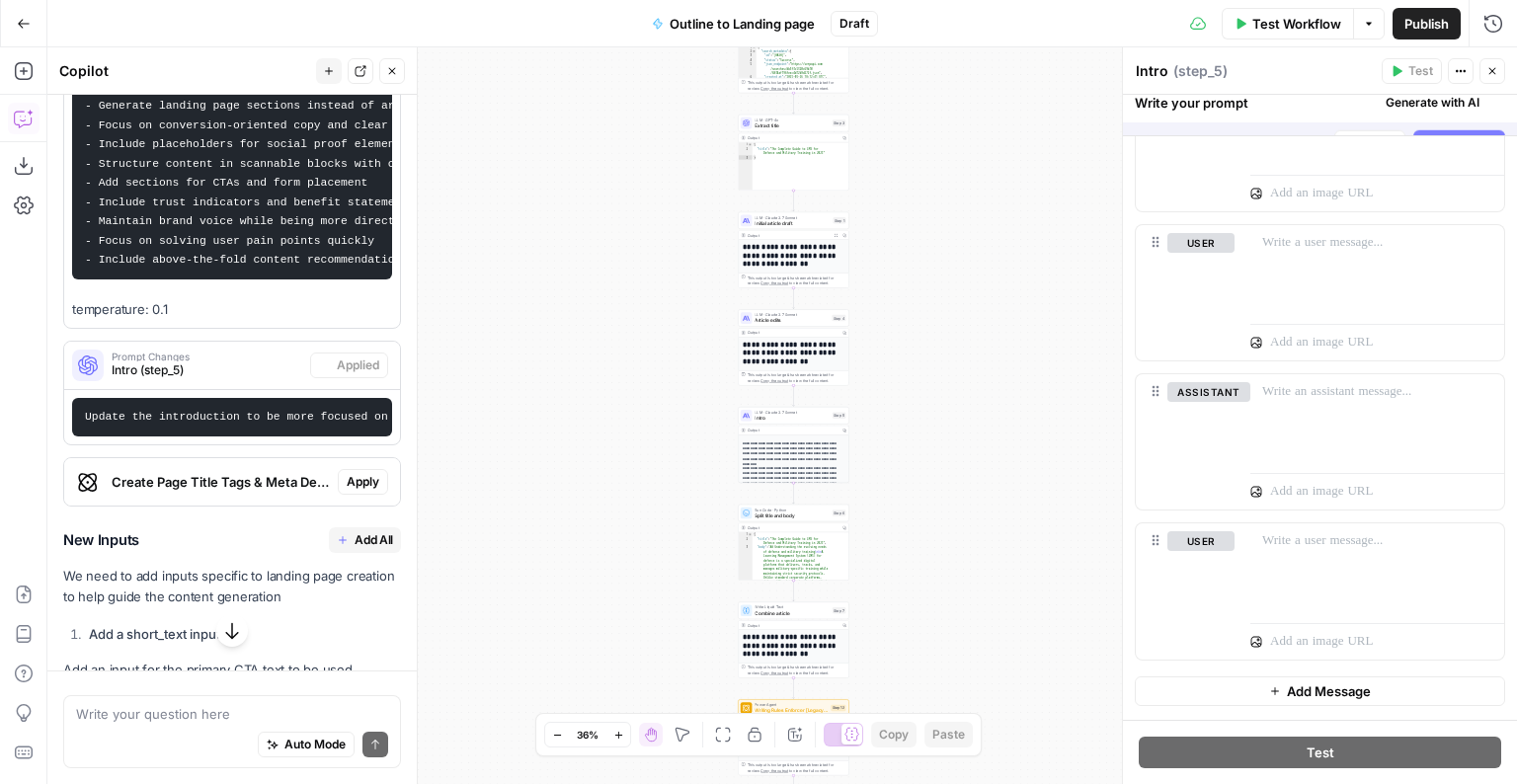 scroll, scrollTop: 1070, scrollLeft: 0, axis: vertical 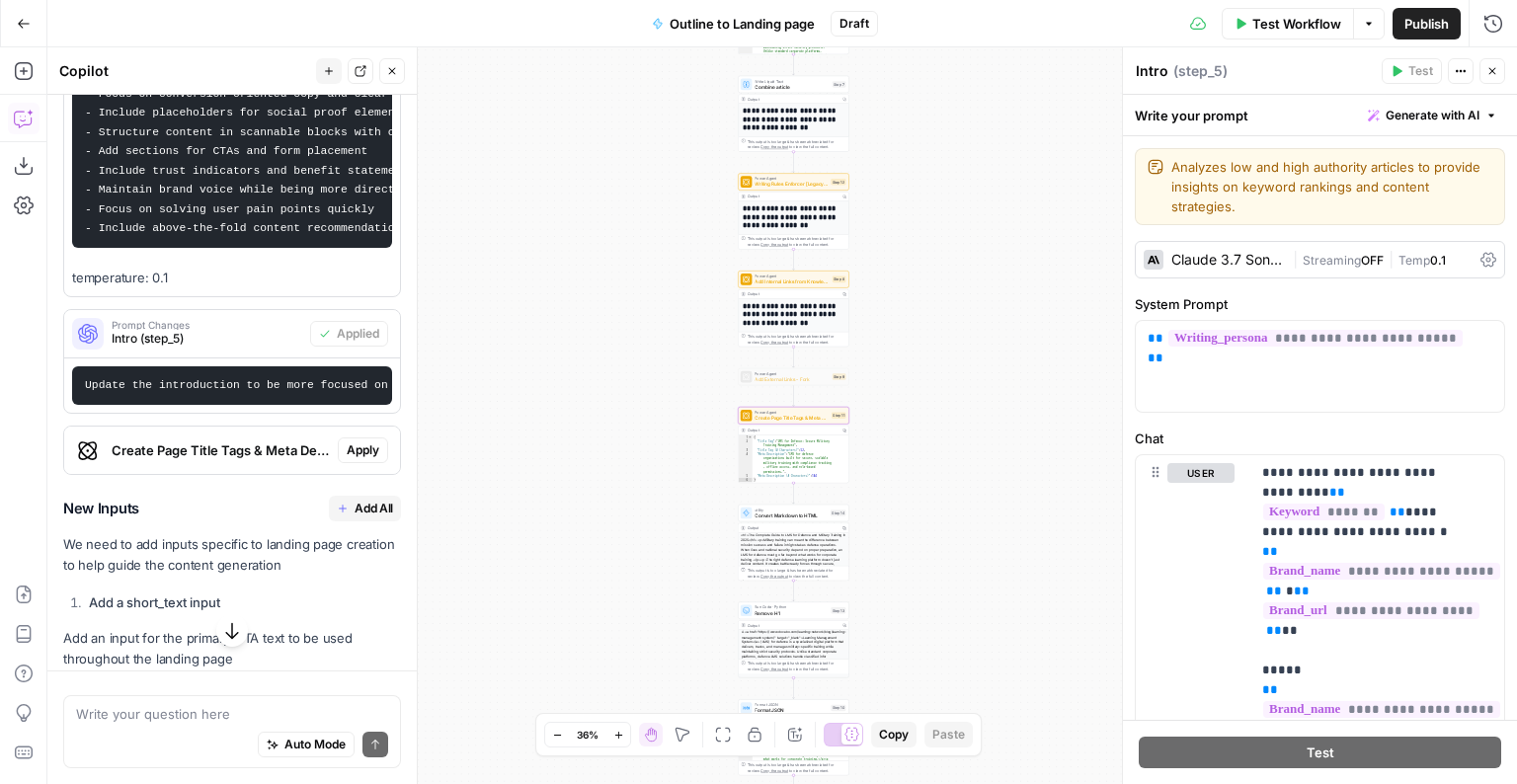 click on "Apply" at bounding box center (362, 450) 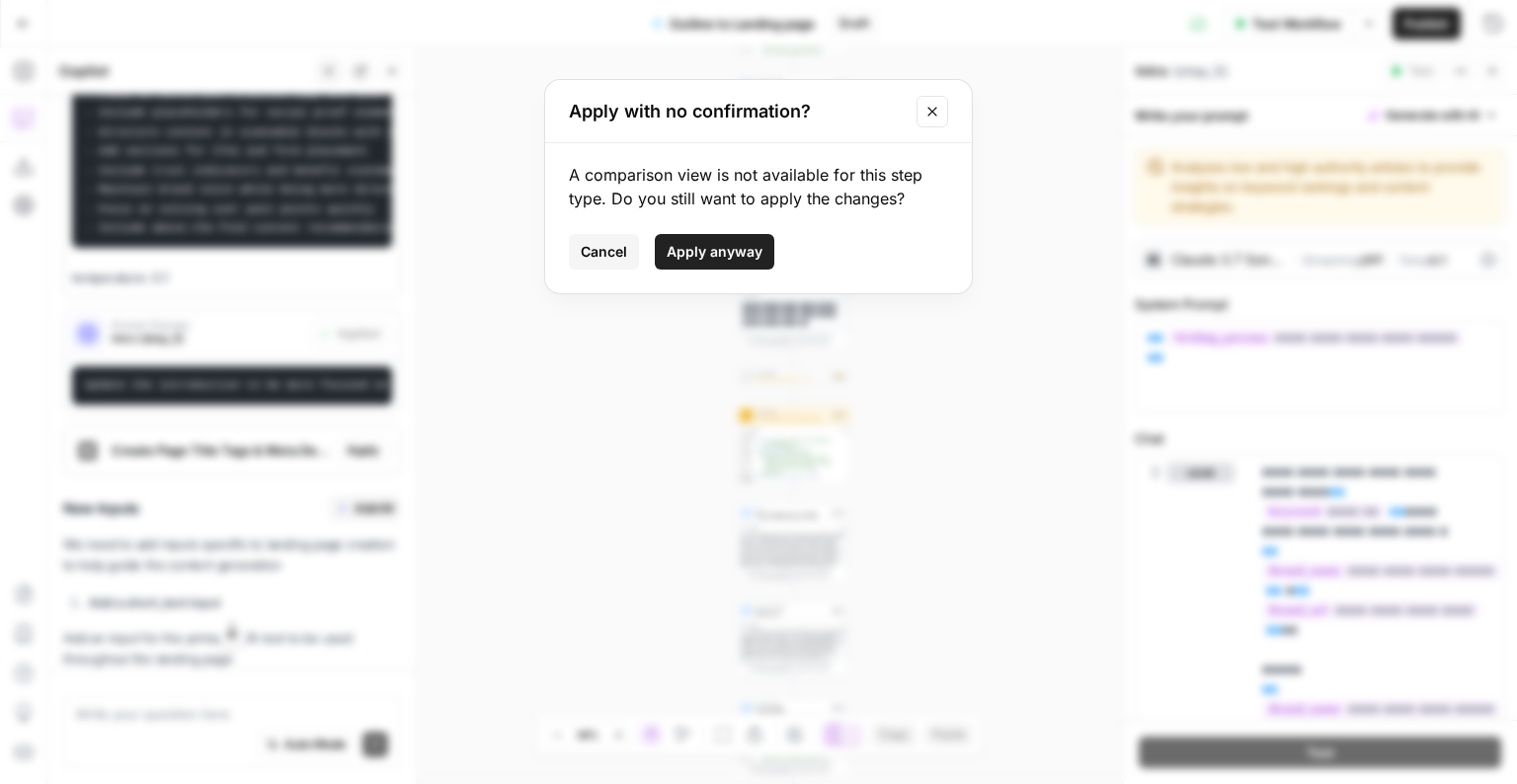 click on "Apply anyway" at bounding box center [714, 252] 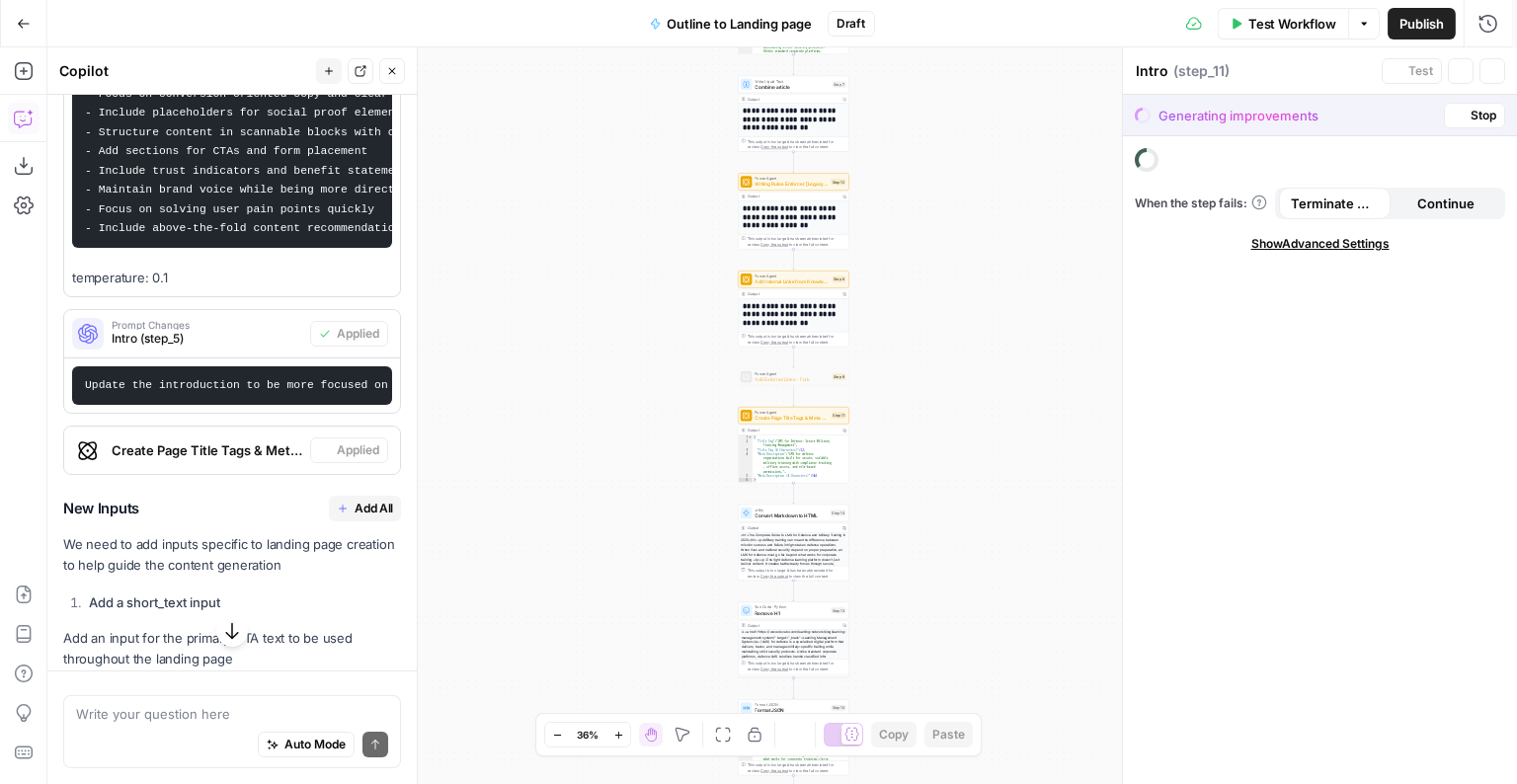 type on "Create Page Title Tags & Meta Descriptions" 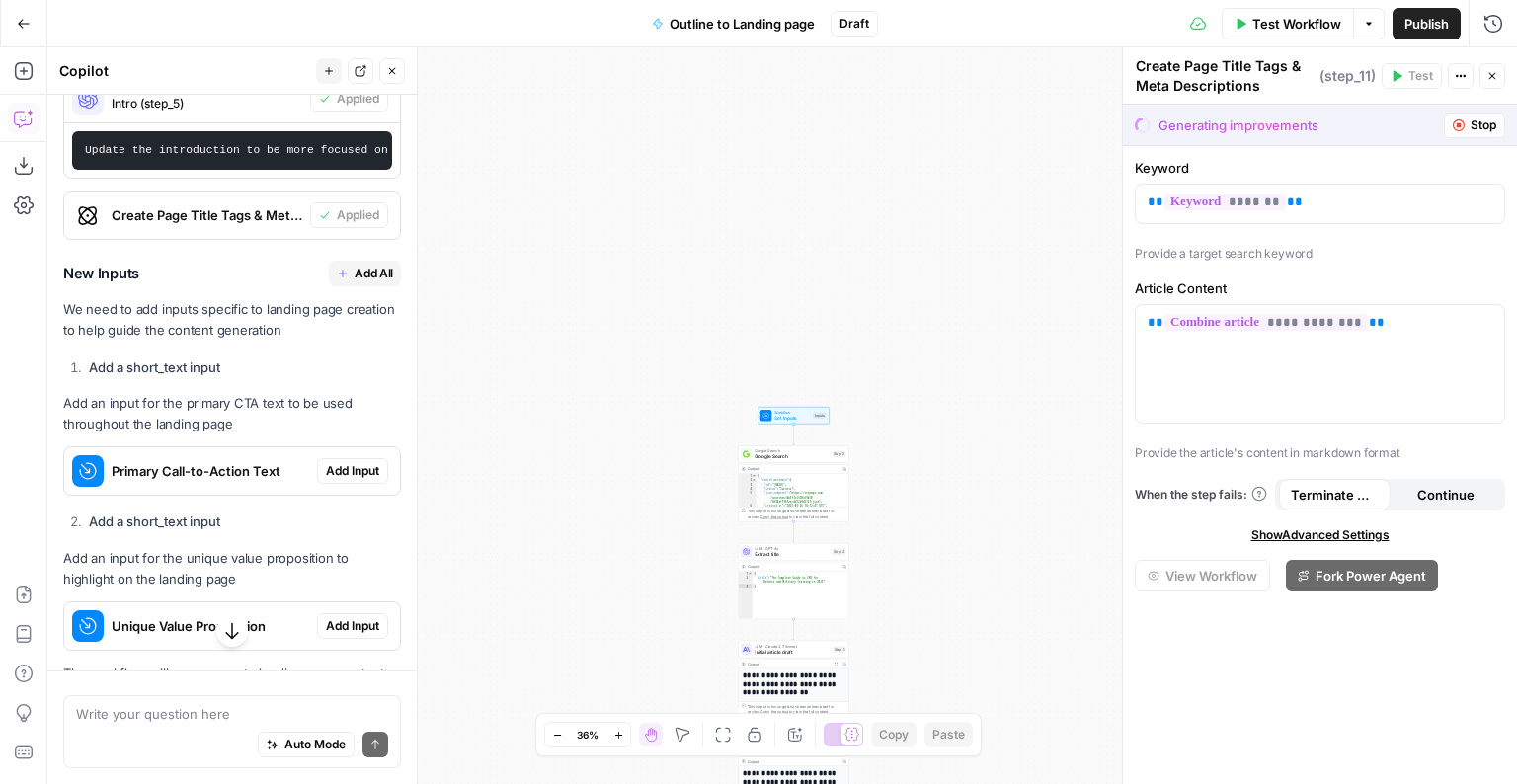 scroll, scrollTop: 1337, scrollLeft: 0, axis: vertical 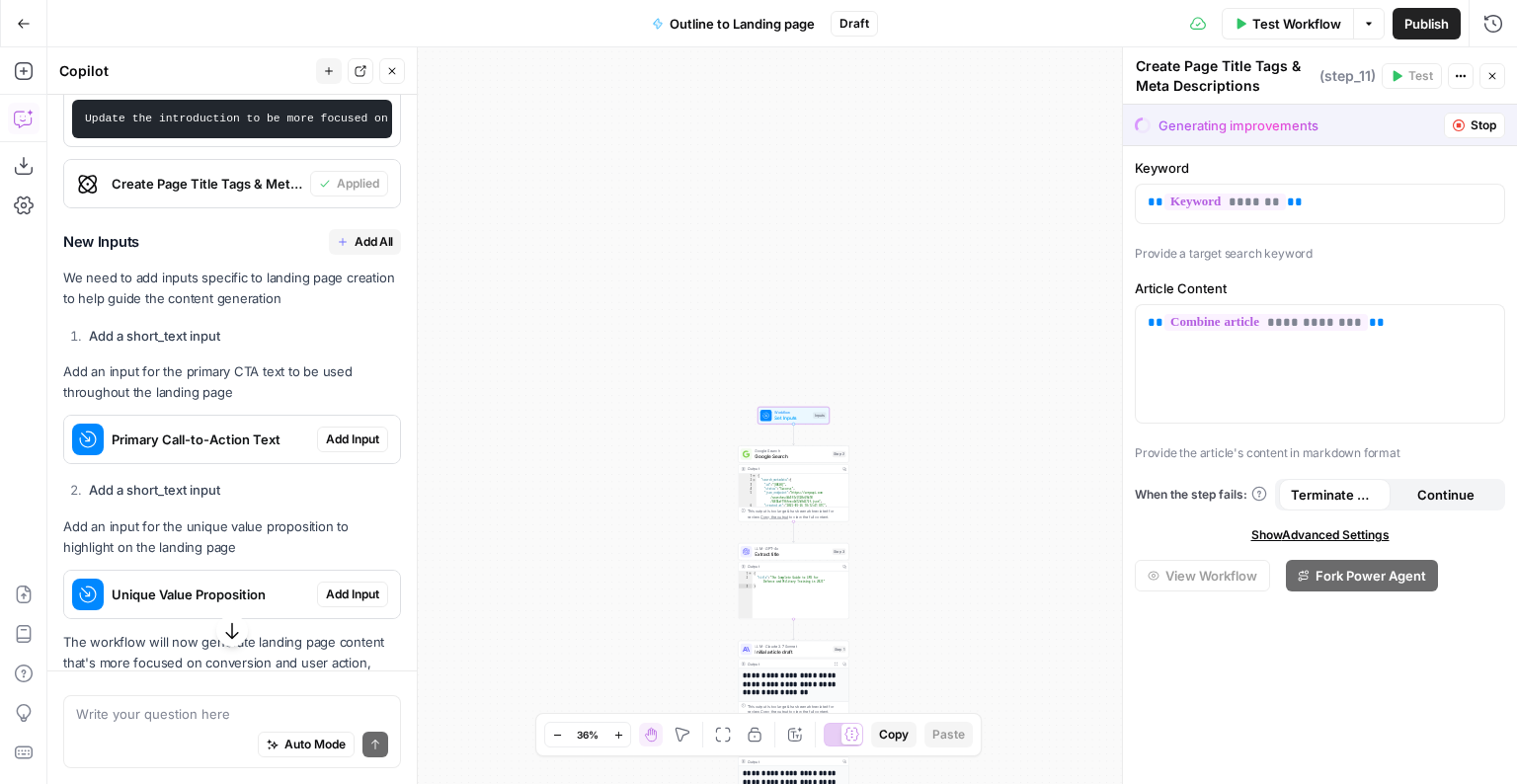 click on "Add Input" at bounding box center (353, 439) 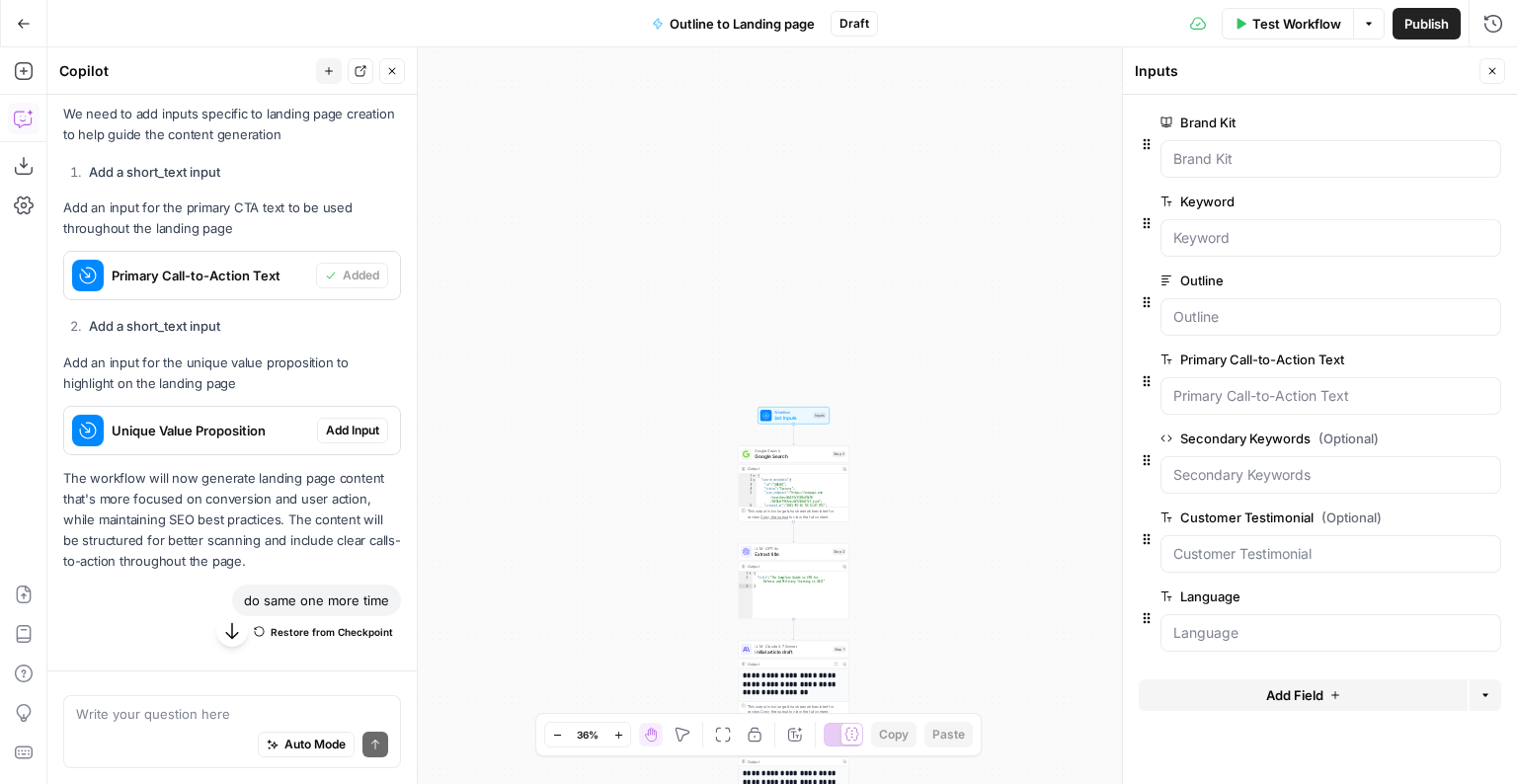 scroll, scrollTop: 1571, scrollLeft: 0, axis: vertical 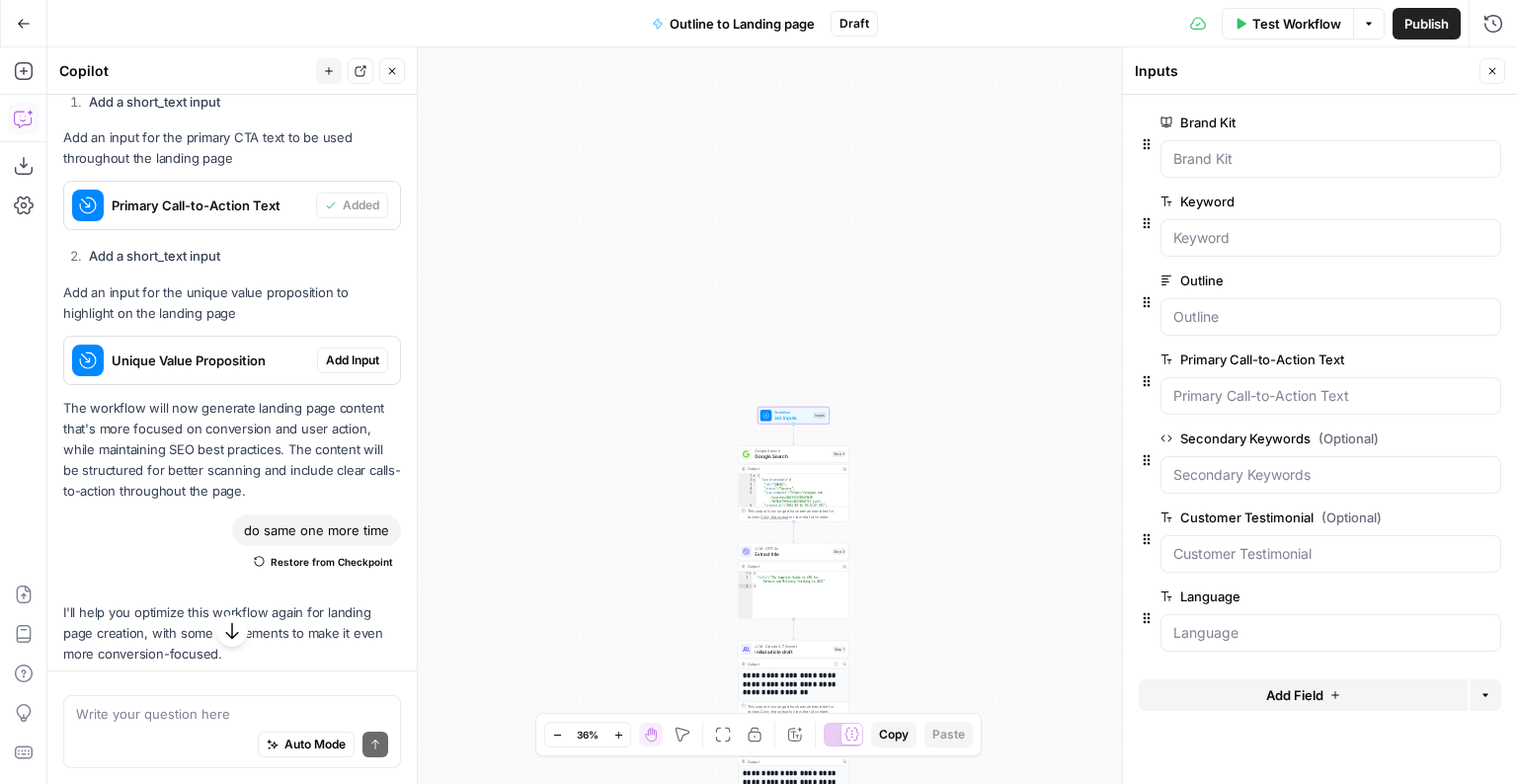 click on "Add Input" at bounding box center [353, 360] 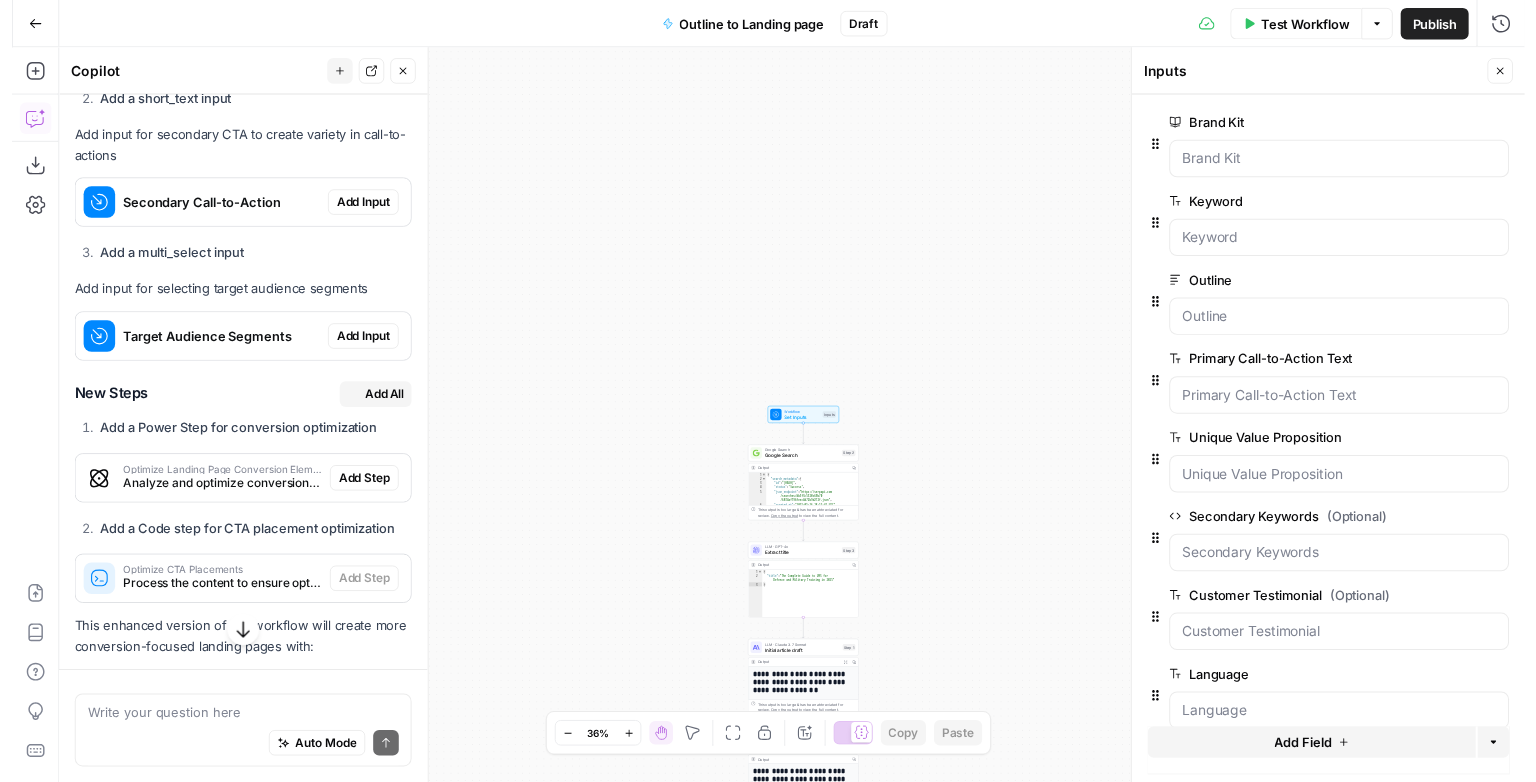 scroll, scrollTop: 3077, scrollLeft: 0, axis: vertical 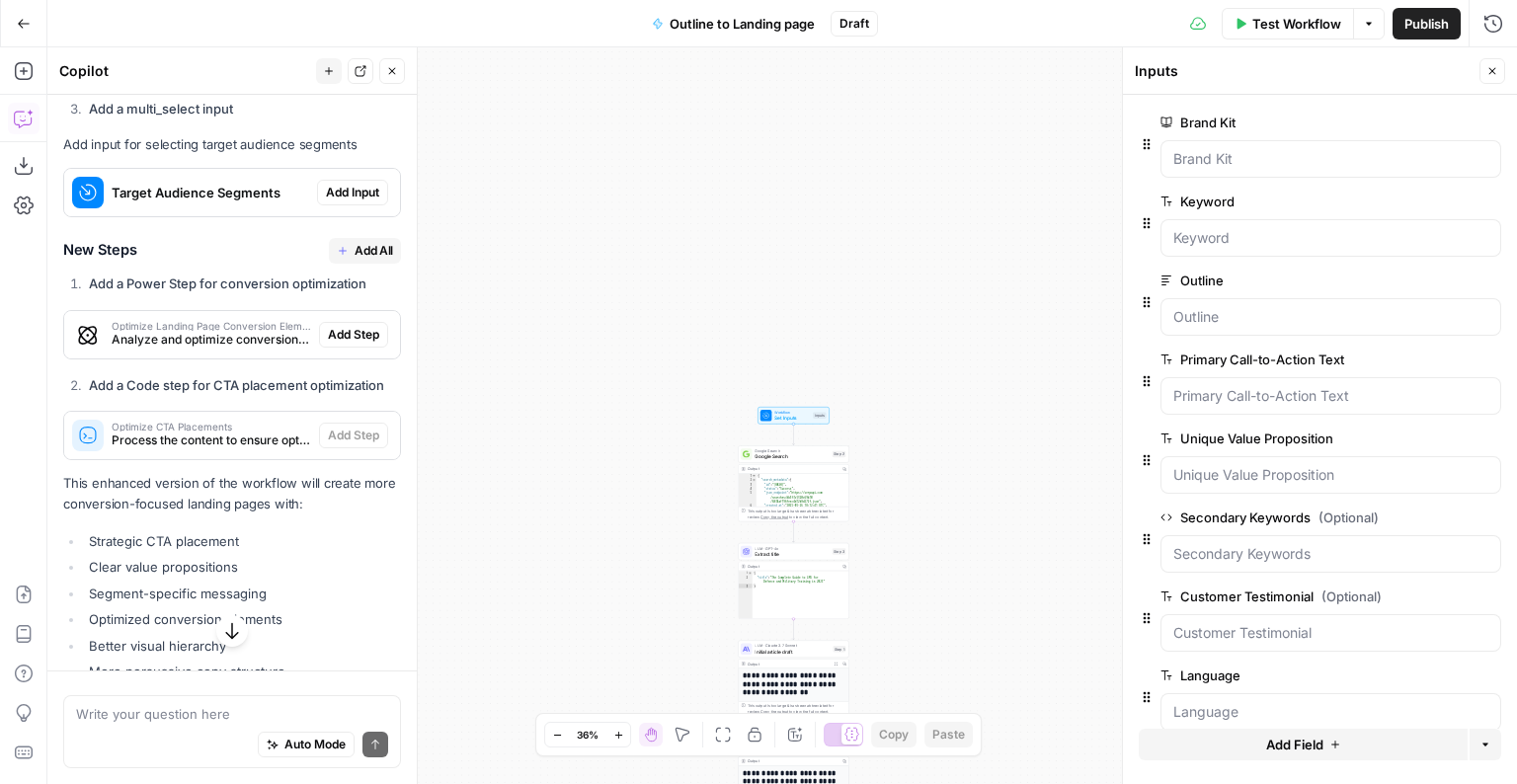 click on "Add All" at bounding box center [373, 251] 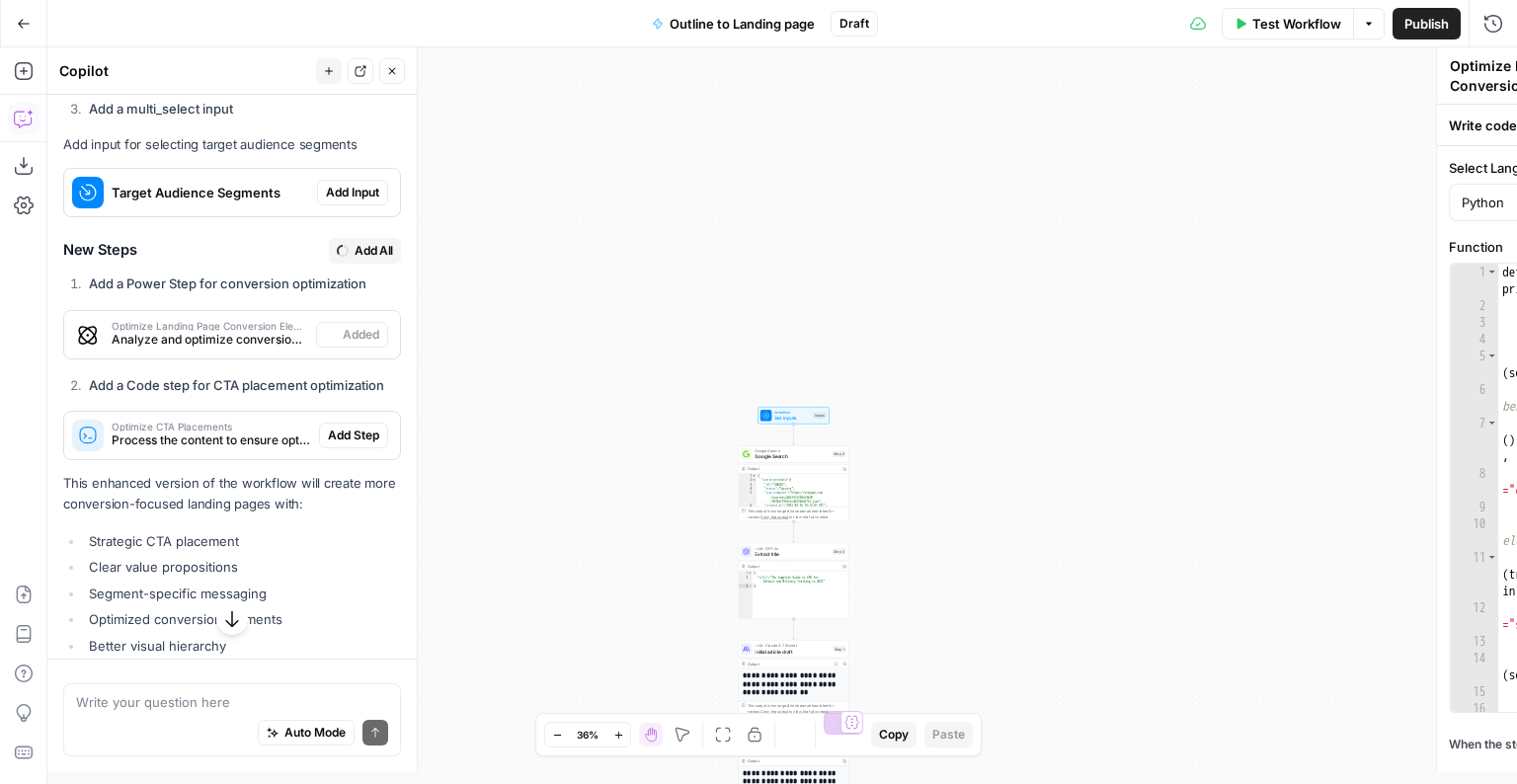 type on "Optimize CTA Placements" 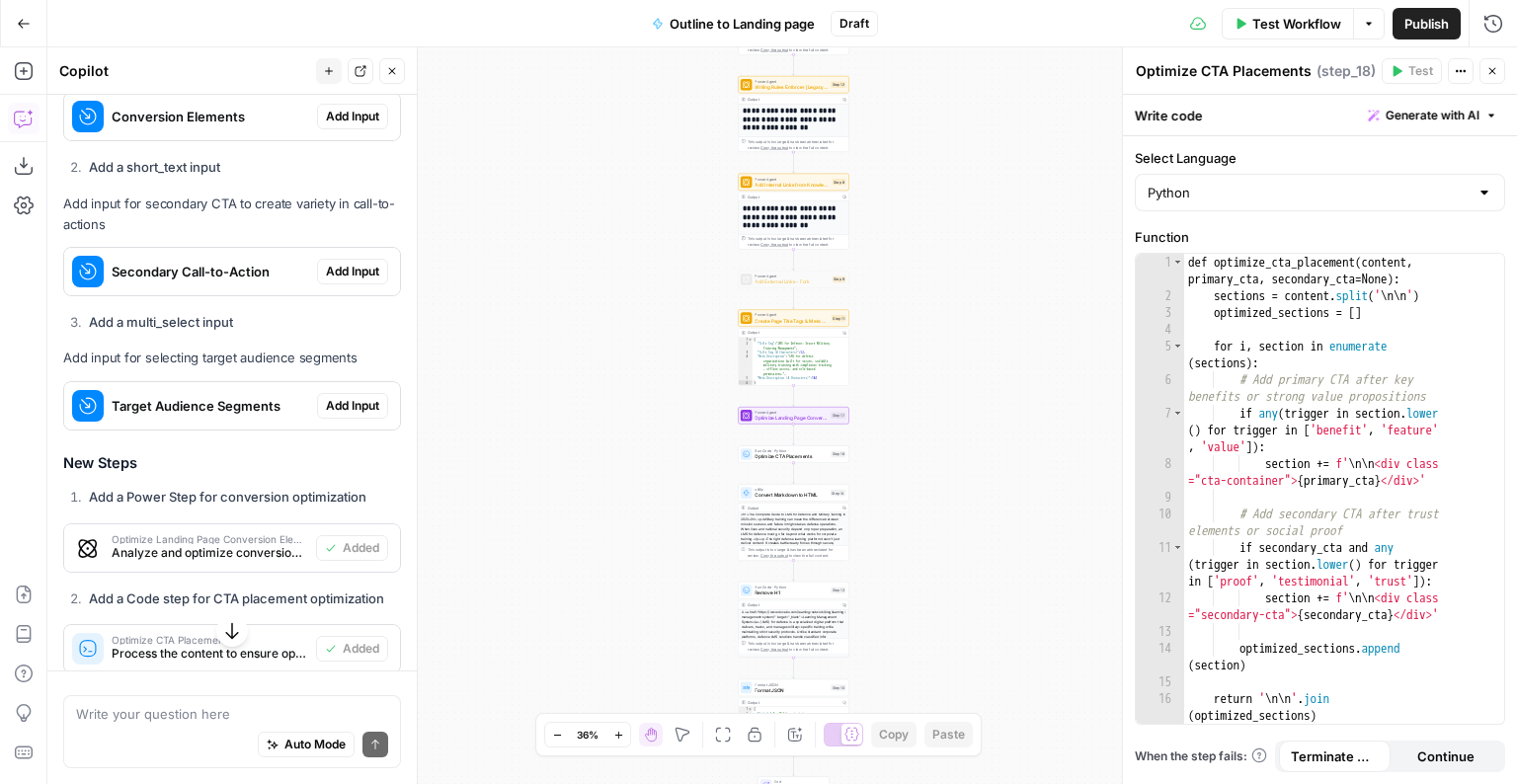 scroll, scrollTop: 2816, scrollLeft: 0, axis: vertical 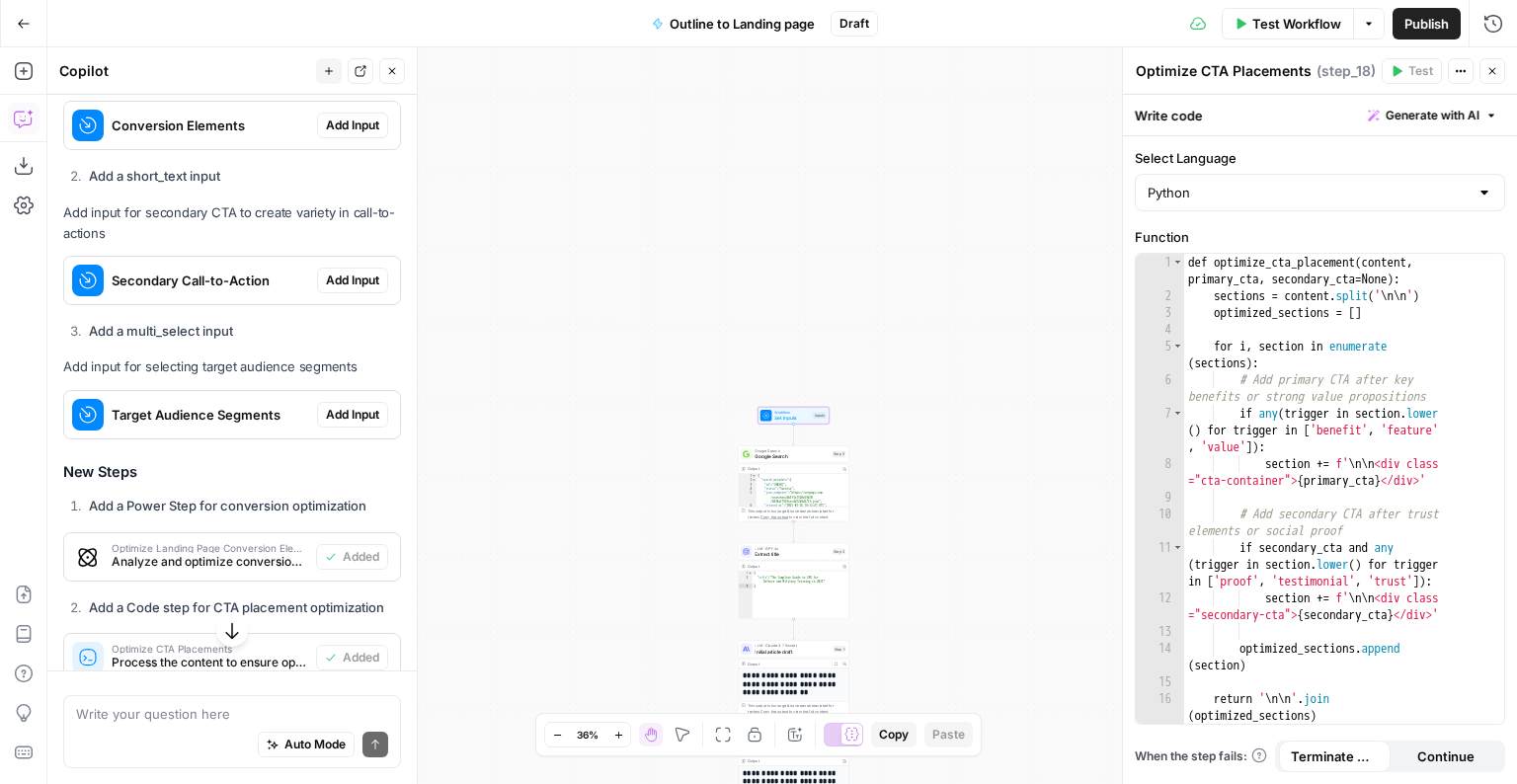 click on "Add Input" at bounding box center (353, 415) 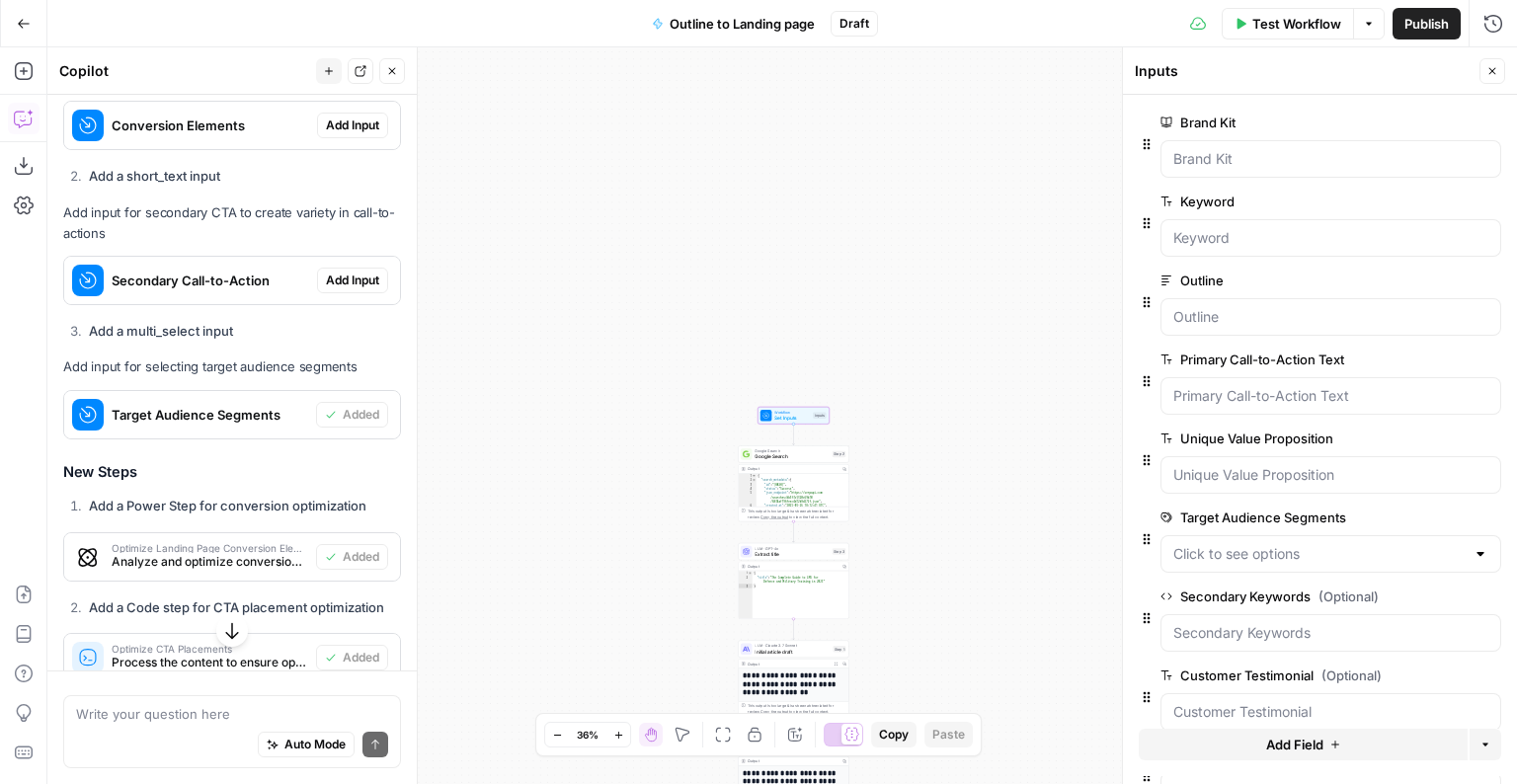 click on "Add Input" at bounding box center [353, 280] 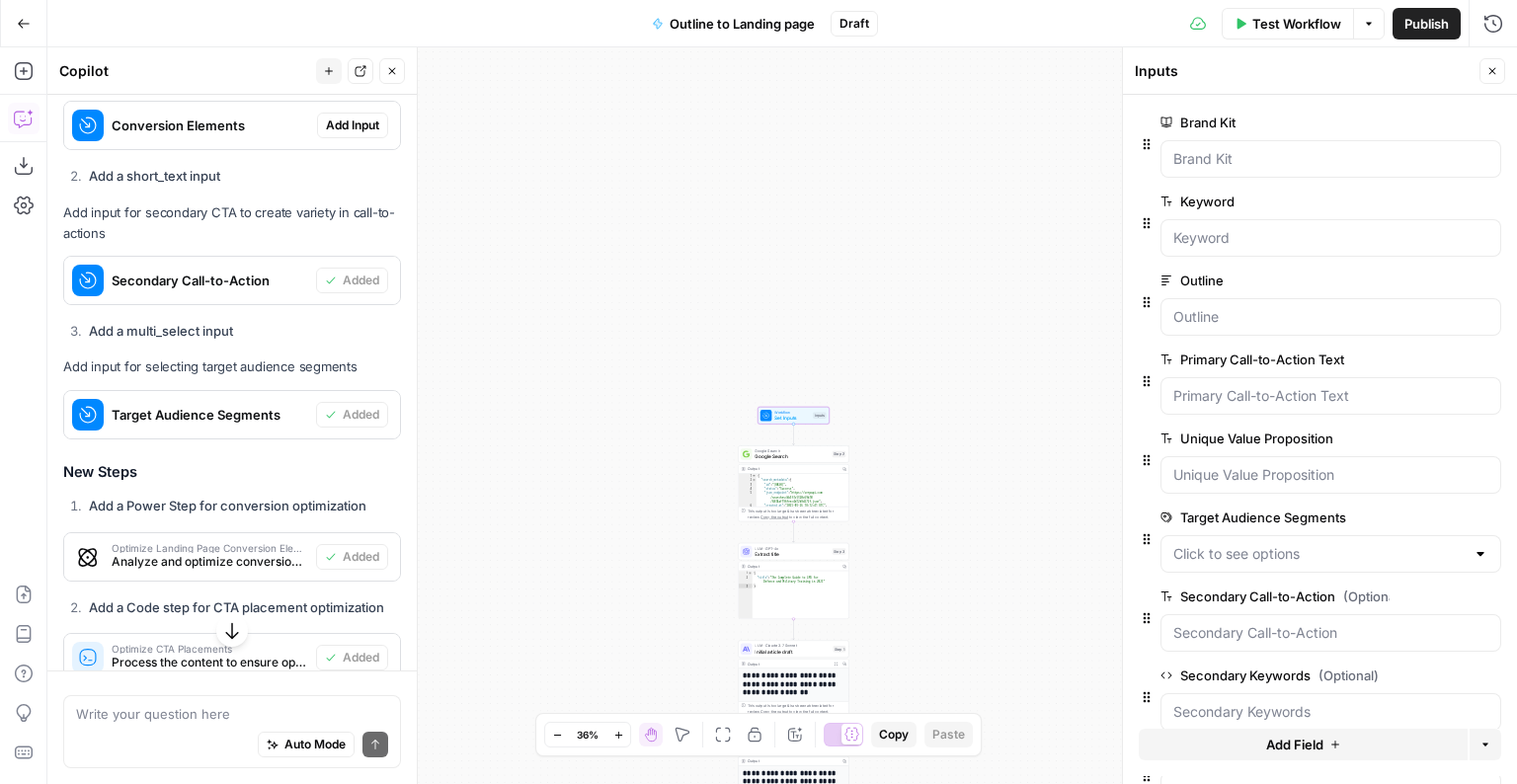 click on "Add Input" at bounding box center (353, 125) 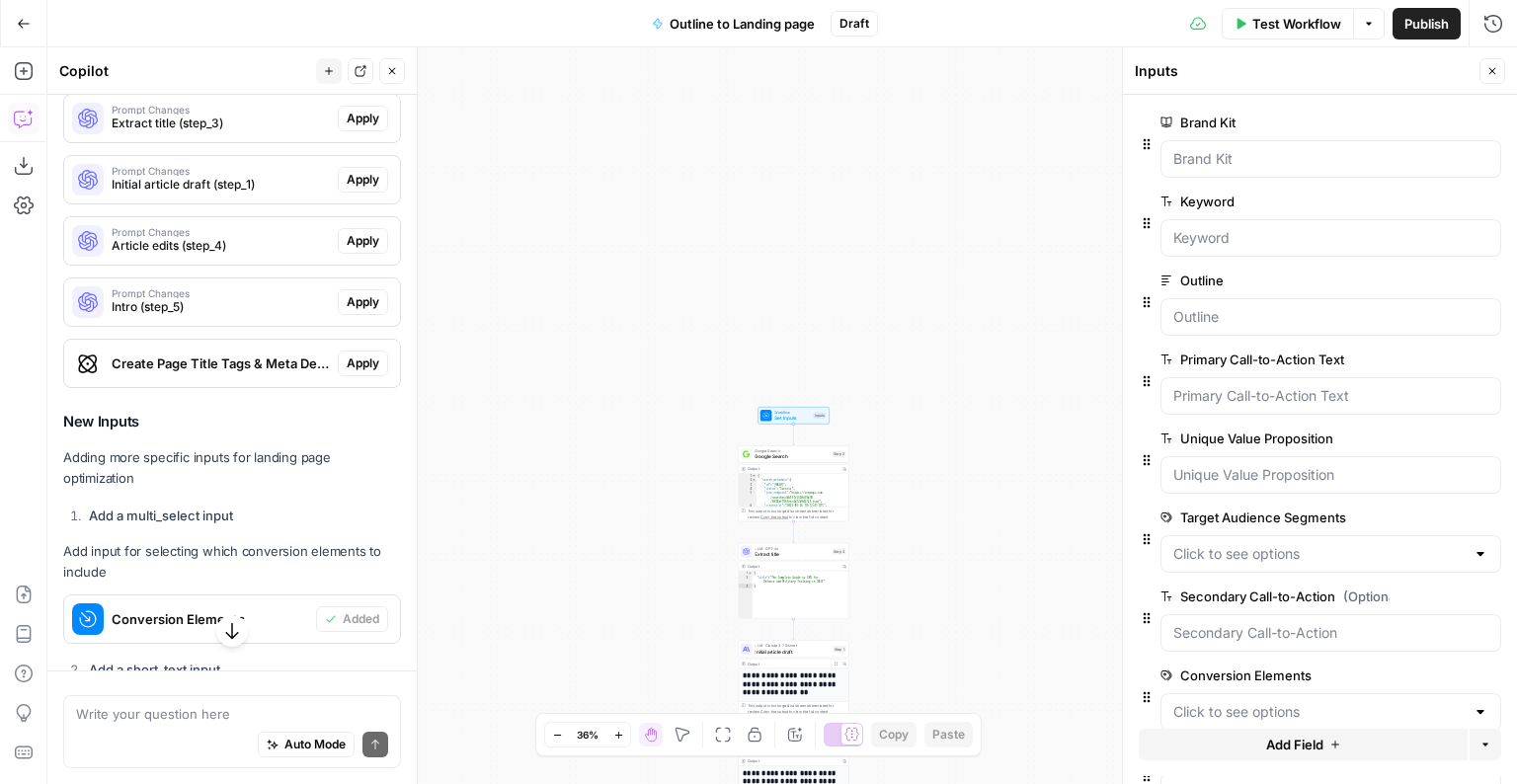 scroll, scrollTop: 2240, scrollLeft: 0, axis: vertical 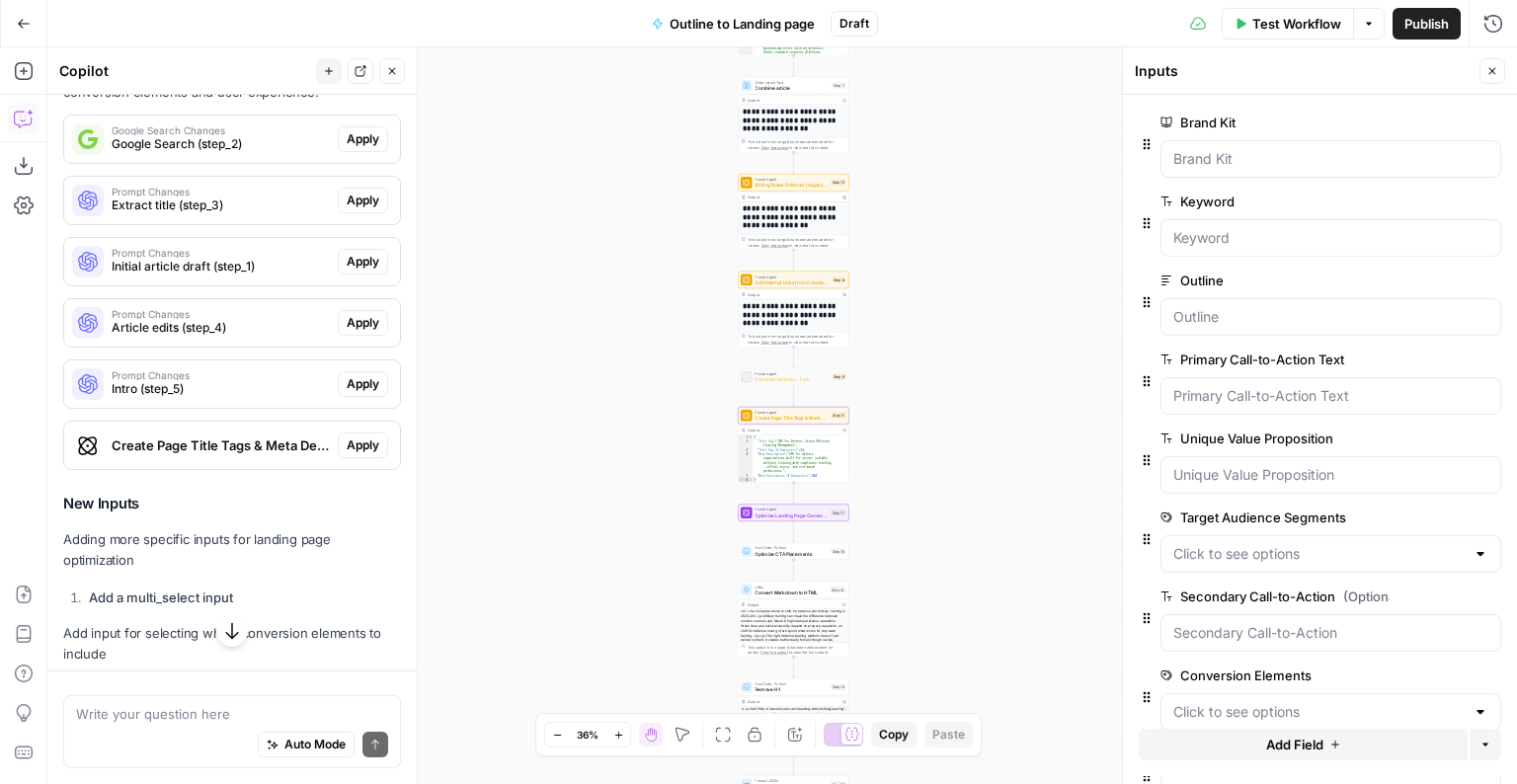click on "Apply" at bounding box center [362, 445] 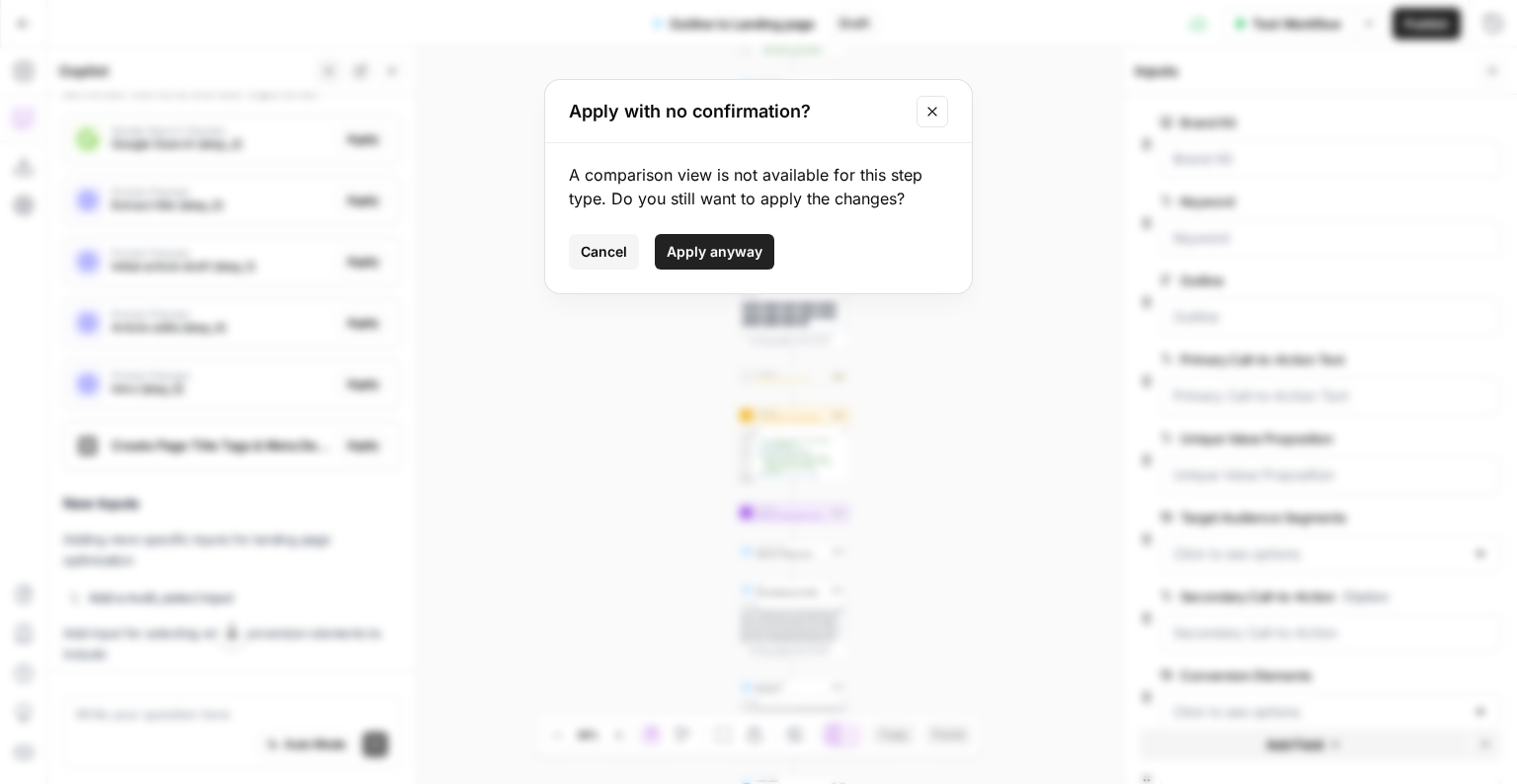 click on "Apply anyway" at bounding box center (714, 252) 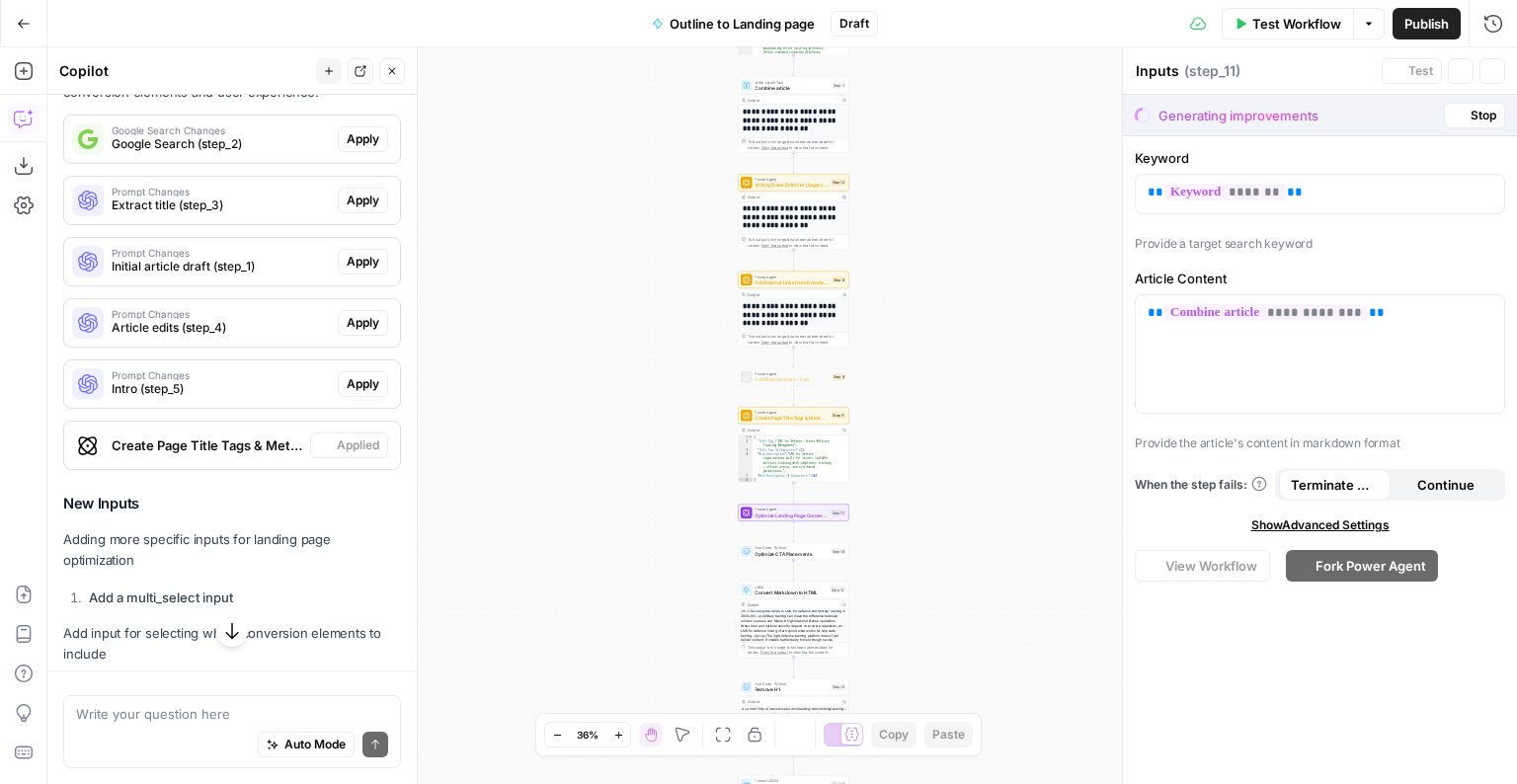type on "Create Page Title Tags & Meta Descriptions" 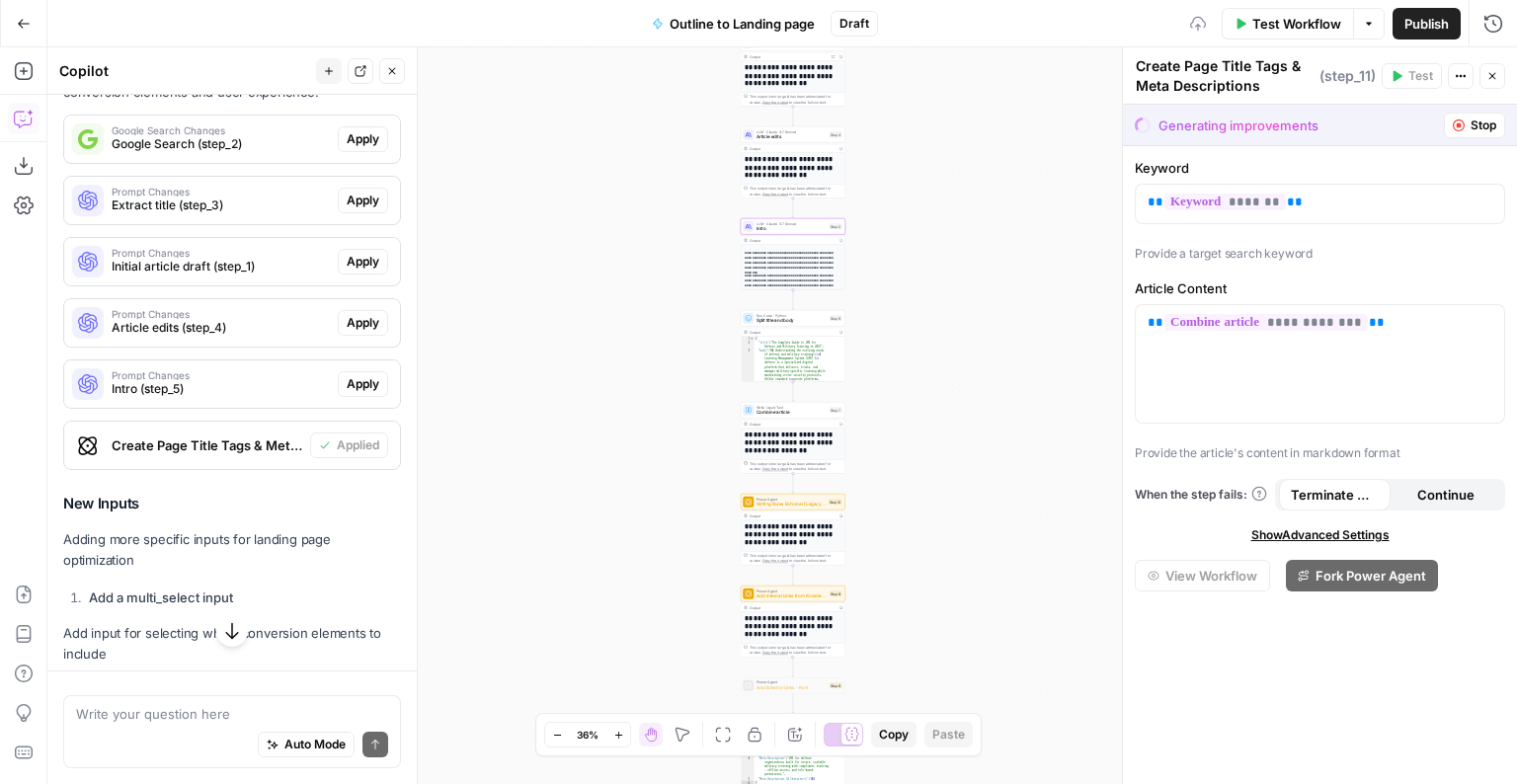 click on "Apply" at bounding box center [362, 384] 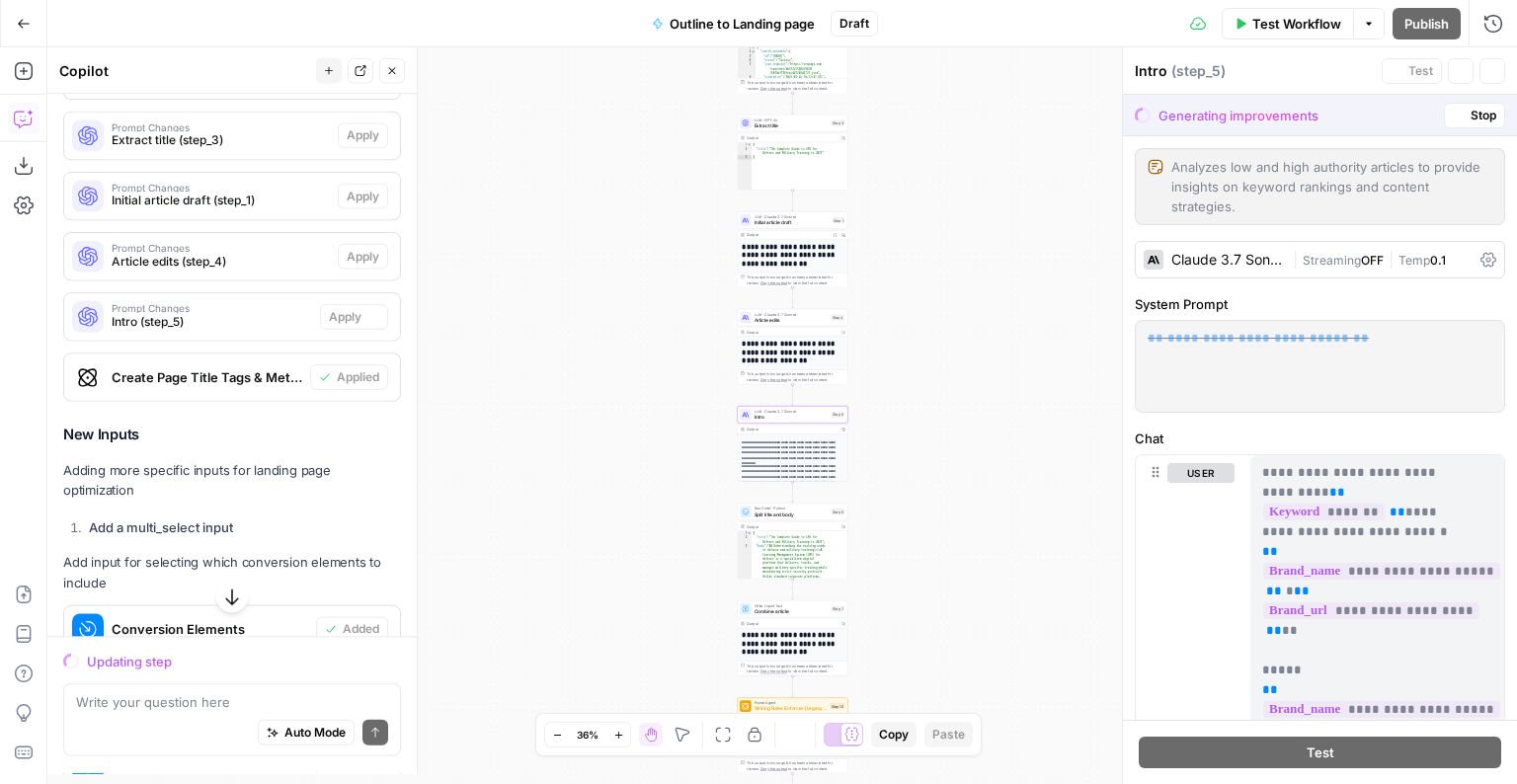 scroll, scrollTop: 2177, scrollLeft: 0, axis: vertical 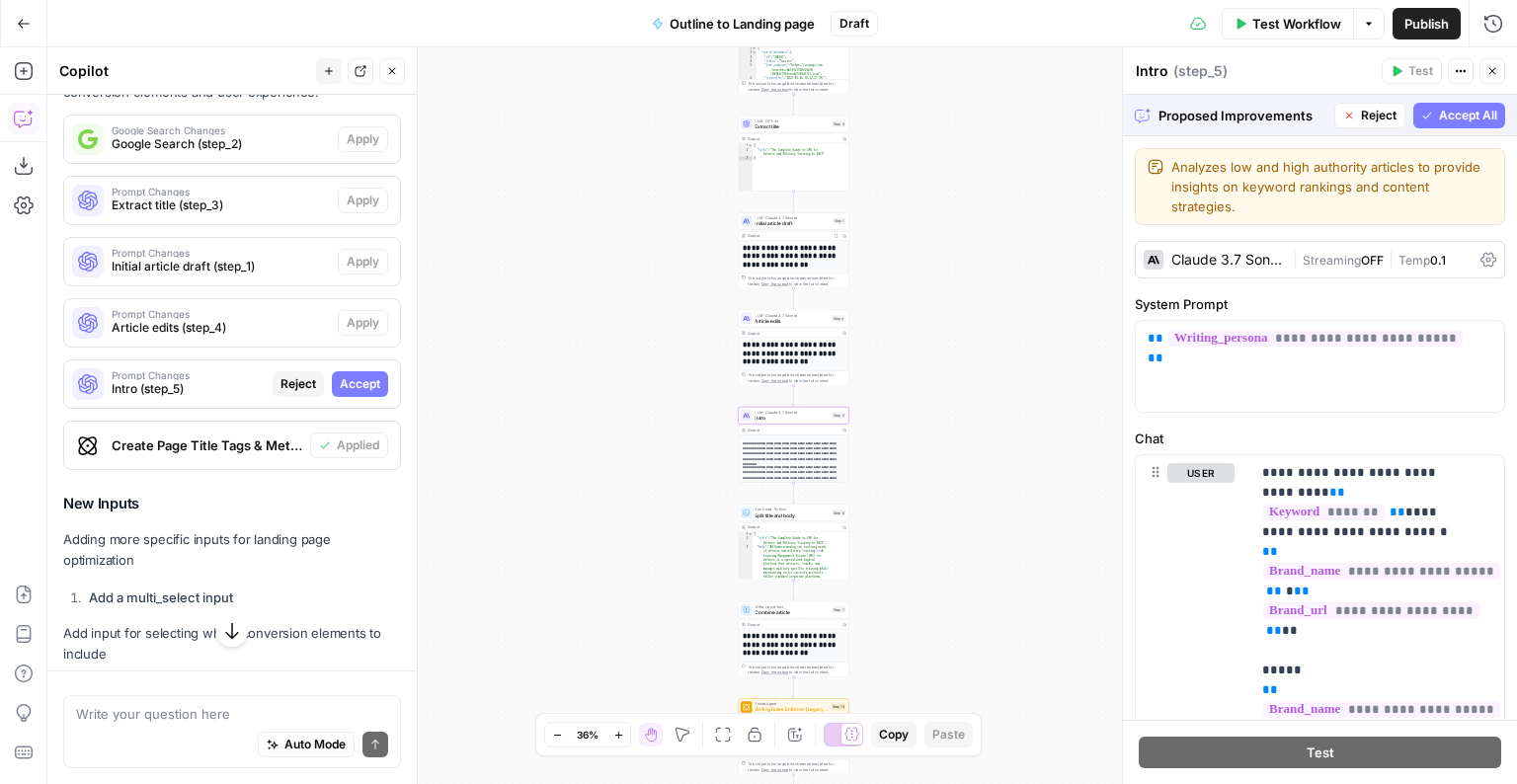 click on "Accept" at bounding box center [359, 384] 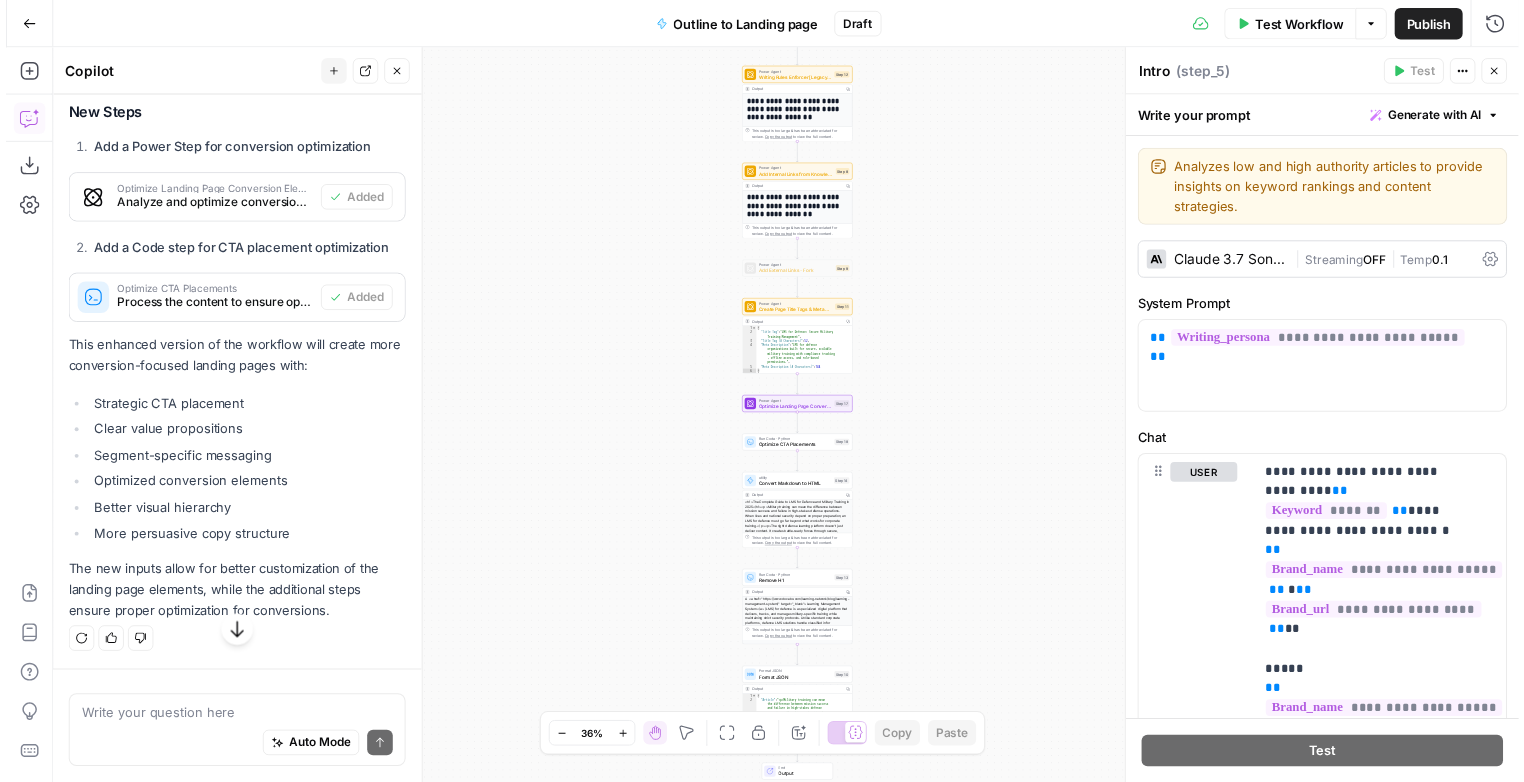 scroll, scrollTop: 3243, scrollLeft: 0, axis: vertical 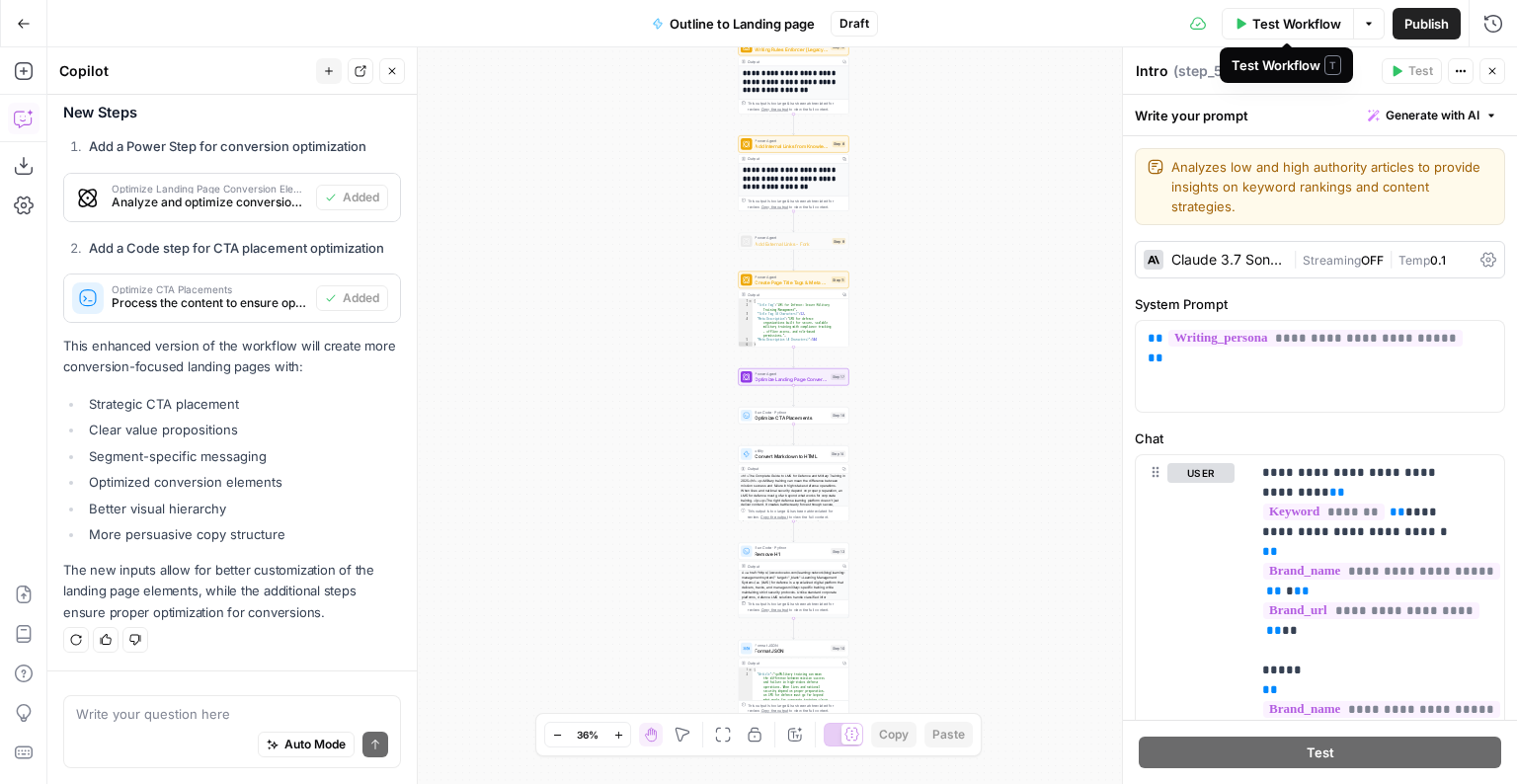 click on "Test Workflow" at bounding box center (1297, 24) 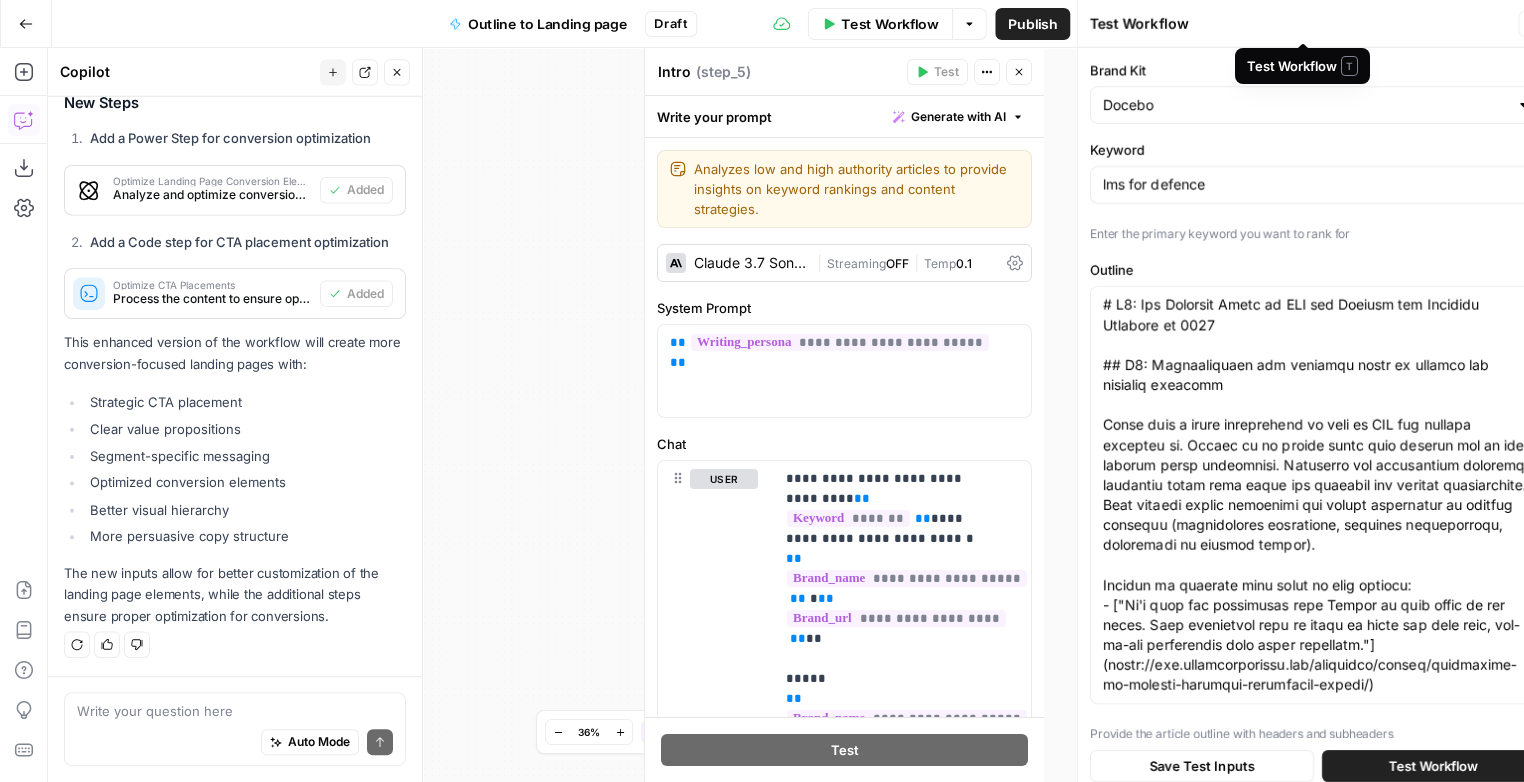 scroll, scrollTop: 3255, scrollLeft: 0, axis: vertical 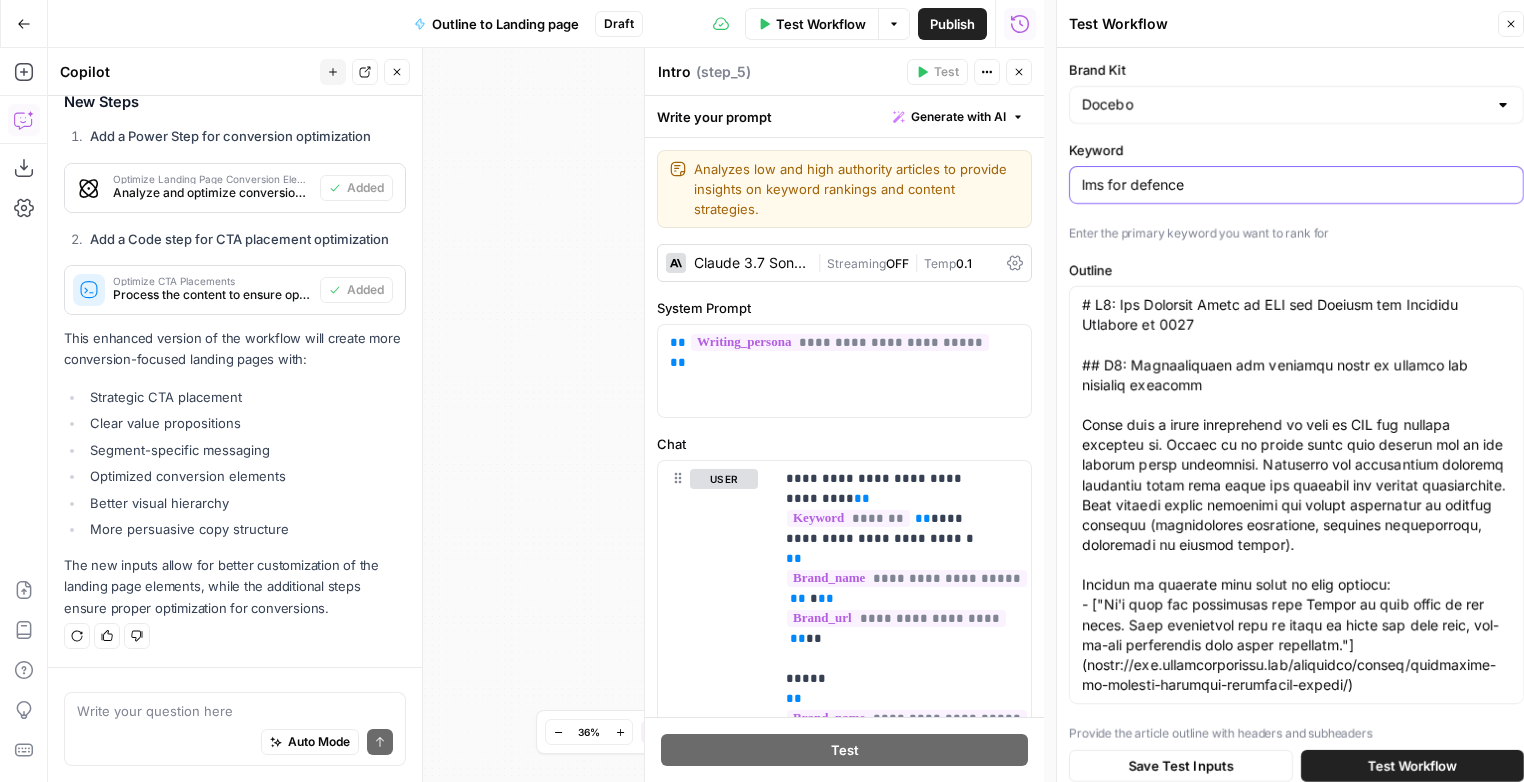 click on "lms for defence" at bounding box center (1296, 185) 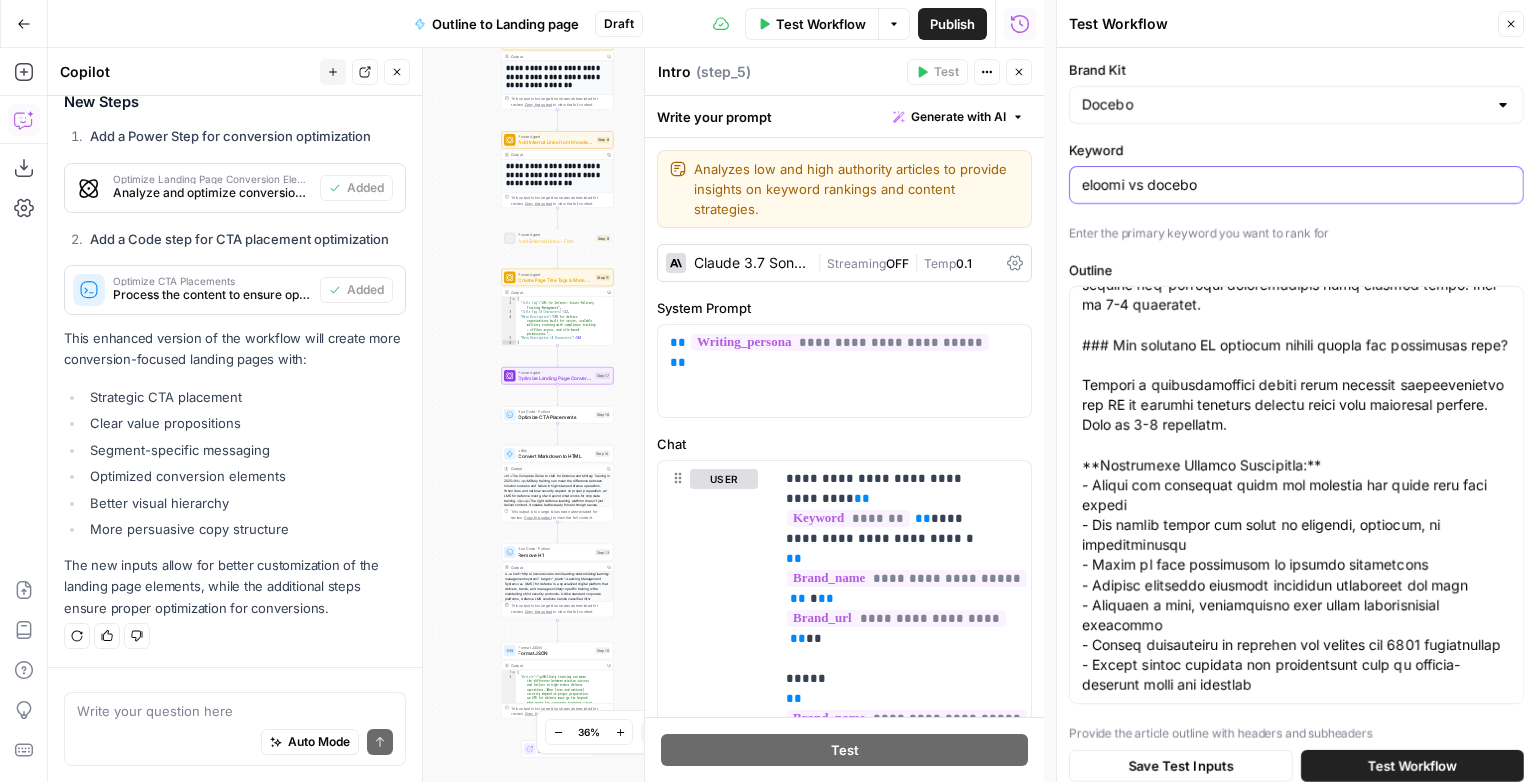 scroll, scrollTop: 5499, scrollLeft: 0, axis: vertical 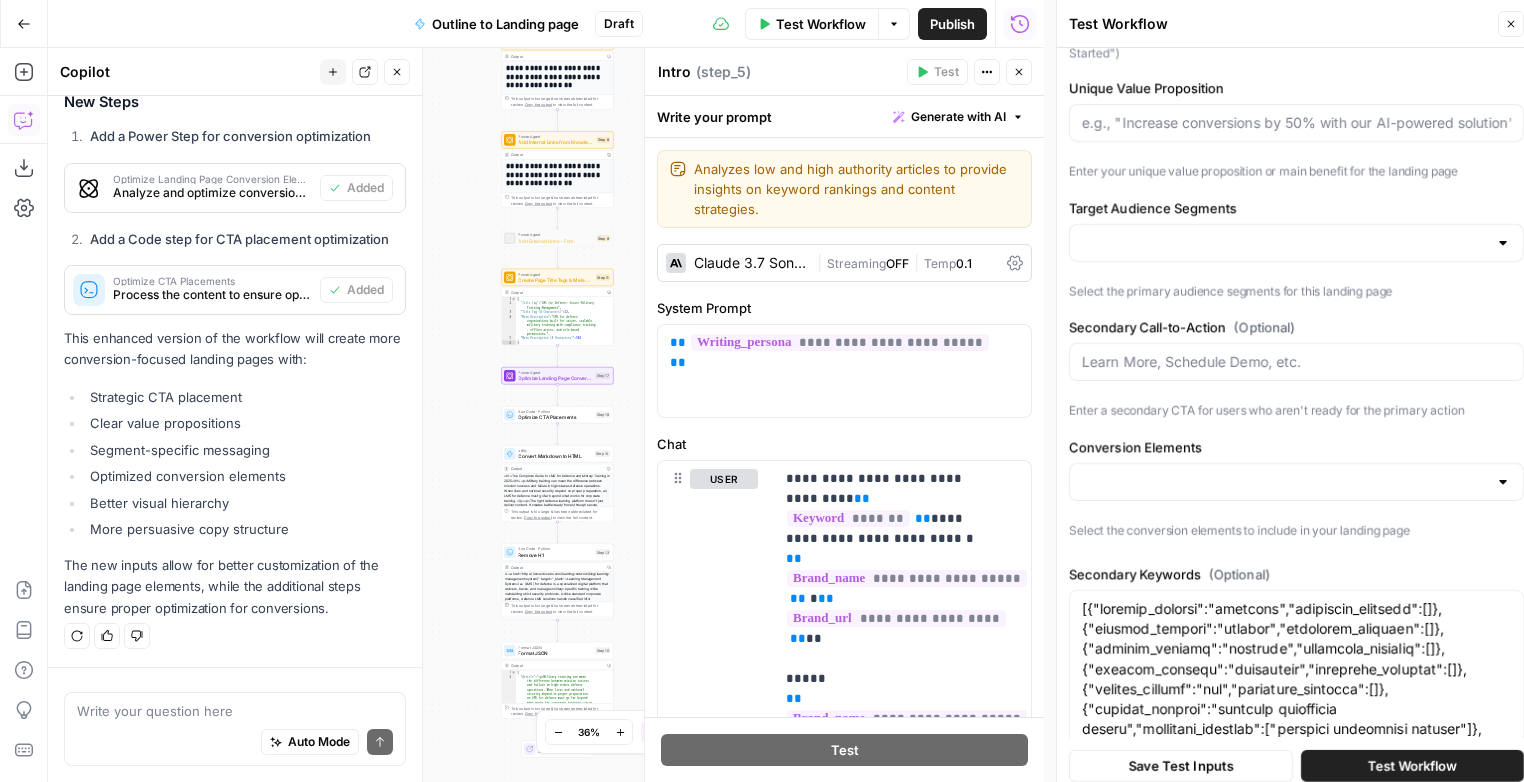 type on "eloomi vs docebo" 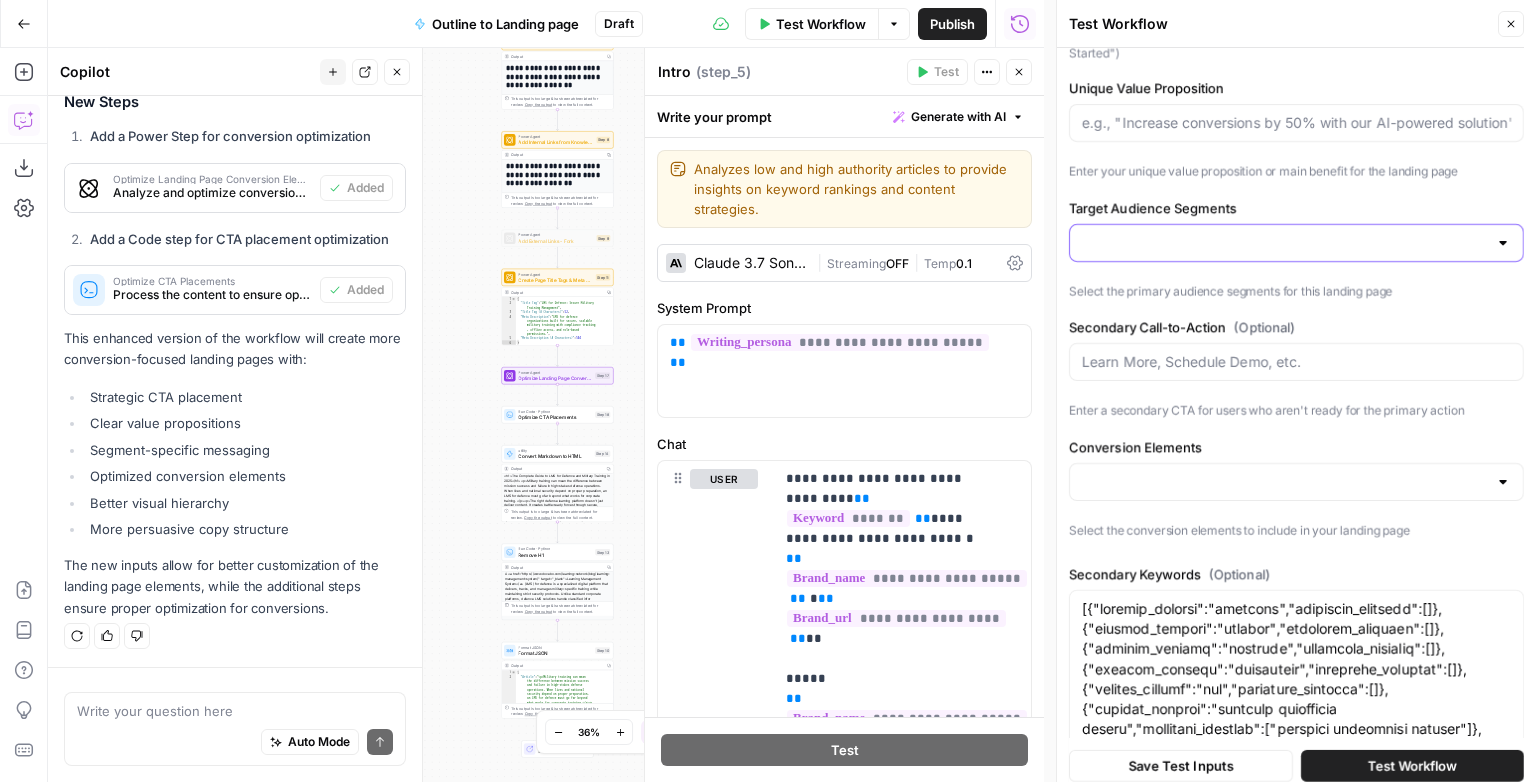 click on "Target Audience Segments" at bounding box center [1284, 243] 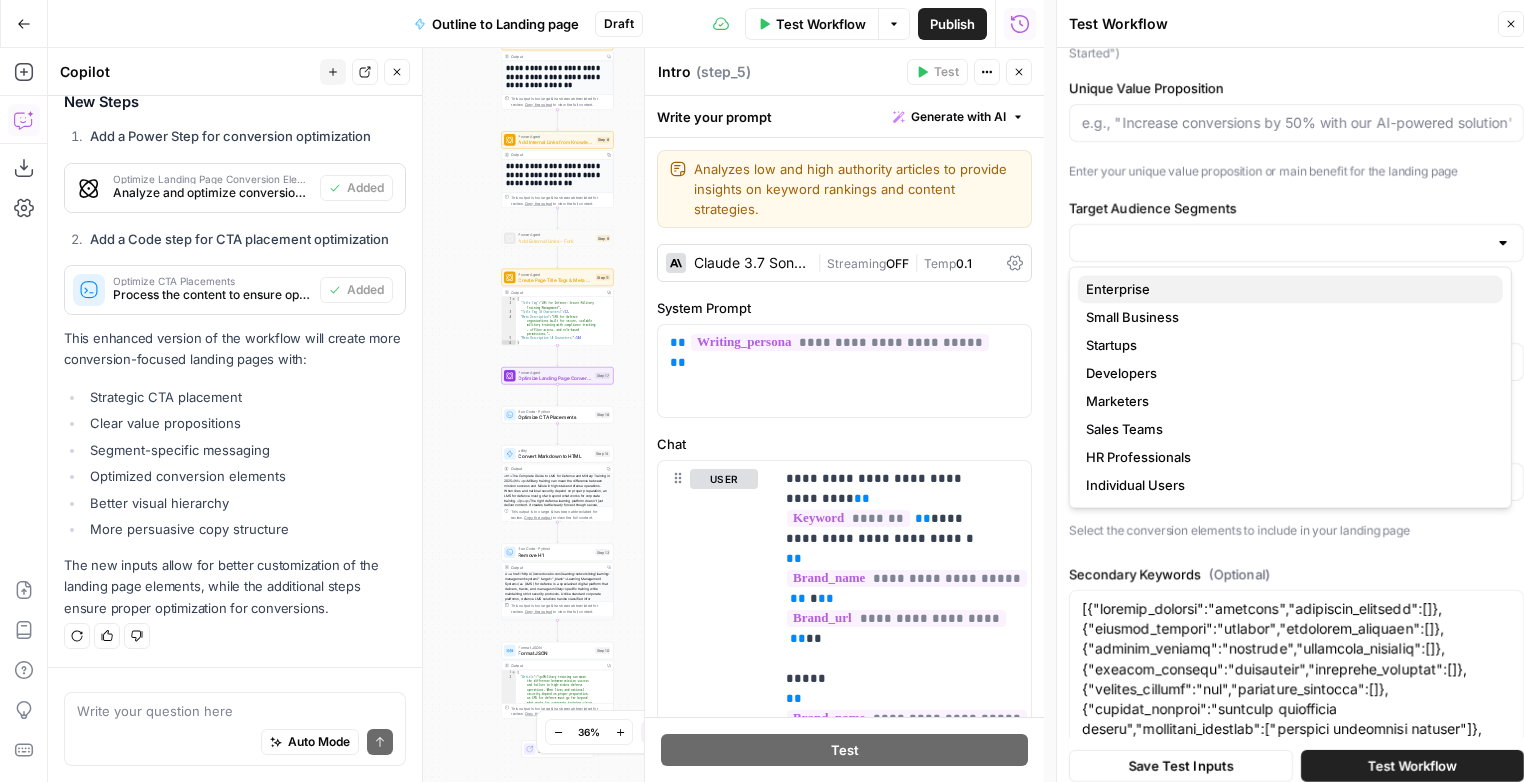 click on "Enterprise" at bounding box center [1286, 289] 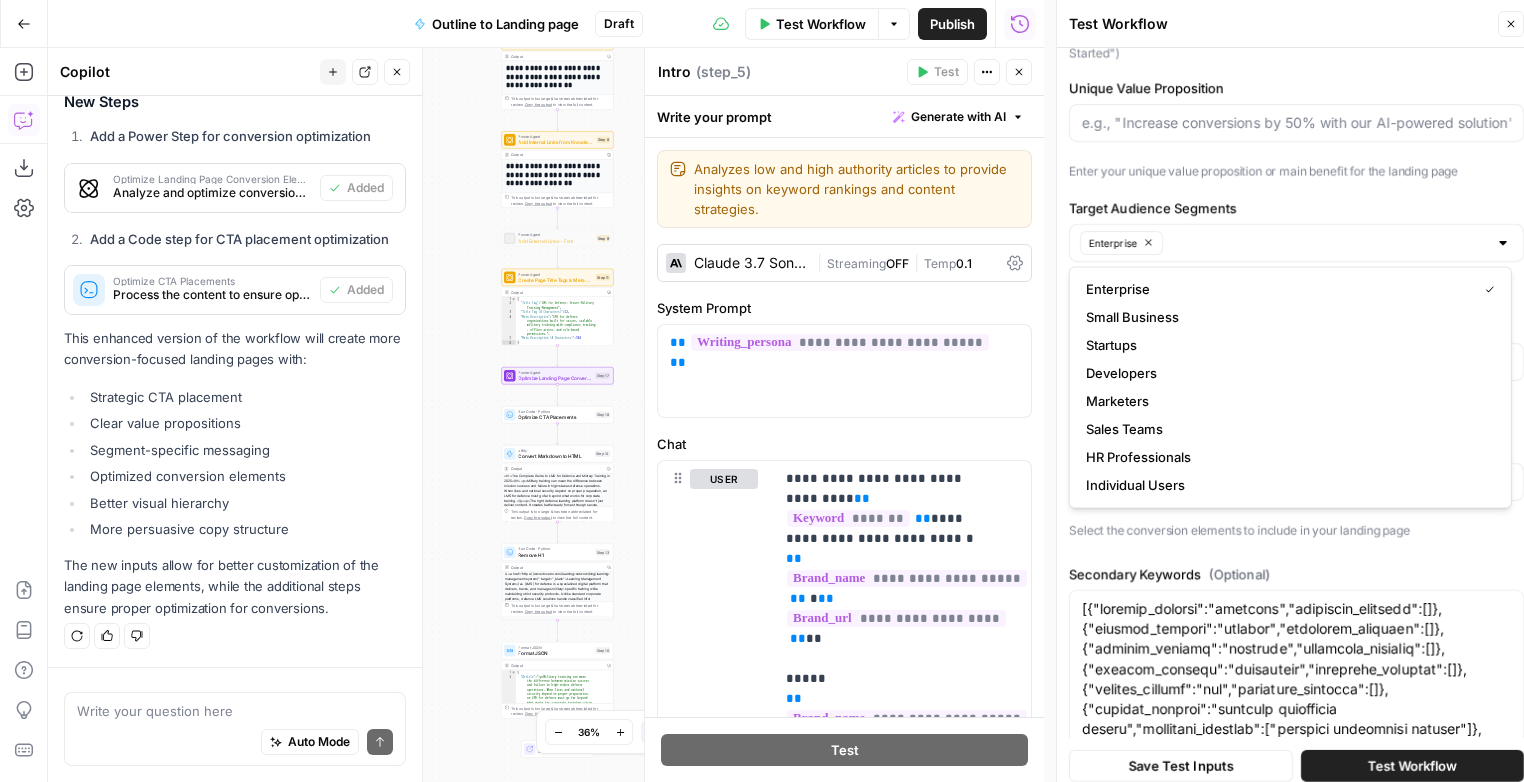 click on "Brand Kit Docebo Keyword eloomi vs docebo Enter the primary keyword you want to rank for Outline Provide the article outline with headers and subheaders Primary Call-to-Action Text Enter the main call-to-action text for your landing page (e.g., "Start Free Trial", "Get Started") Unique Value Proposition Enter your unique value proposition or main benefit for the landing page Target Audience Segments Enterprise Select the primary audience segments for this landing page Secondary Call-to-Action   (Optional) Enter a secondary CTA for users who aren't ready for the primary action Conversion Elements Select the conversion elements to include in your landing page" at bounding box center (1296, -110) 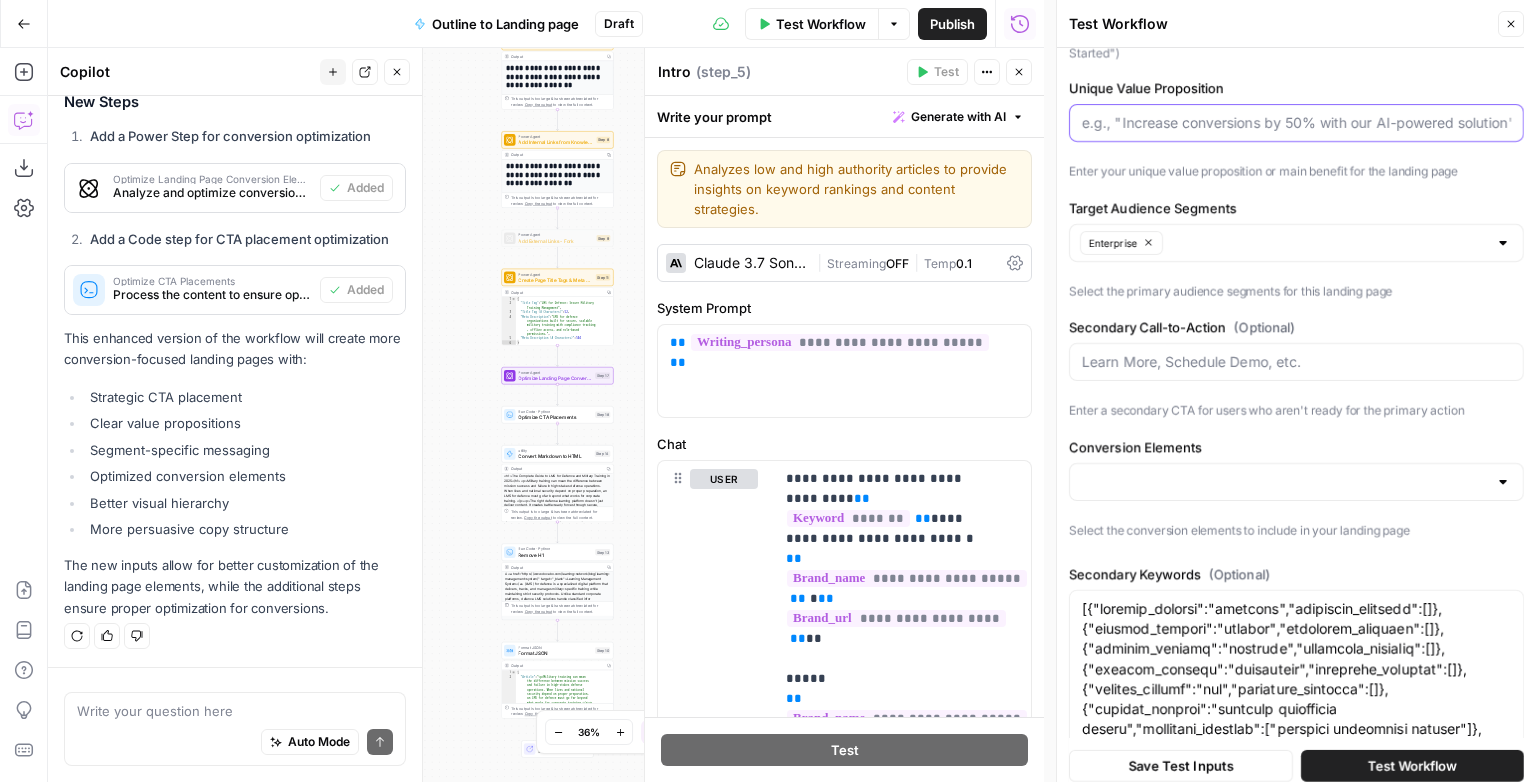 click on "Unique Value Proposition" at bounding box center (1296, 123) 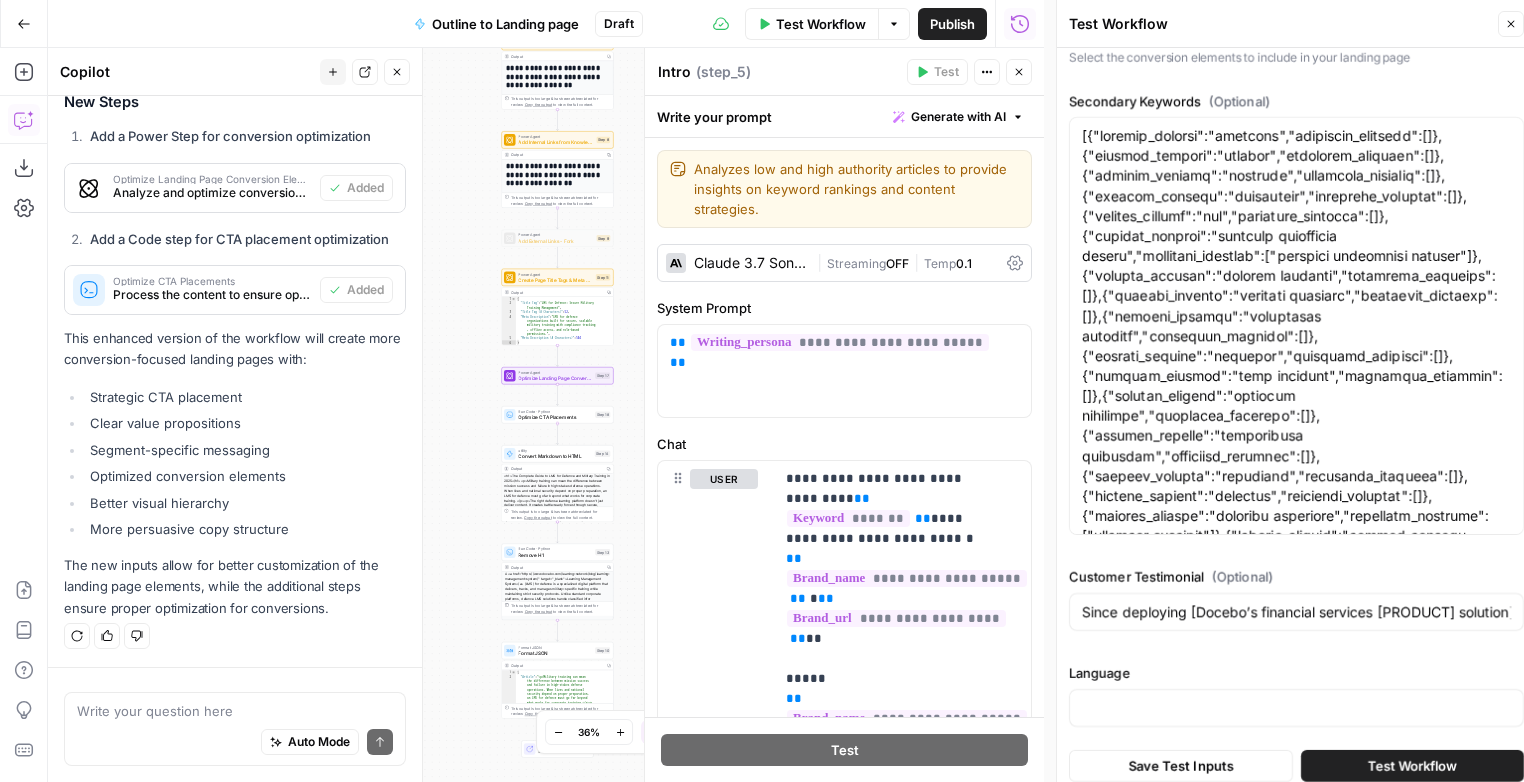 scroll, scrollTop: 1298, scrollLeft: 0, axis: vertical 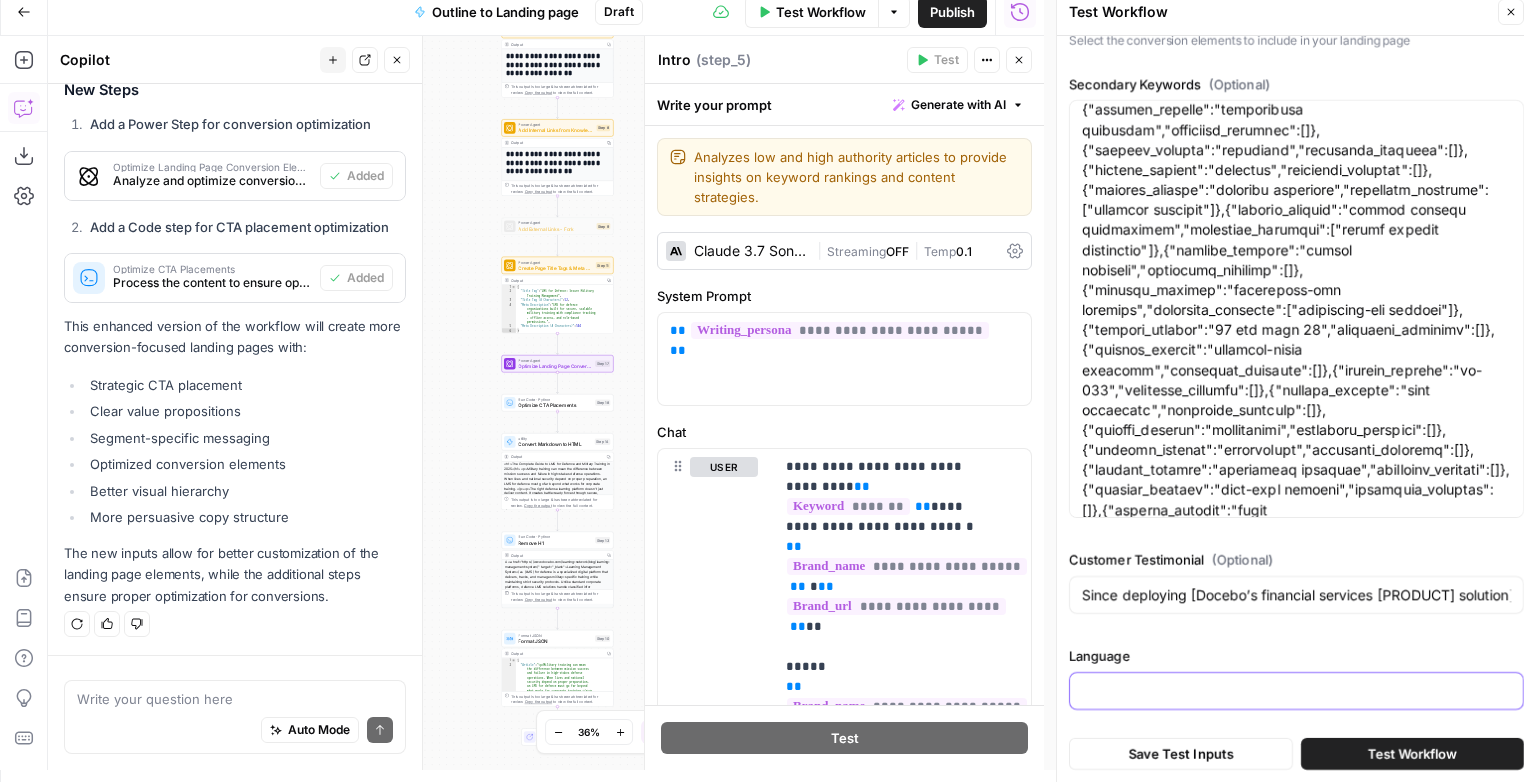 click on "Language" at bounding box center [1296, 691] 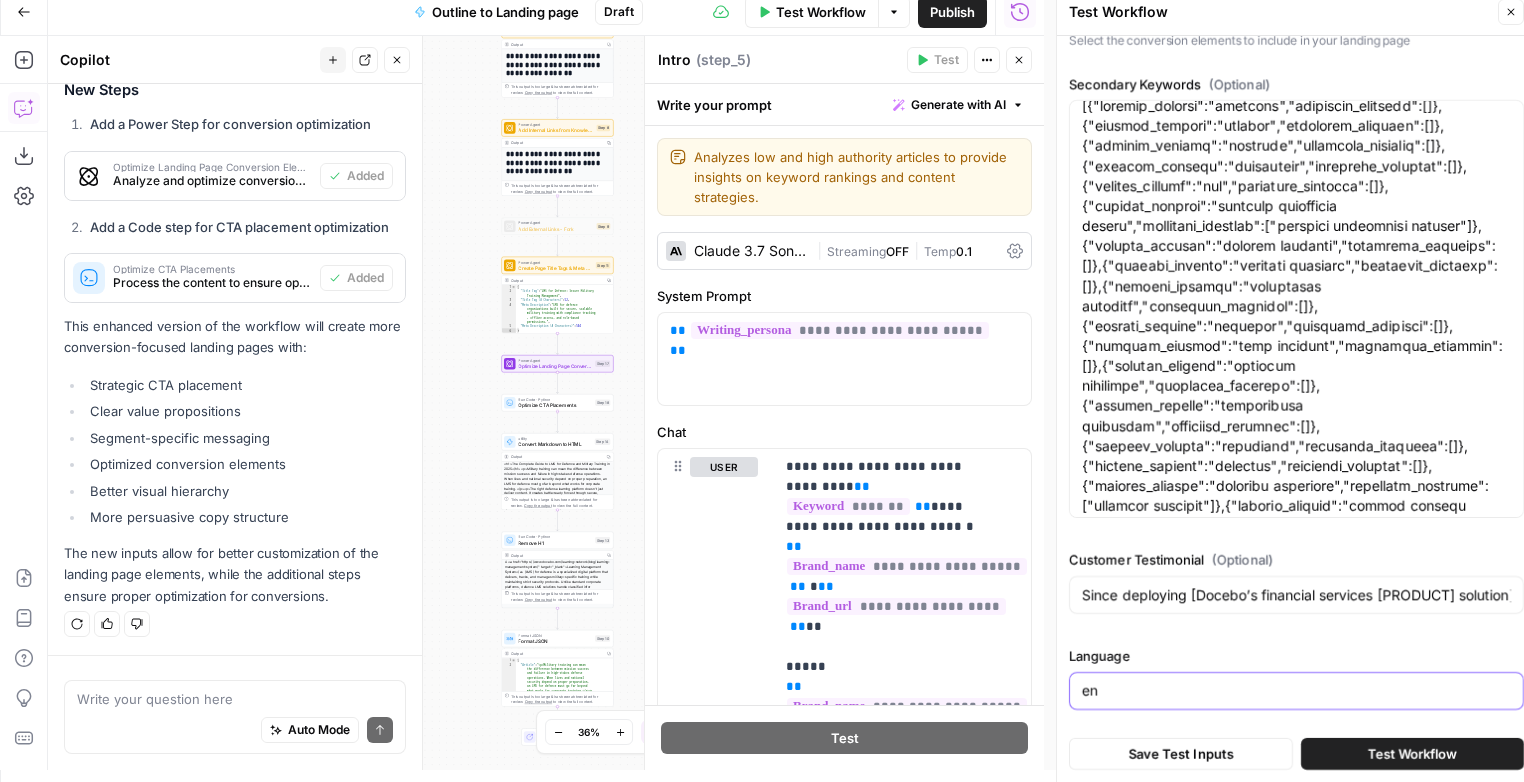 scroll, scrollTop: 0, scrollLeft: 0, axis: both 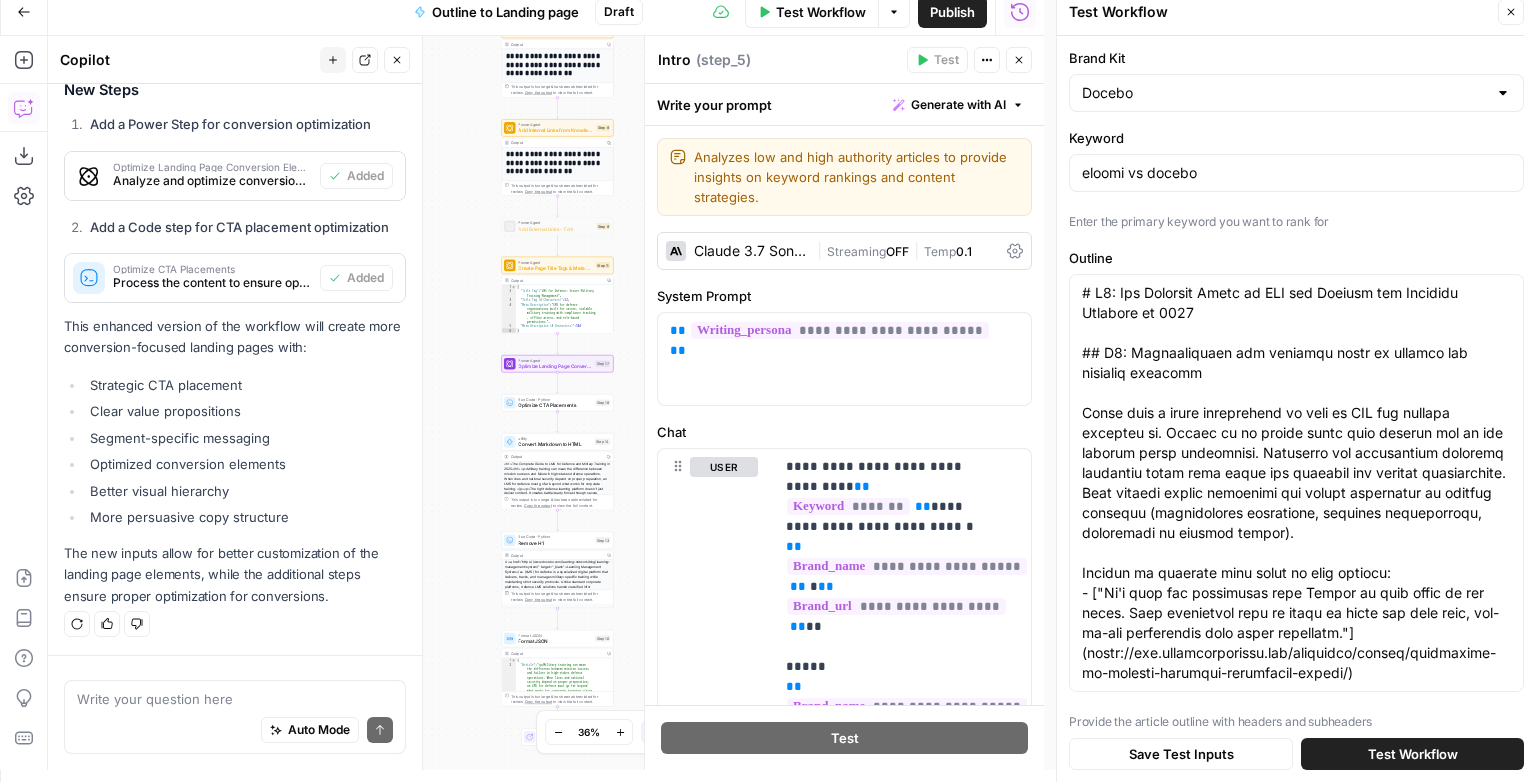 type on "en" 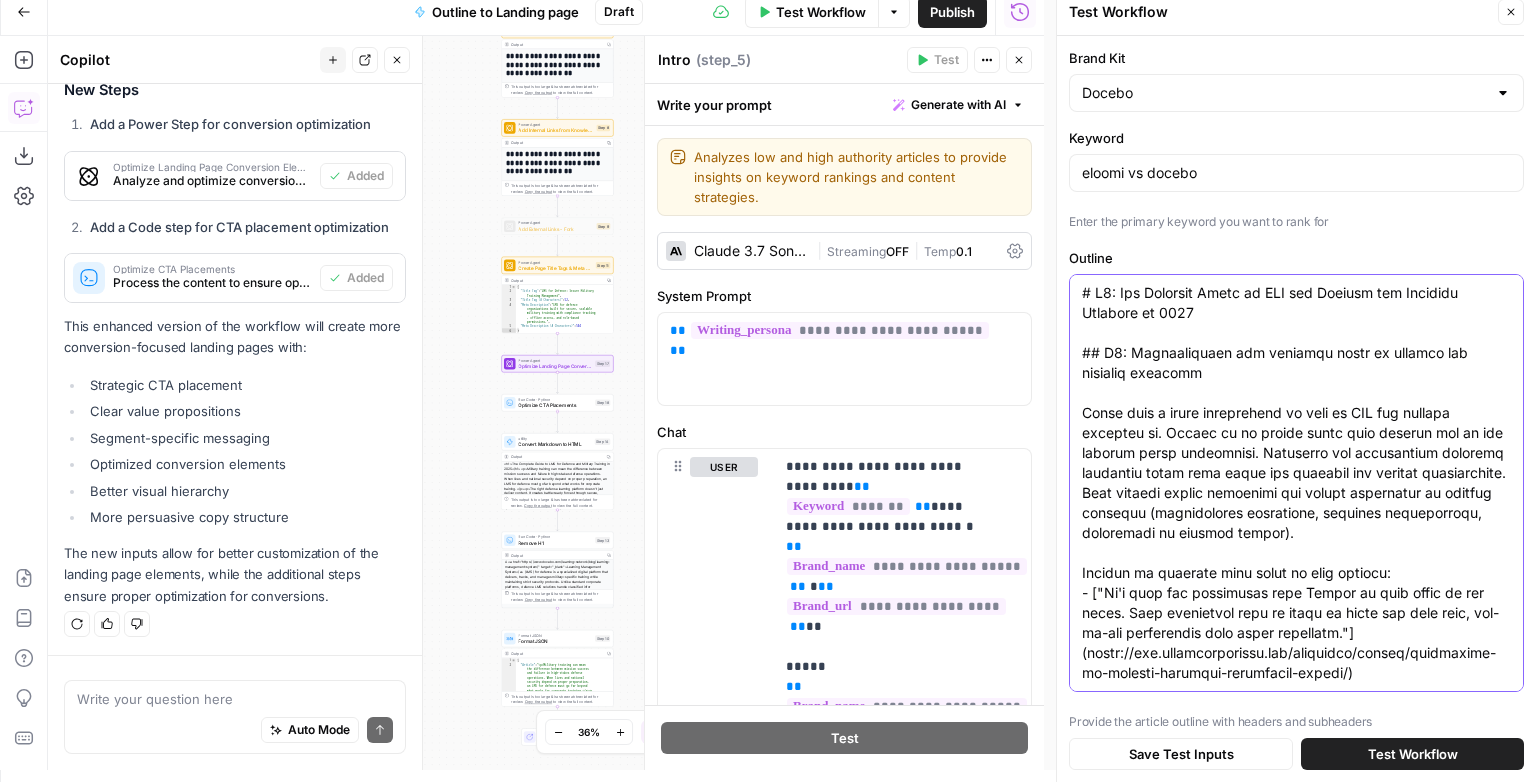 click on "Outline" at bounding box center (1296, 3163) 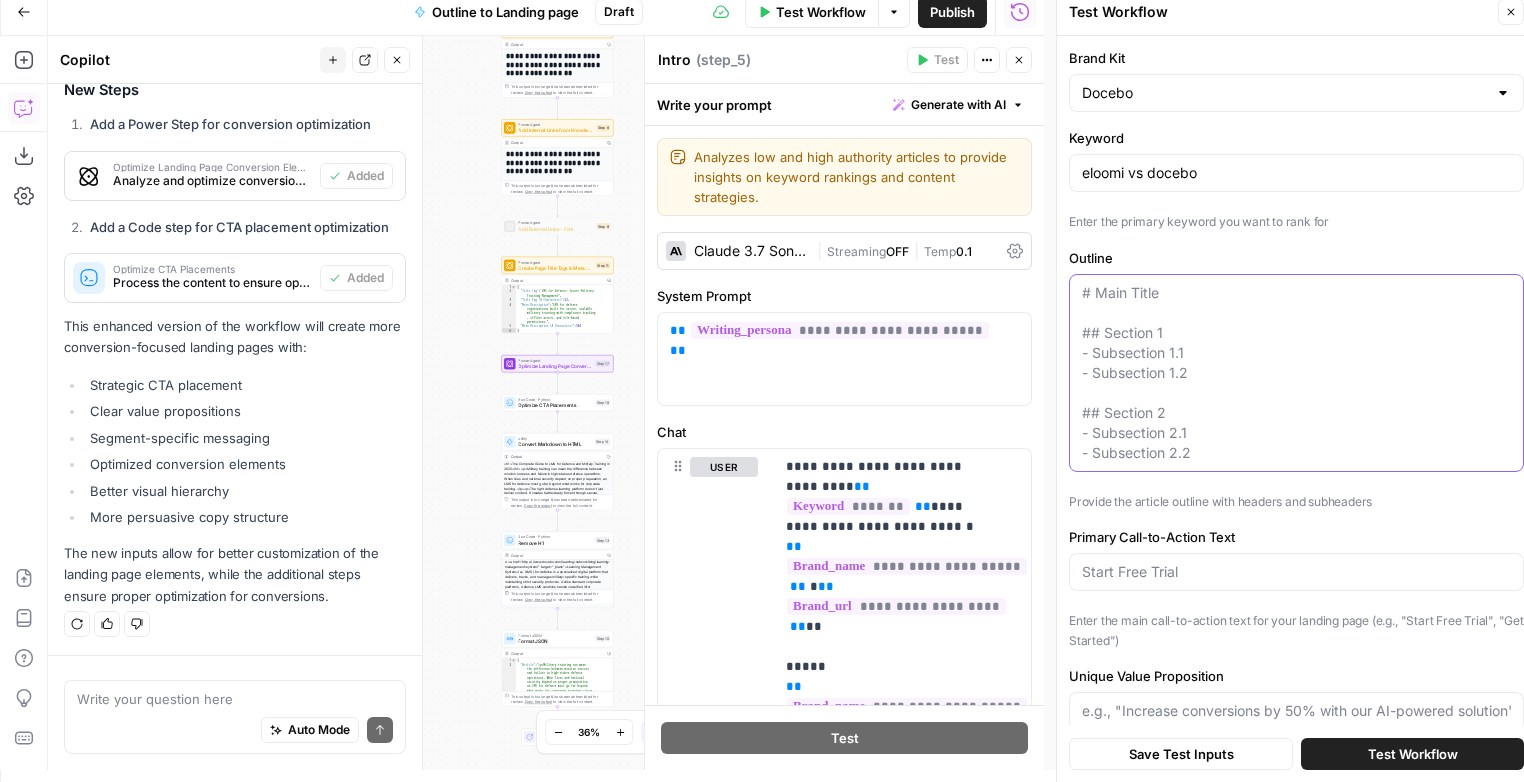type 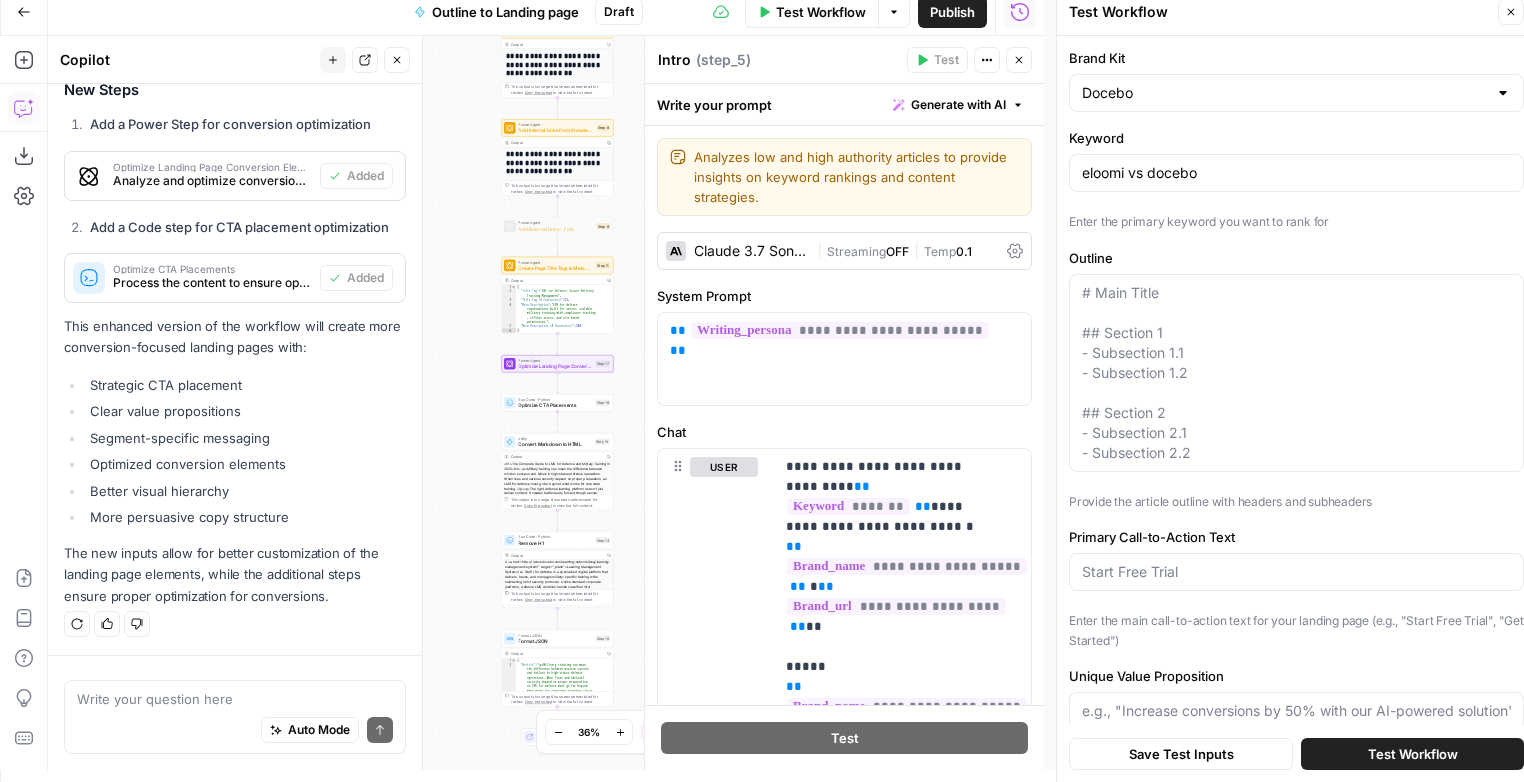 click on "Brand Kit Docebo Keyword eloomi vs docebo Enter the primary keyword you want to rank for Outline # Main Title
## Section 1
- Subsection 1.1
- Subsection 1.2
## Section 2
- Subsection 2.1
- Subsection 2.2 Provide the article outline with headers and subheaders Primary Call-to-Action Text Enter the main call-to-action text for your landing page (e.g., "Start Free Trial", "Get Started") Unique Value Proposition Enter your unique value proposition or main benefit for the landing page Target Audience Segments Enterprise Select the primary audience segments for this landing page Secondary Call-to-Action   (Optional) Enter a secondary CTA for users who aren't ready for the primary action Conversion Elements Select the conversion elements to include in your landing page" at bounding box center [1296, 588] 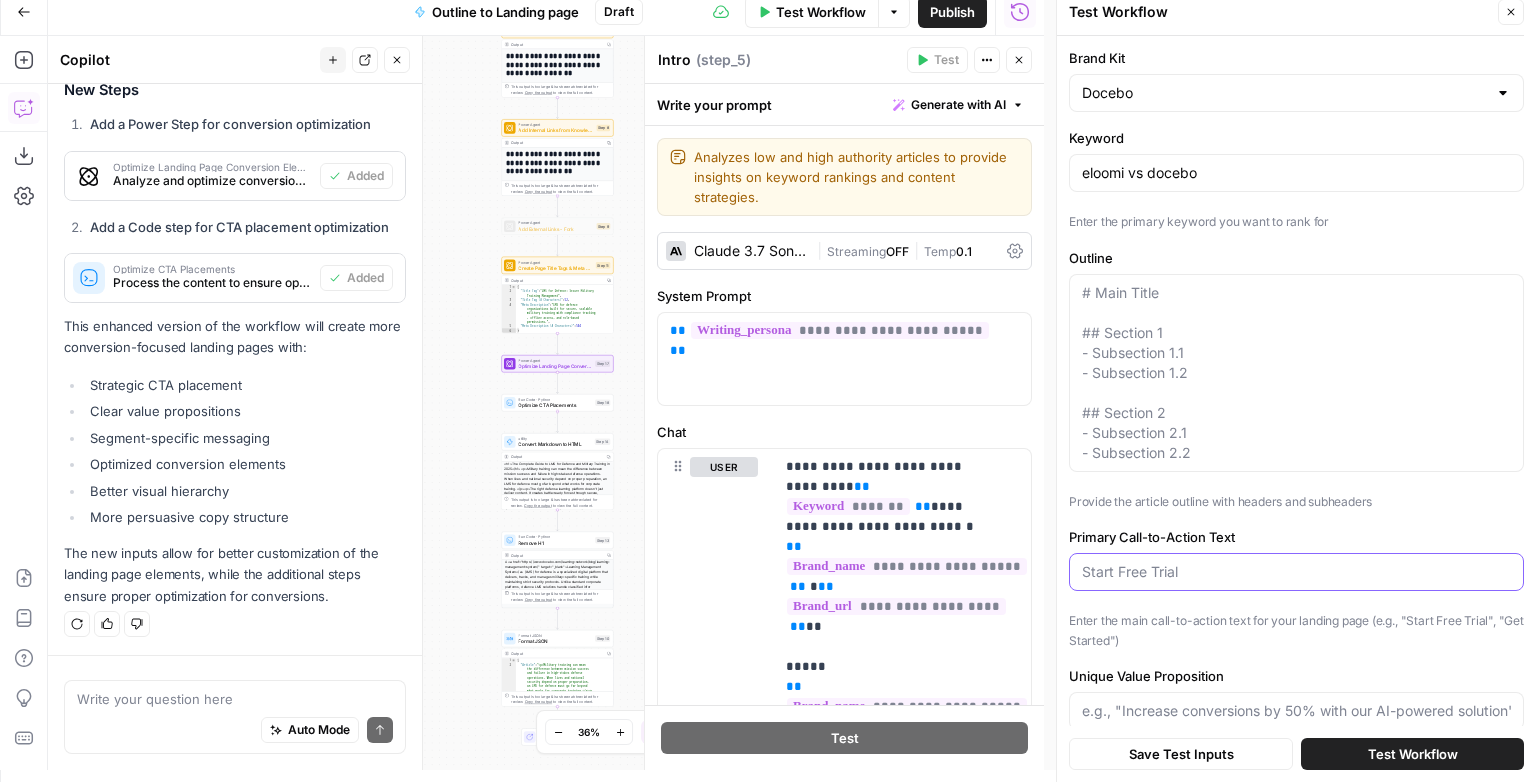 click on "Primary Call-to-Action Text" at bounding box center (1296, 572) 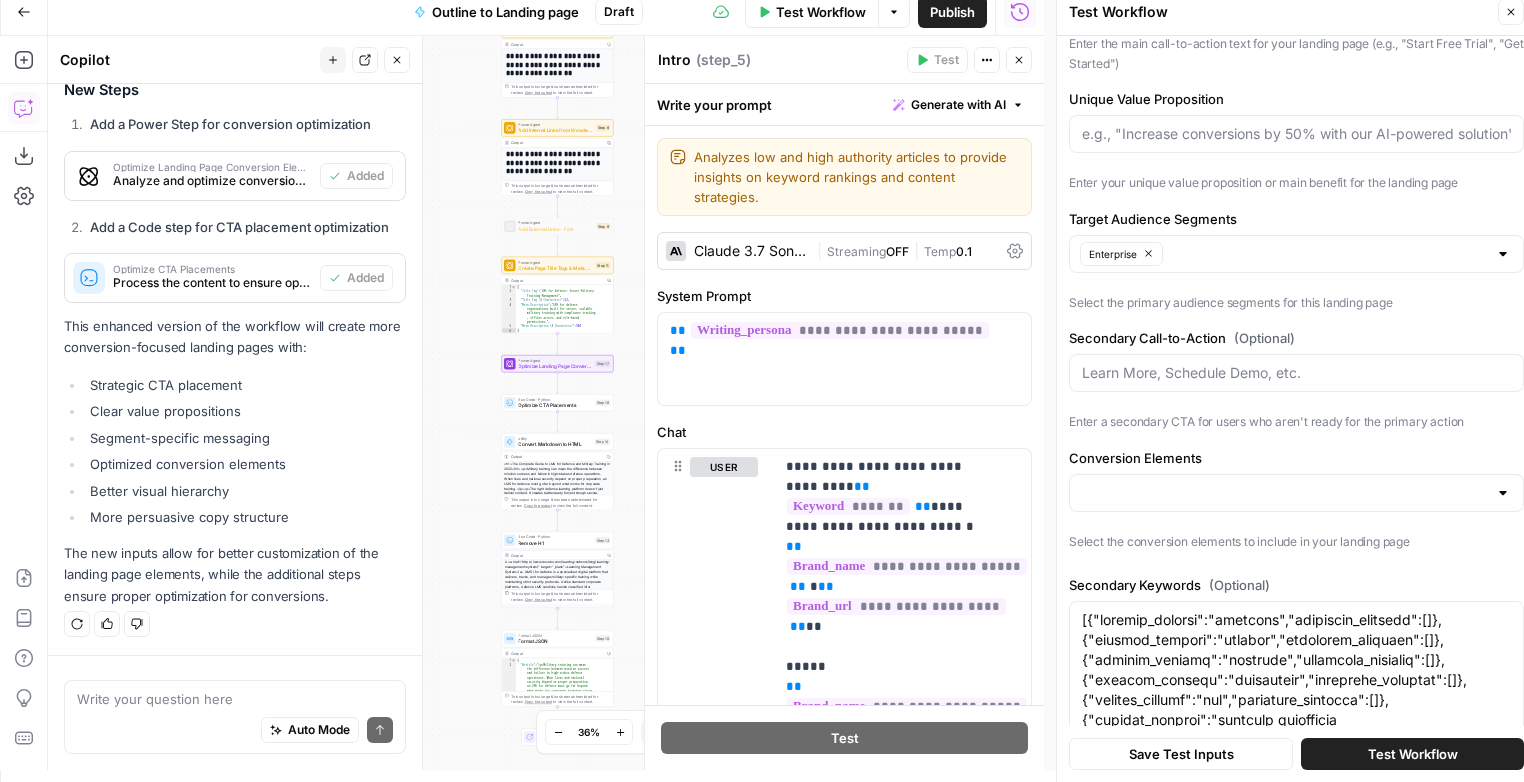 scroll, scrollTop: 619, scrollLeft: 0, axis: vertical 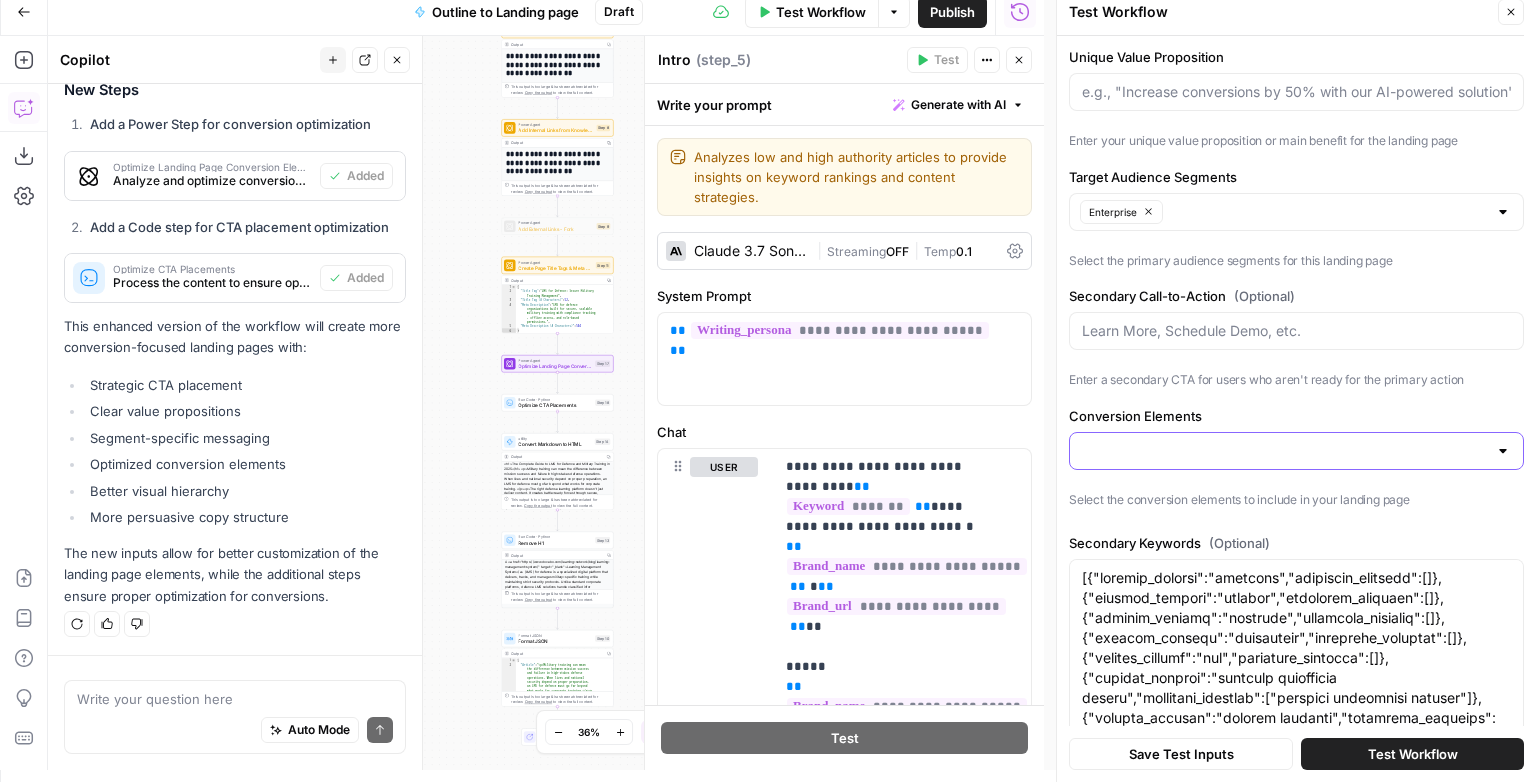 click on "Conversion Elements" at bounding box center (1284, 451) 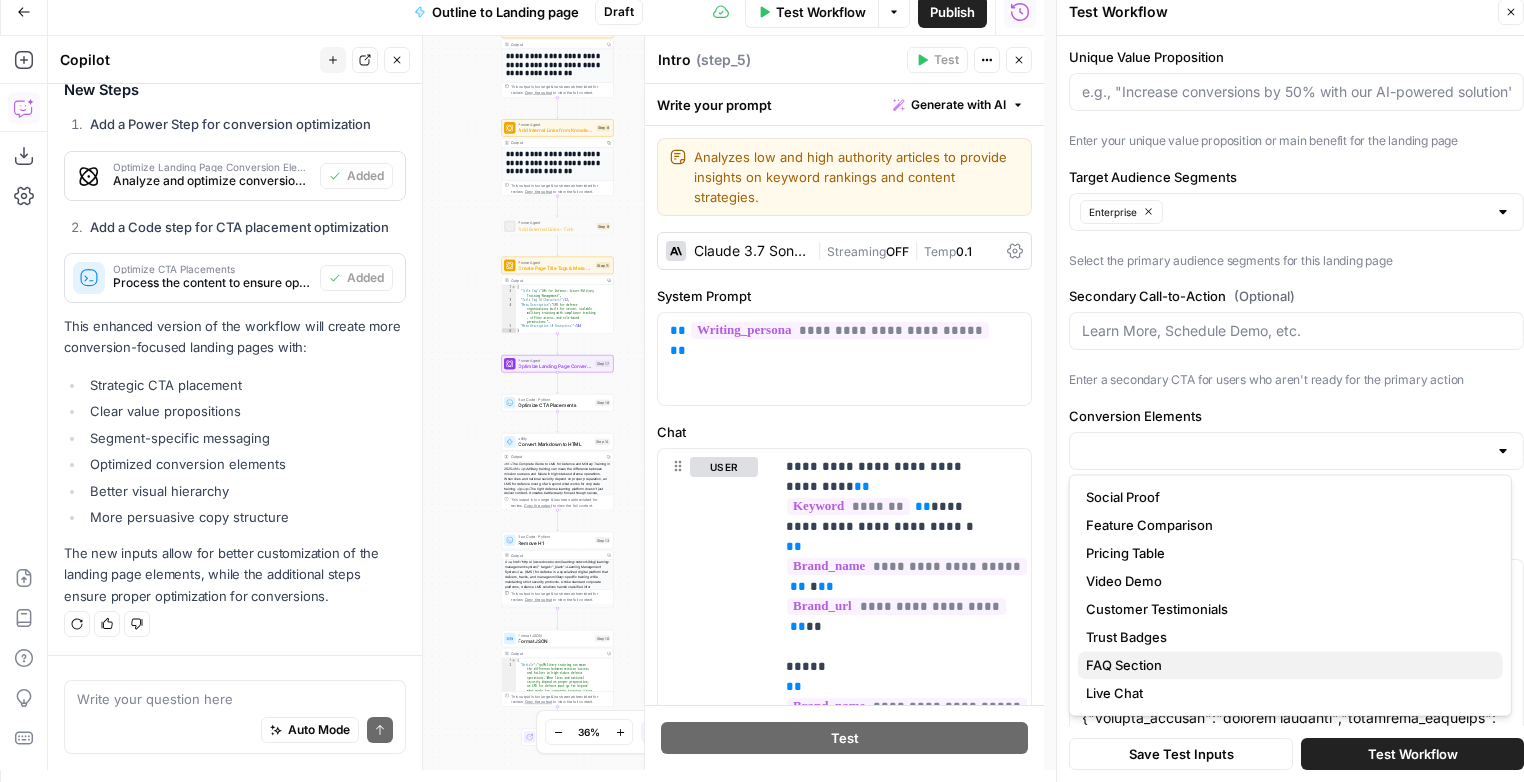 click on "FAQ Section" at bounding box center [1286, 665] 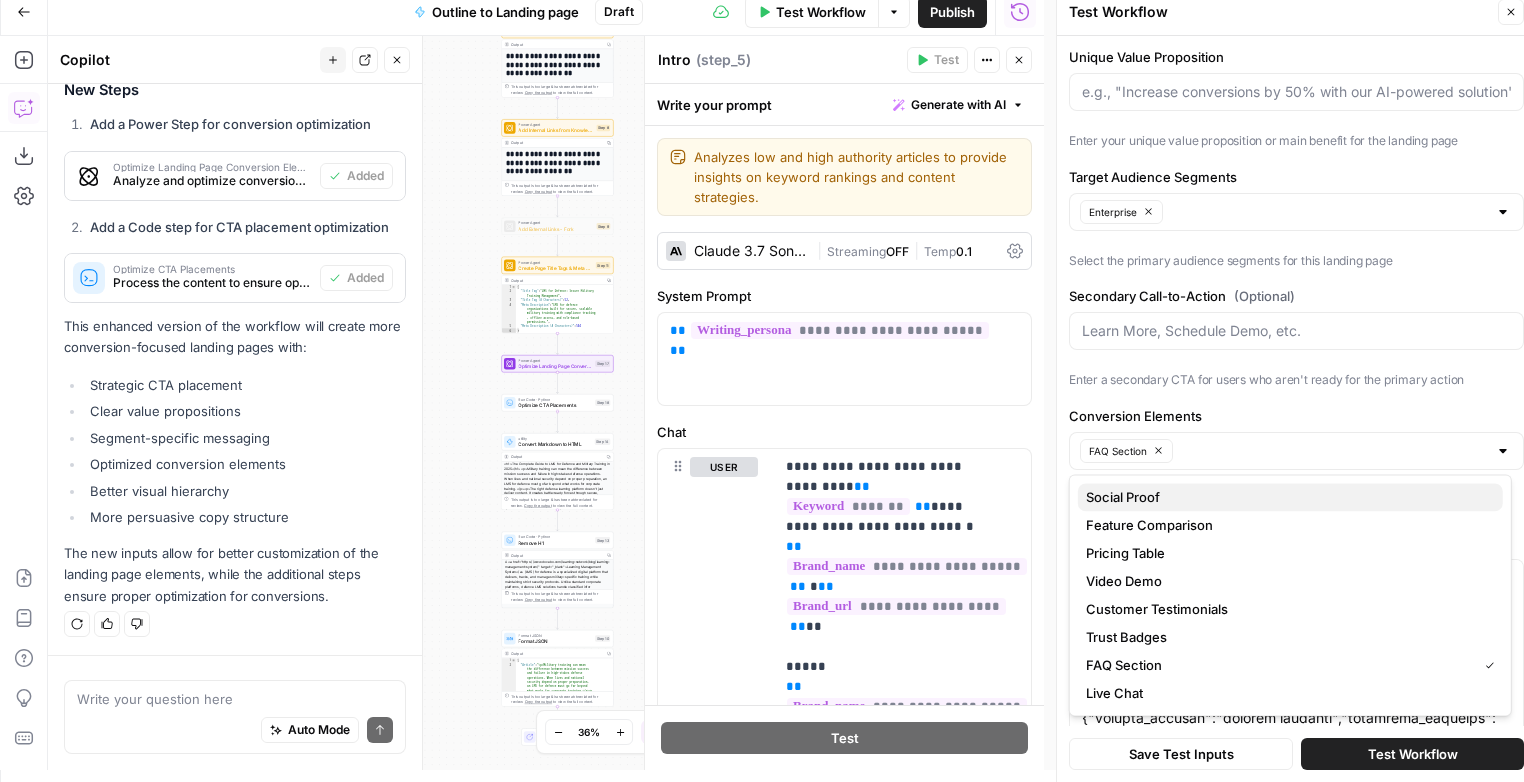 click on "Social Proof" at bounding box center [1286, 497] 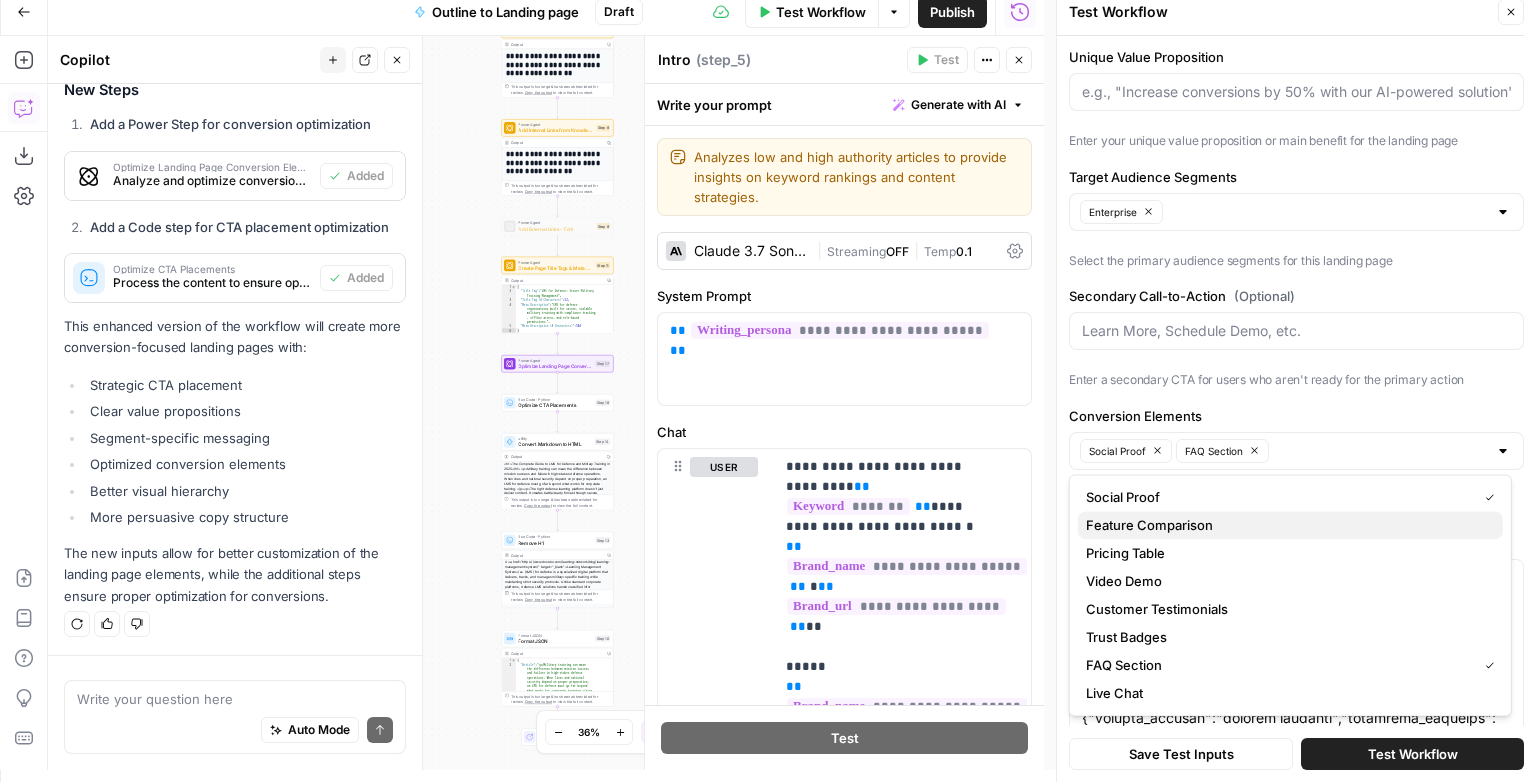 click on "Feature Comparison" at bounding box center (1286, 525) 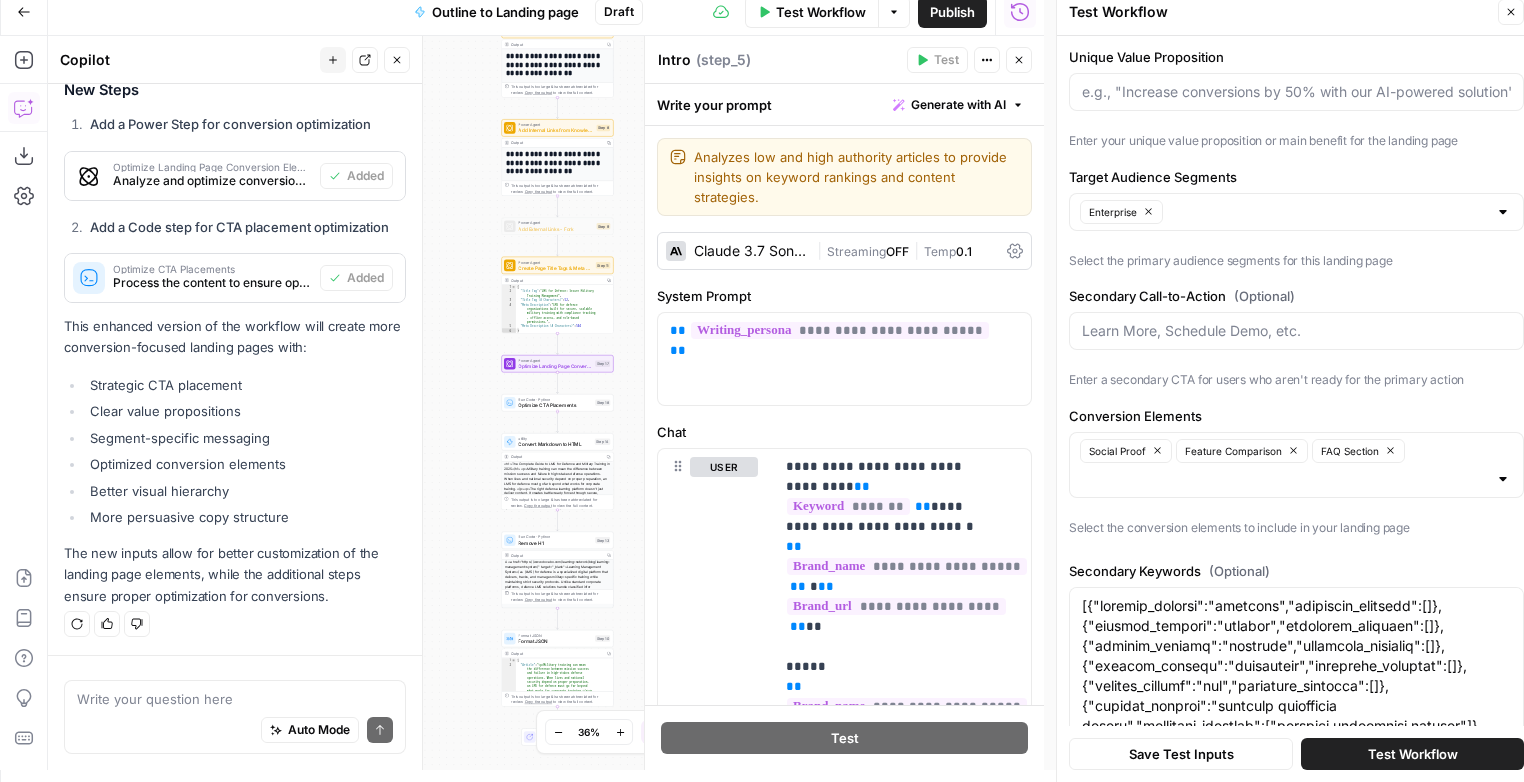 click on "Conversion Elements" at bounding box center [1296, 416] 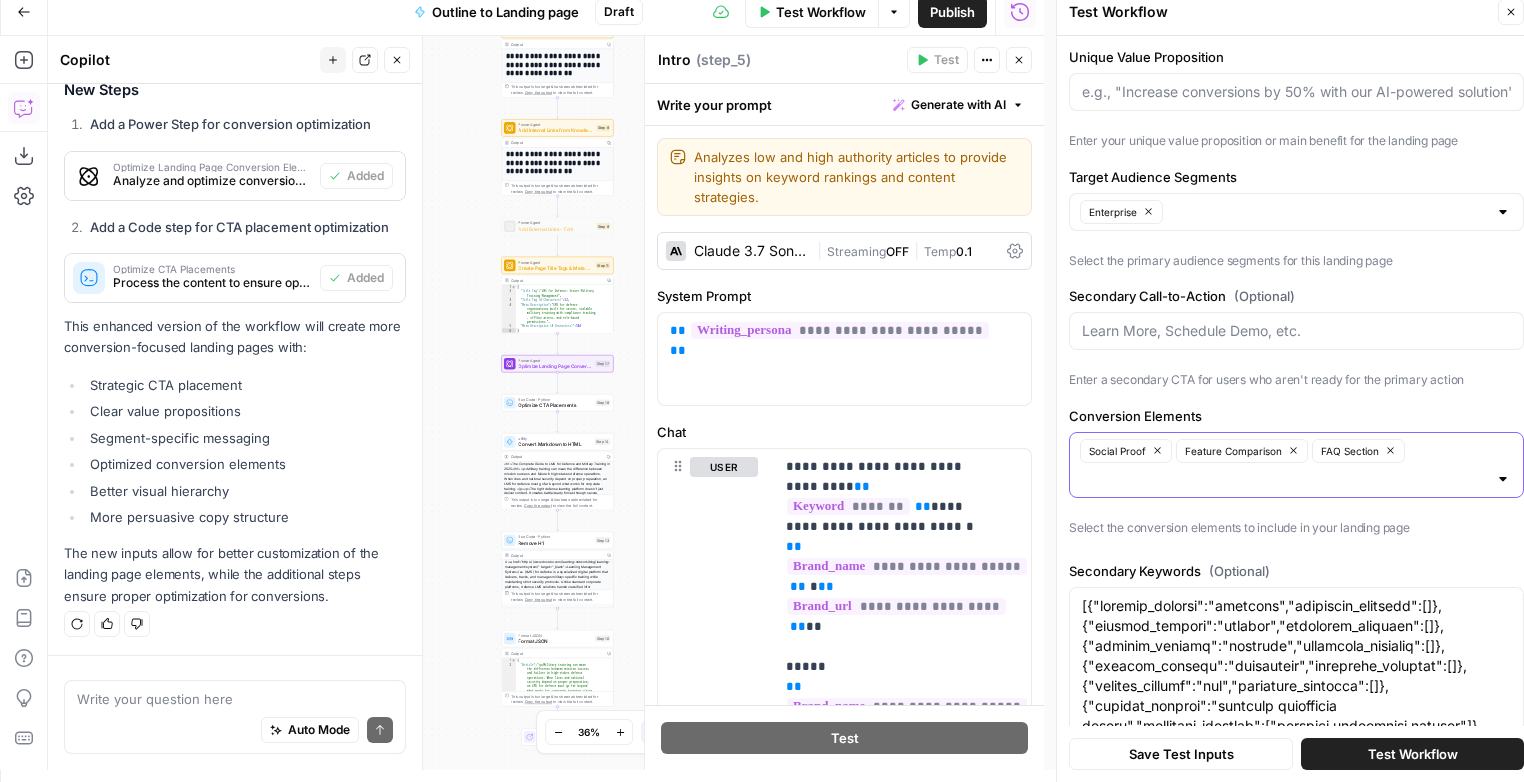 click on "Conversion Elements" at bounding box center (1284, 479) 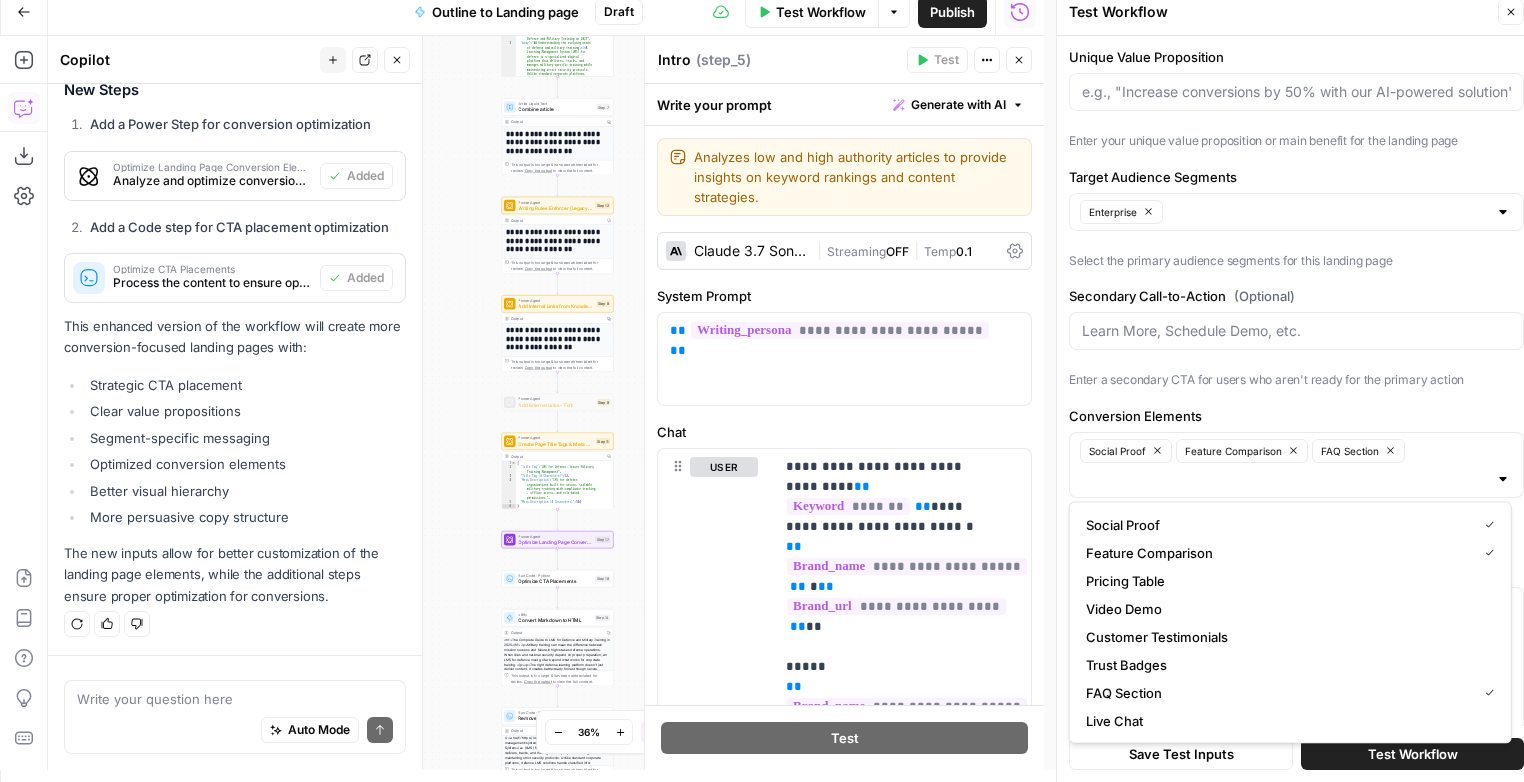 scroll, scrollTop: 12, scrollLeft: 0, axis: vertical 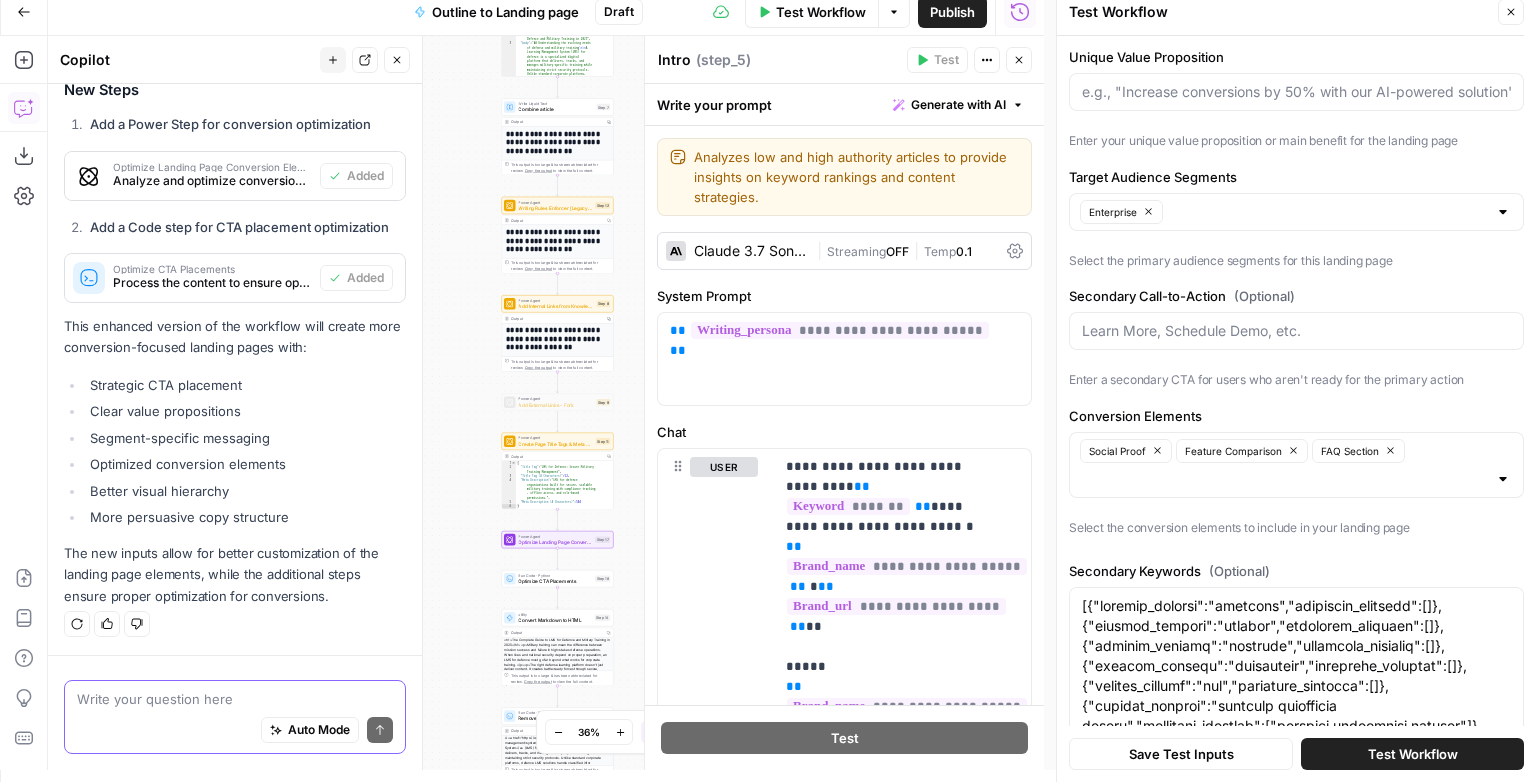 click on "Write your question here Auto Mode Send" at bounding box center (235, 717) 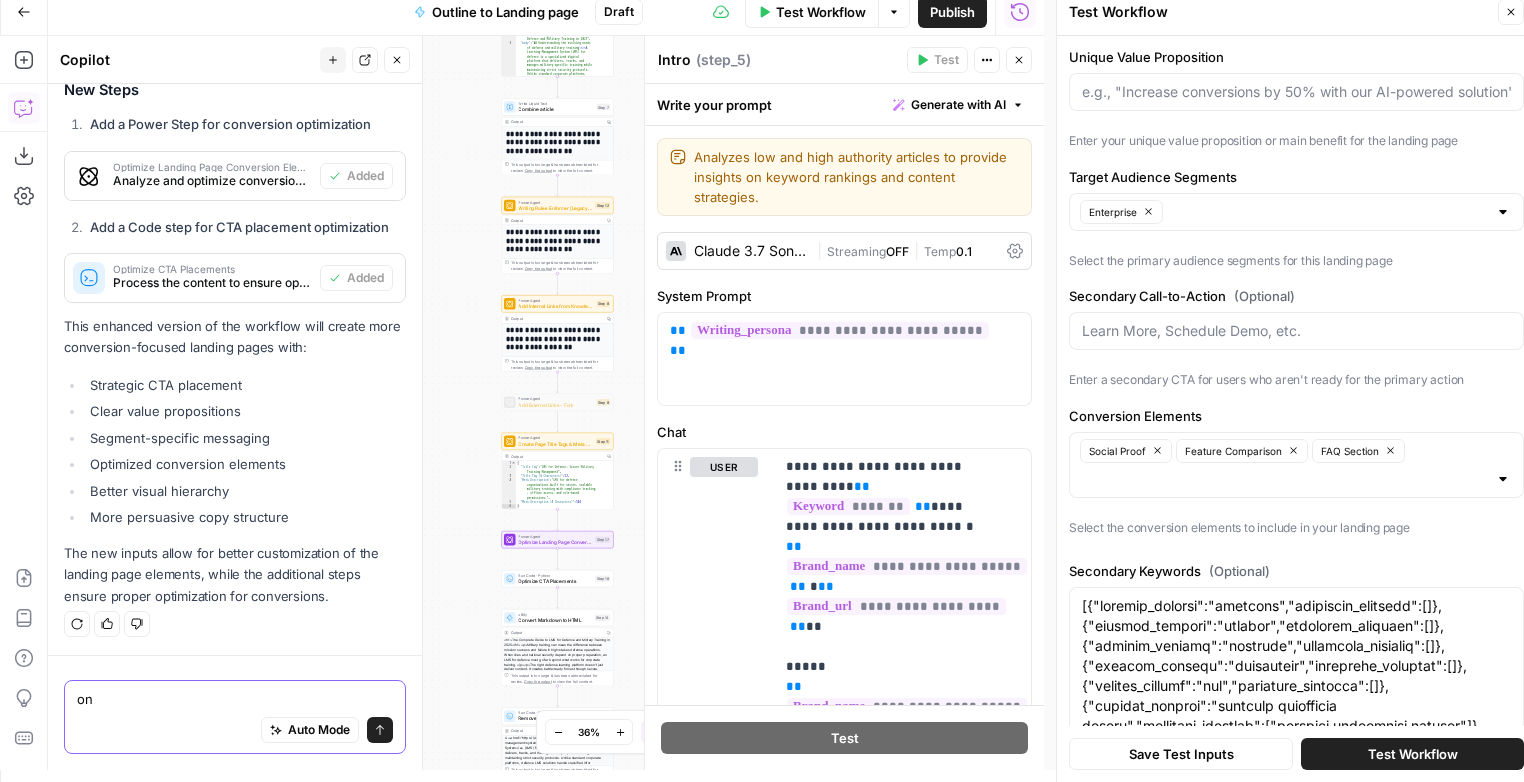 type on "o" 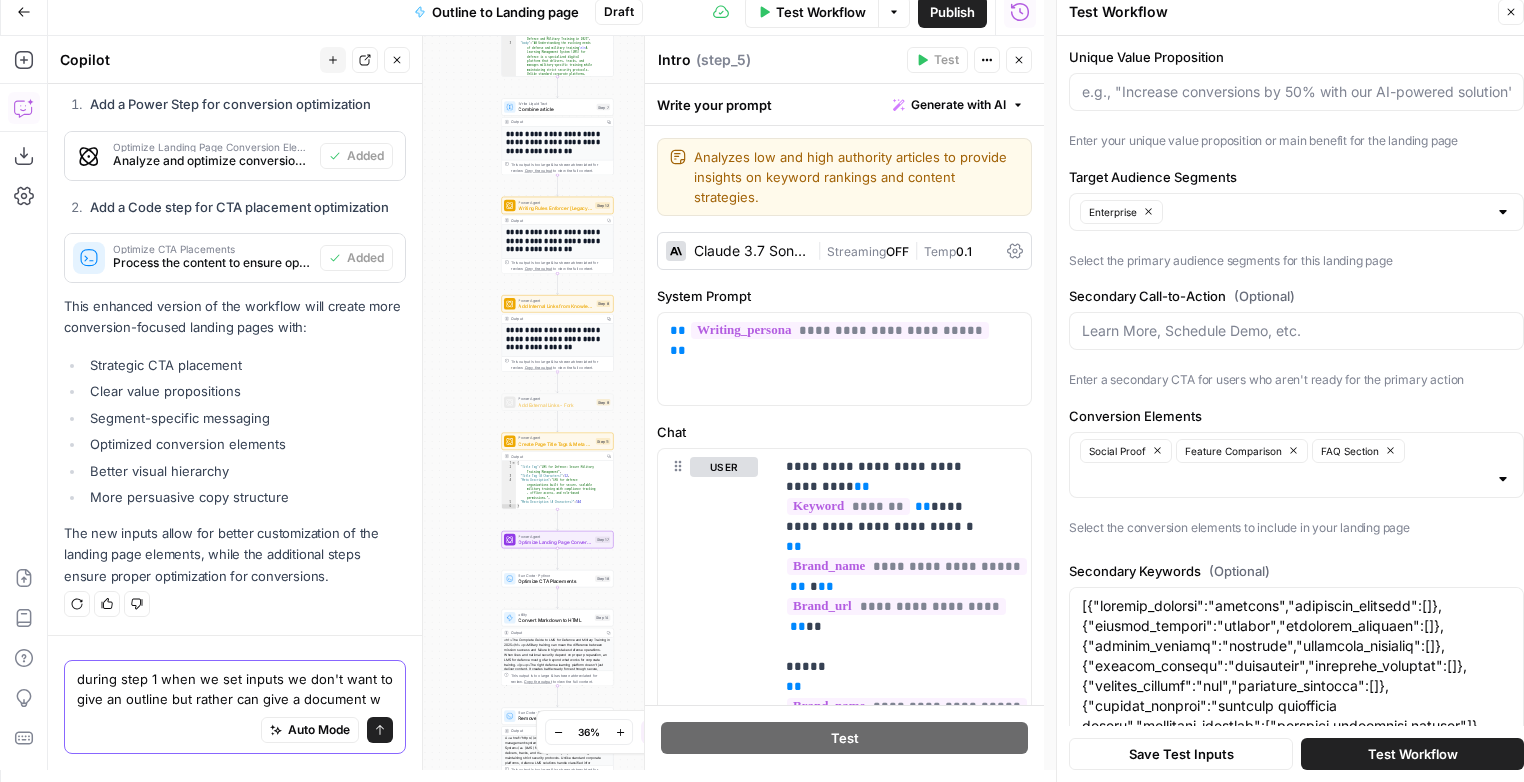 scroll, scrollTop: 3295, scrollLeft: 0, axis: vertical 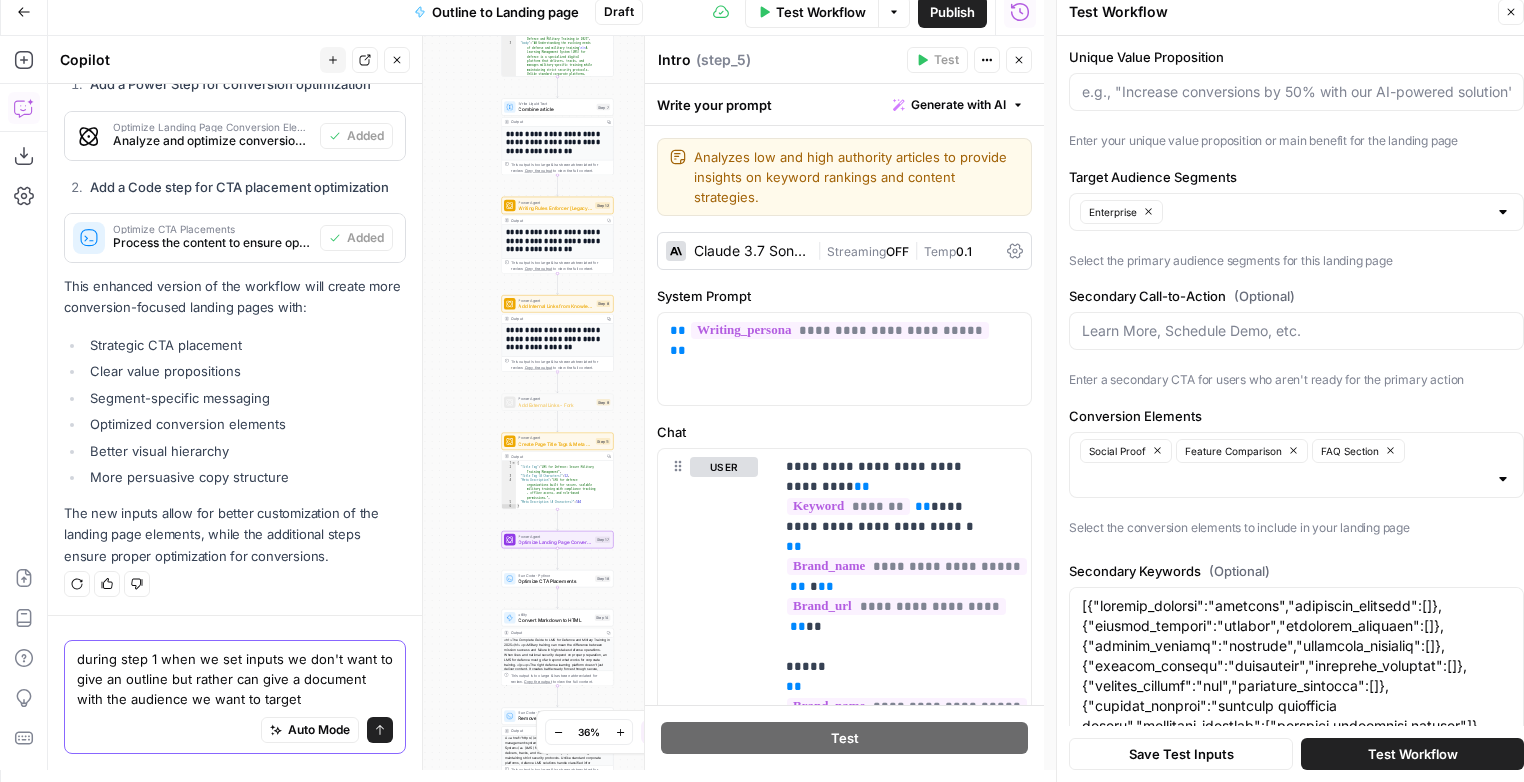 type on "during step 1 when we set inputs we don't want to give an outline but rather can give a document with the audience we want to target" 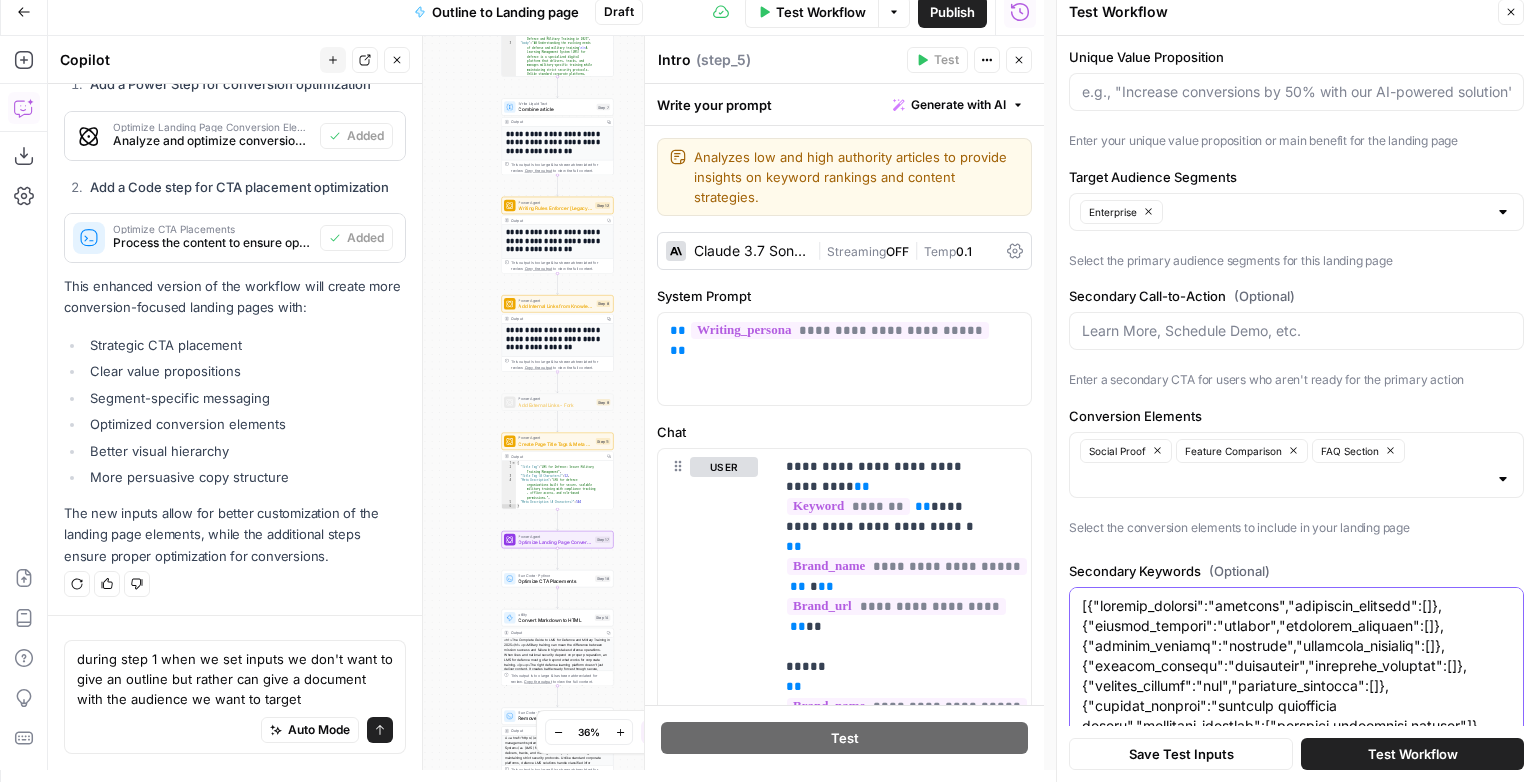 click on "Secondary Keywords   (Optional)" at bounding box center [1296, 2616] 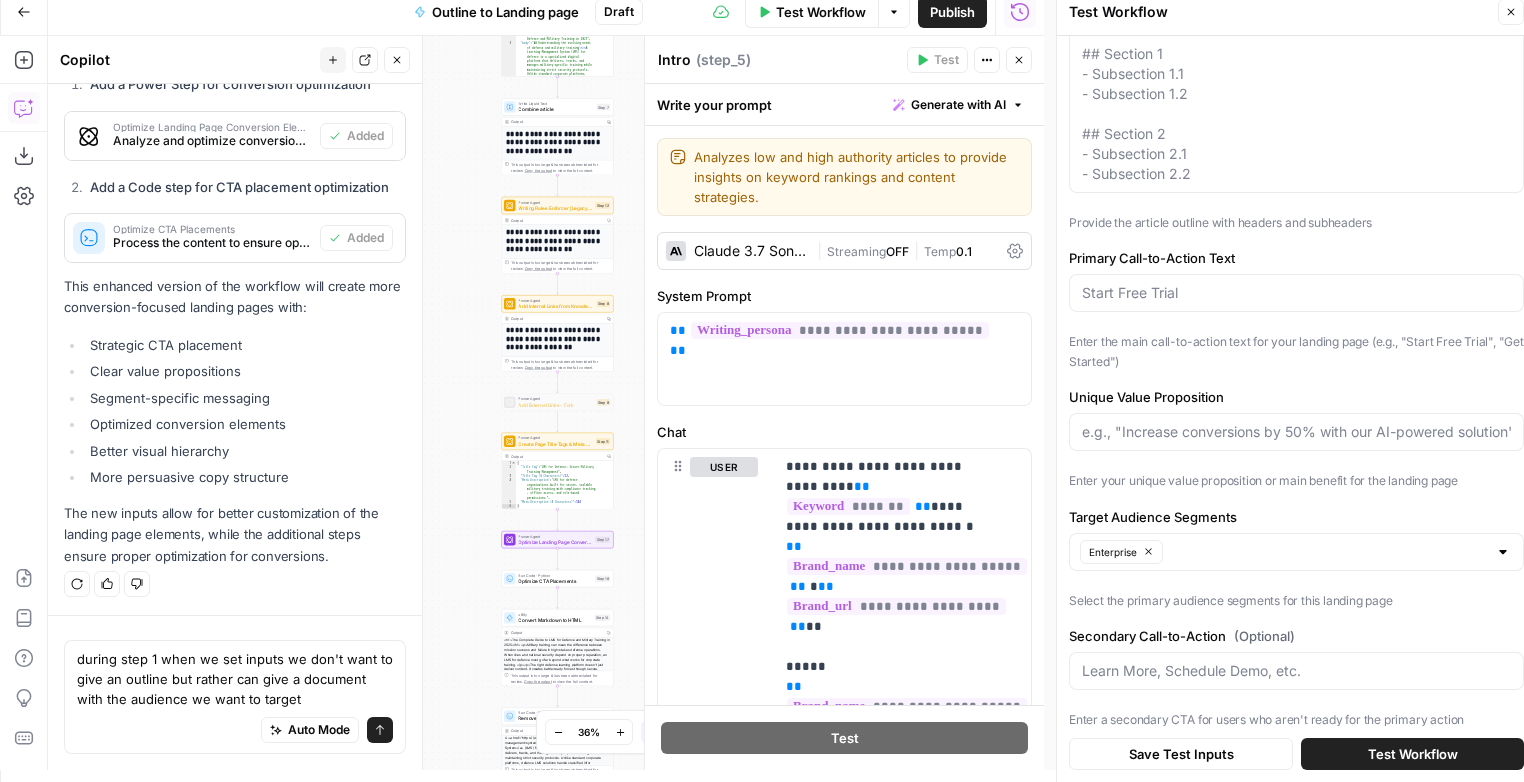 scroll, scrollTop: 253, scrollLeft: 0, axis: vertical 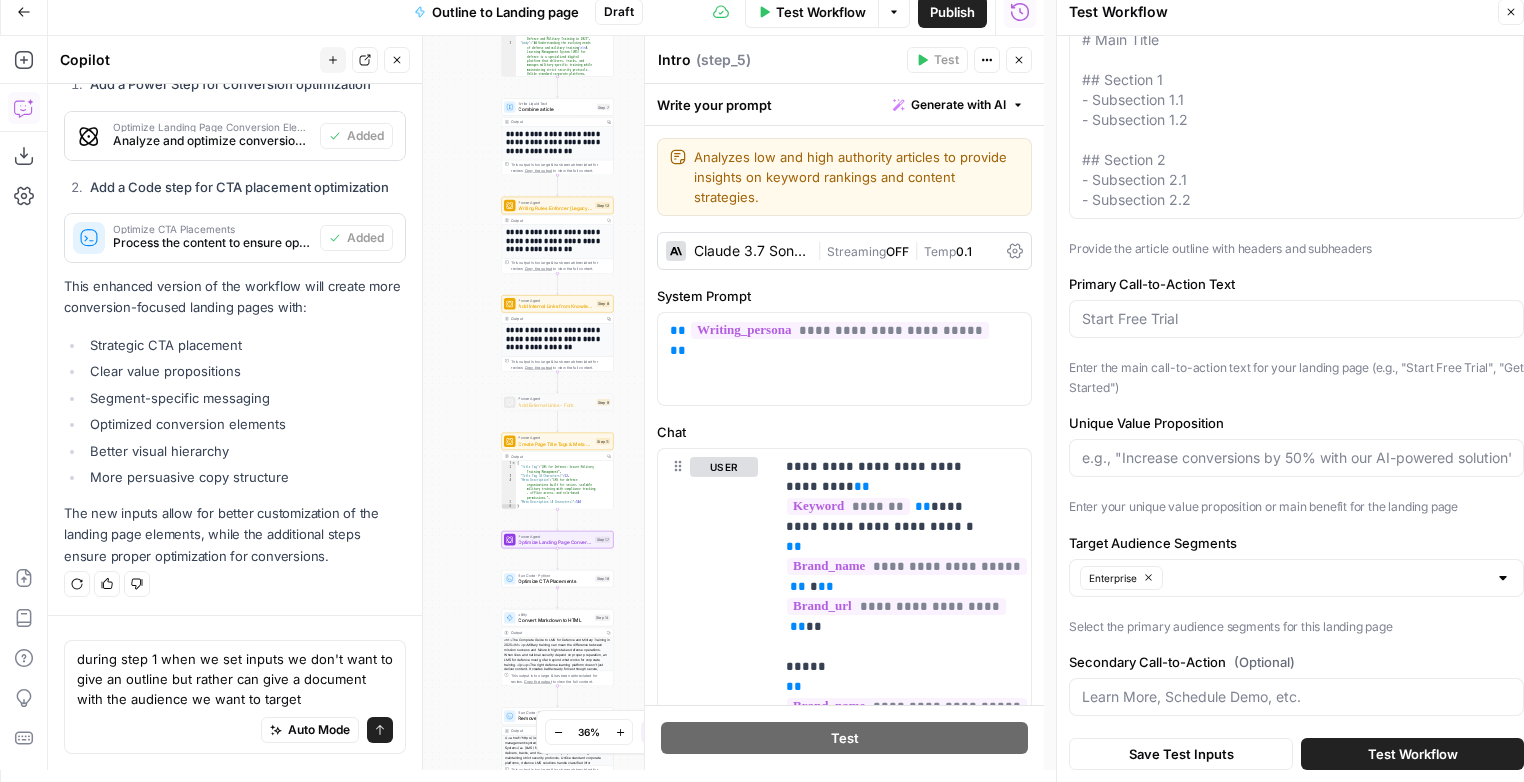 type 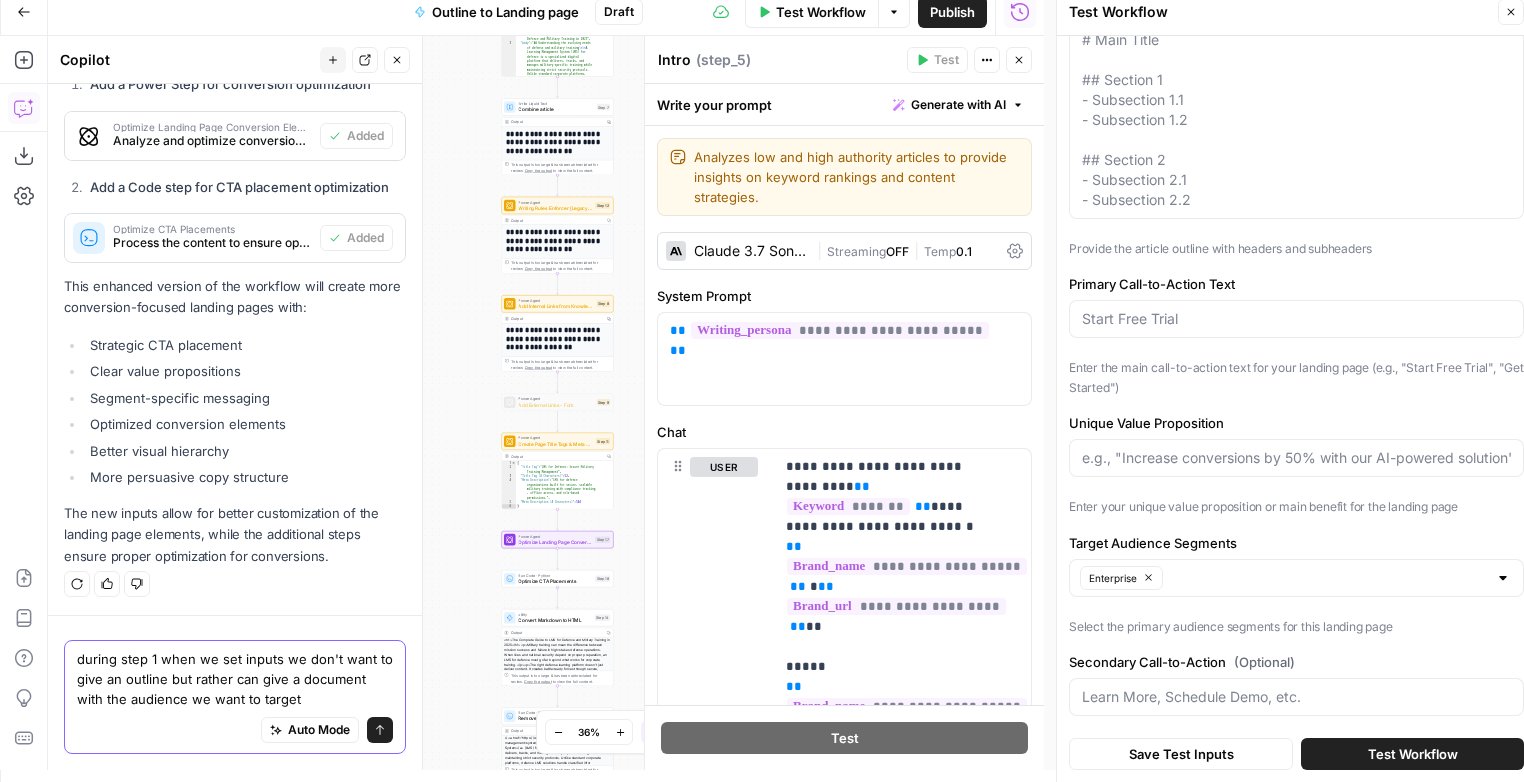 click on "during step 1 when we set inputs we don't want to give an outline but rather can give a document with the audience we want to target" at bounding box center (235, 679) 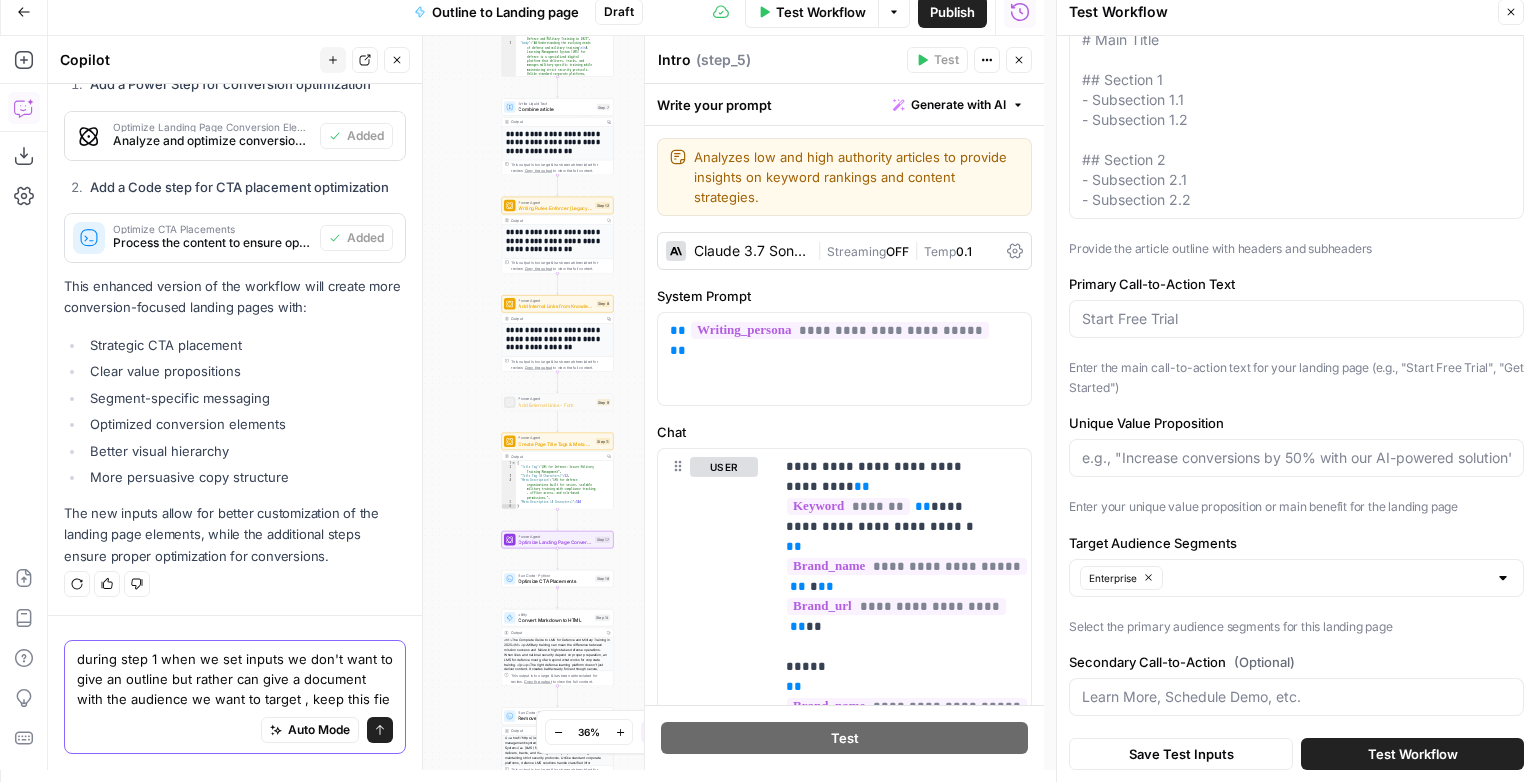 scroll, scrollTop: 3315, scrollLeft: 0, axis: vertical 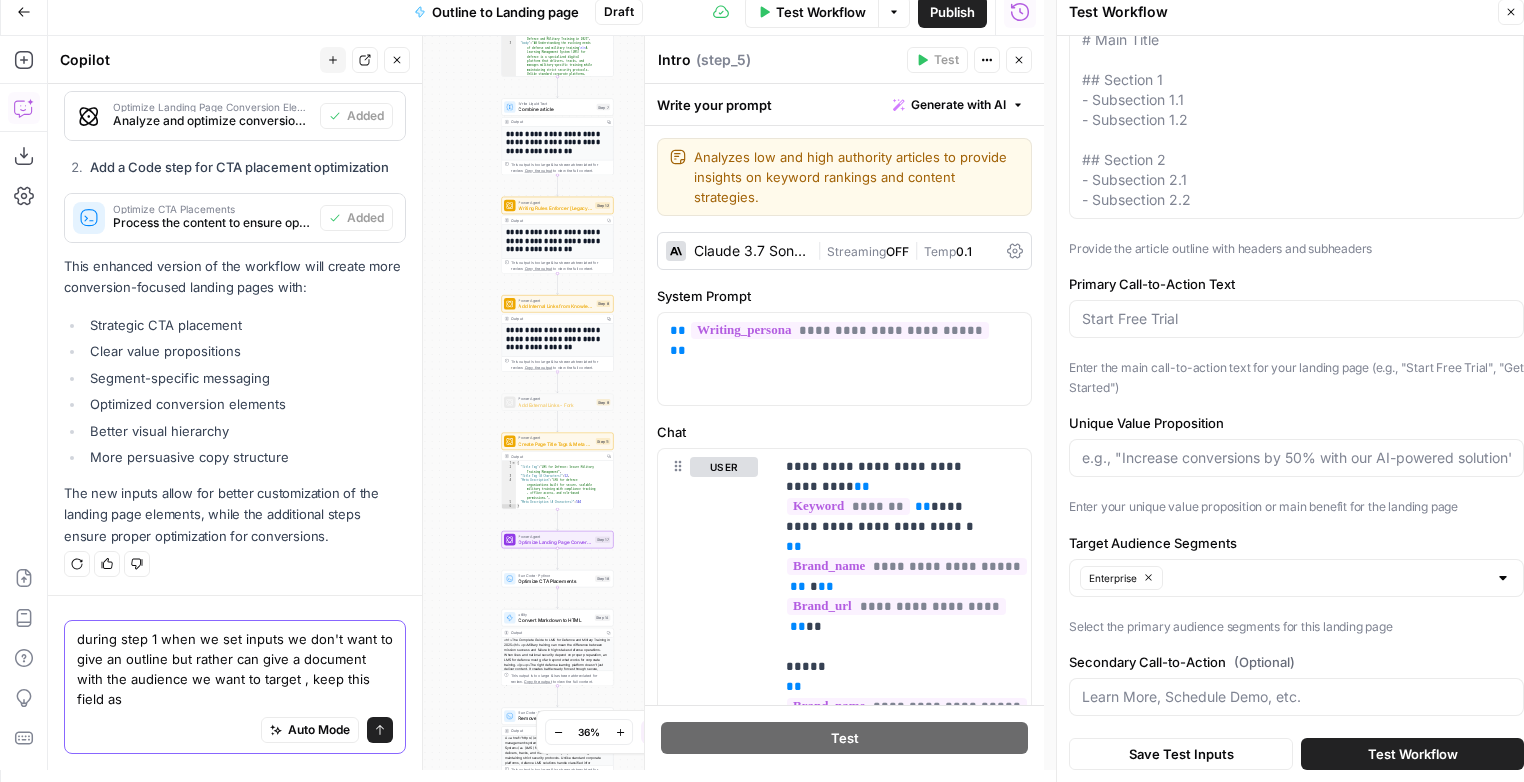 click on "during step 1 when we set inputs we don't want to give an outline but rather can give a document with the audience we want to target , keep this field as" at bounding box center (235, 669) 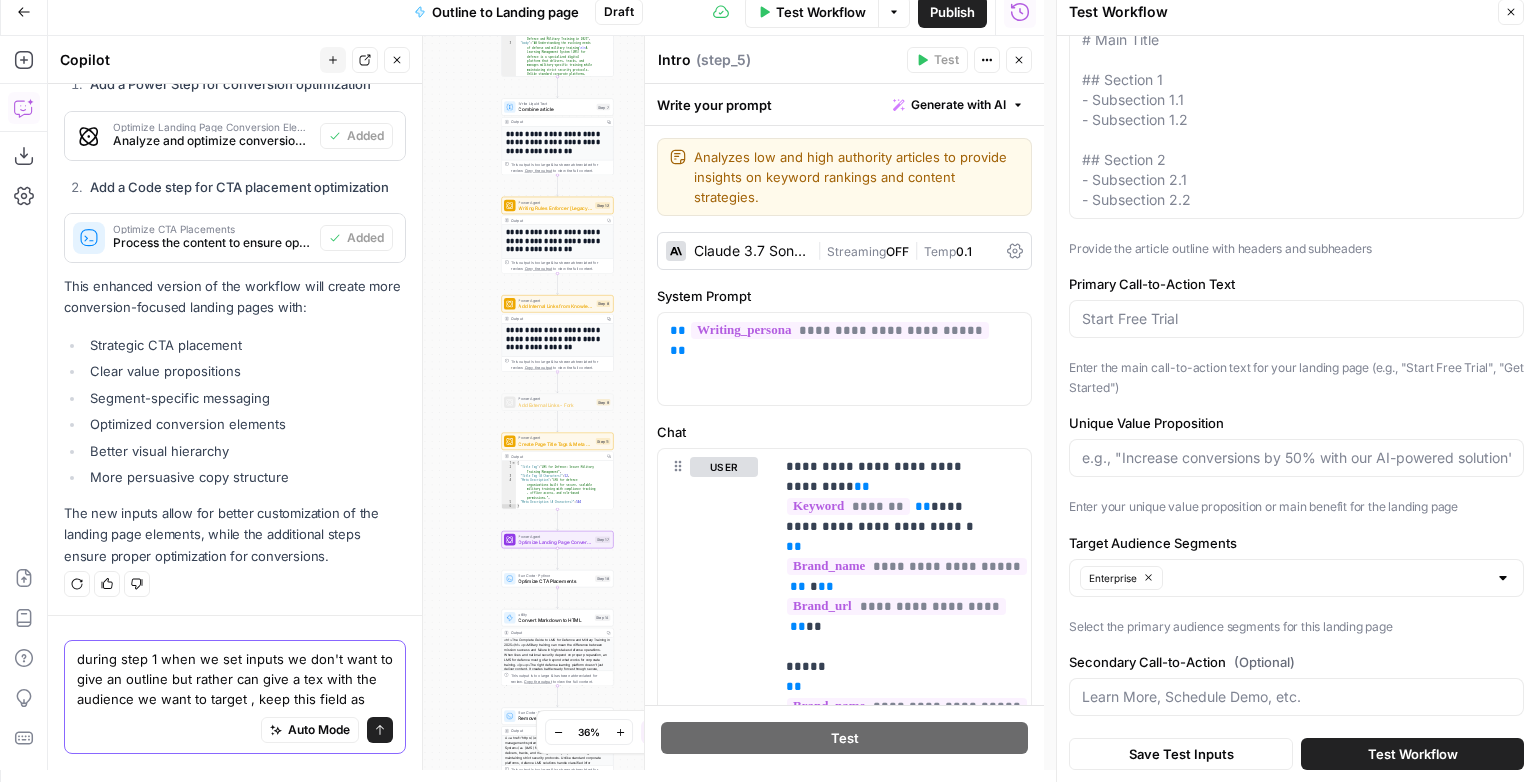 scroll, scrollTop: 3315, scrollLeft: 0, axis: vertical 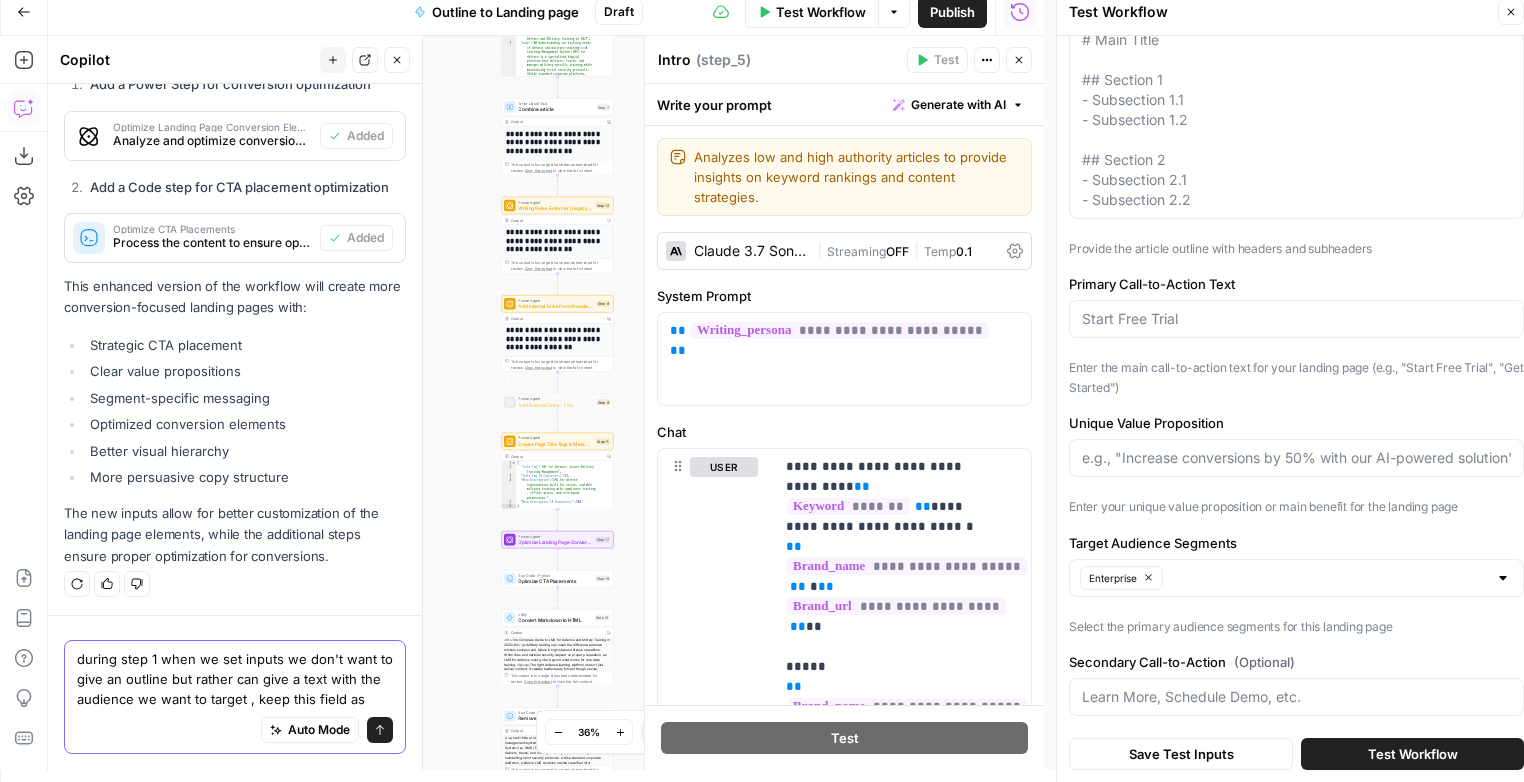 drag, startPoint x: 78, startPoint y: 679, endPoint x: 101, endPoint y: 699, distance: 30.479502 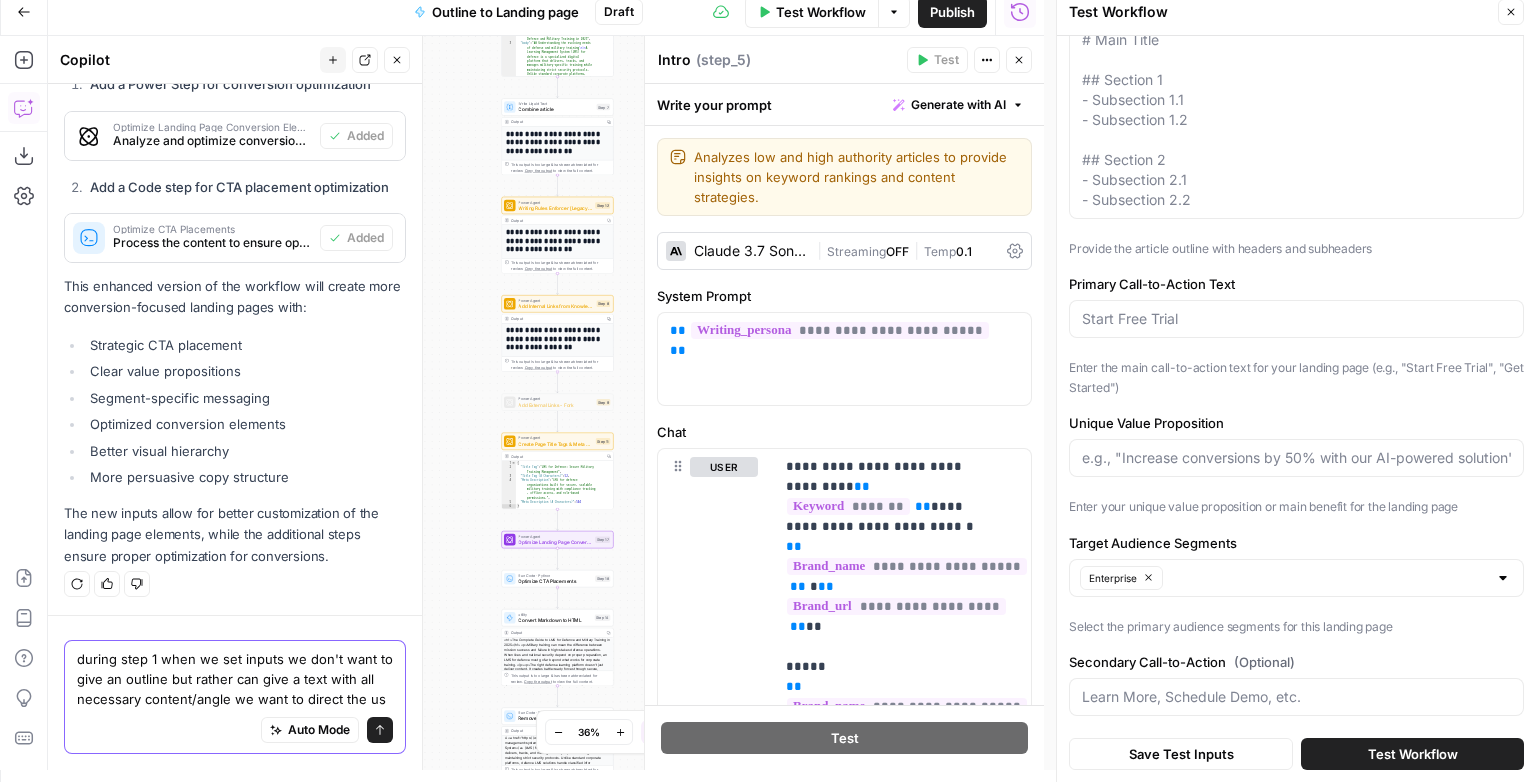 scroll, scrollTop: 3315, scrollLeft: 0, axis: vertical 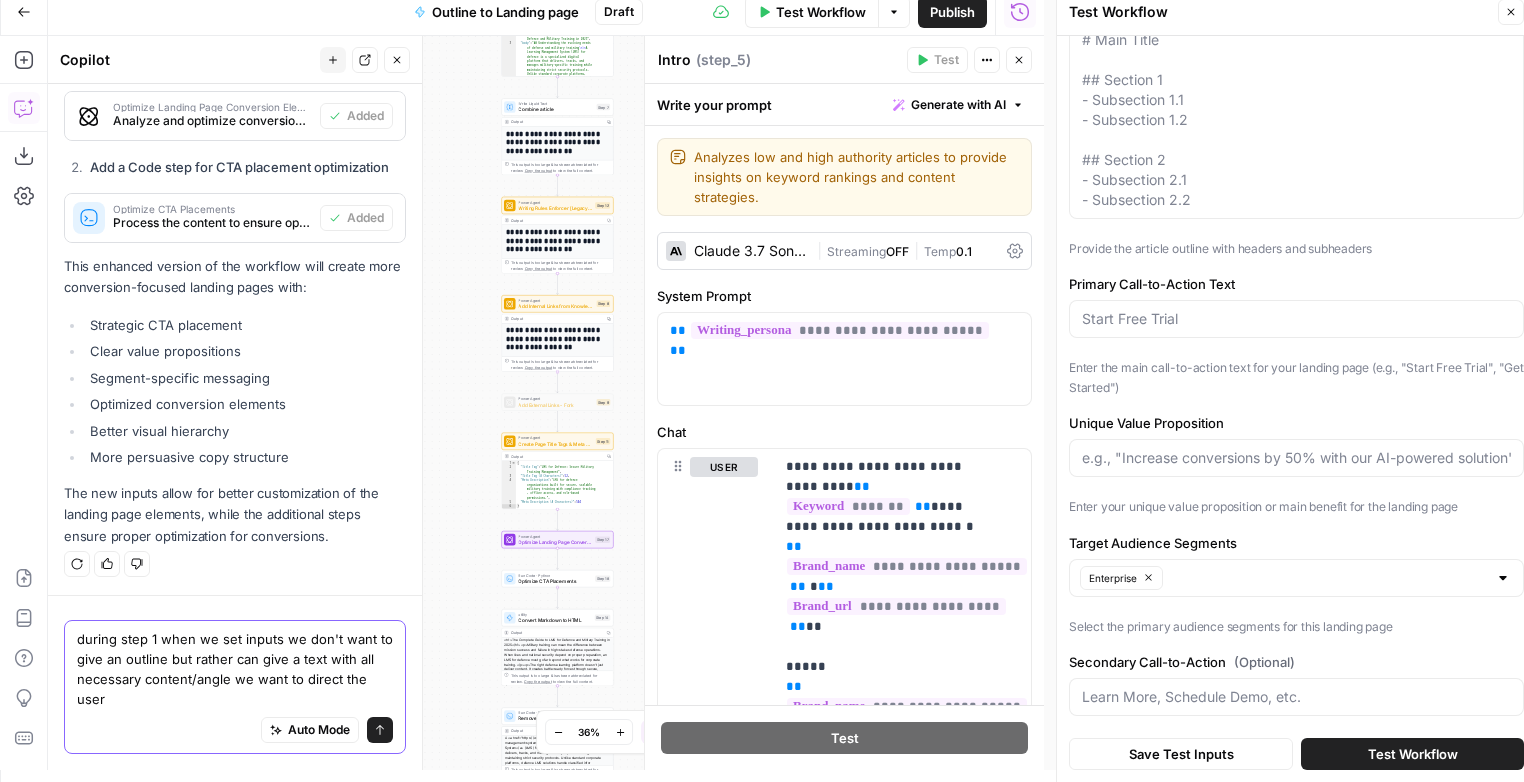type on "during step 1 when we set inputs we don't want to give an outline but rather can give a text with all necessary content/angle we want to direct the user" 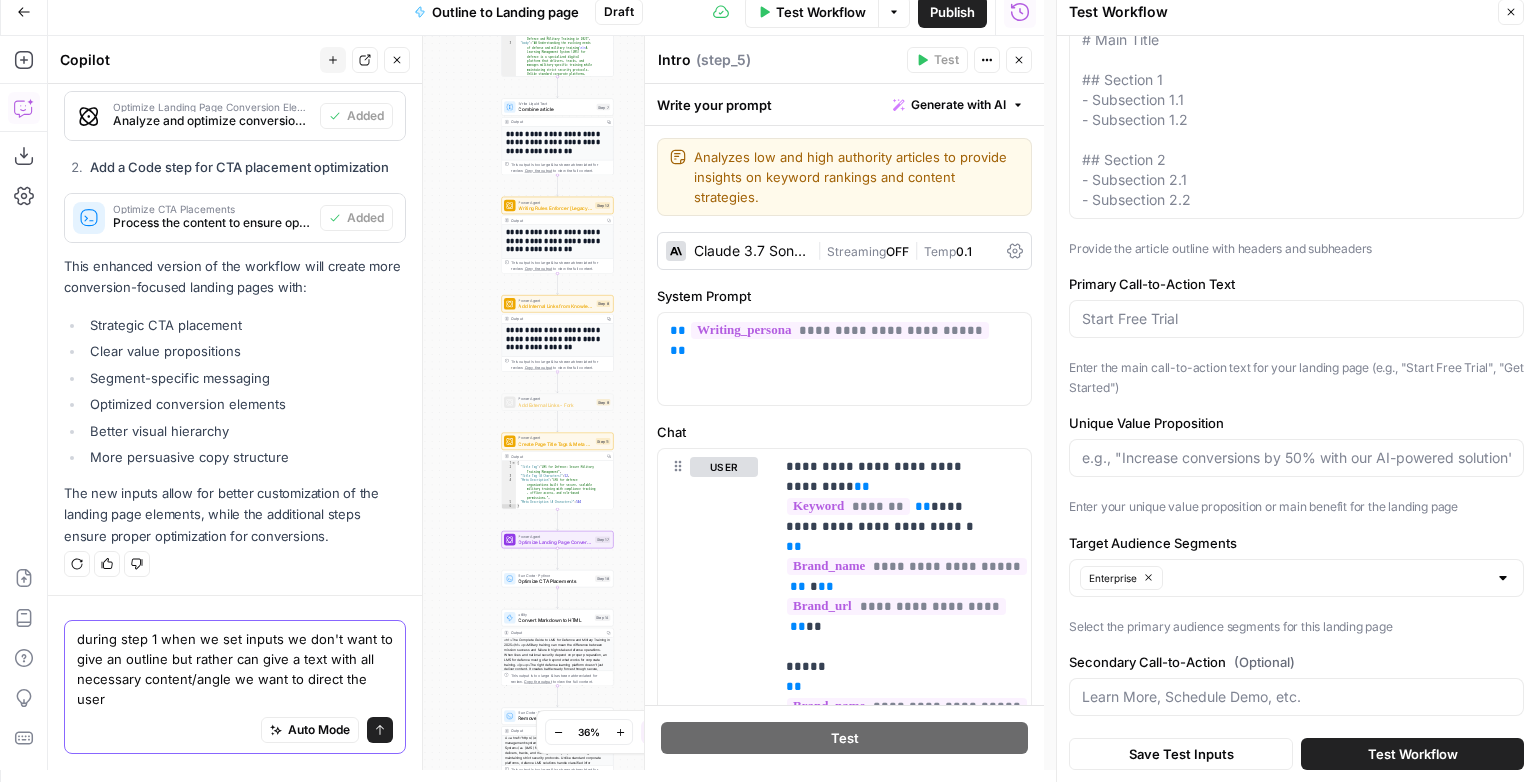 click on "Send" at bounding box center [380, 730] 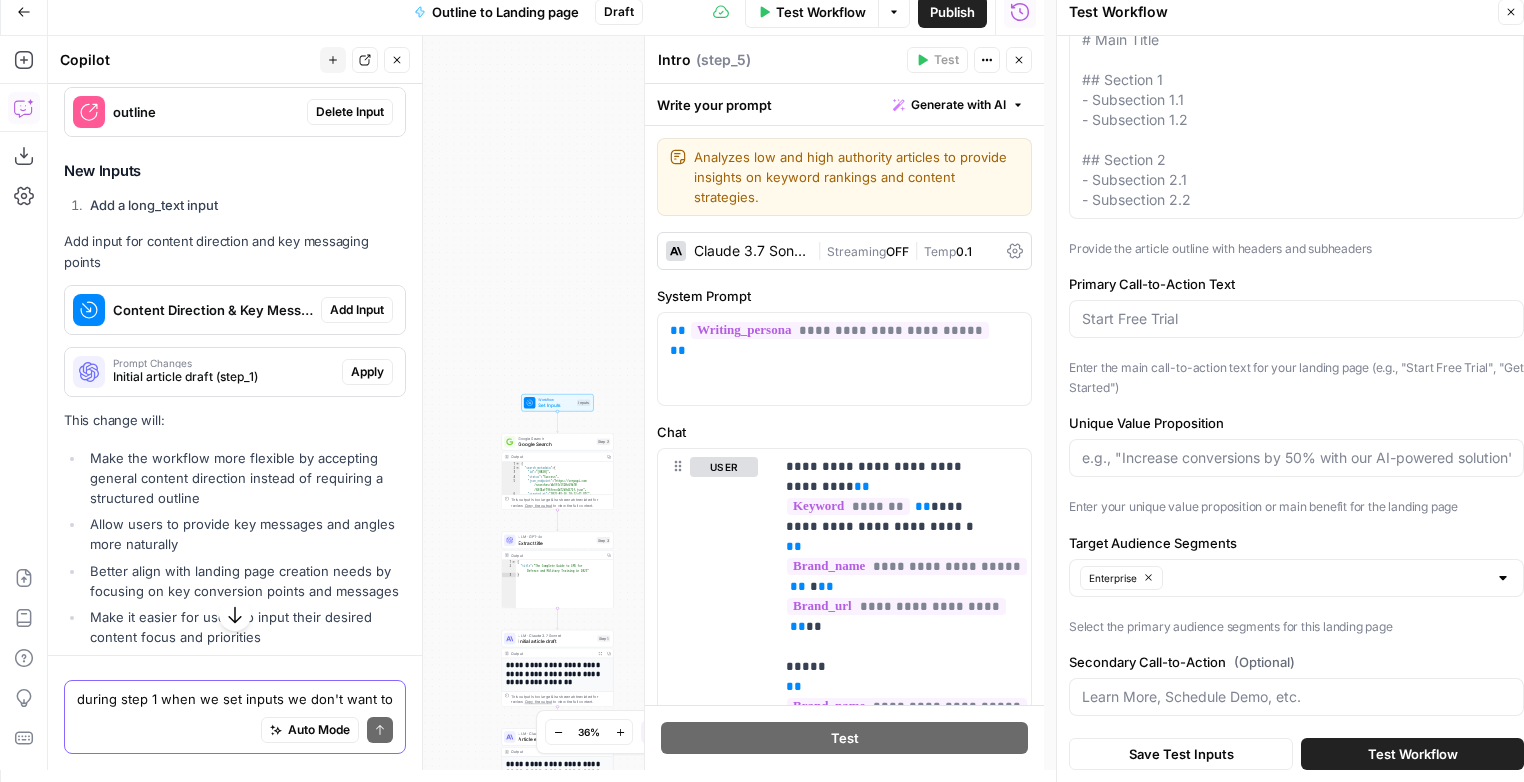 scroll, scrollTop: 3840, scrollLeft: 0, axis: vertical 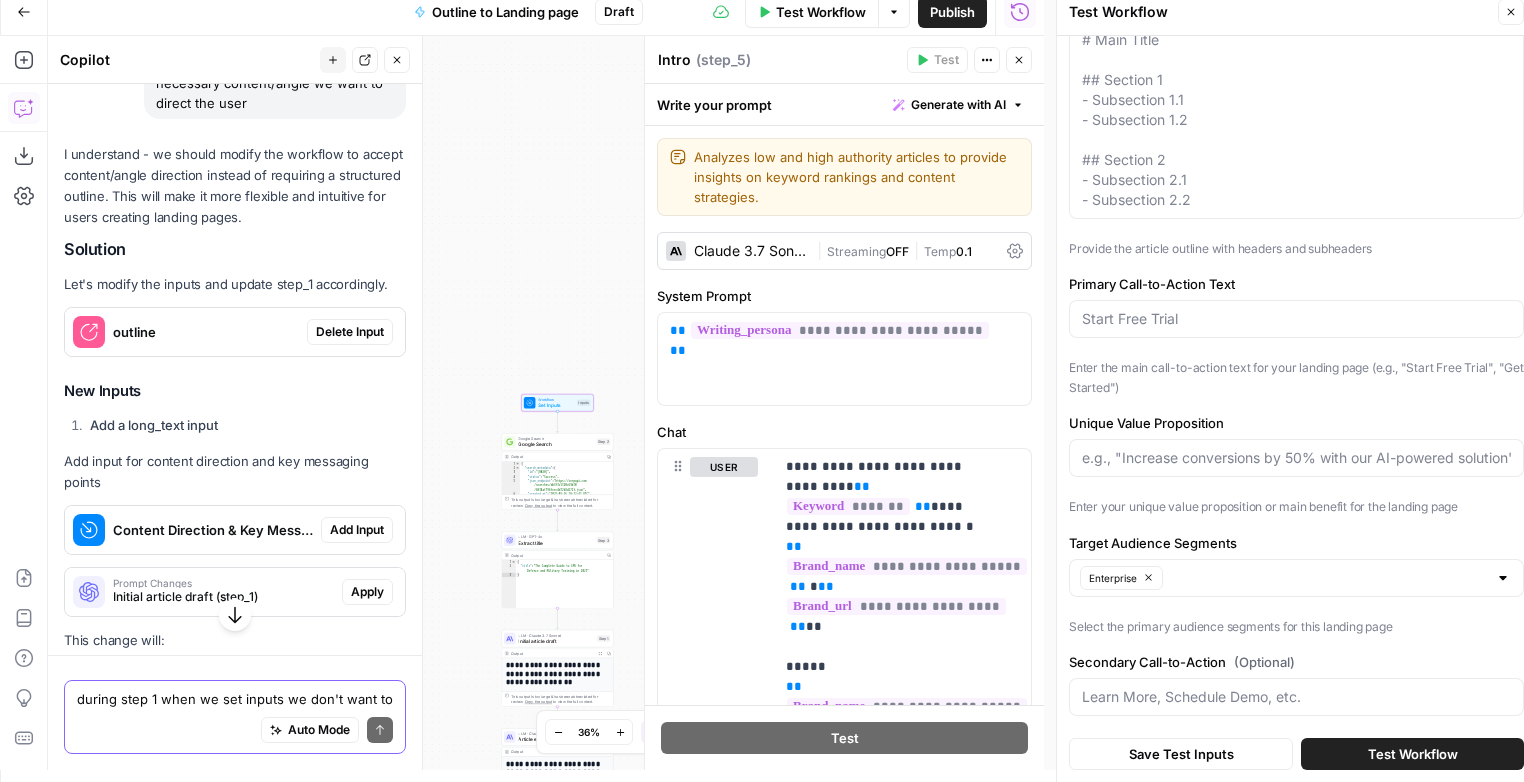 click on "Delete Input" at bounding box center (350, 332) 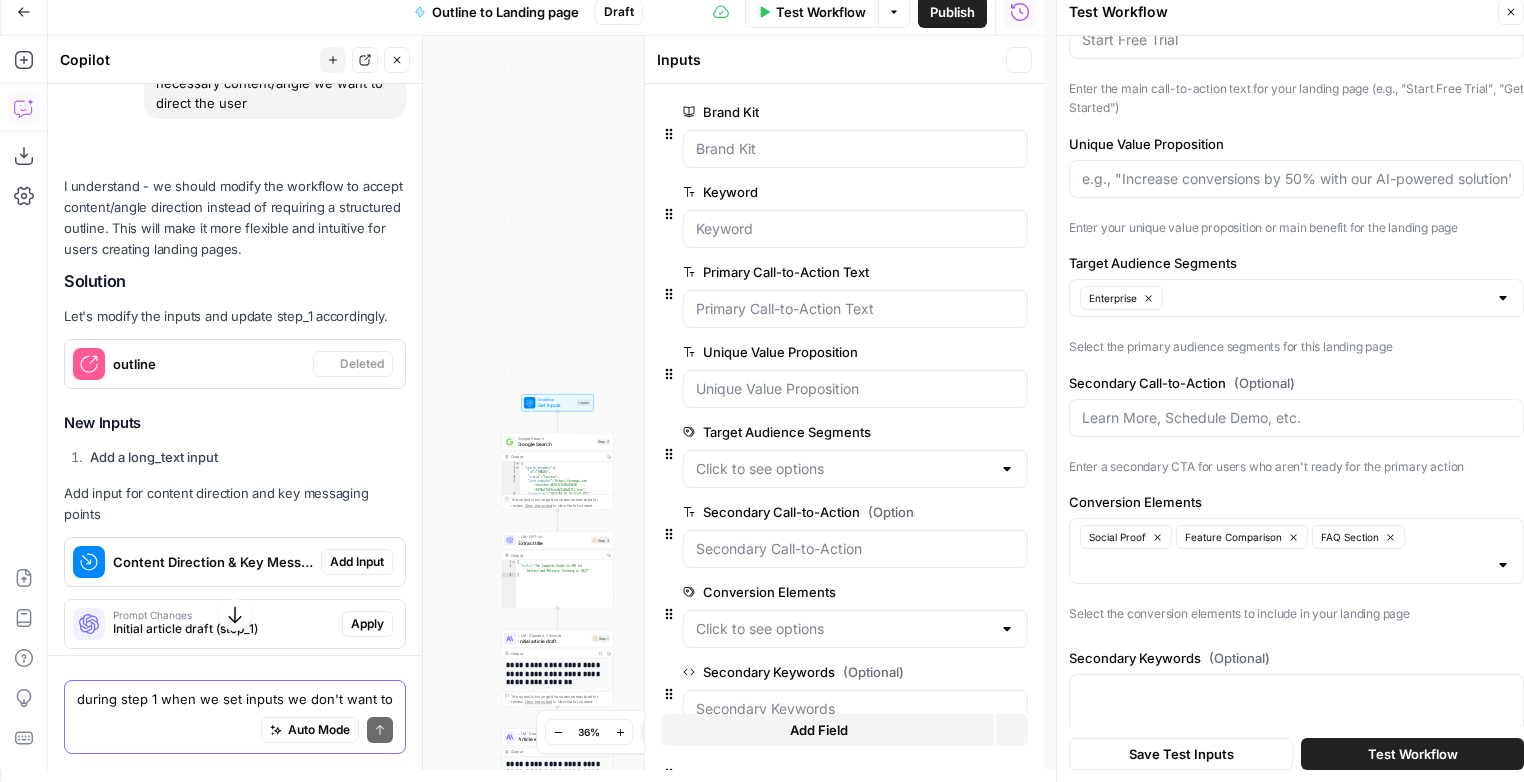 scroll, scrollTop: 0, scrollLeft: 0, axis: both 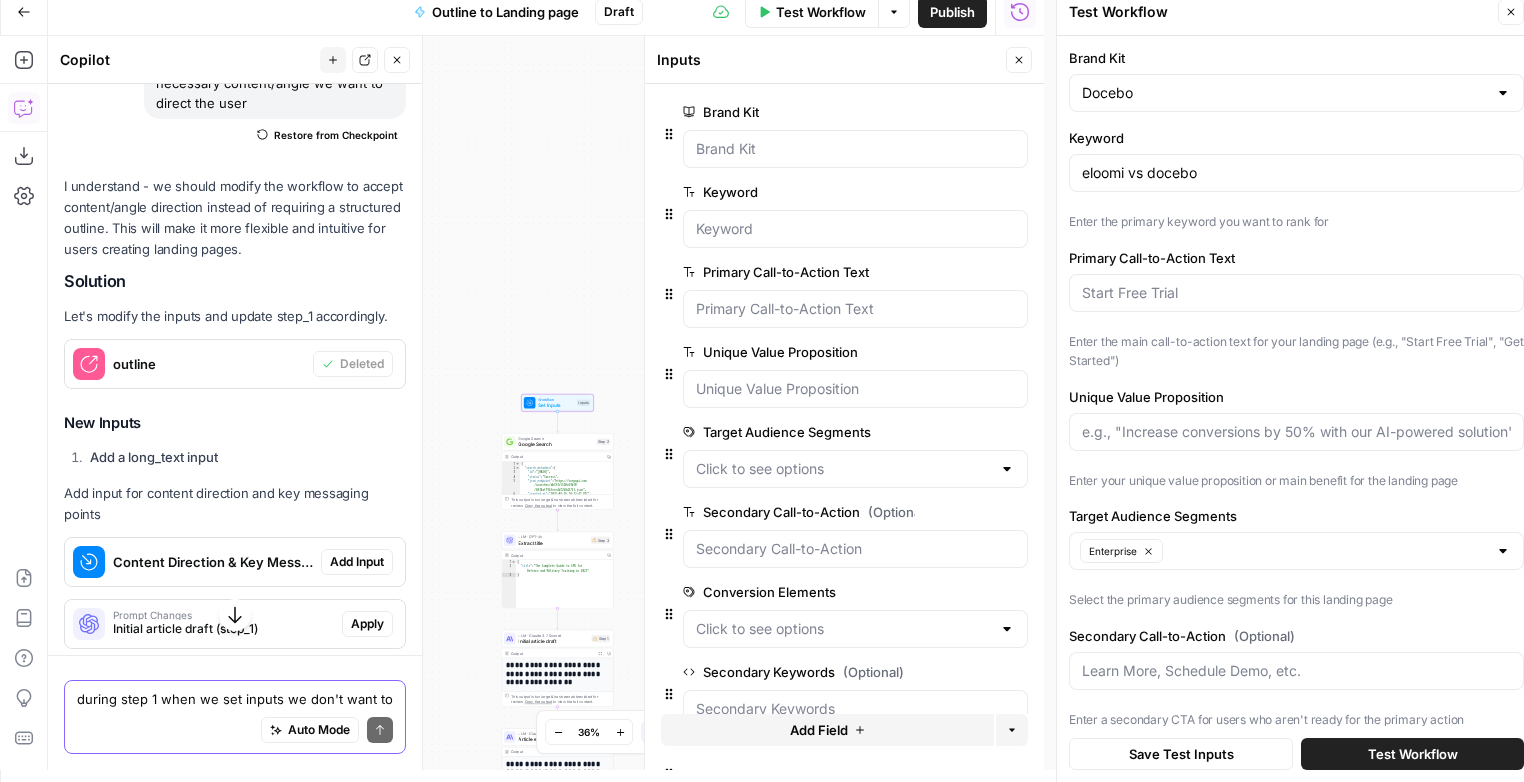 click on "Add Input" at bounding box center (357, 562) 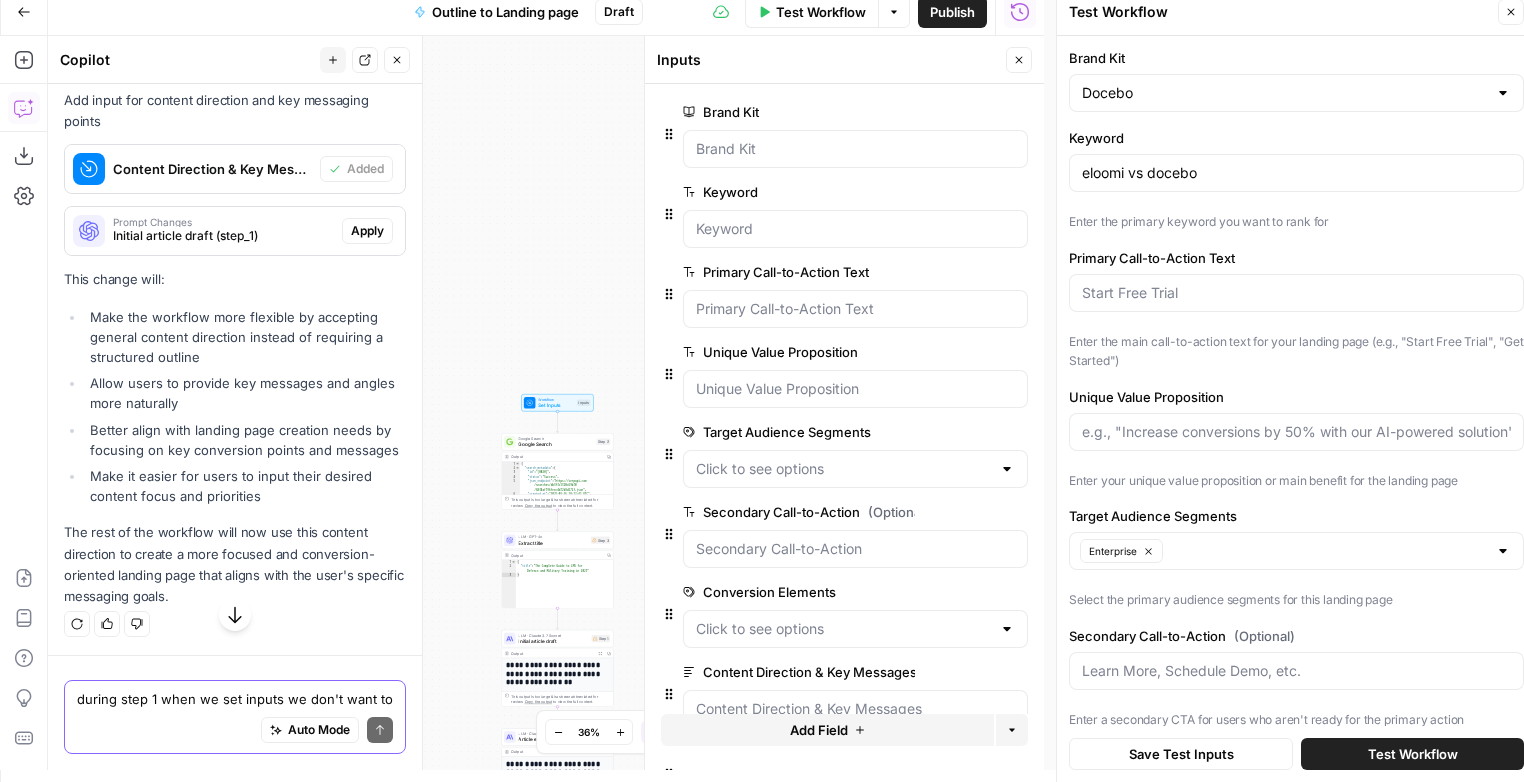 scroll, scrollTop: 4259, scrollLeft: 0, axis: vertical 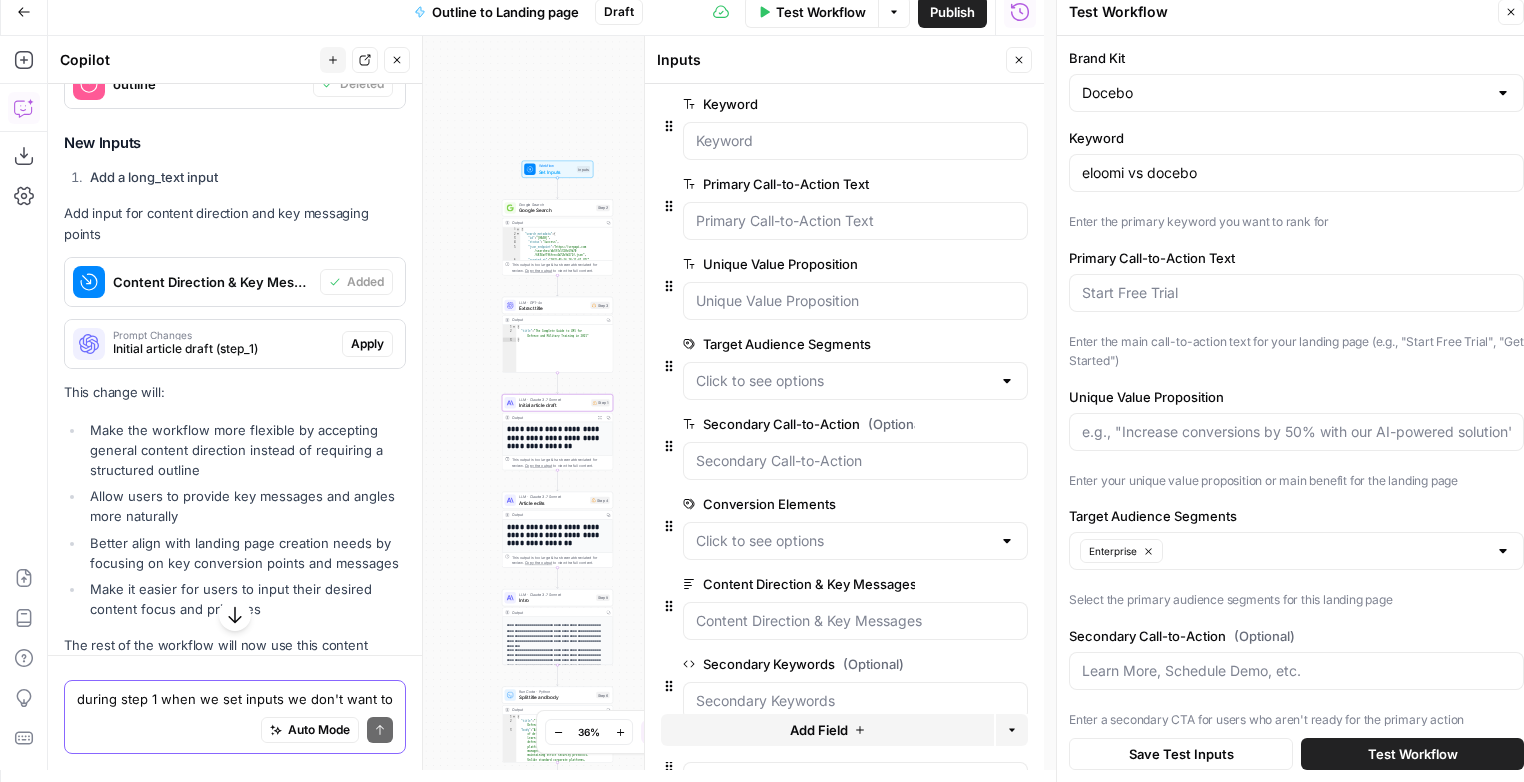click on "Apply" at bounding box center [367, 344] 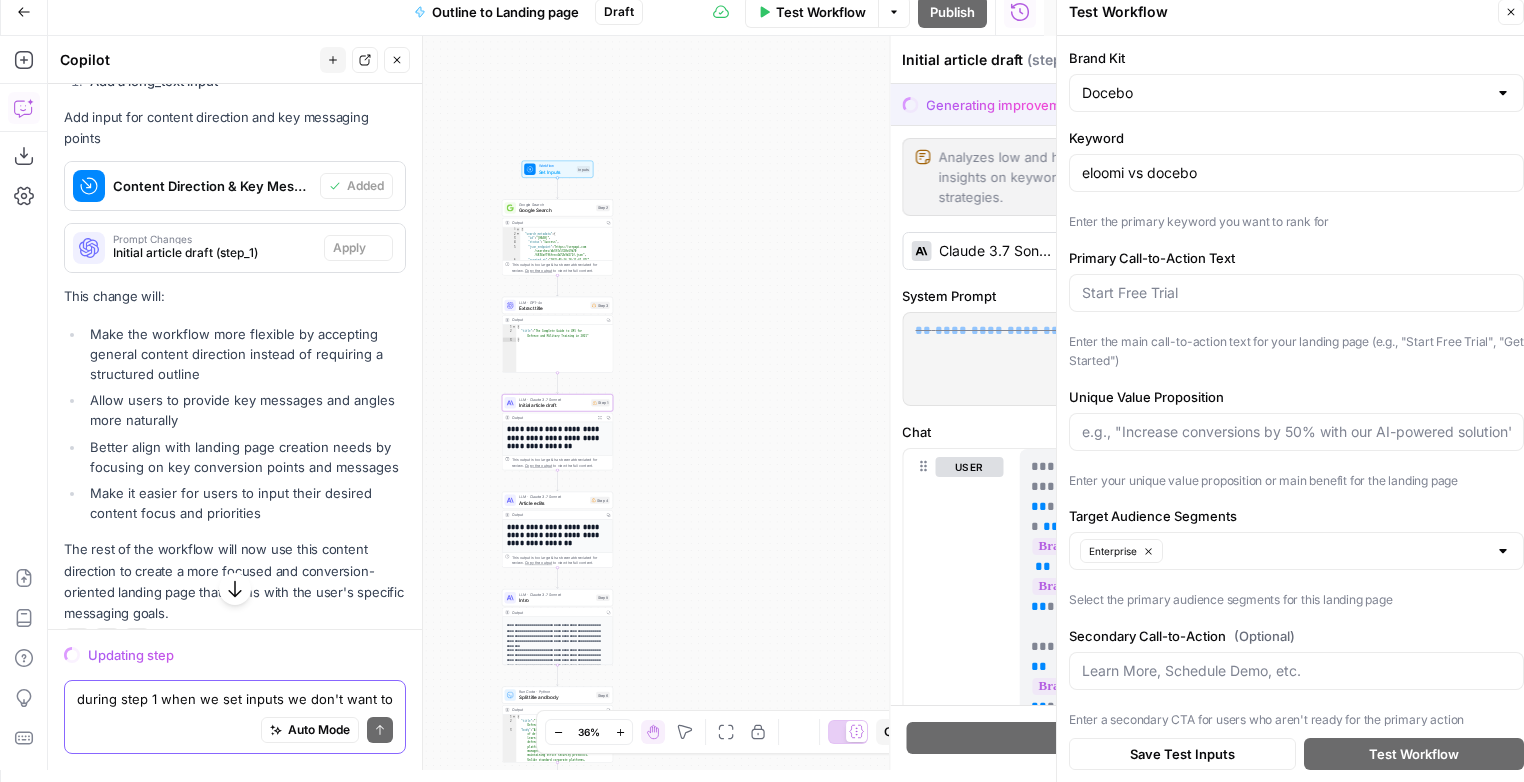 scroll, scrollTop: 4024, scrollLeft: 0, axis: vertical 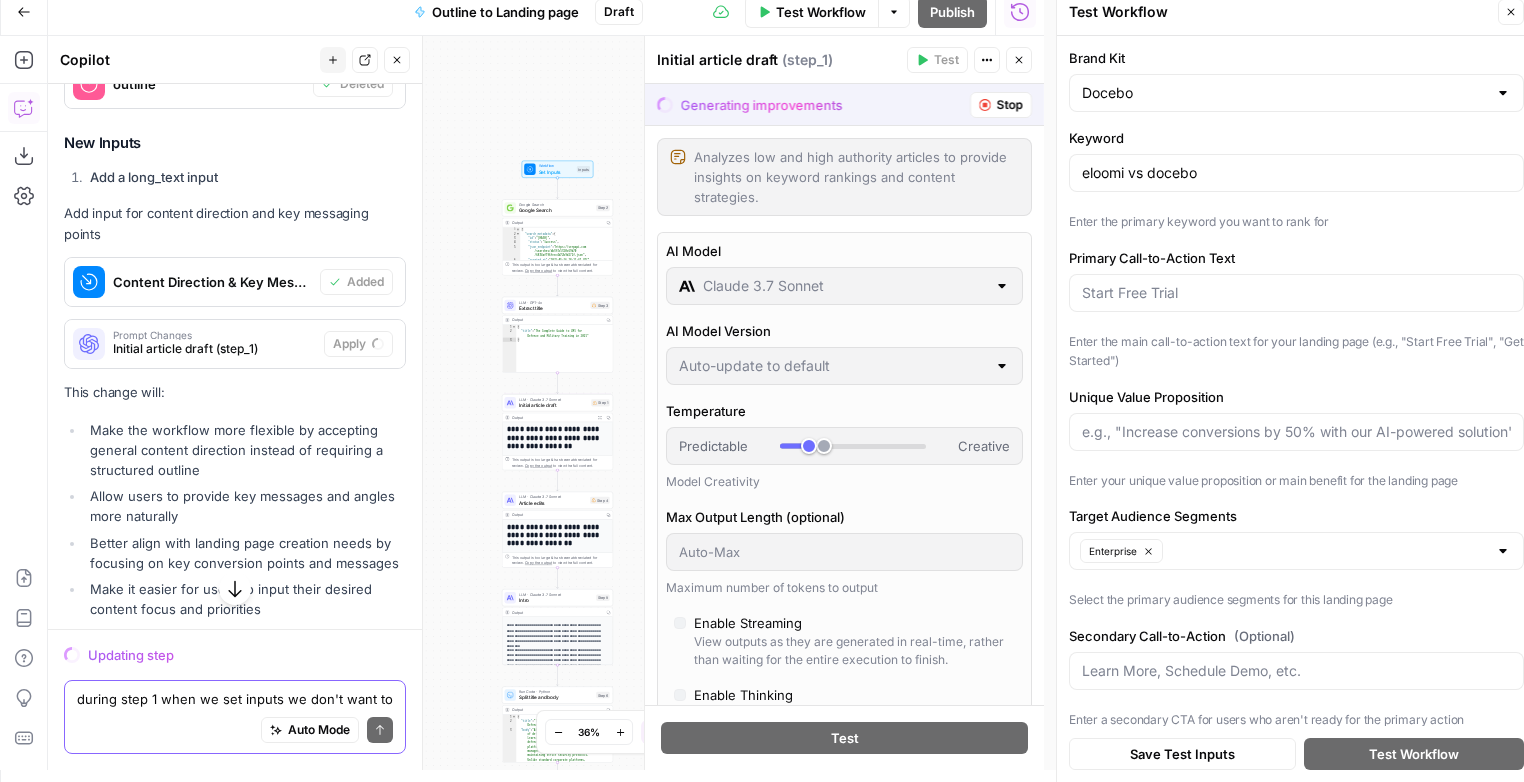 click 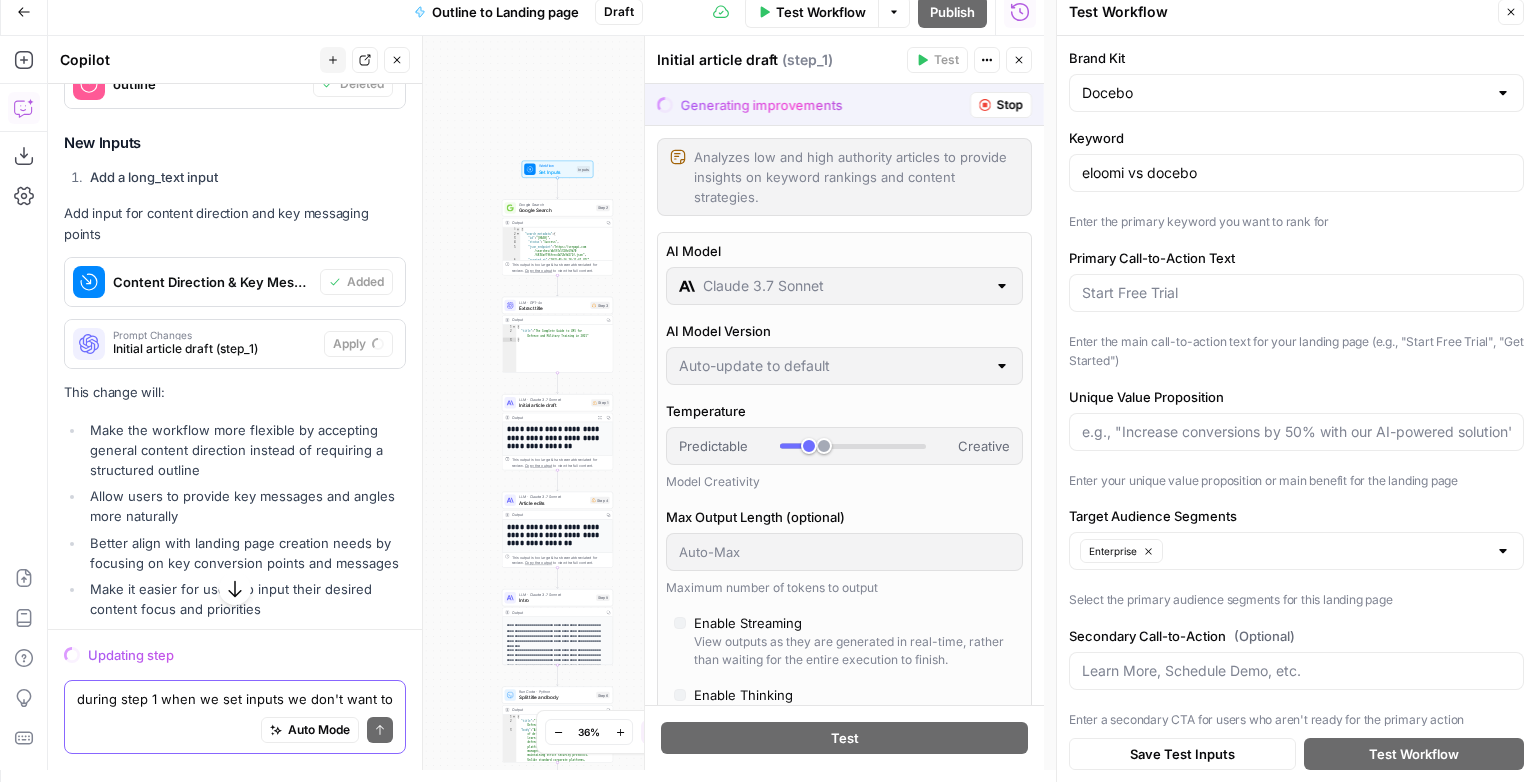 click on "Initial article draft  ( step_1 )" at bounding box center [779, 60] 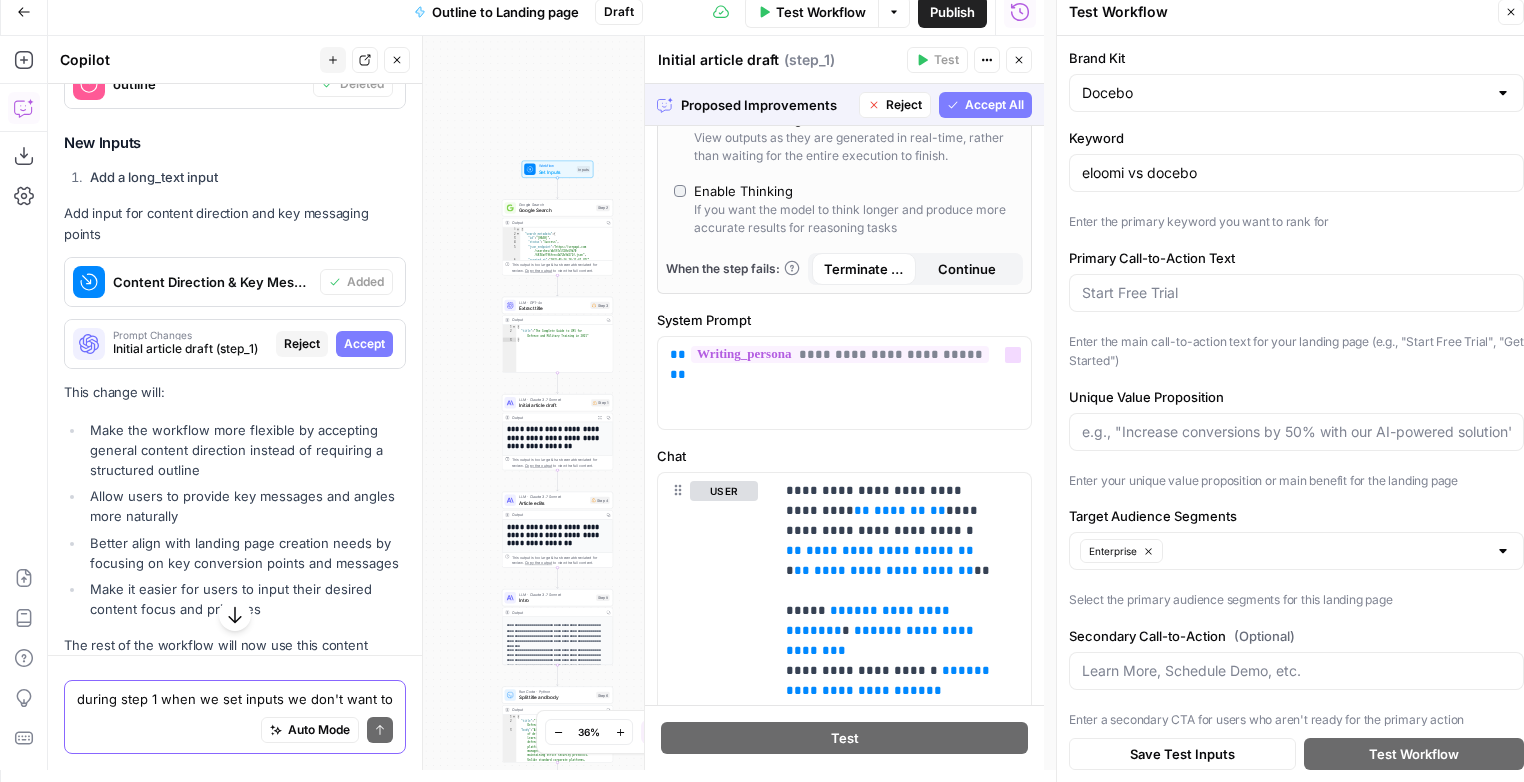 scroll, scrollTop: 545, scrollLeft: 0, axis: vertical 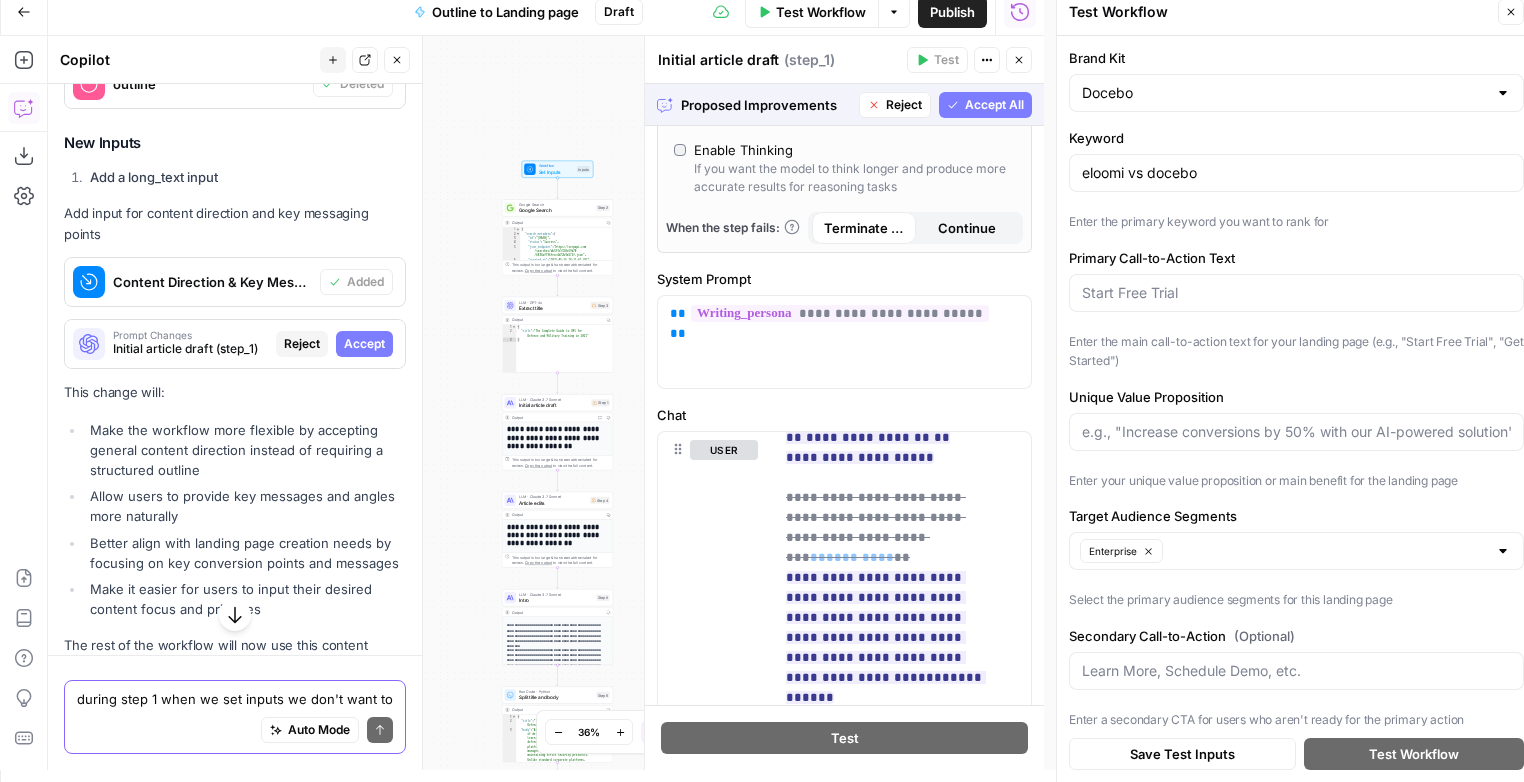 click on "Accept All" at bounding box center [994, 105] 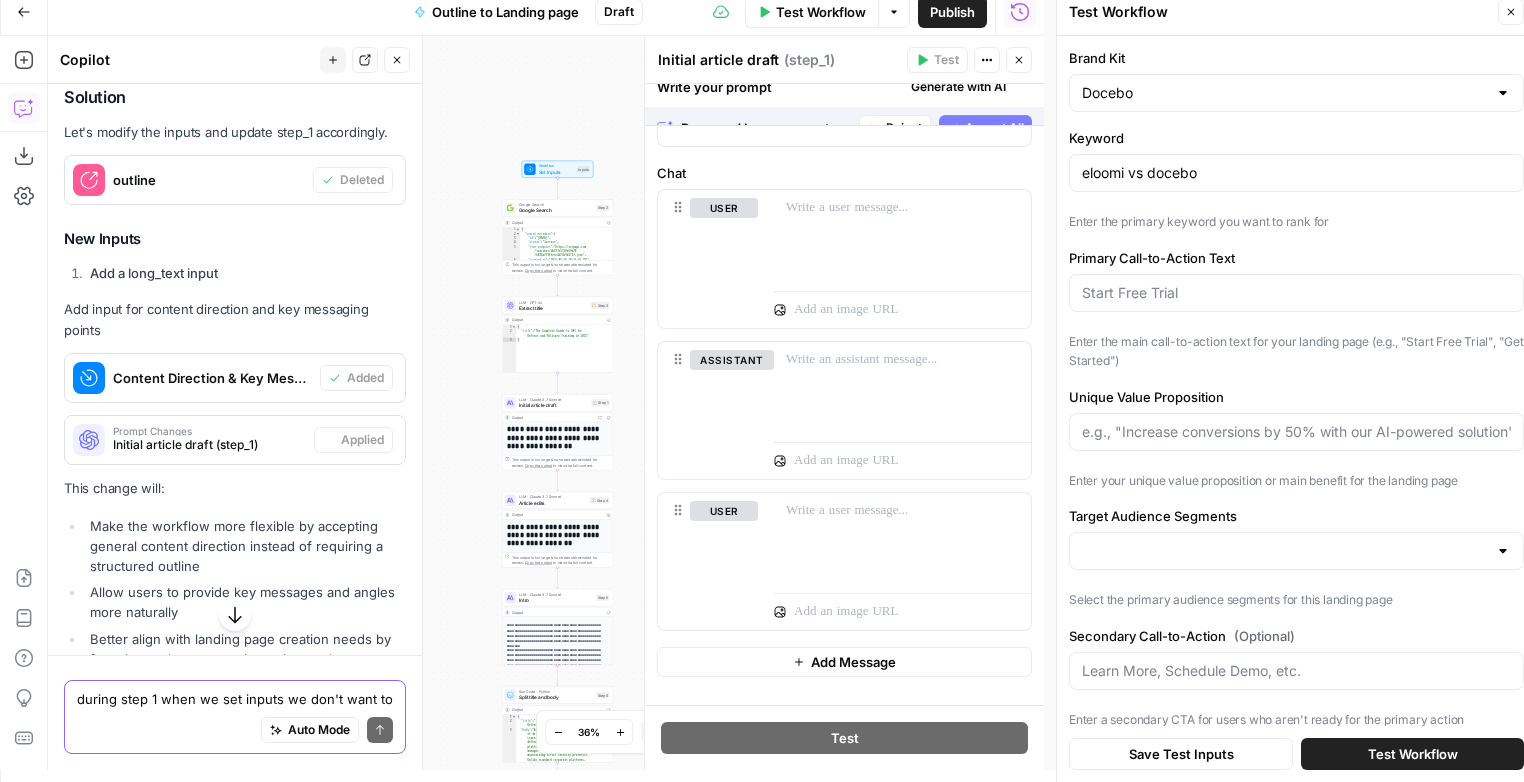type on "lms for defence" 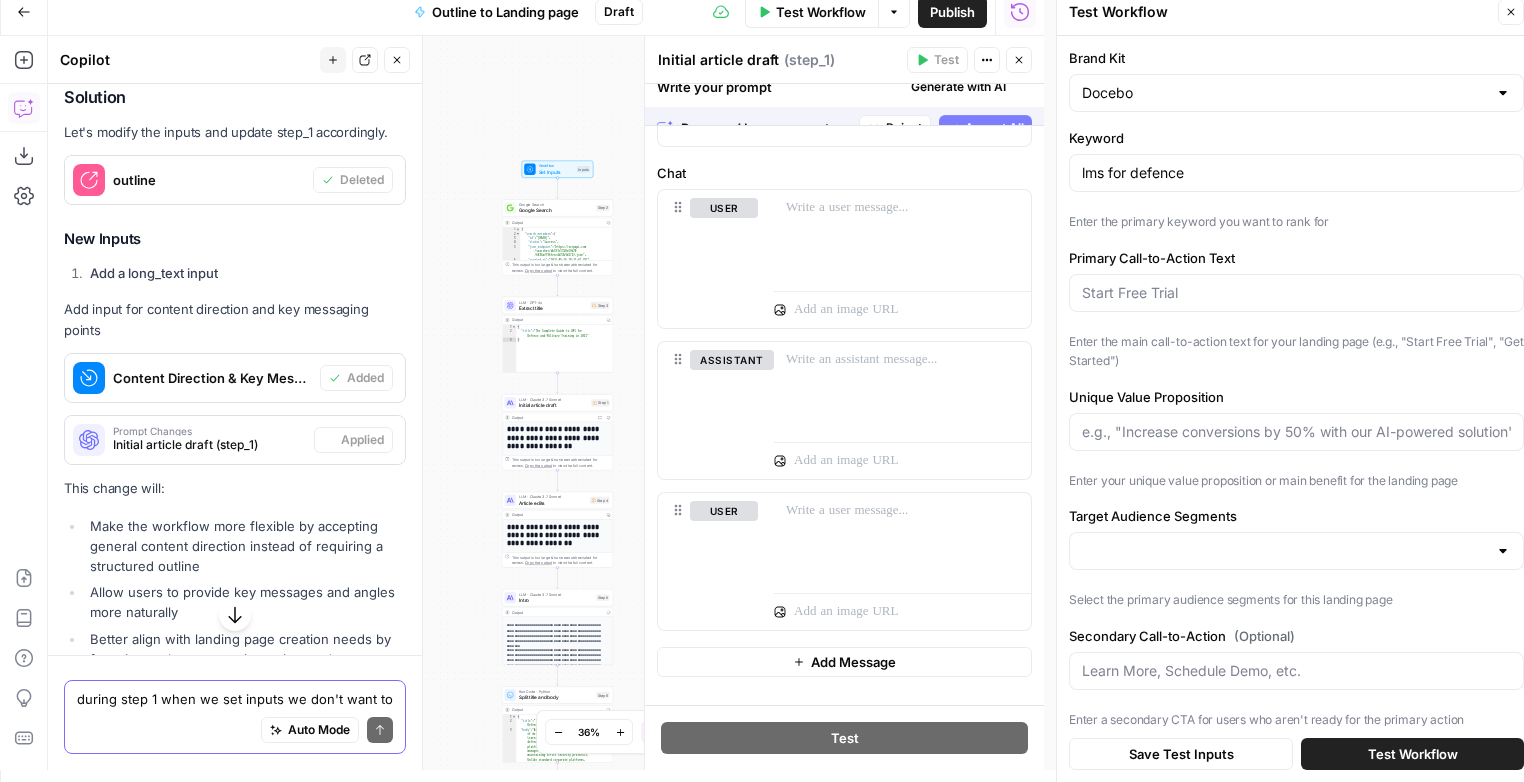 type on "[{"primary_variant":"training","secondary_variants":[]},{"primary_variant":"defense","secondary_variants":[]},{"primary_variant":"military","secondary_variants":[]},{"primary_variant":"compliance","secondary_variants":[]},{"primary_variant":"lms","secondary_variants":[]},{"primary_variant":"learning management system","secondary_variants":["learning management systems"]},{"primary_variant":"defense training","secondary_variants":[]},{"primary_variant":"military training","secondary_variants":[]},{"primary_variant":"compliance training","secondary_variants":[]},{"primary_variant":"security","secondary_variants":[]},{"primary_variant":"data security","secondary_variants":[]},{"primary_variant":"advanced analytics","secondary_variants":[]},{"primary_variant":"operational readiness","secondary_variants":[]},{"primary_variant":"analytics","secondary_variants":[]},{"primary_variant":"tracking","secondary_variants":[]},{"primary_variant":"security protocols","secondary_variants":["security protocol"]},{"primary_v..." 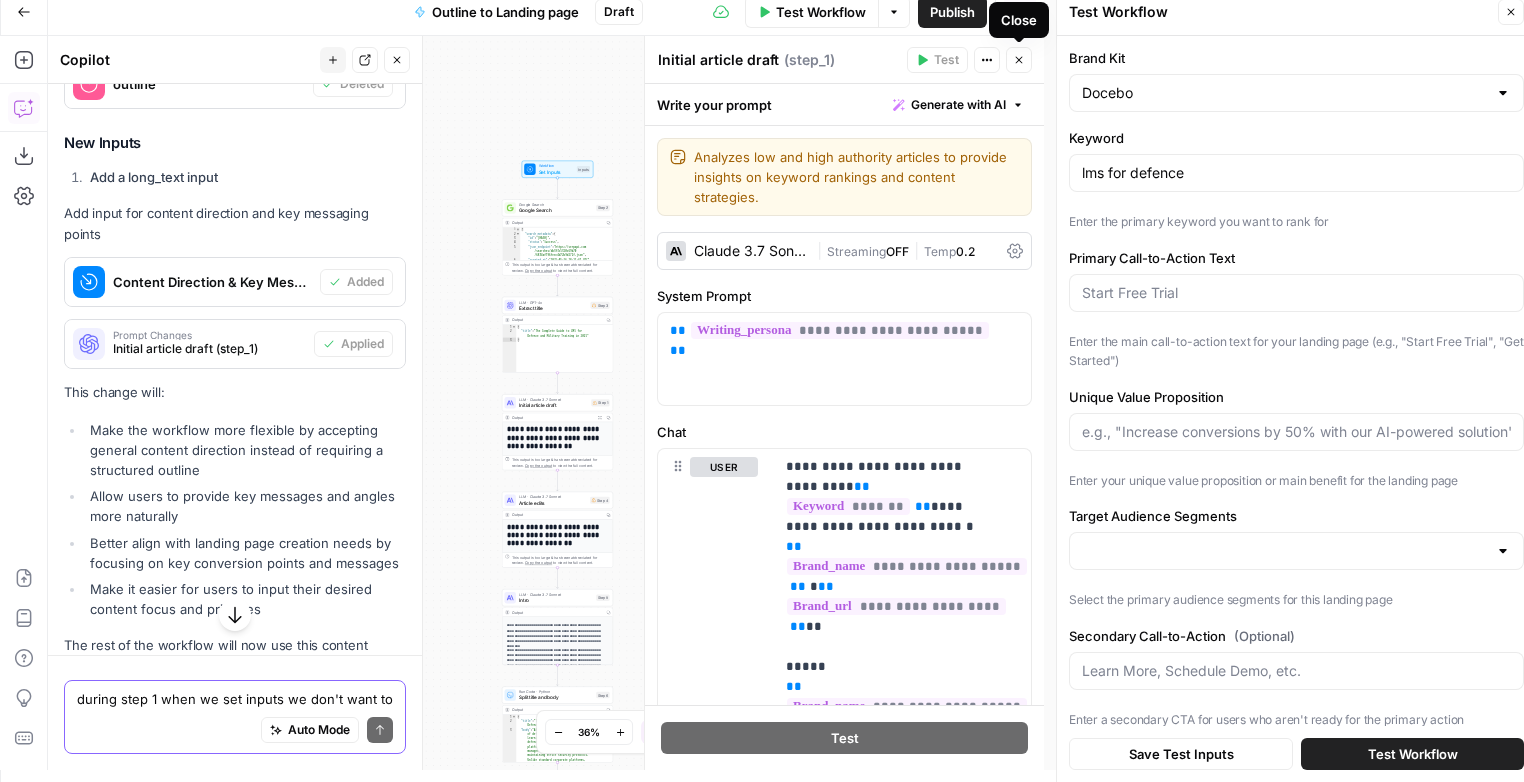 click 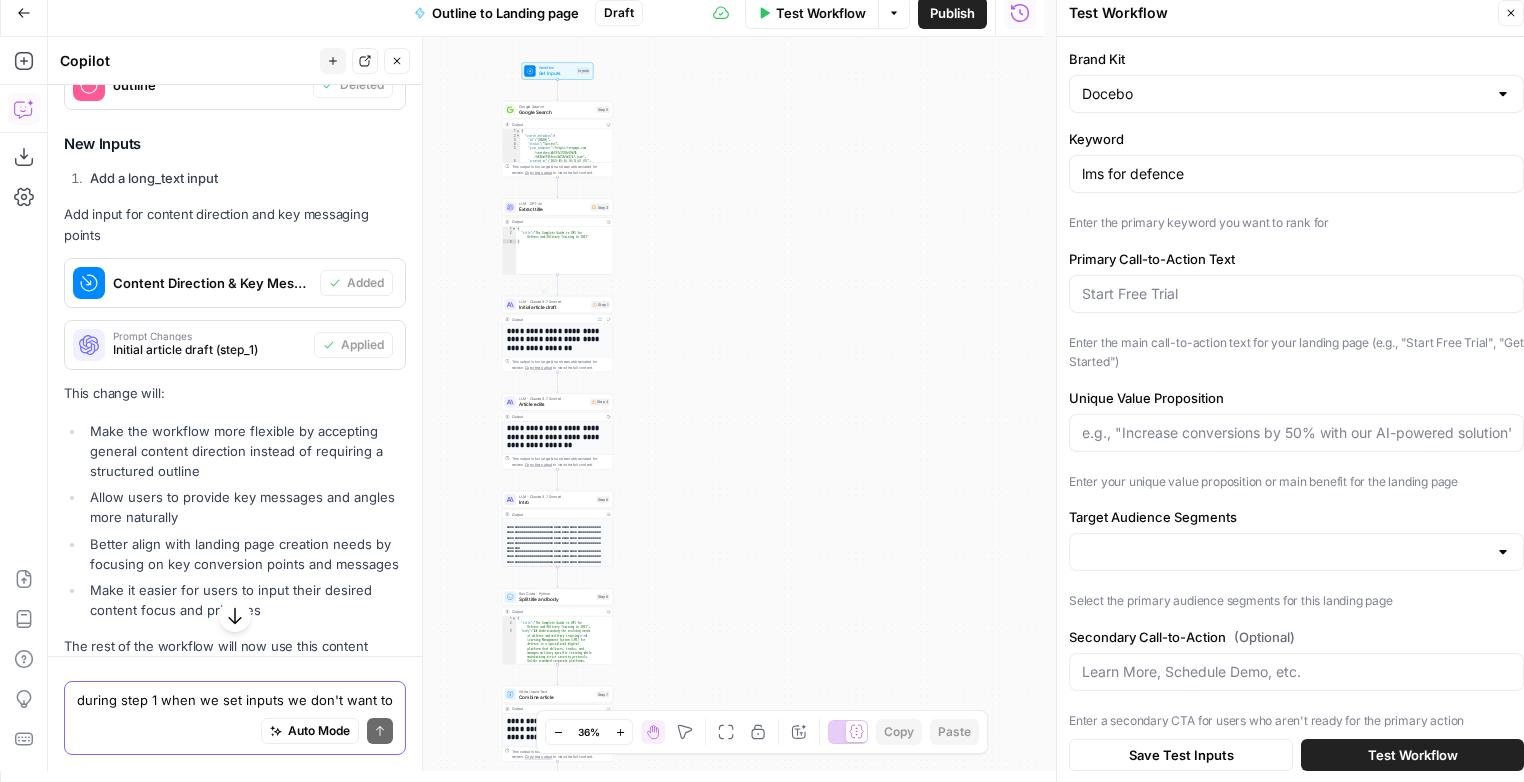 scroll, scrollTop: 0, scrollLeft: 0, axis: both 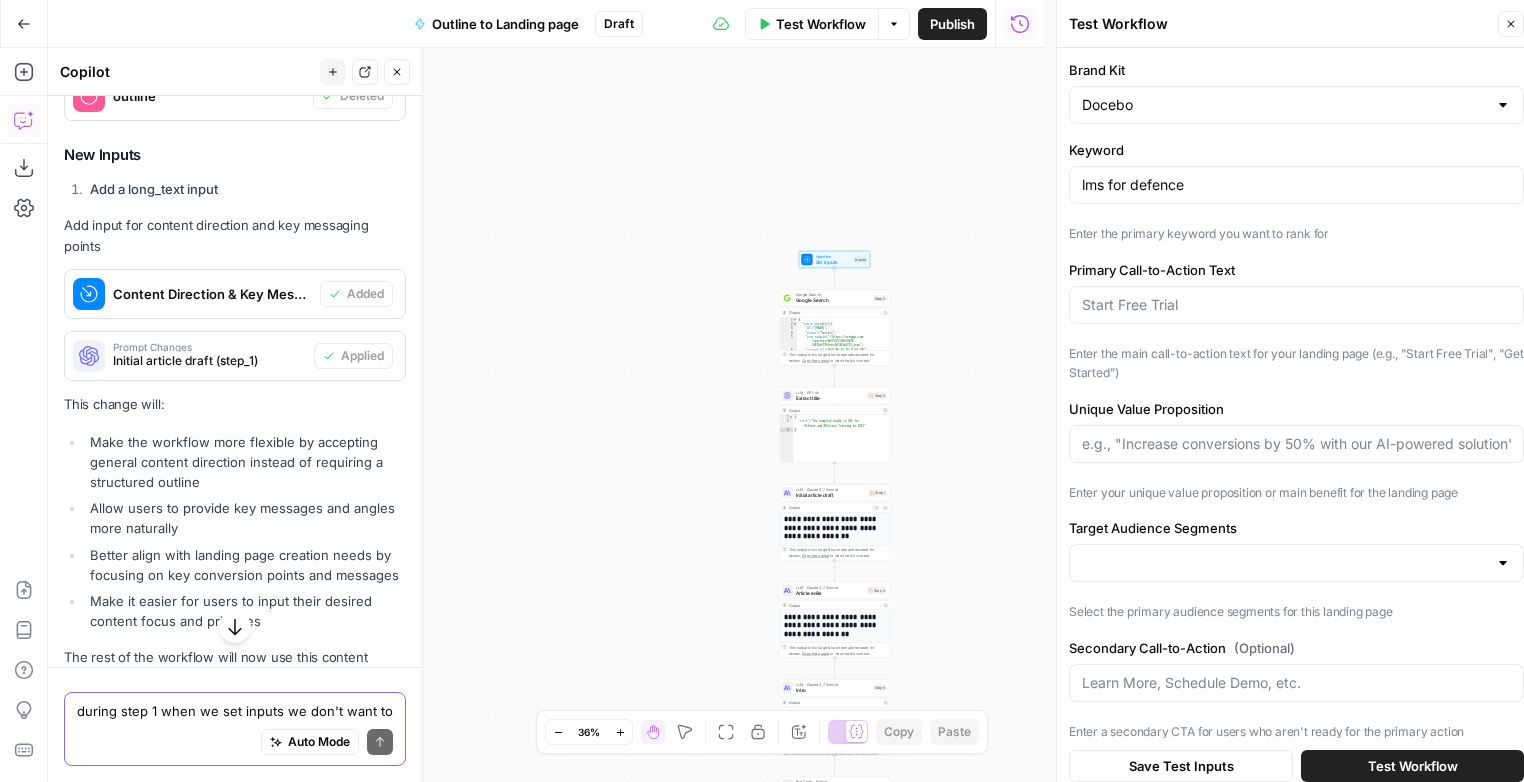 drag, startPoint x: 564, startPoint y: 270, endPoint x: 1031, endPoint y: 390, distance: 482.17114 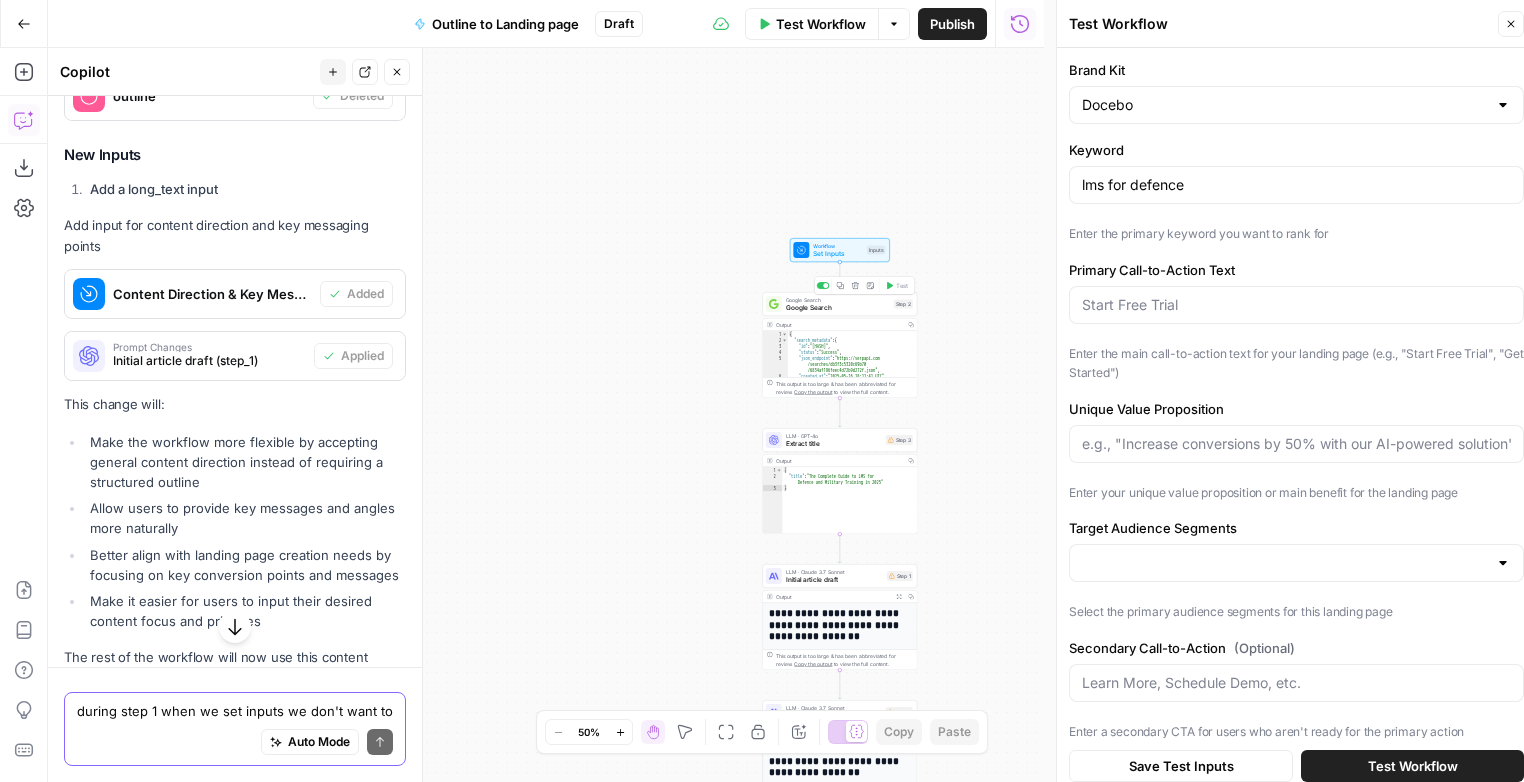 scroll, scrollTop: 3, scrollLeft: 0, axis: vertical 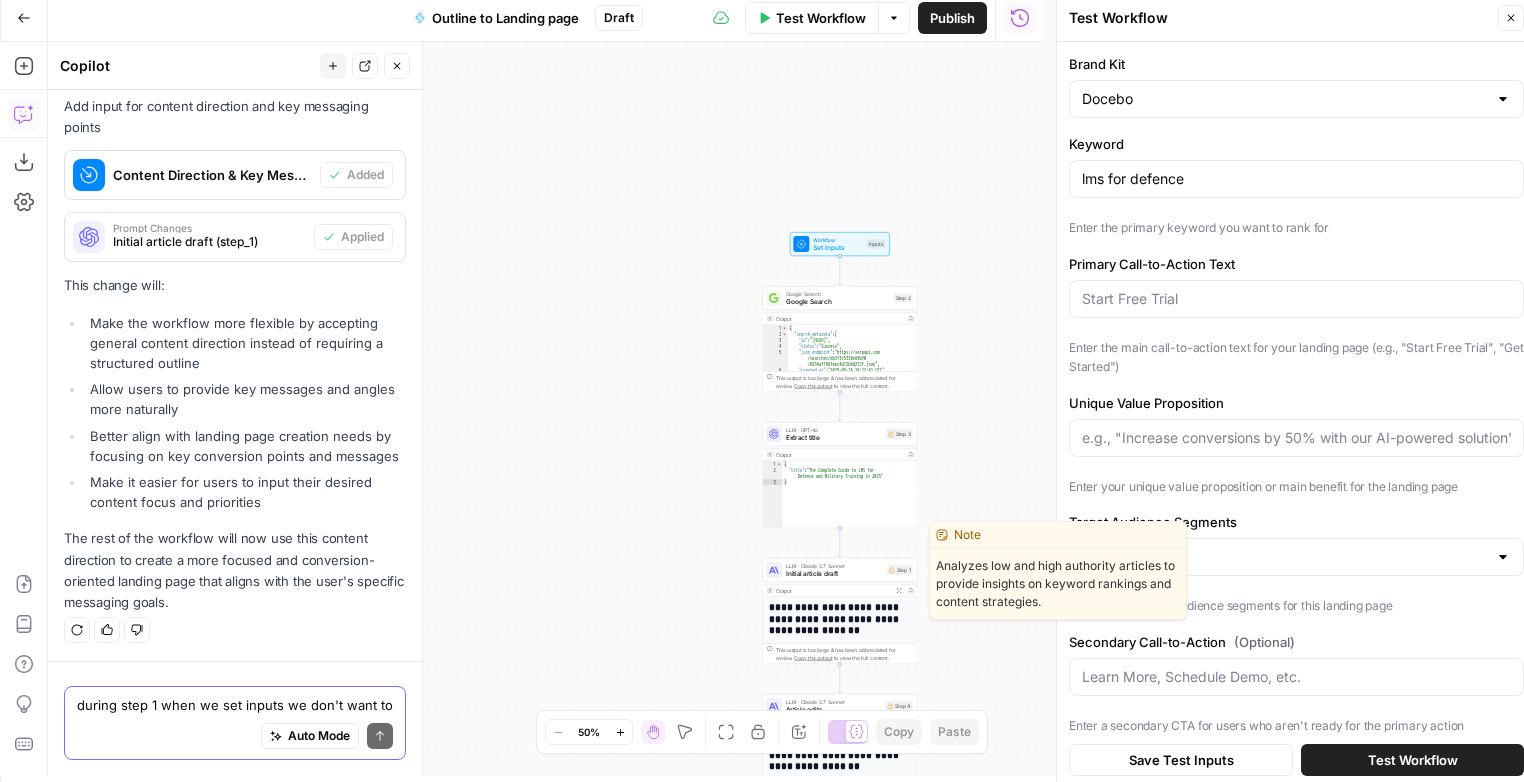click on "LLM · Claude 3.7 Sonnet" at bounding box center (834, 566) 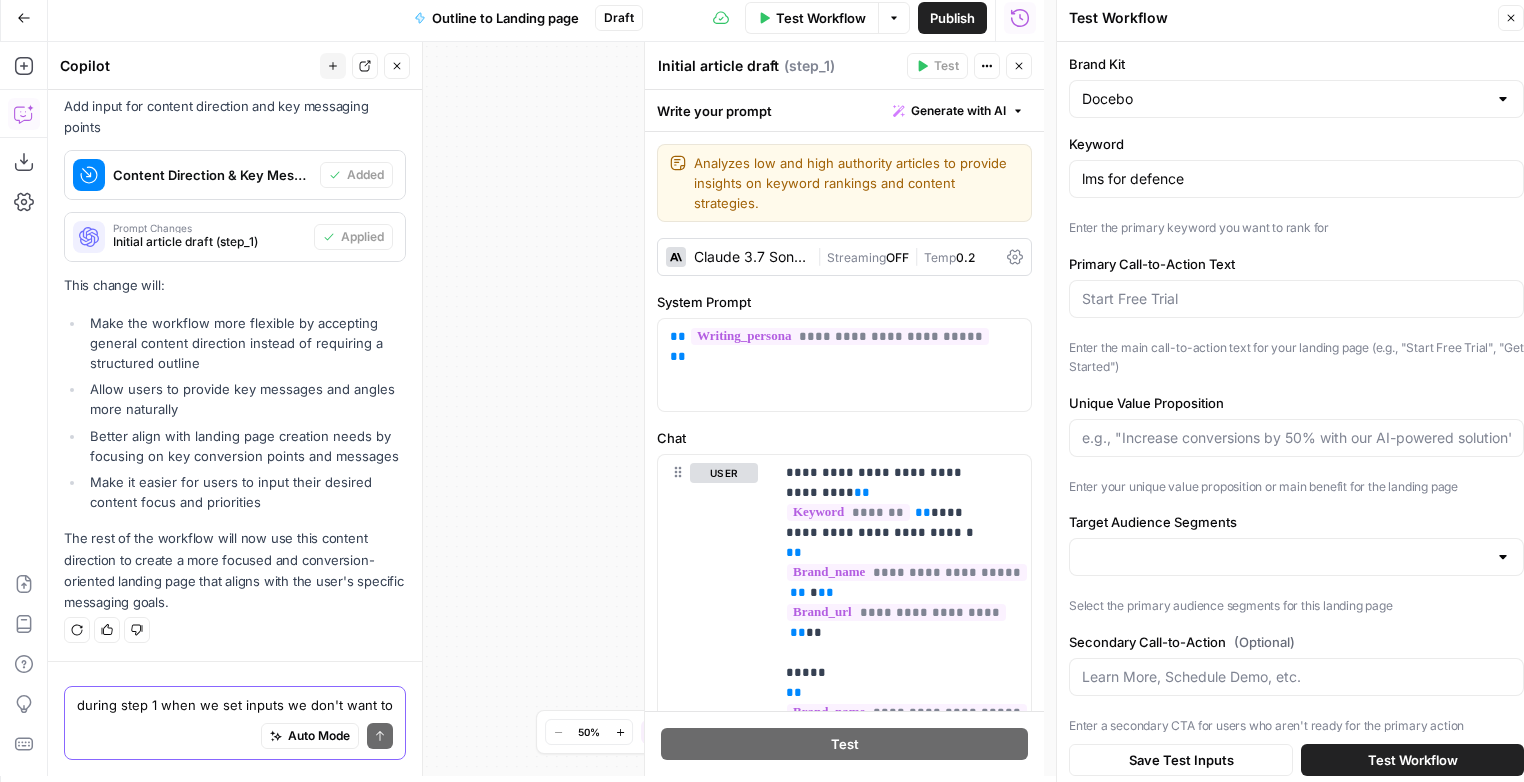 click on "Initial article draft" at bounding box center (718, 66) 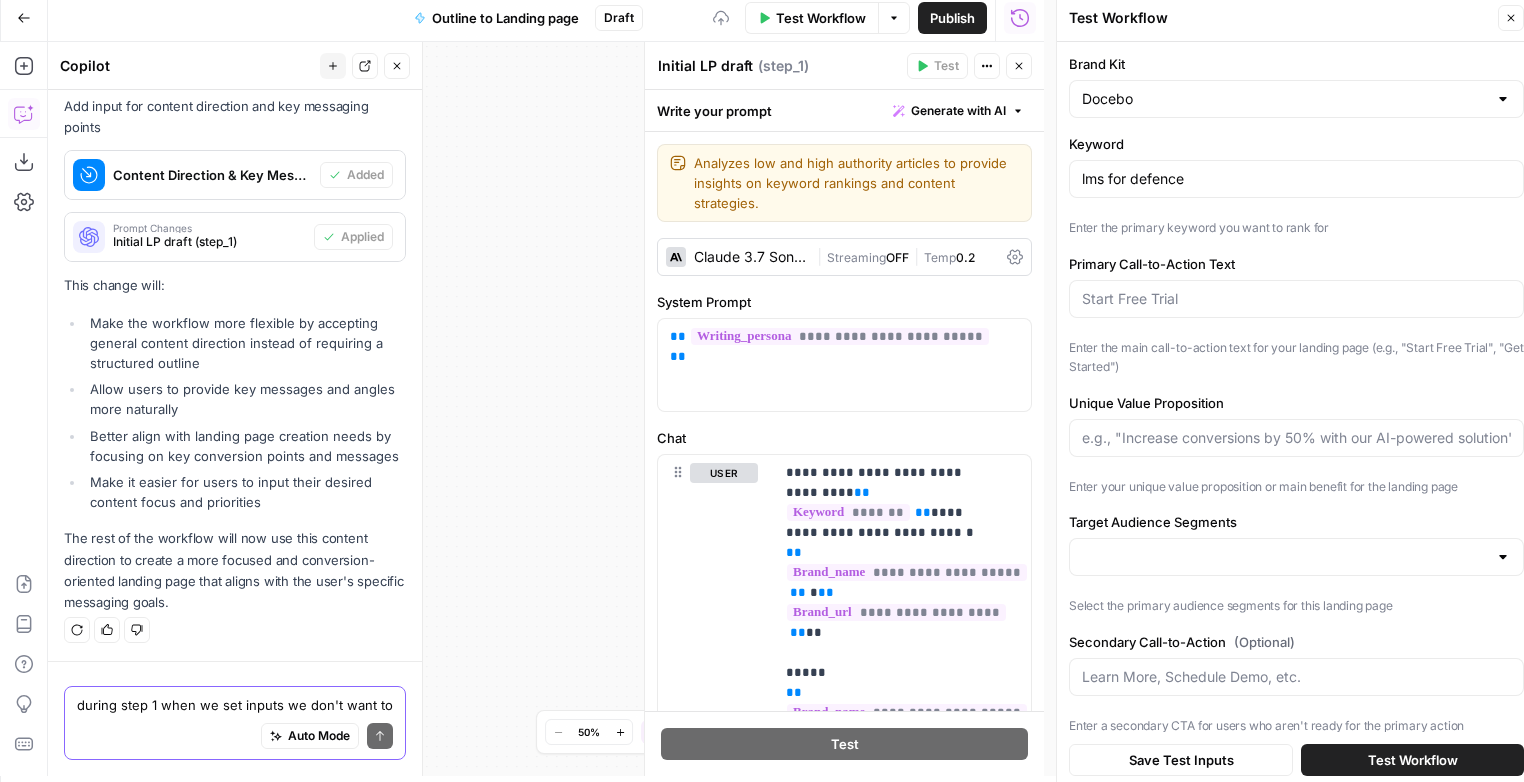 type on "Initial LP draft" 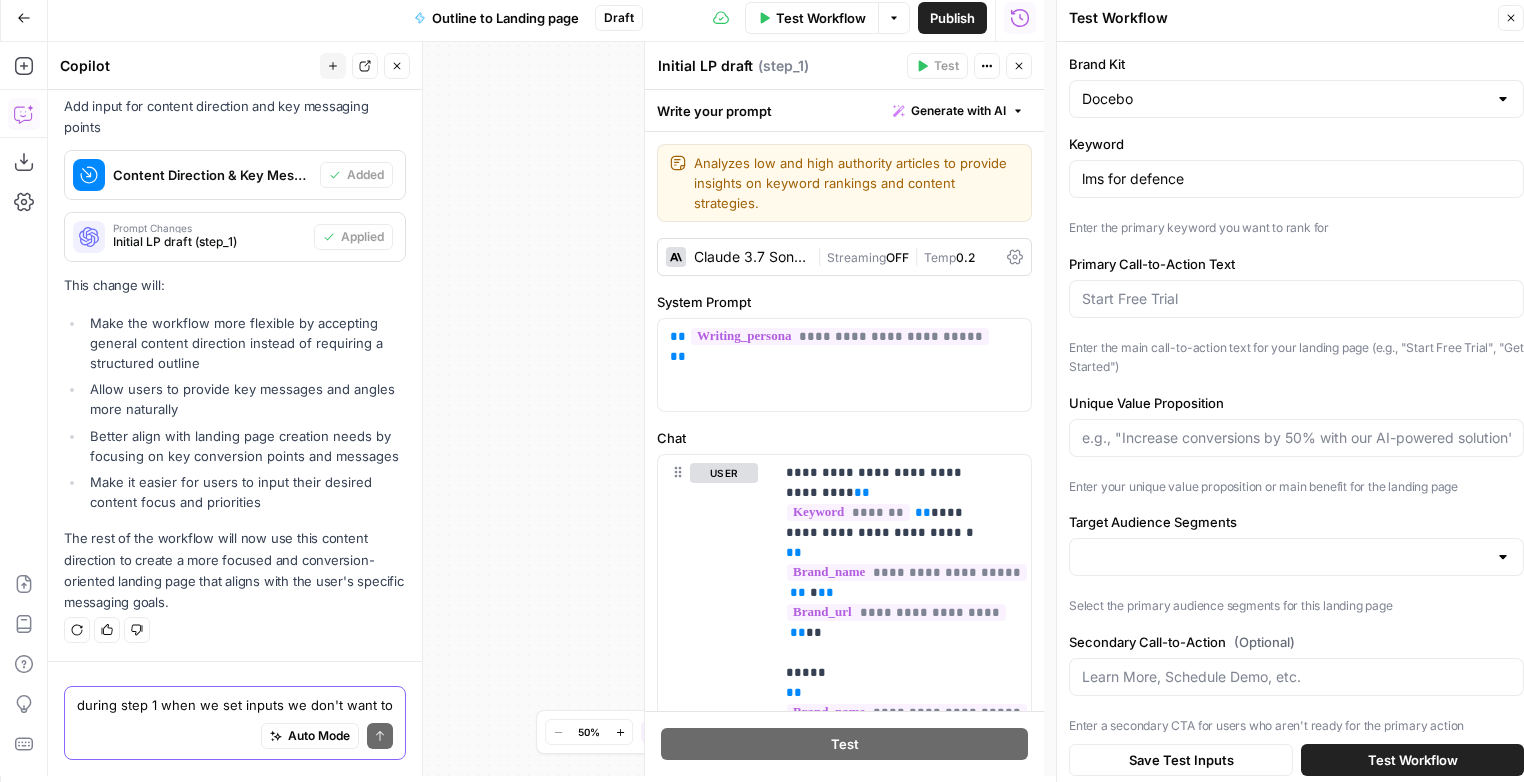 click 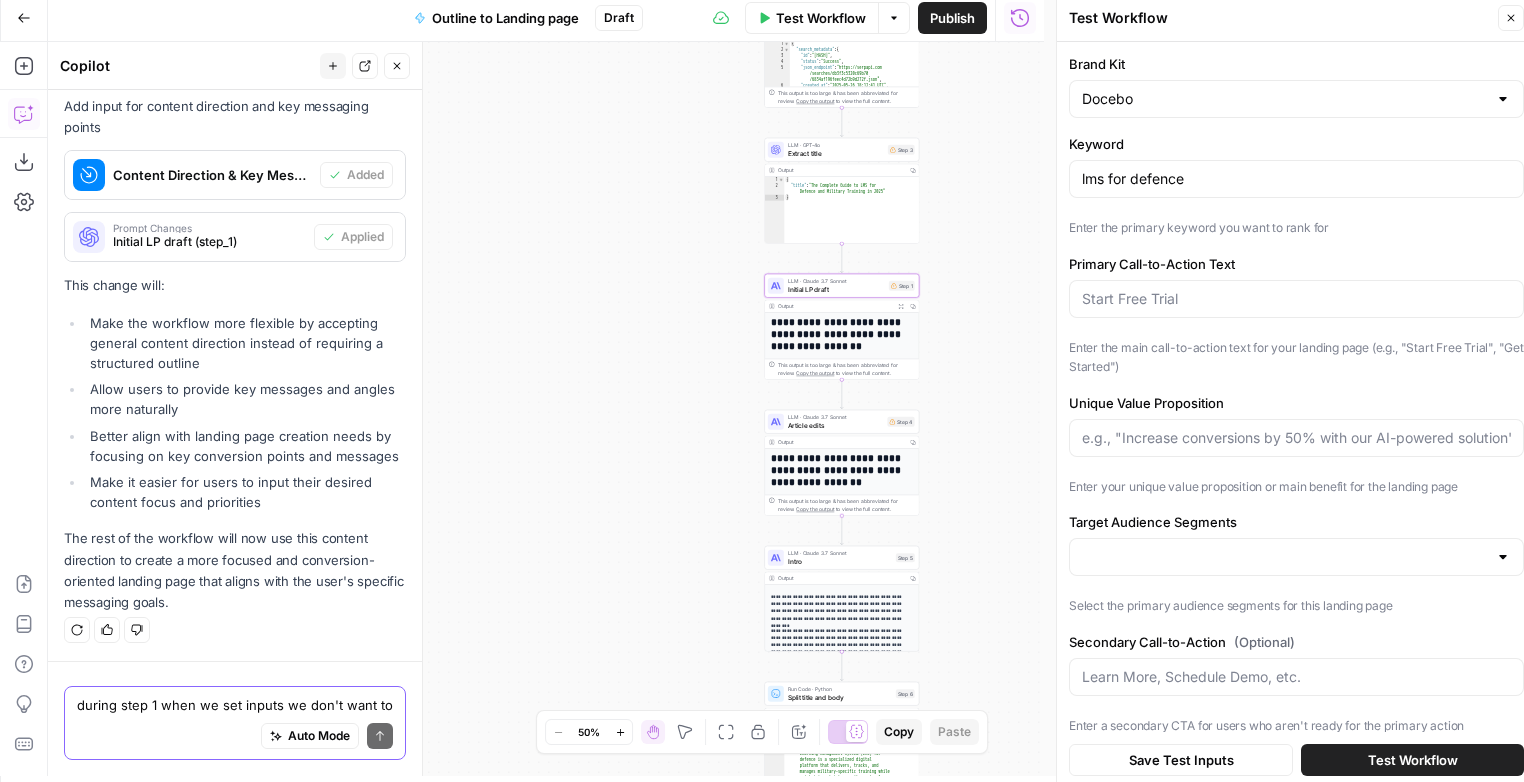 click on "Article edits" at bounding box center (836, 425) 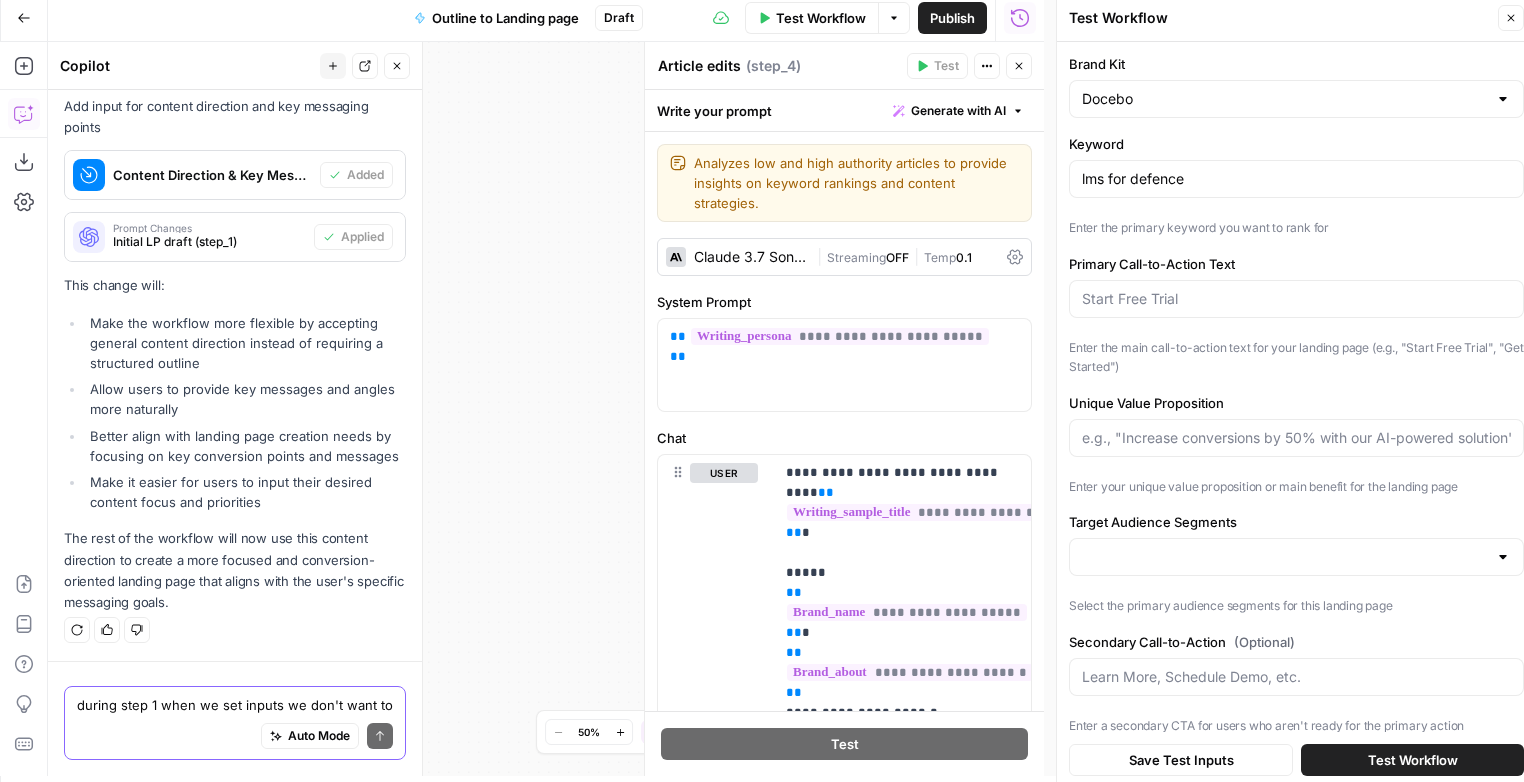 click on "Article edits" at bounding box center [699, 66] 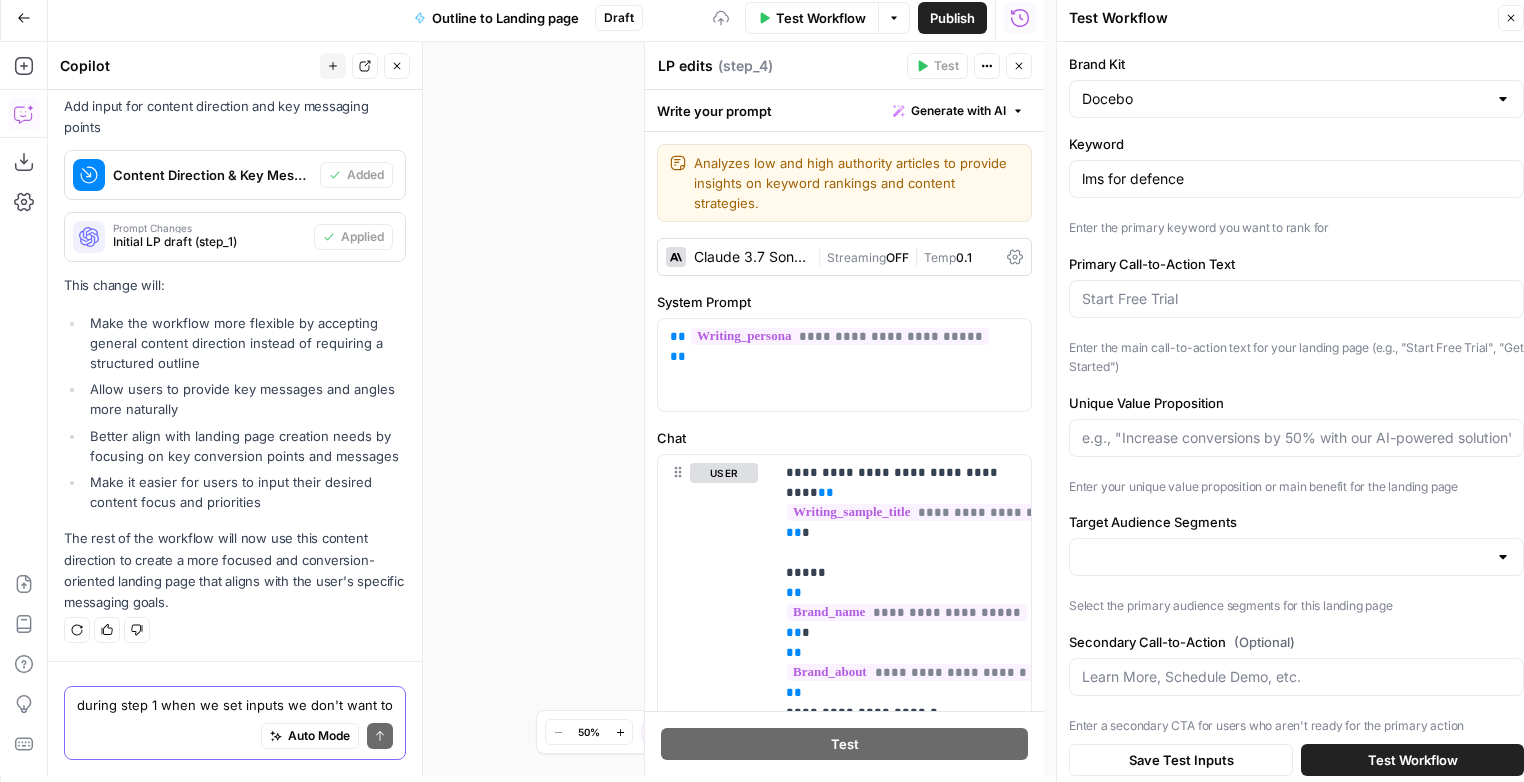 type on "LP edits" 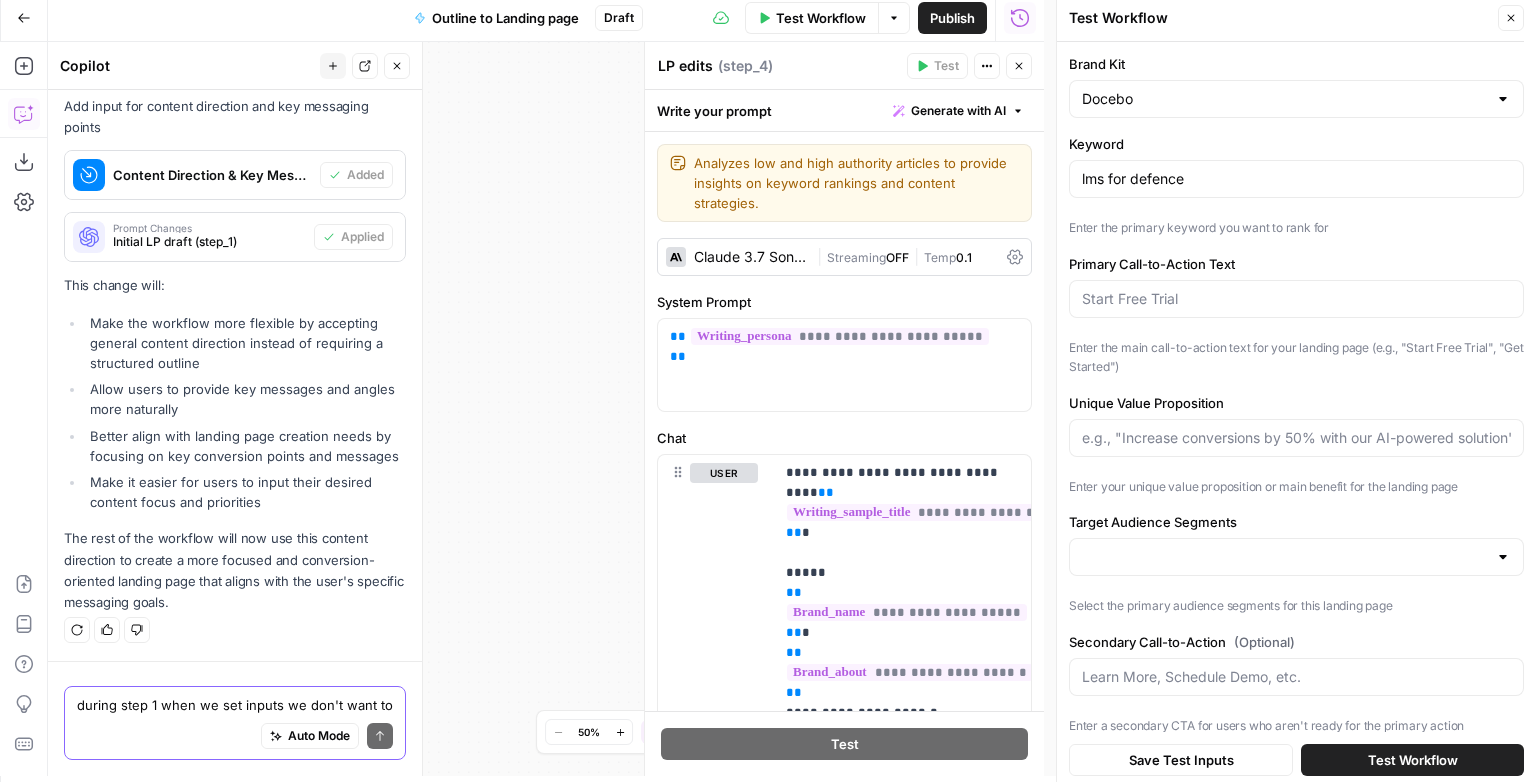 click 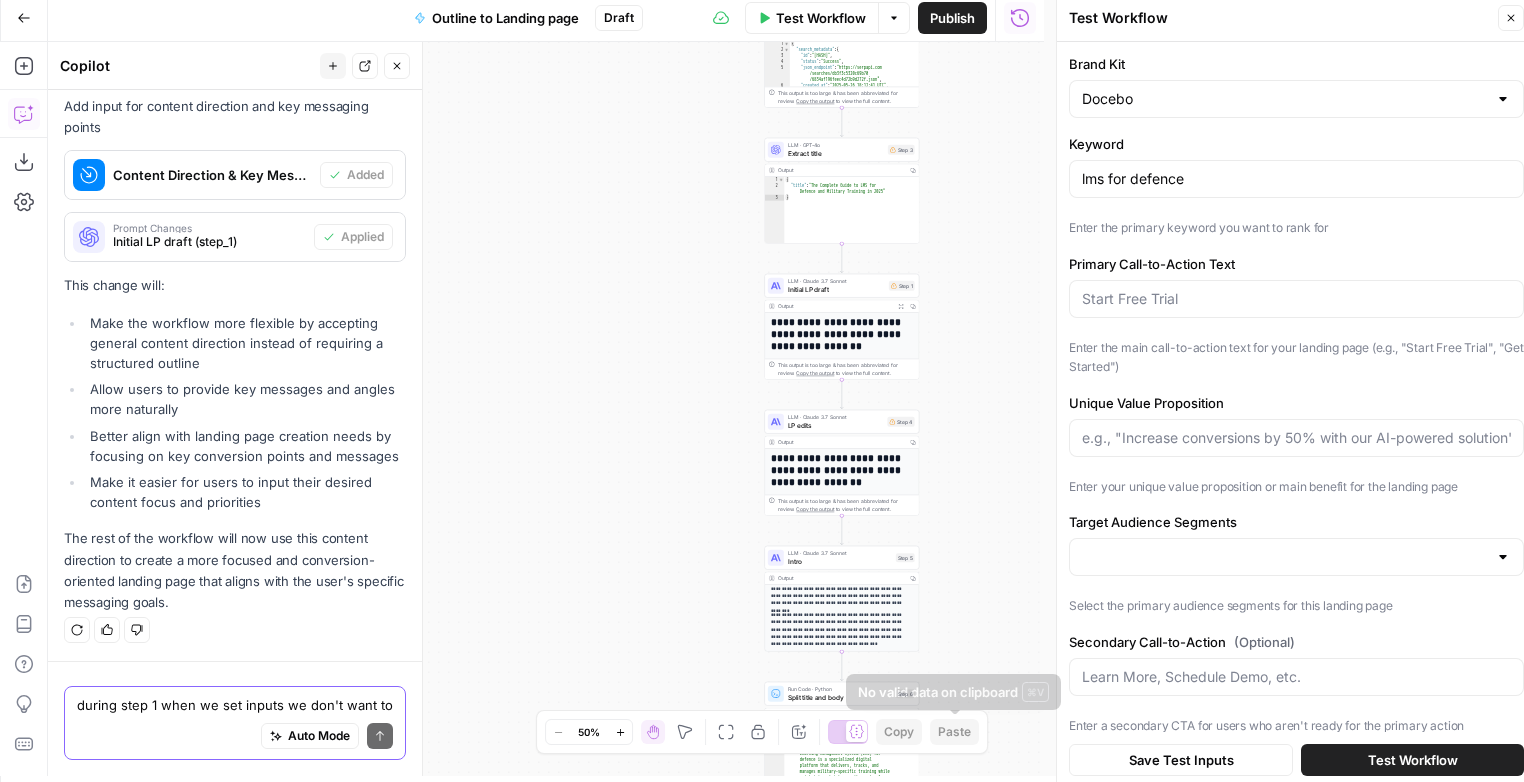 scroll, scrollTop: 32, scrollLeft: 0, axis: vertical 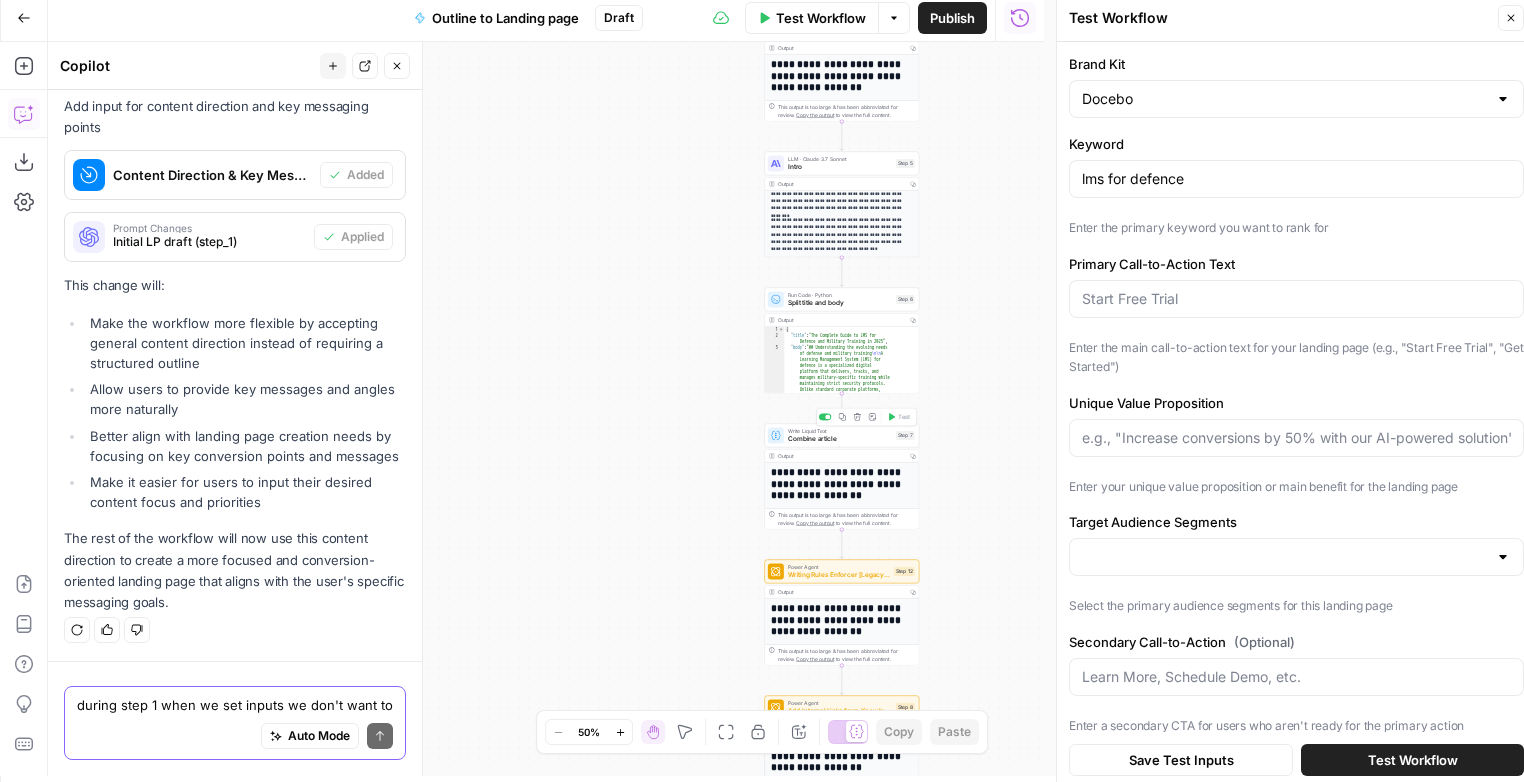 click on "Combine article" at bounding box center (840, 439) 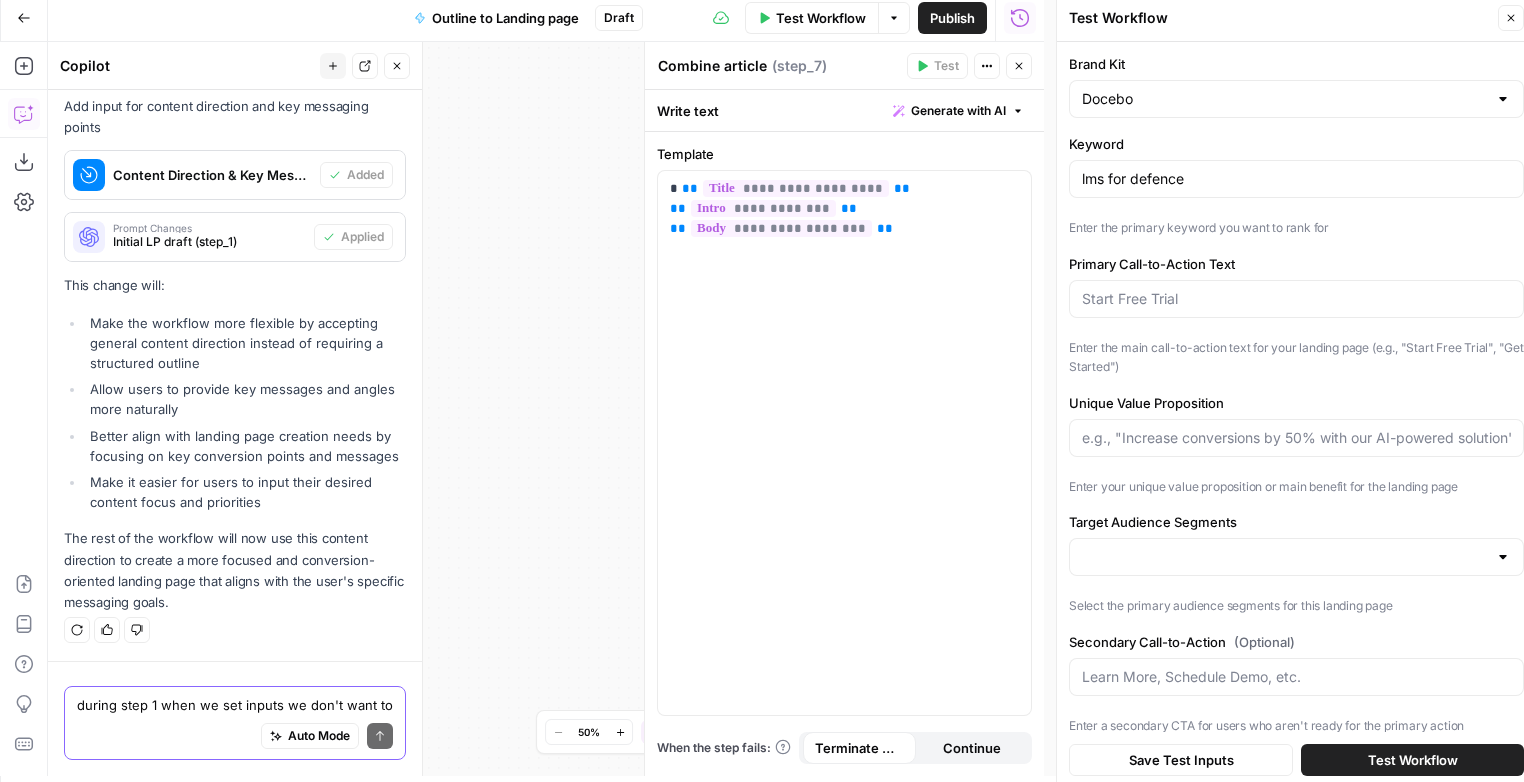 click on "Combine article" at bounding box center (712, 66) 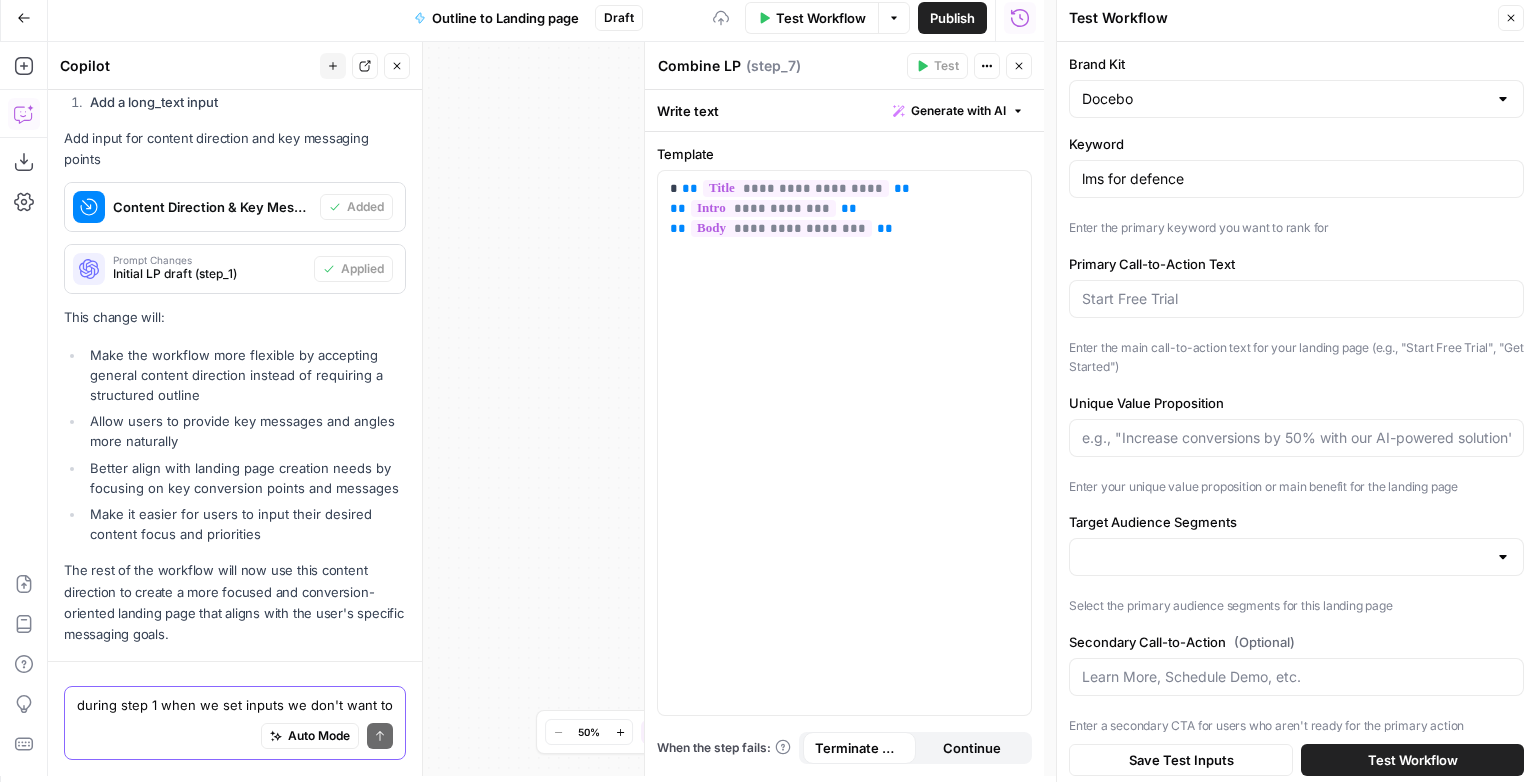 scroll, scrollTop: 4131, scrollLeft: 0, axis: vertical 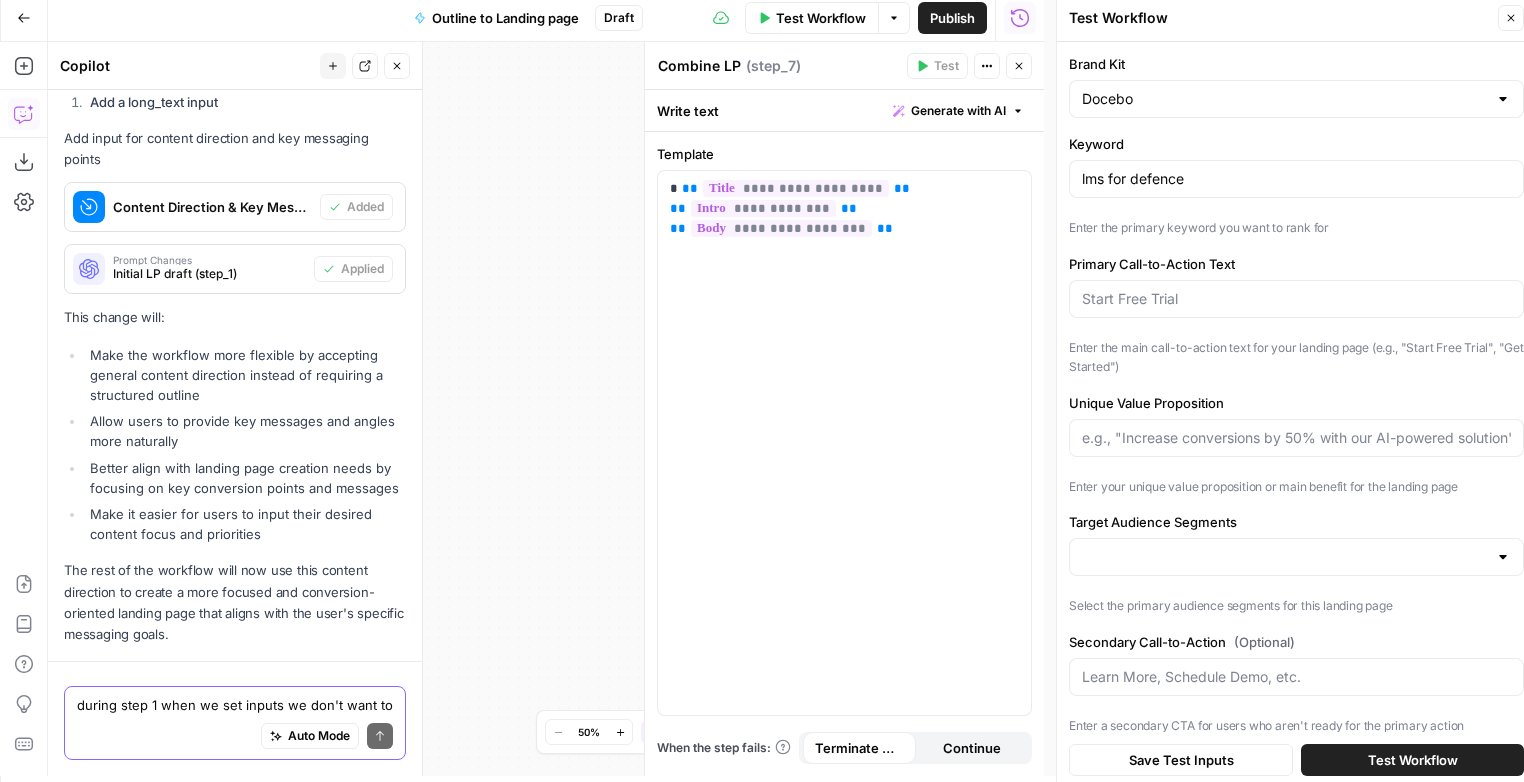 type on "Combine LP" 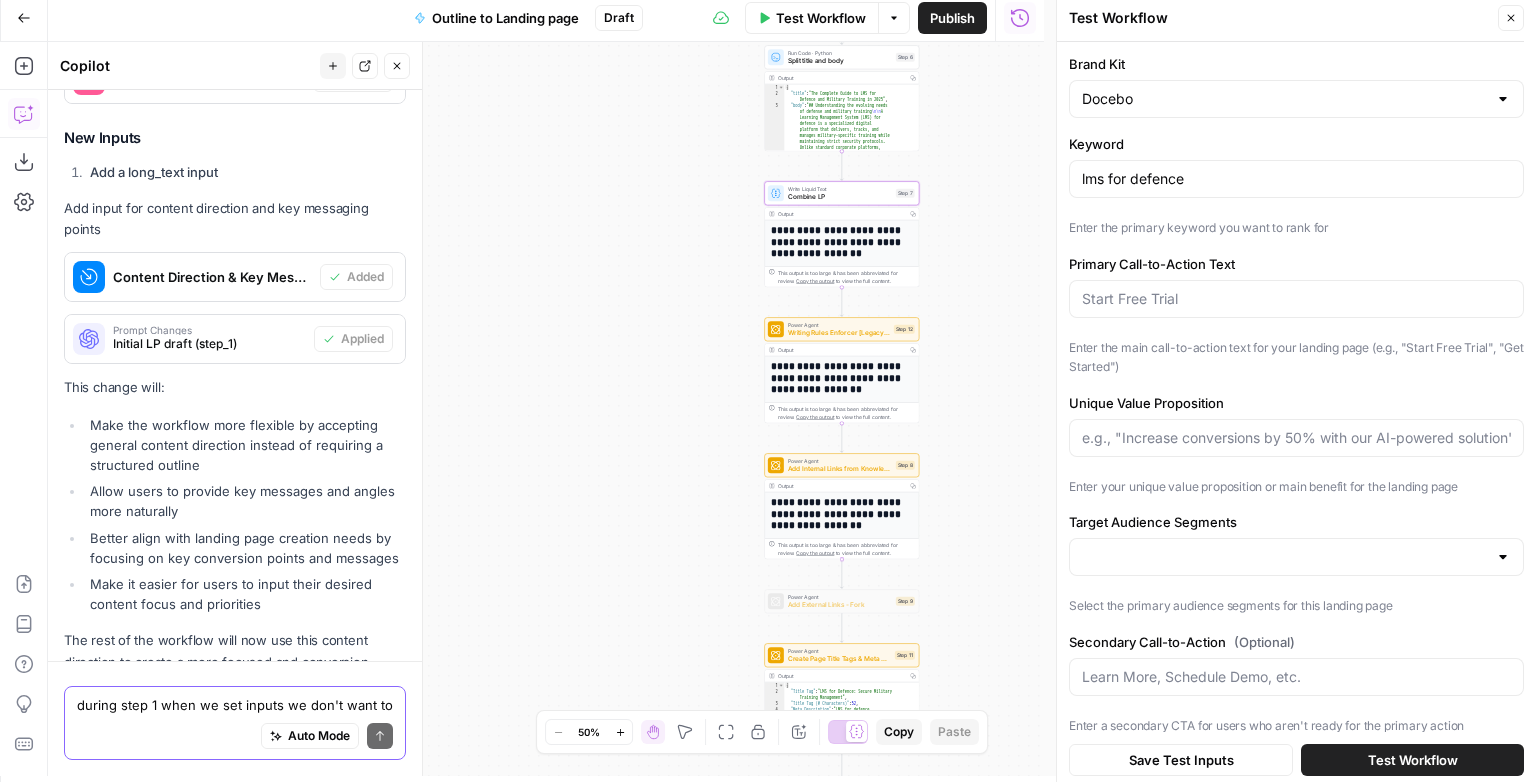scroll, scrollTop: 4259, scrollLeft: 0, axis: vertical 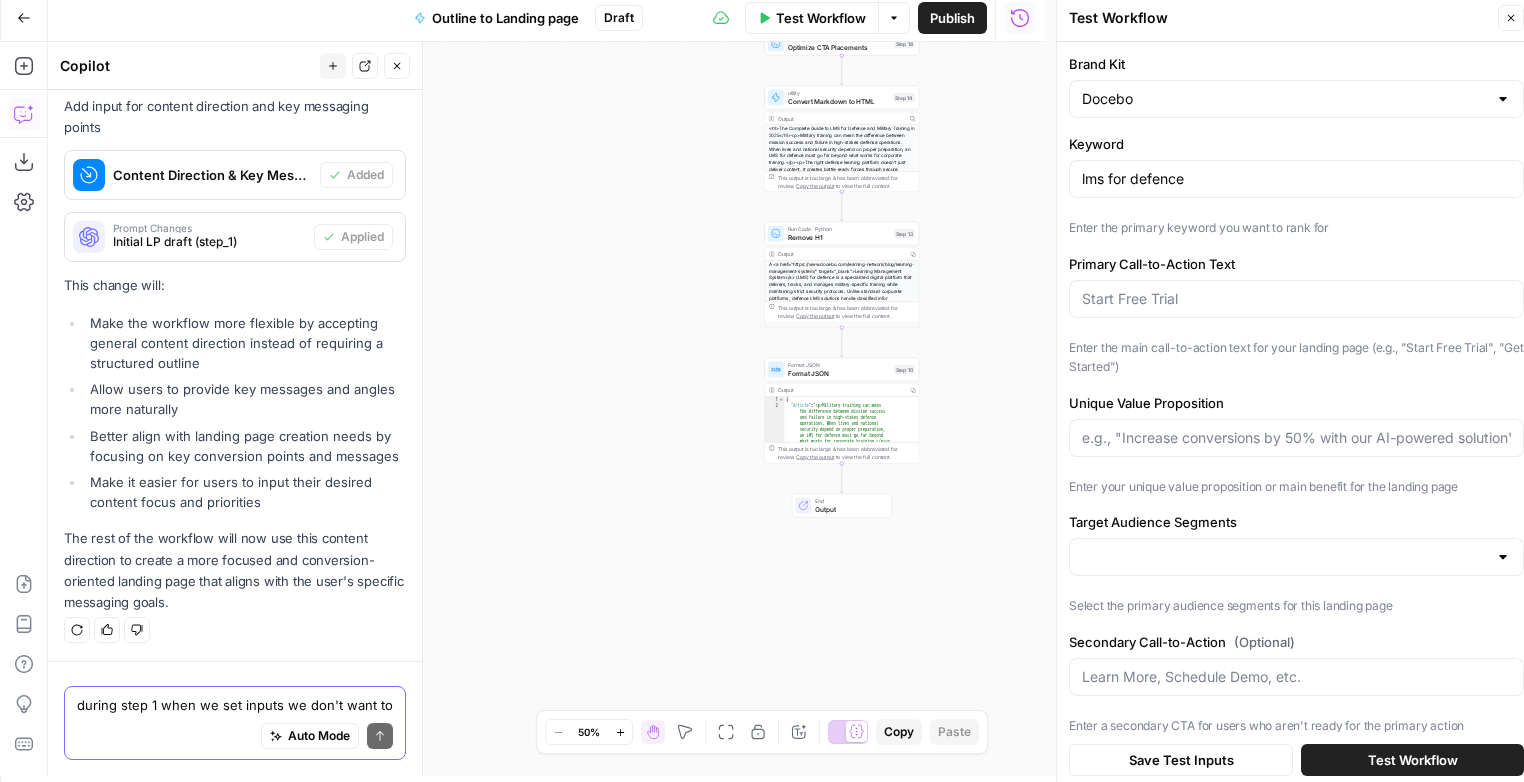click on "A <a href="https://www.docebo.com/learning-network/blog/learning-management-system/" target="_blank">Learning Management System</a> (LMS) for defence is a specialized digital platform that delivers, tracks, and manages military-specific training while maintaining strict security protocols. Unlike standard corporate platforms, defence LMS solutions handle classified infor" at bounding box center [842, 281] 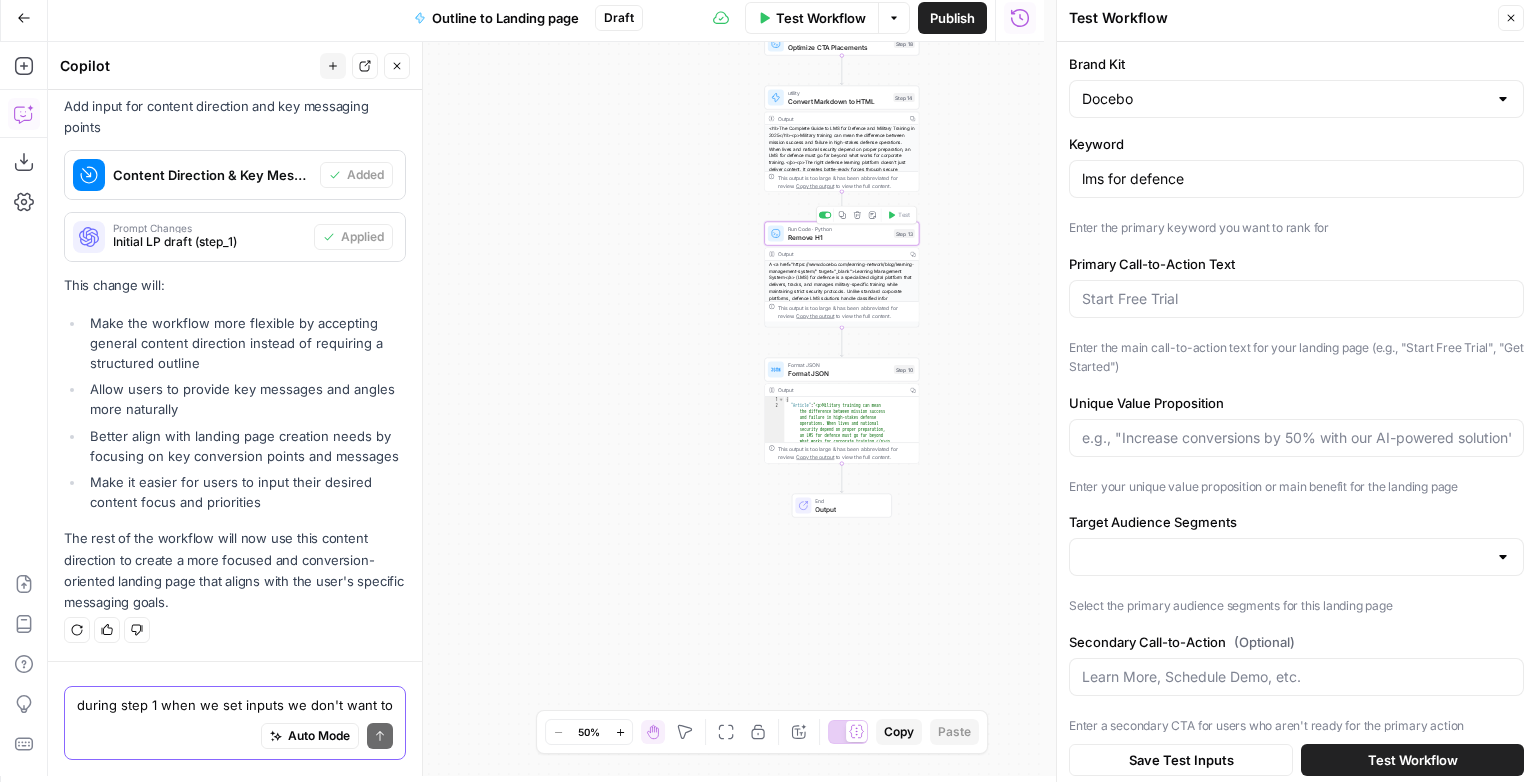 click on "Remove H1" at bounding box center (839, 237) 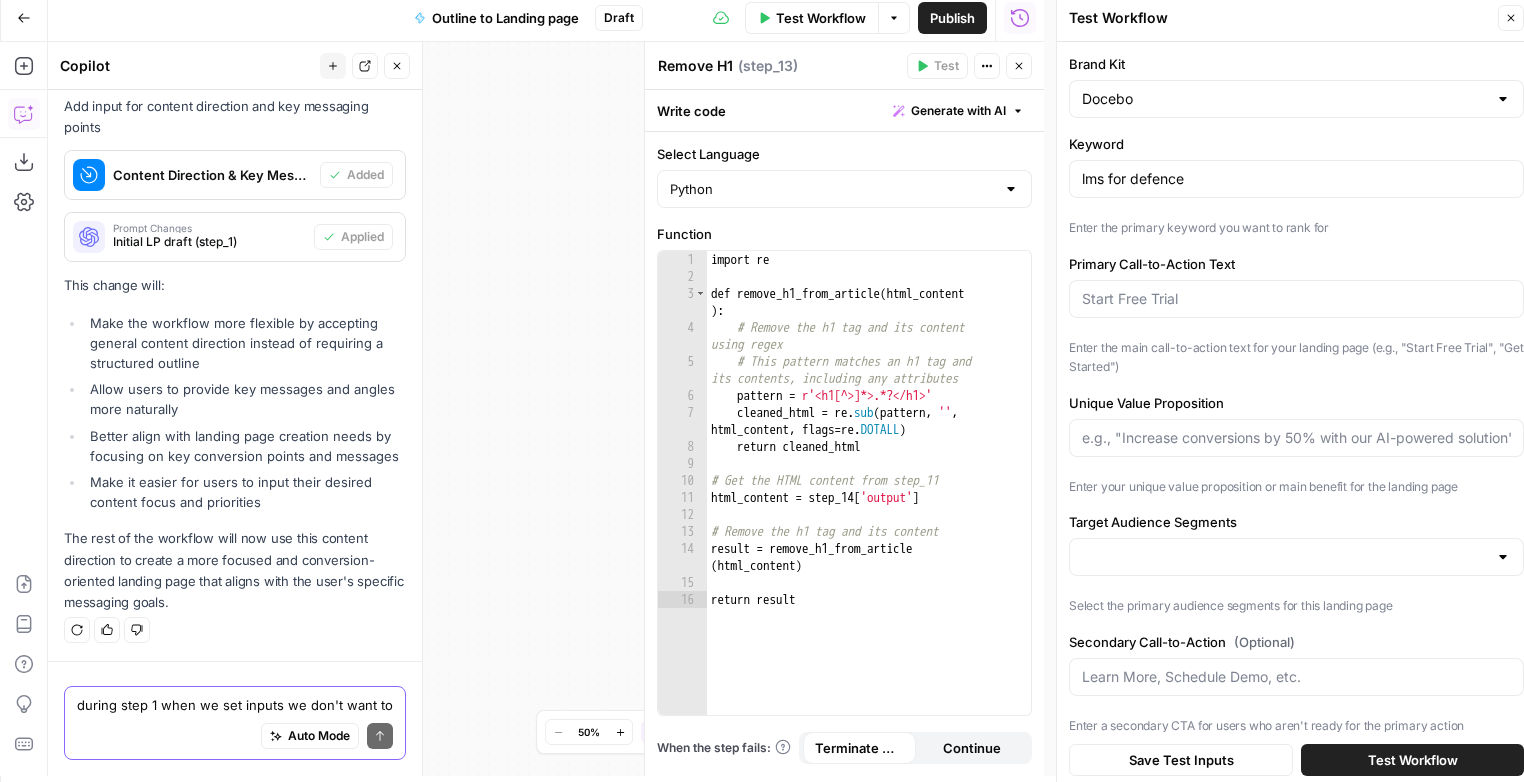 click on "Close" at bounding box center (1019, 66) 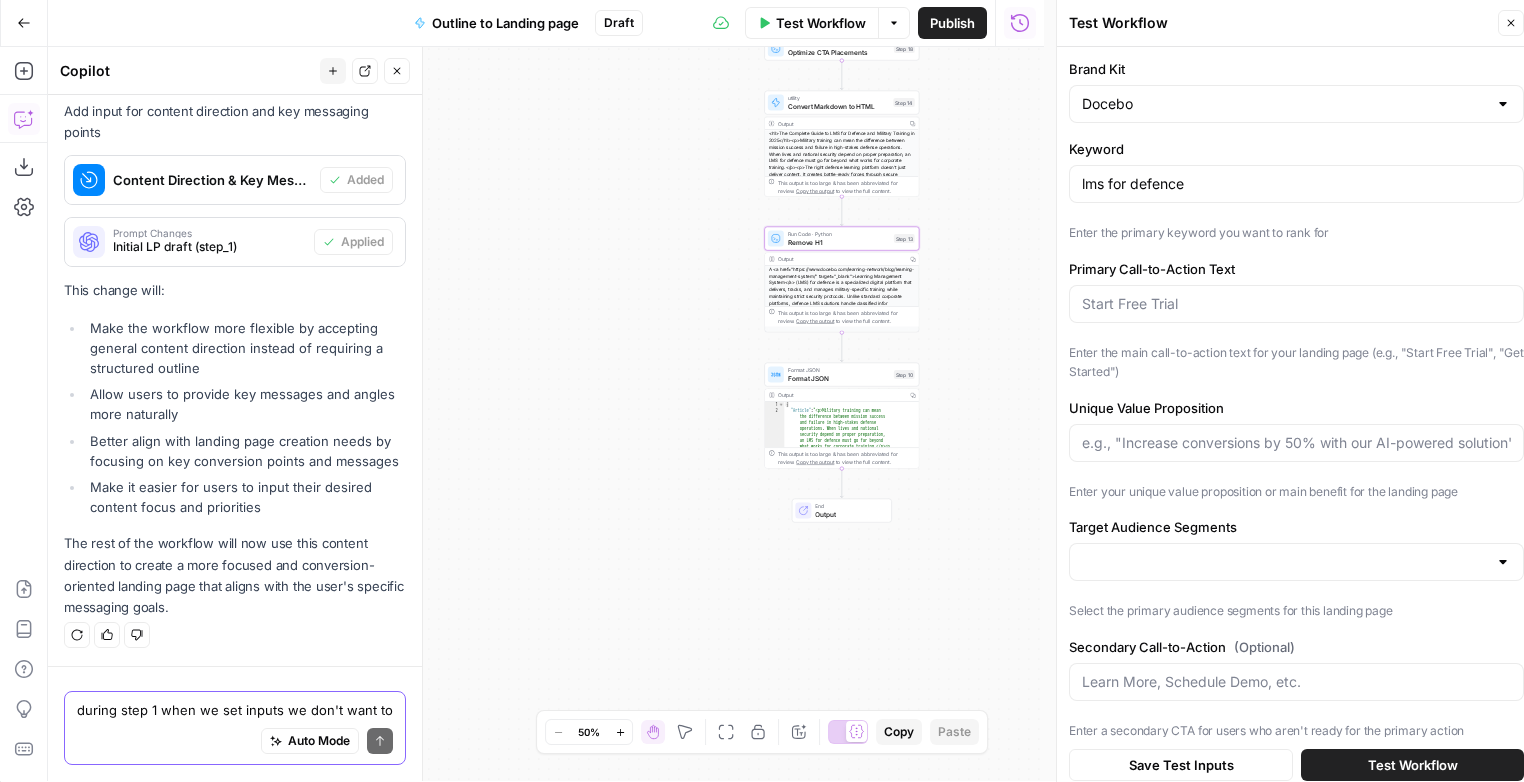 scroll, scrollTop: 0, scrollLeft: 0, axis: both 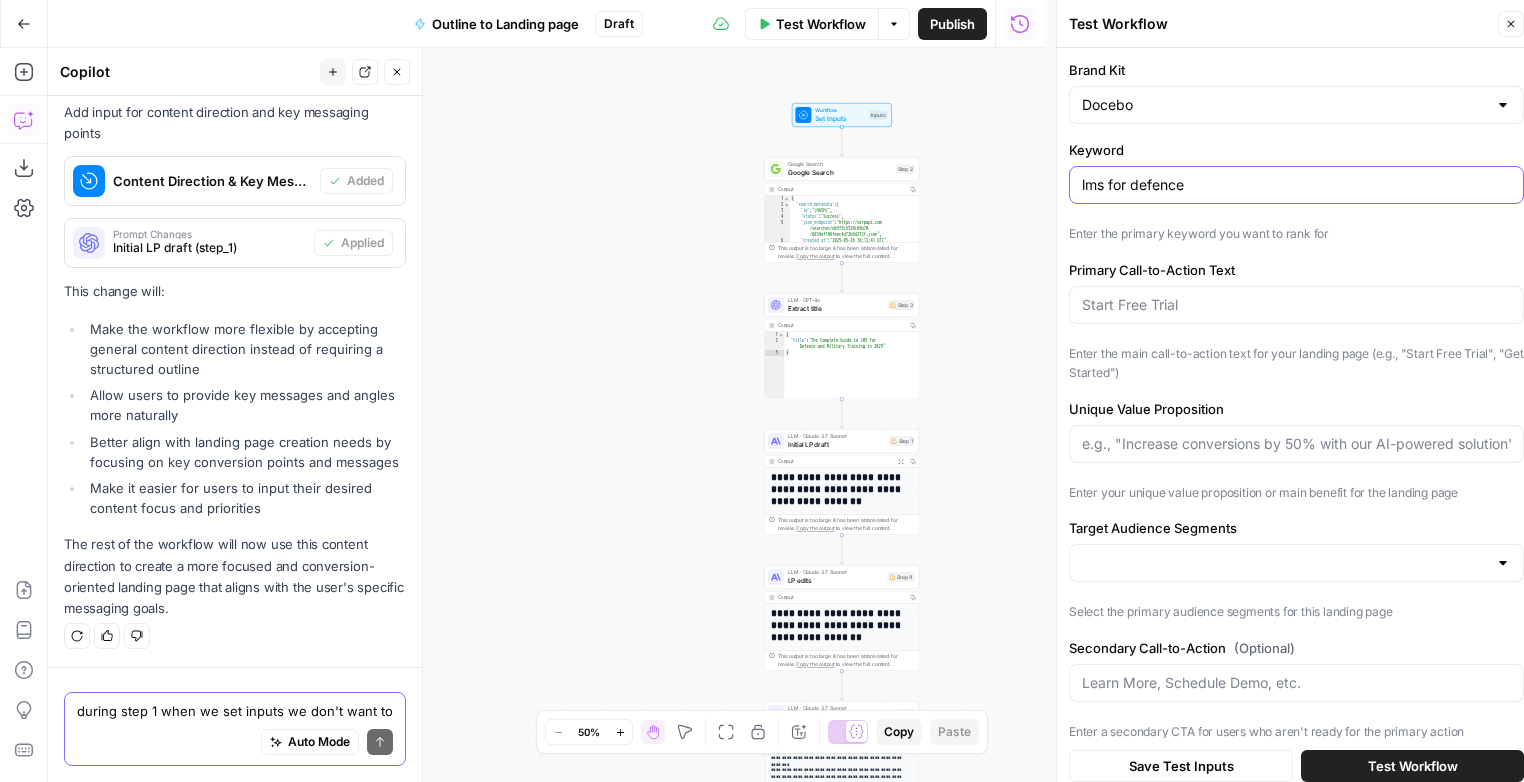click on "lms for defence" at bounding box center [1296, 185] 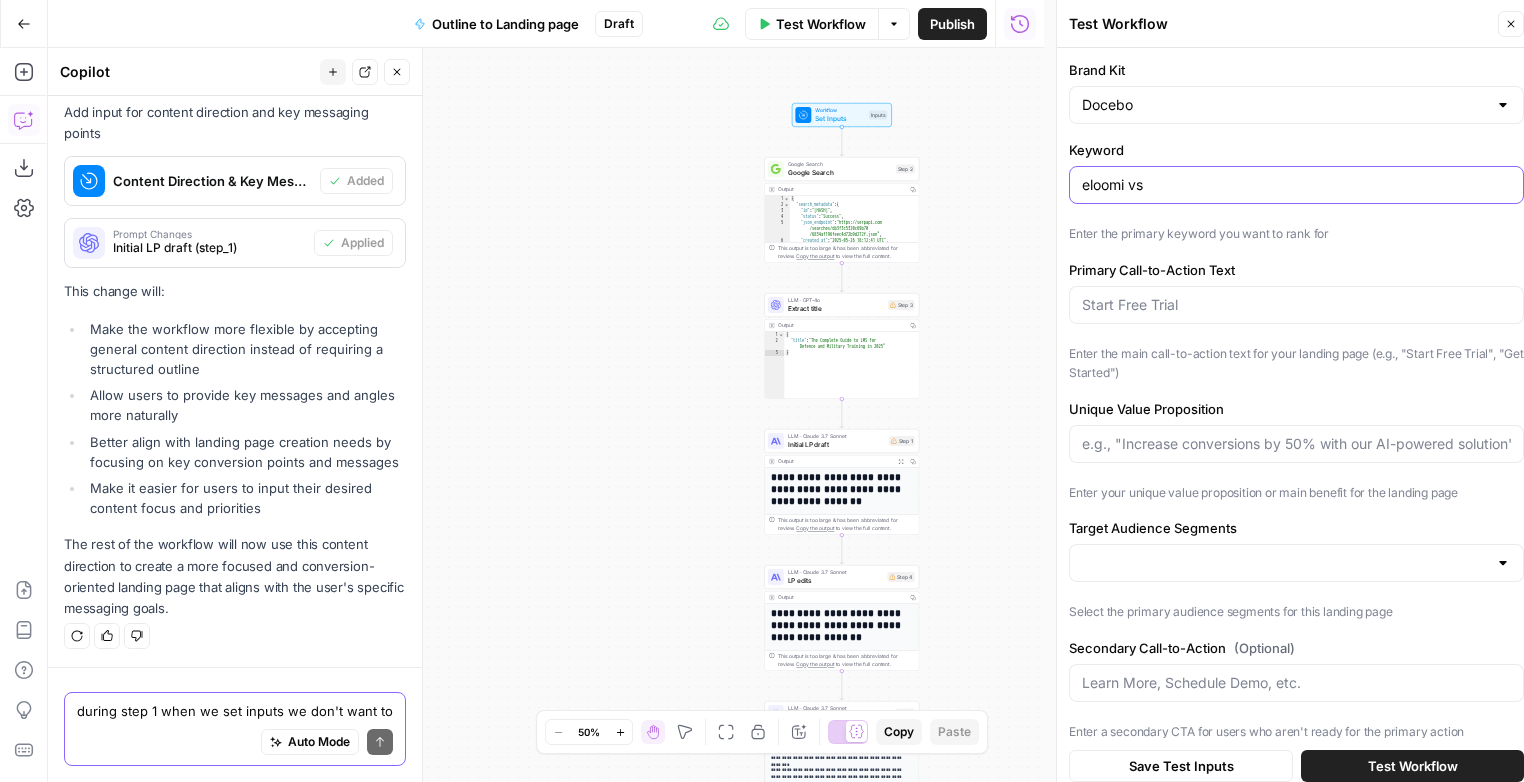 type on "eloomi vs" 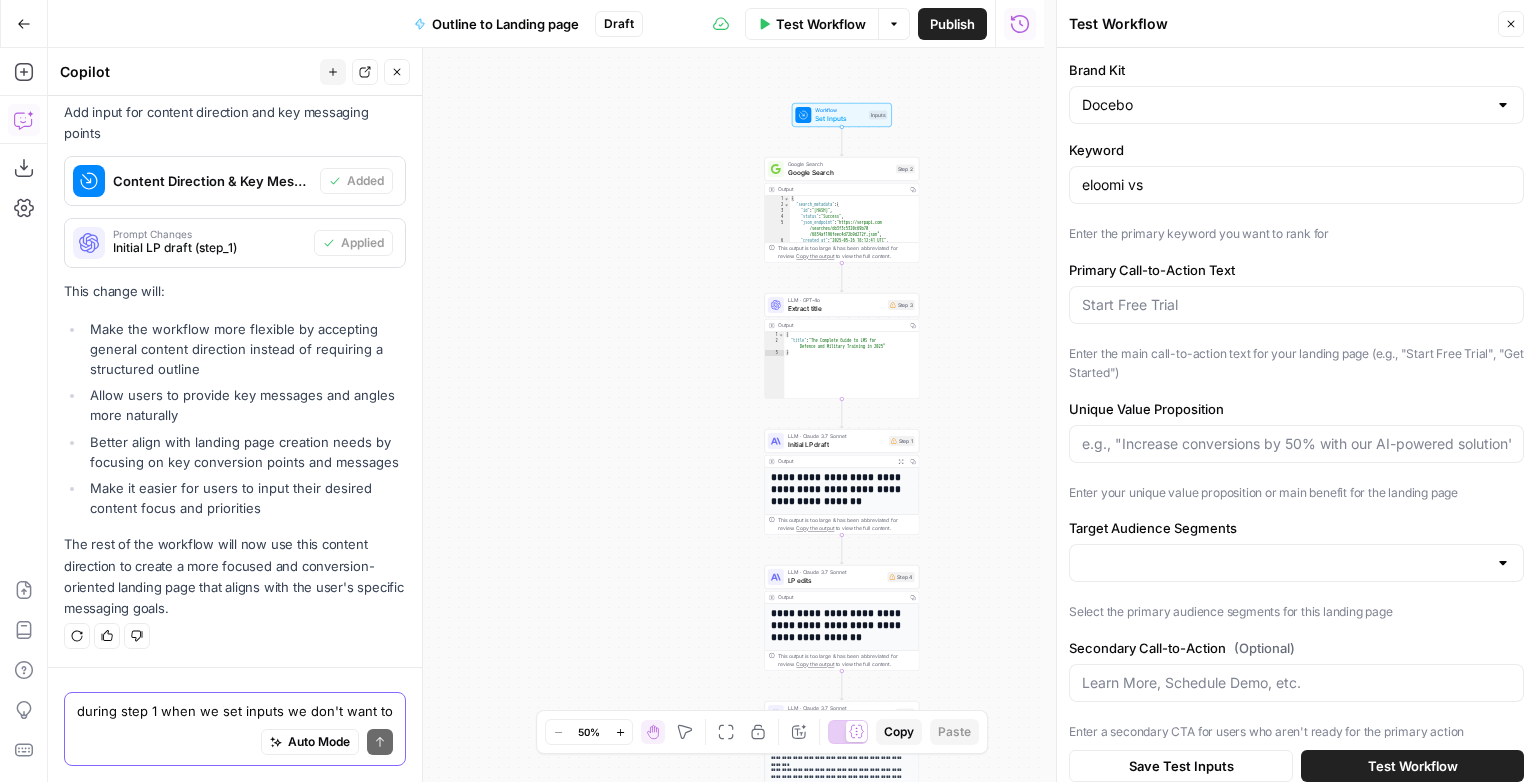 click on "Test Workflow" at bounding box center [821, 24] 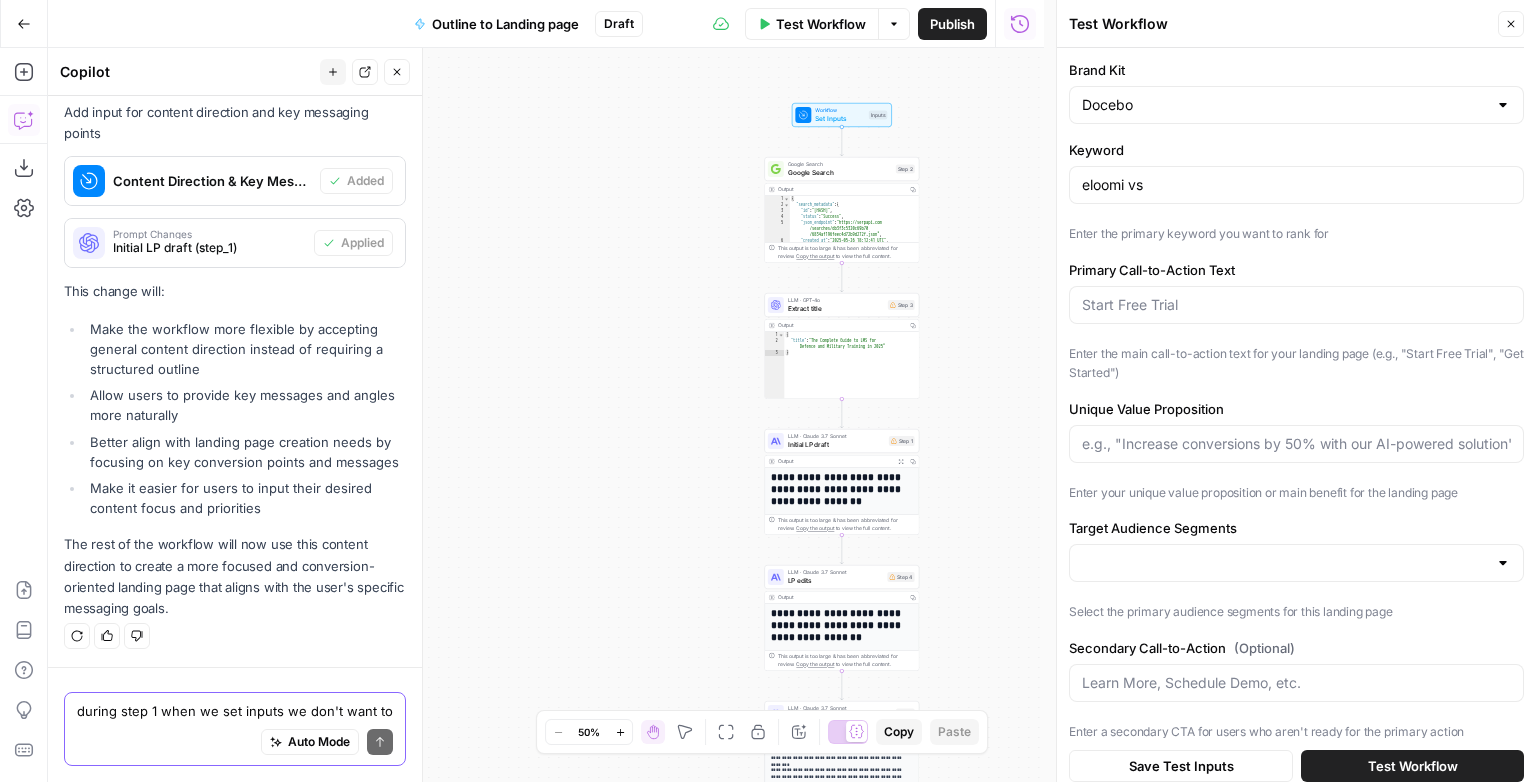 scroll, scrollTop: 12, scrollLeft: 0, axis: vertical 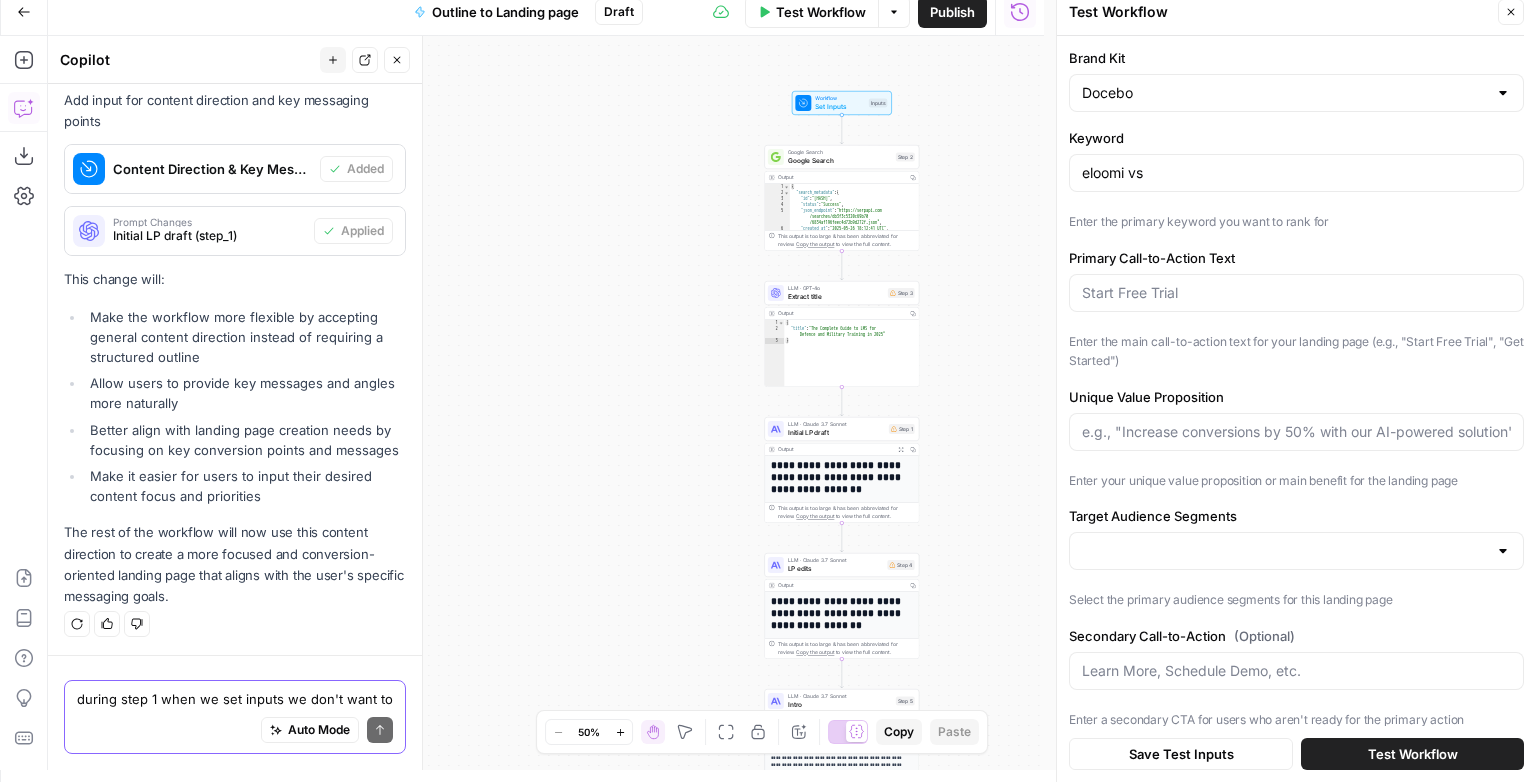 click on "Test Workflow" at bounding box center [821, 12] 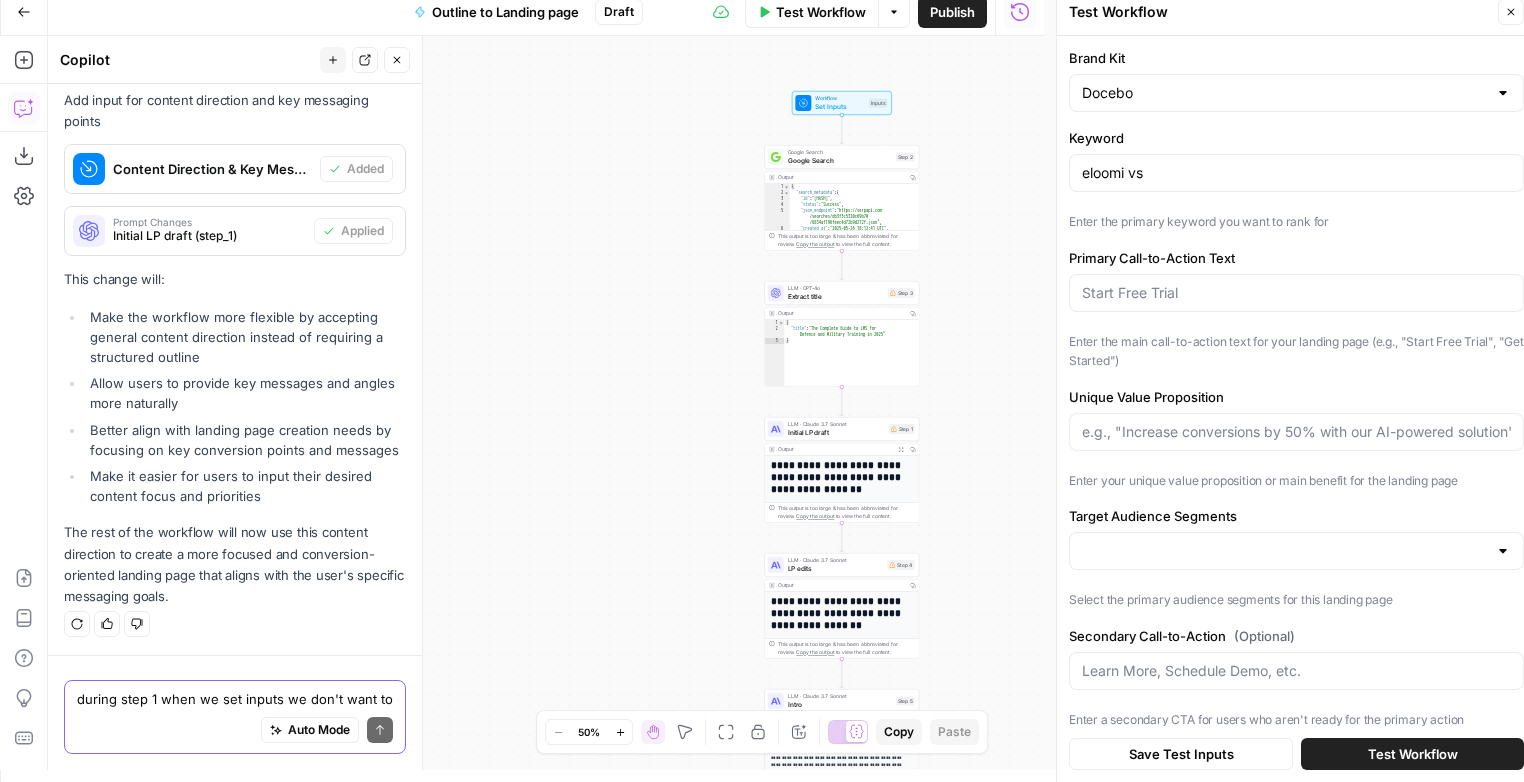 click 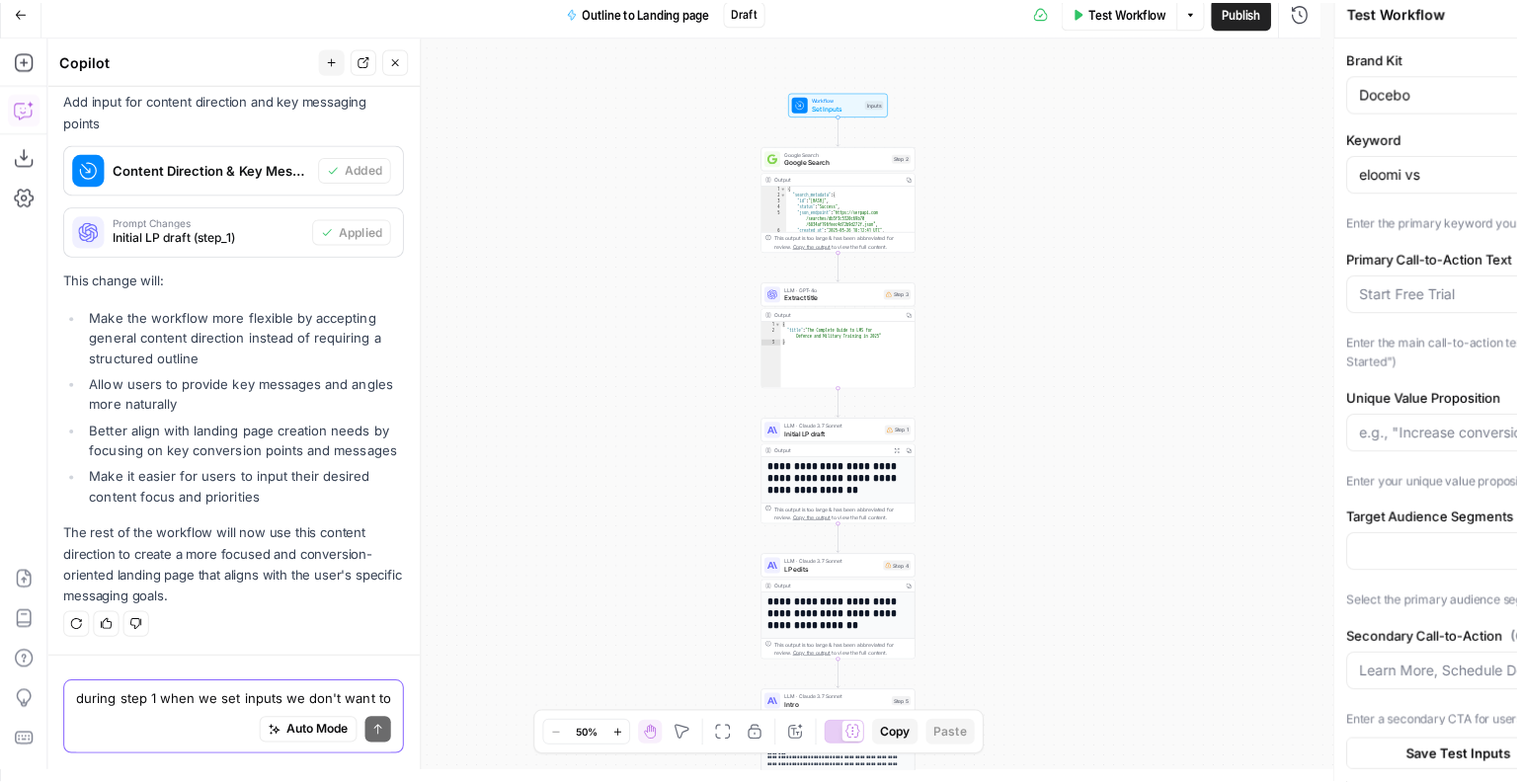 scroll, scrollTop: 0, scrollLeft: 0, axis: both 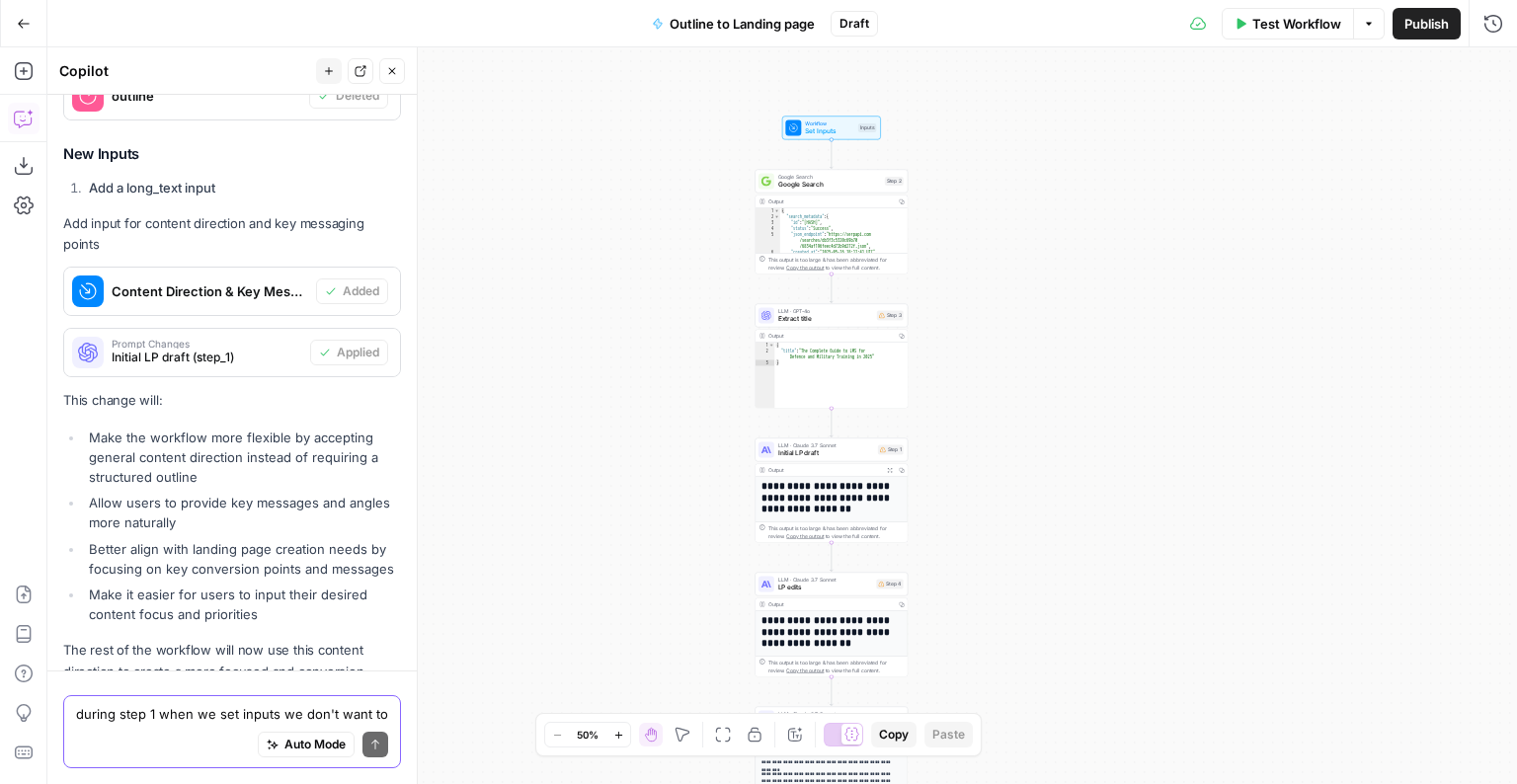 click on "Test Workflow" at bounding box center (1297, 24) 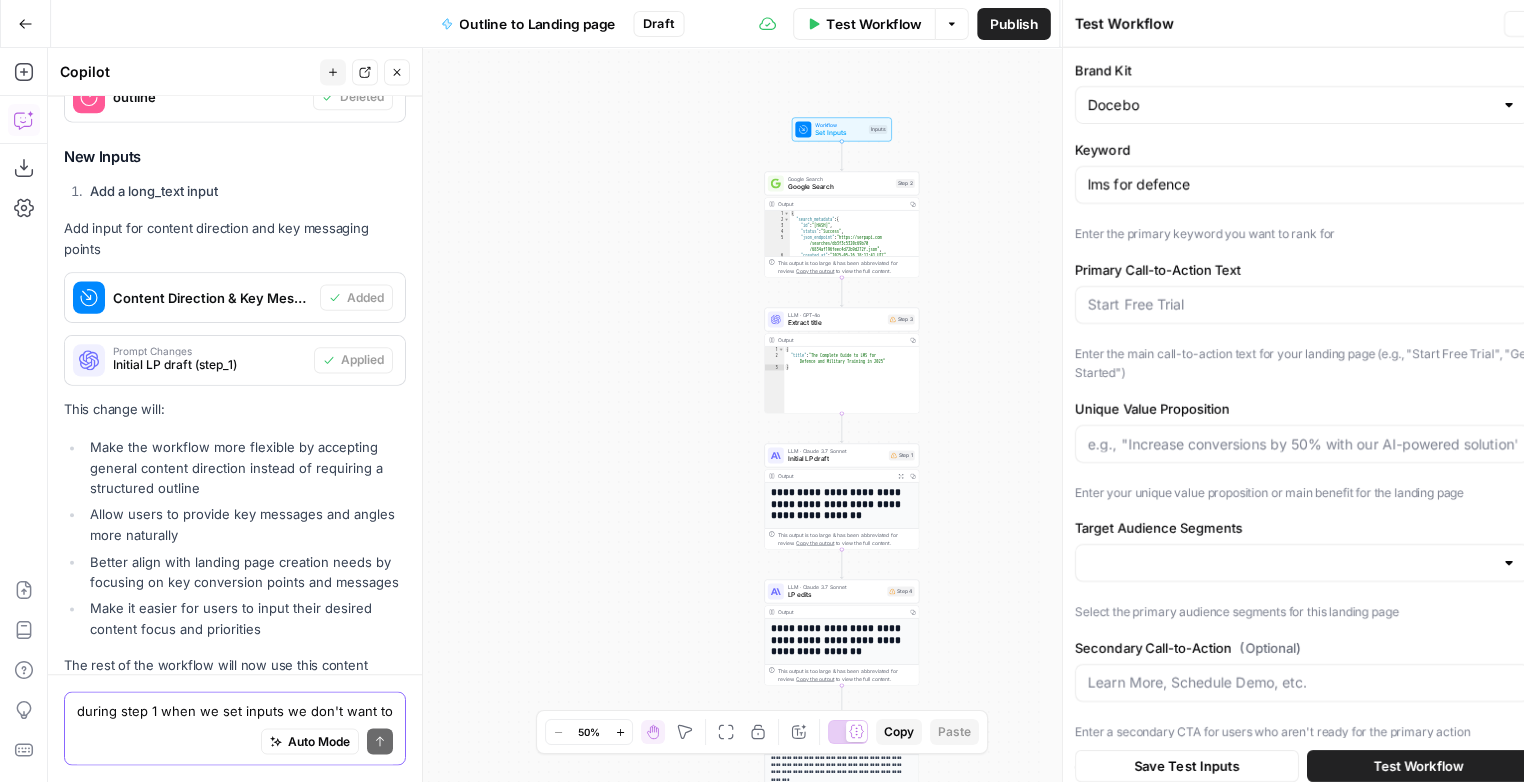scroll, scrollTop: 4259, scrollLeft: 0, axis: vertical 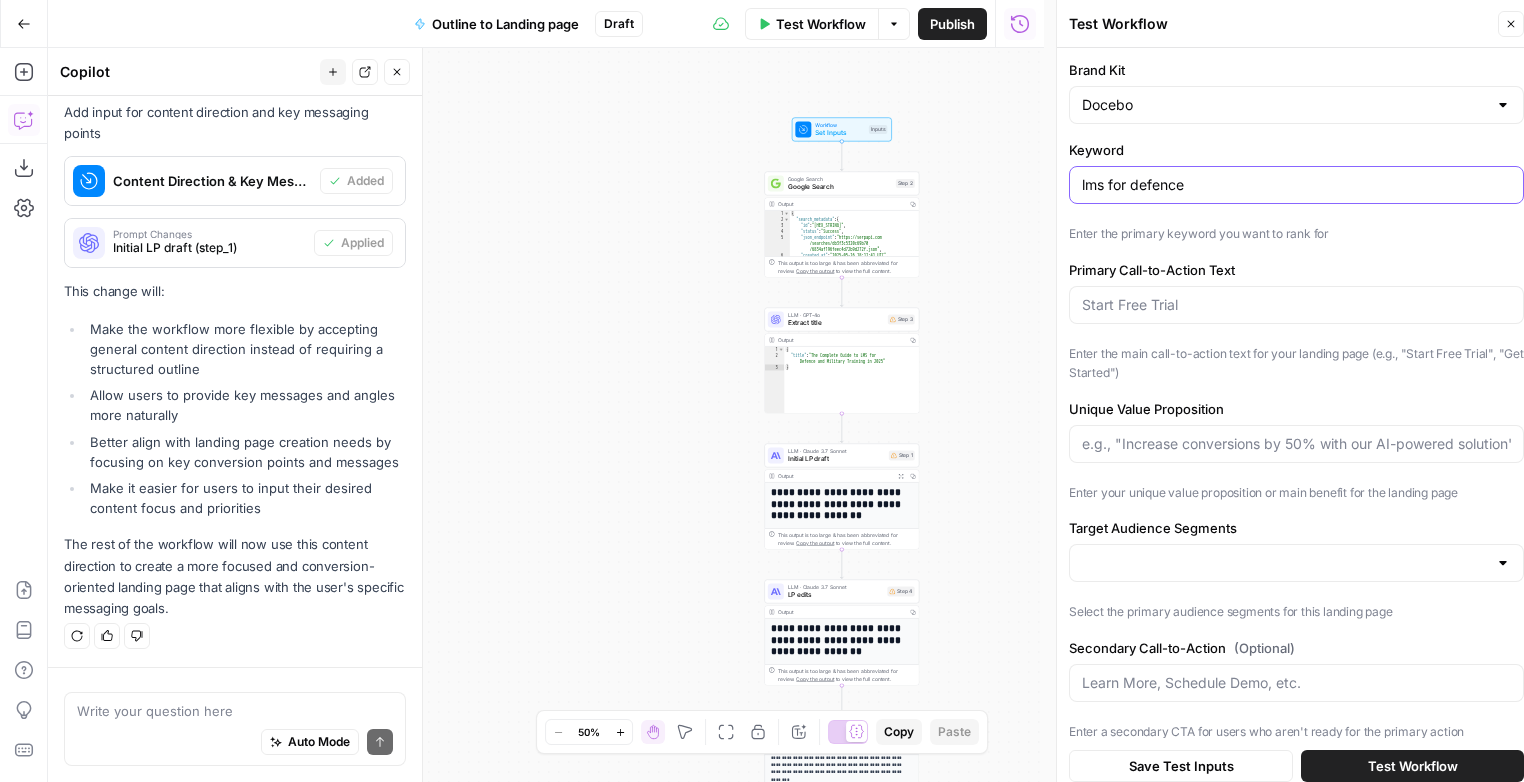 drag, startPoint x: 0, startPoint y: 0, endPoint x: 1157, endPoint y: 188, distance: 1172.1744 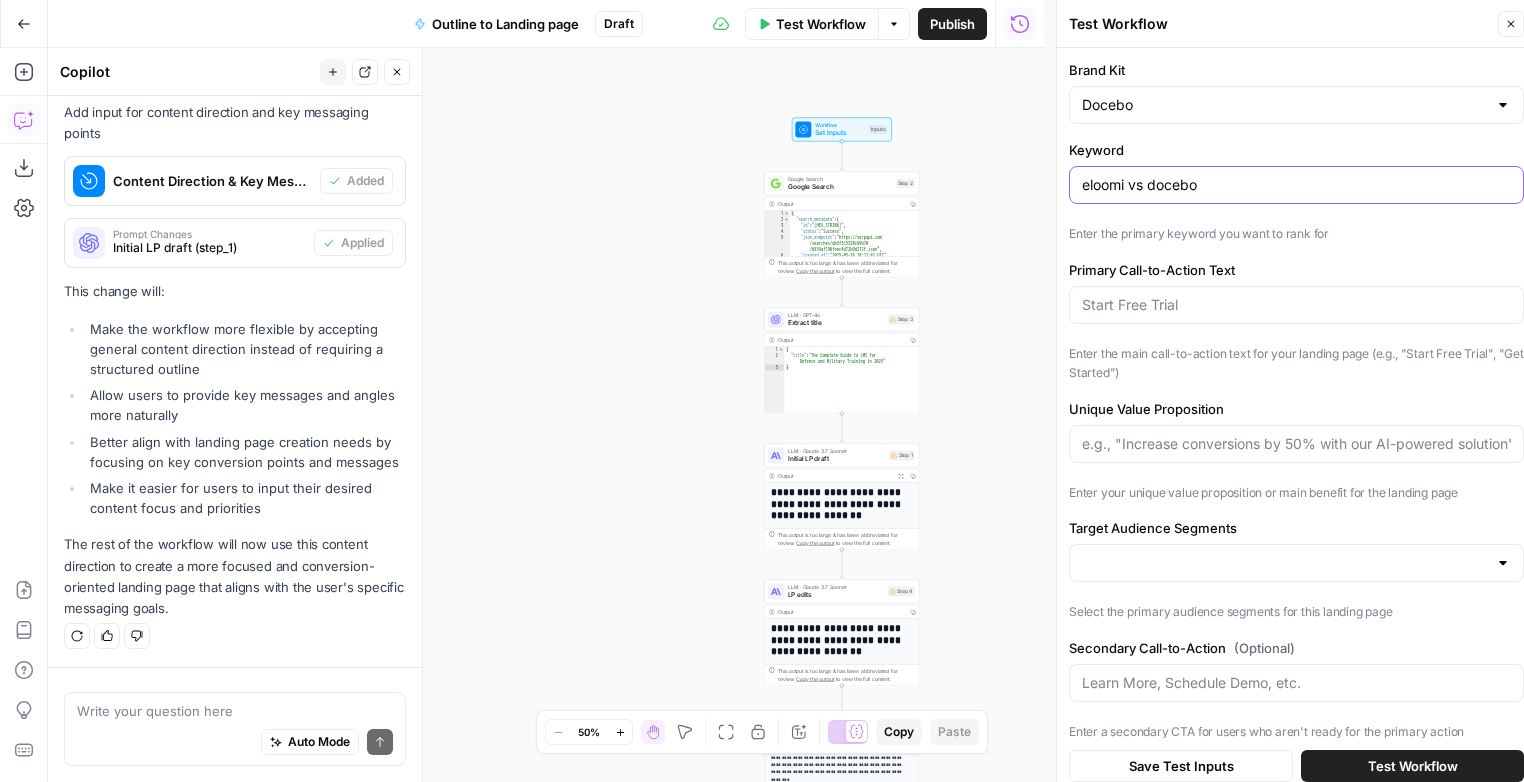 type on "eloomi vs docebo" 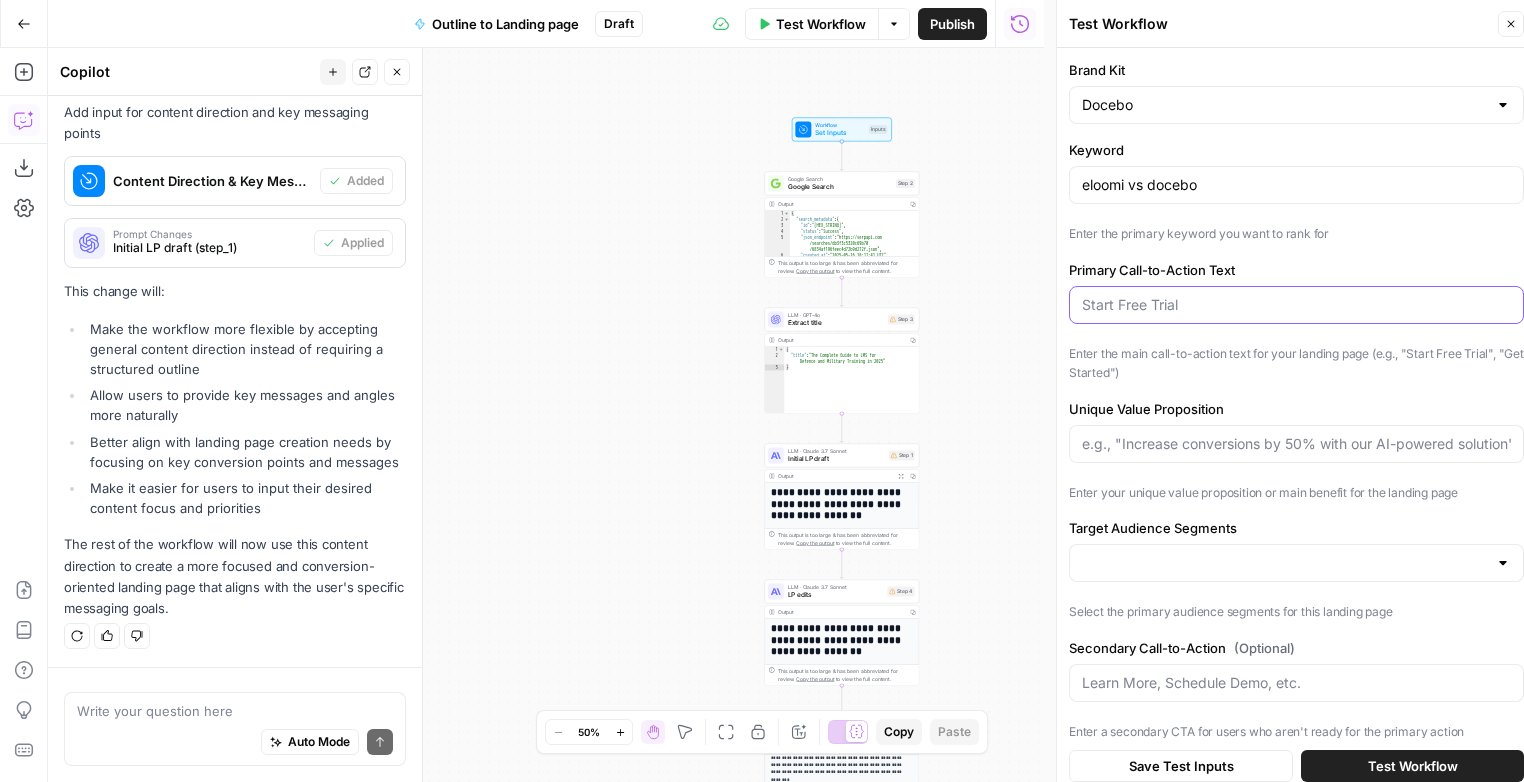 click on "Primary Call-to-Action Text" at bounding box center (1296, 305) 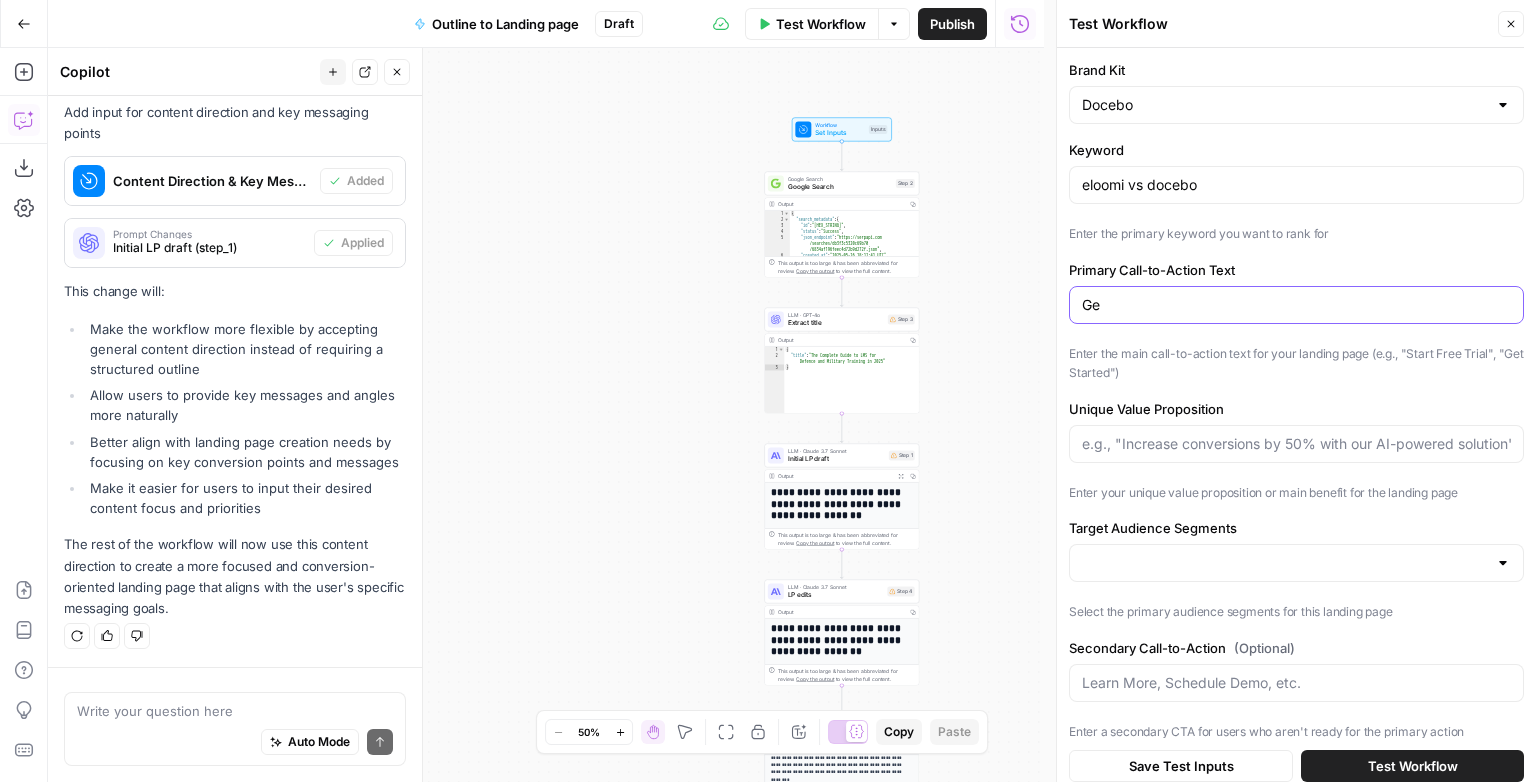 type on "G" 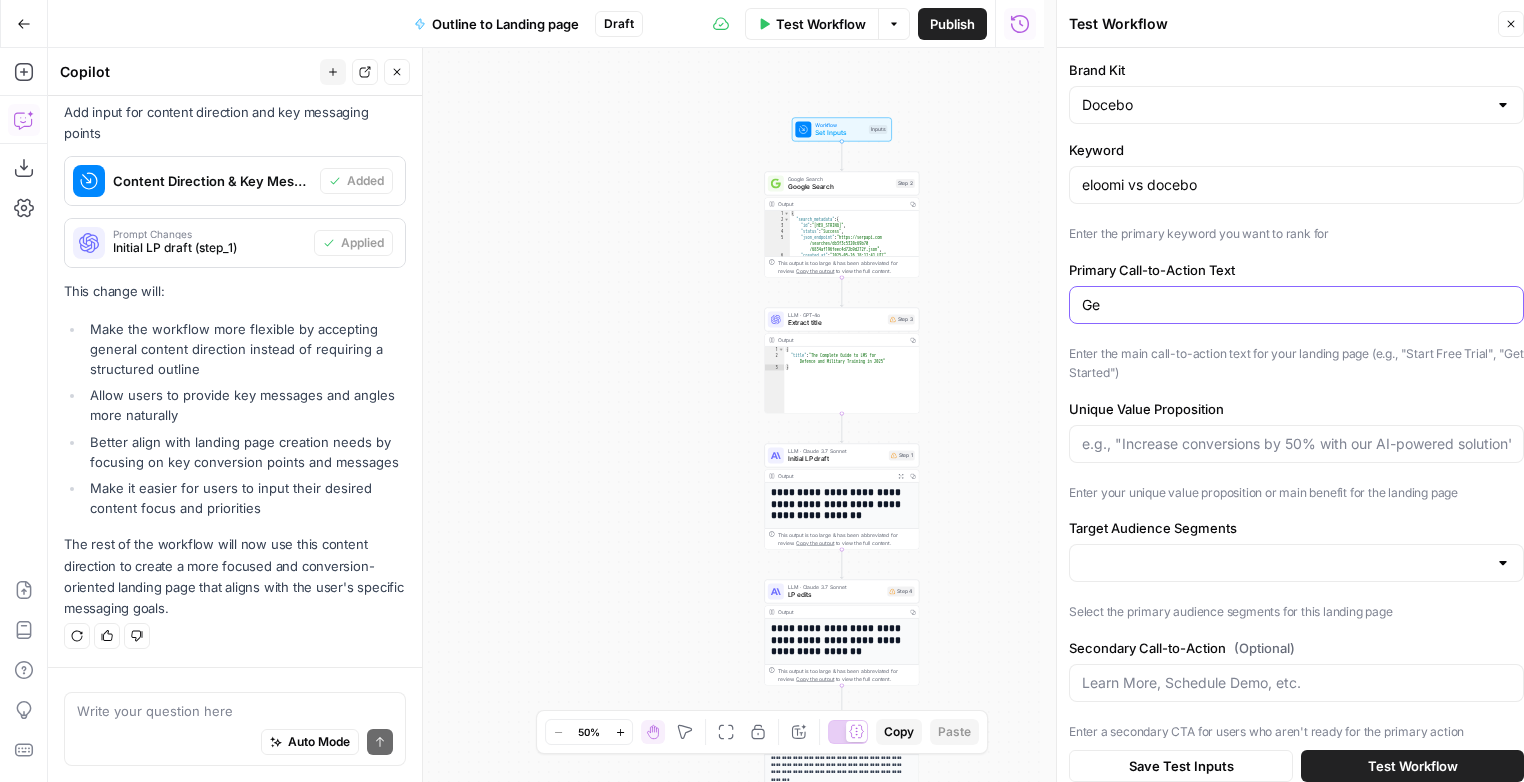 type on "G" 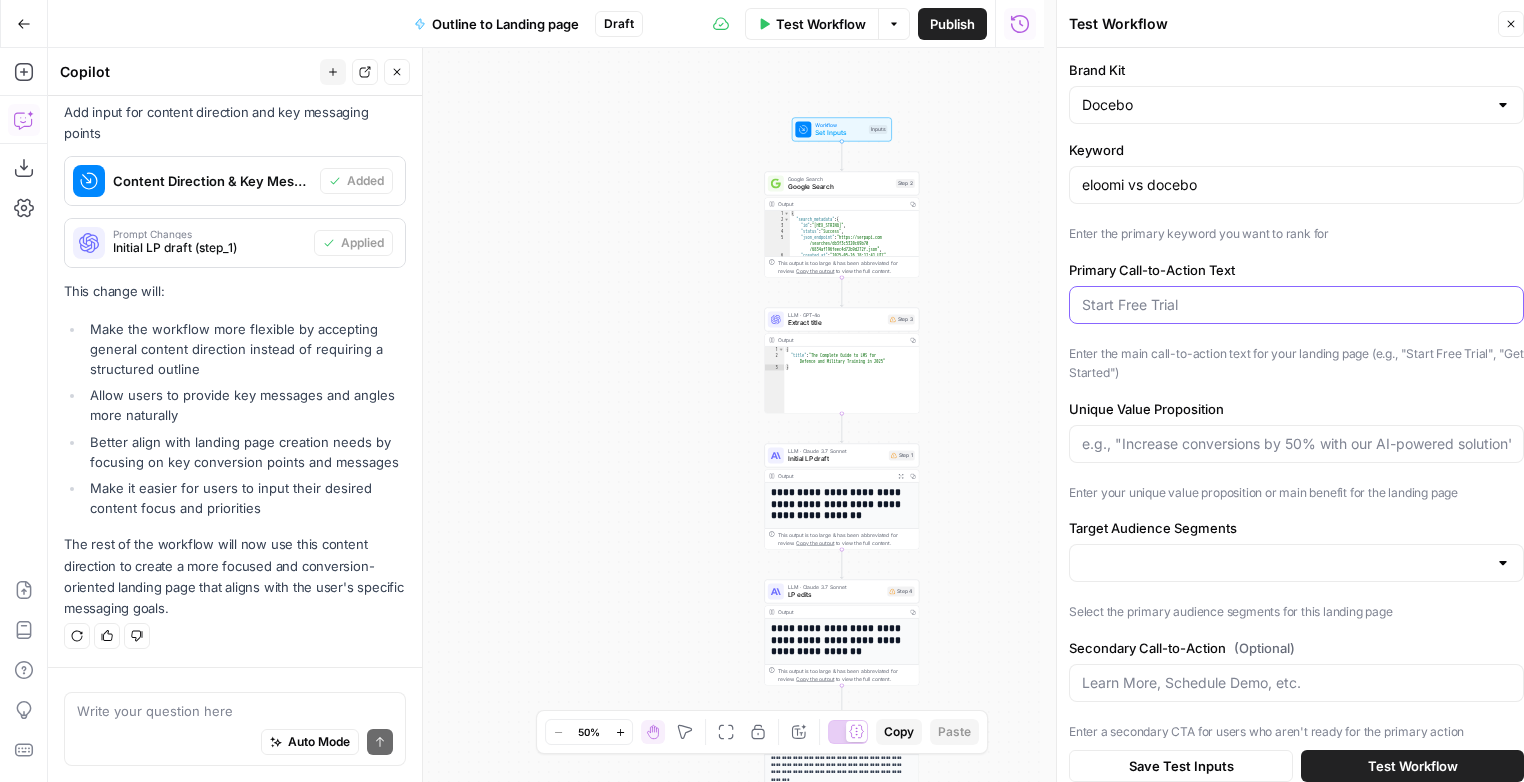 type on "S" 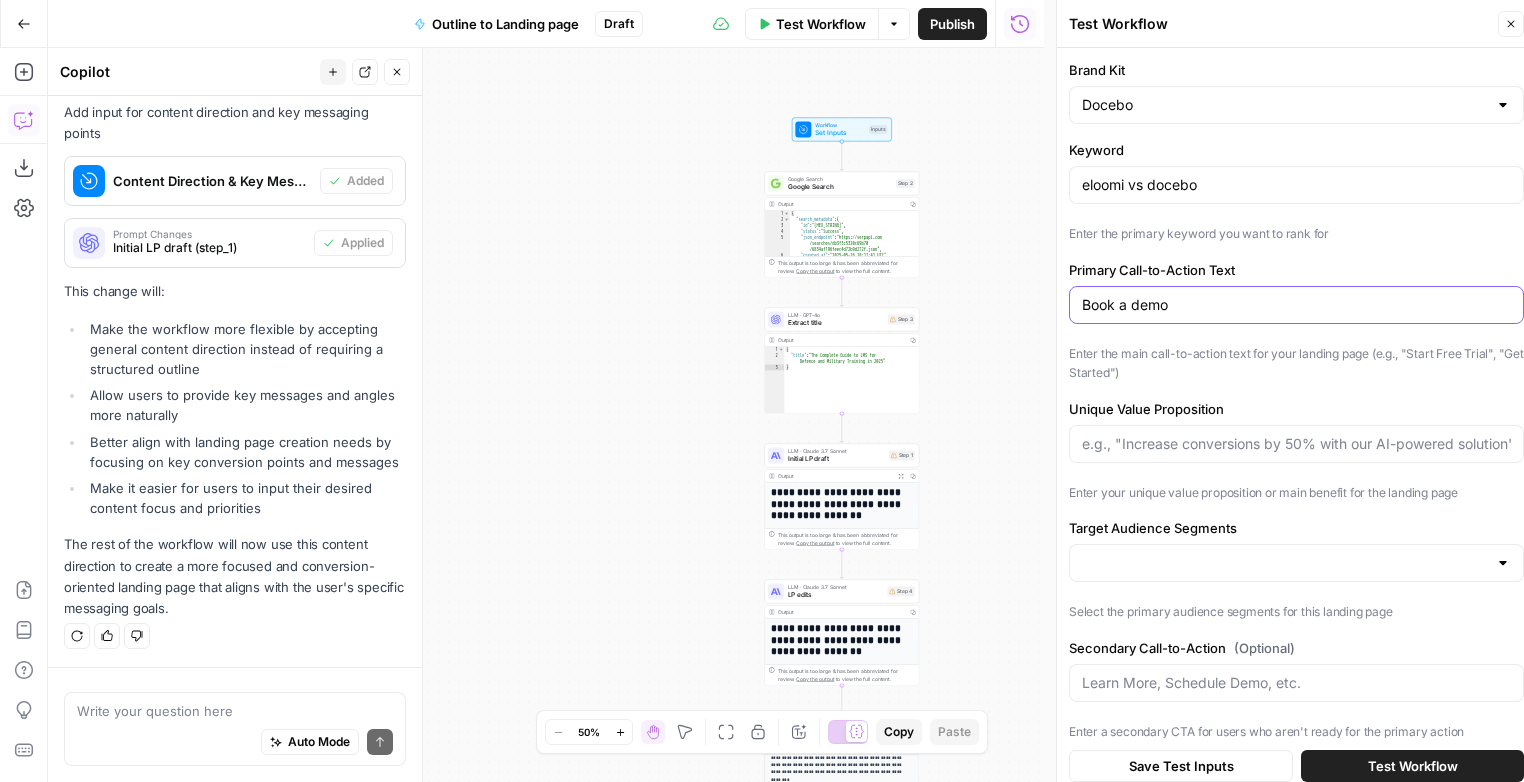 type on "Book a demo" 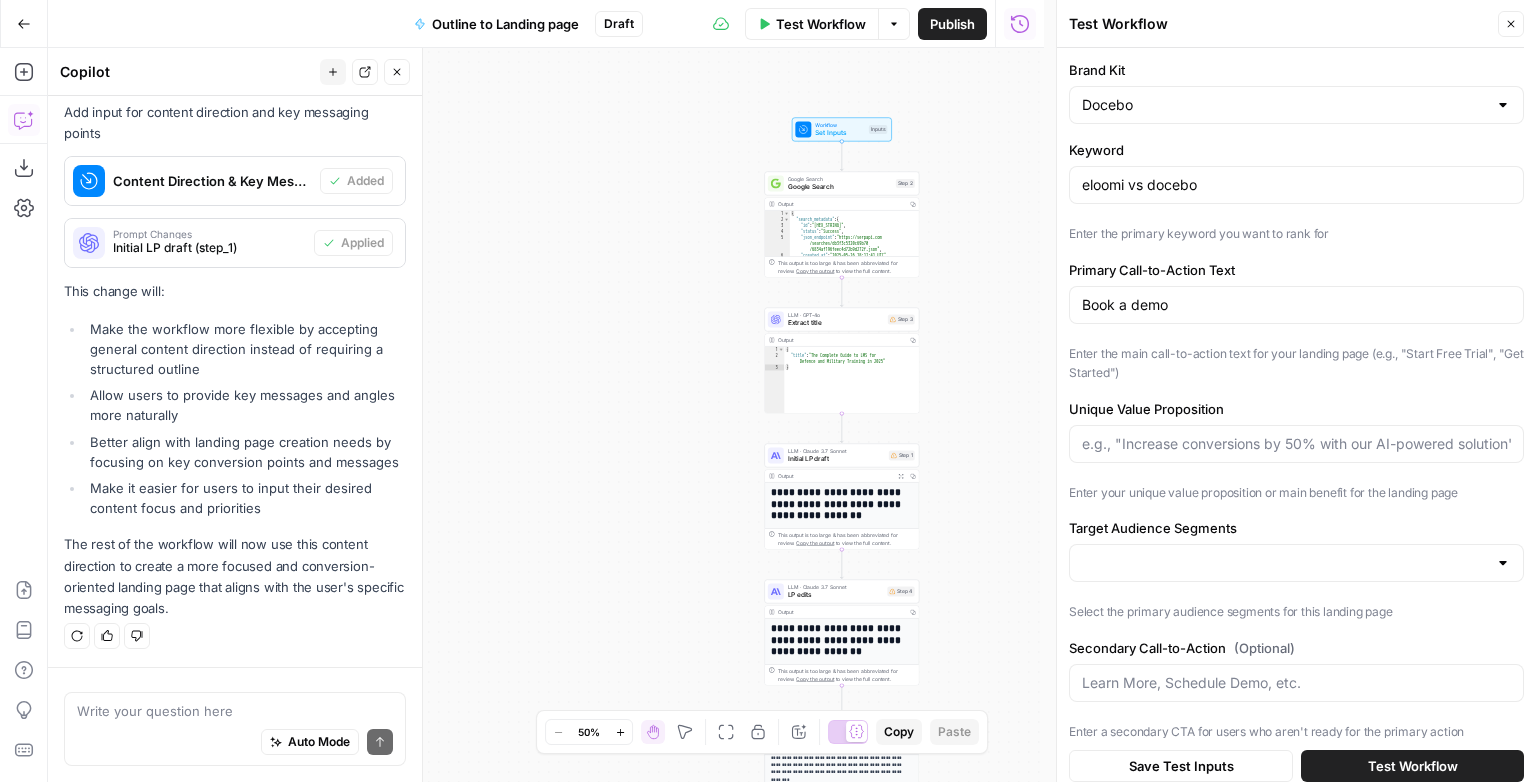 click on "Unique Value Proposition" at bounding box center (1296, 409) 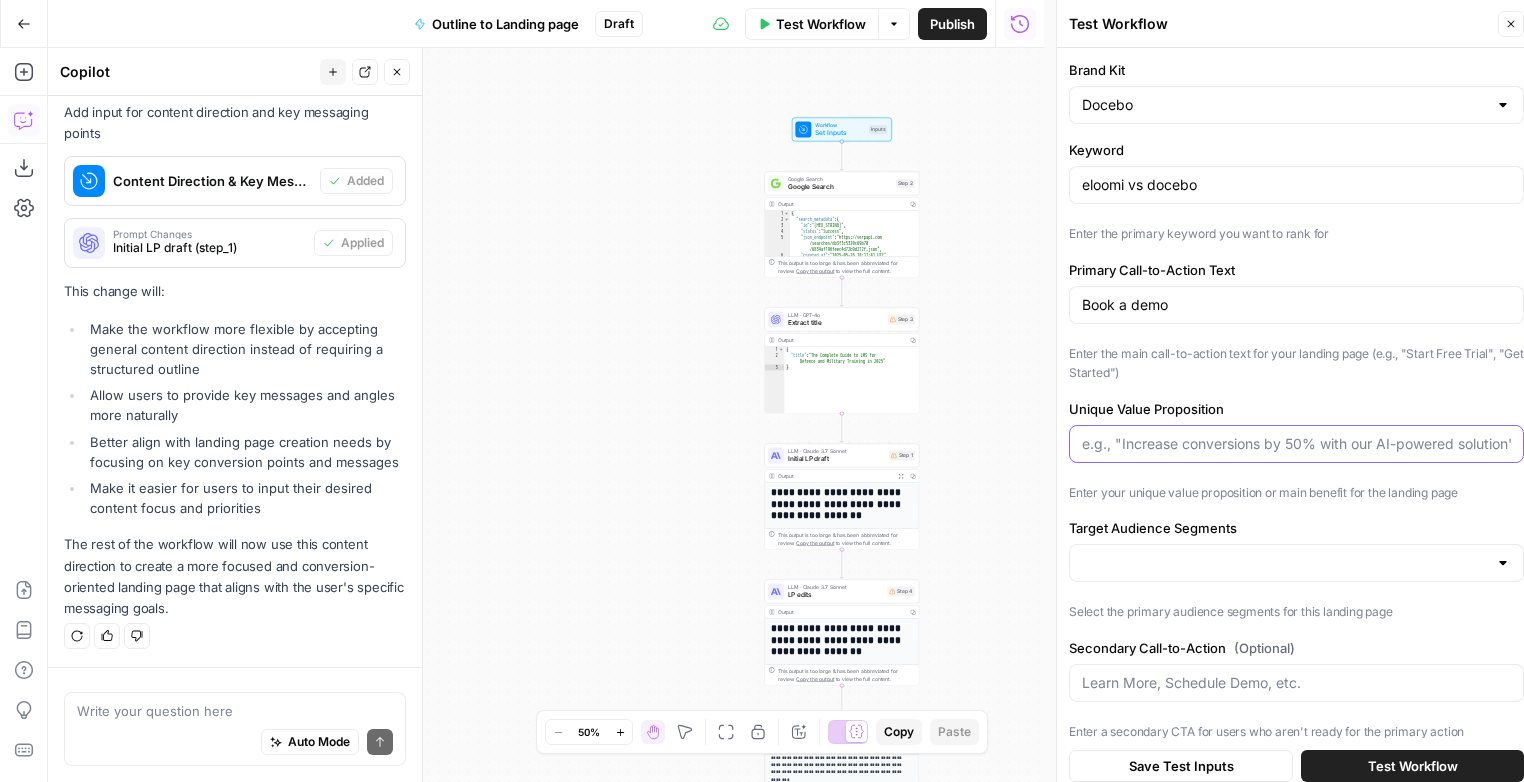 click on "Unique Value Proposition" at bounding box center [1296, 444] 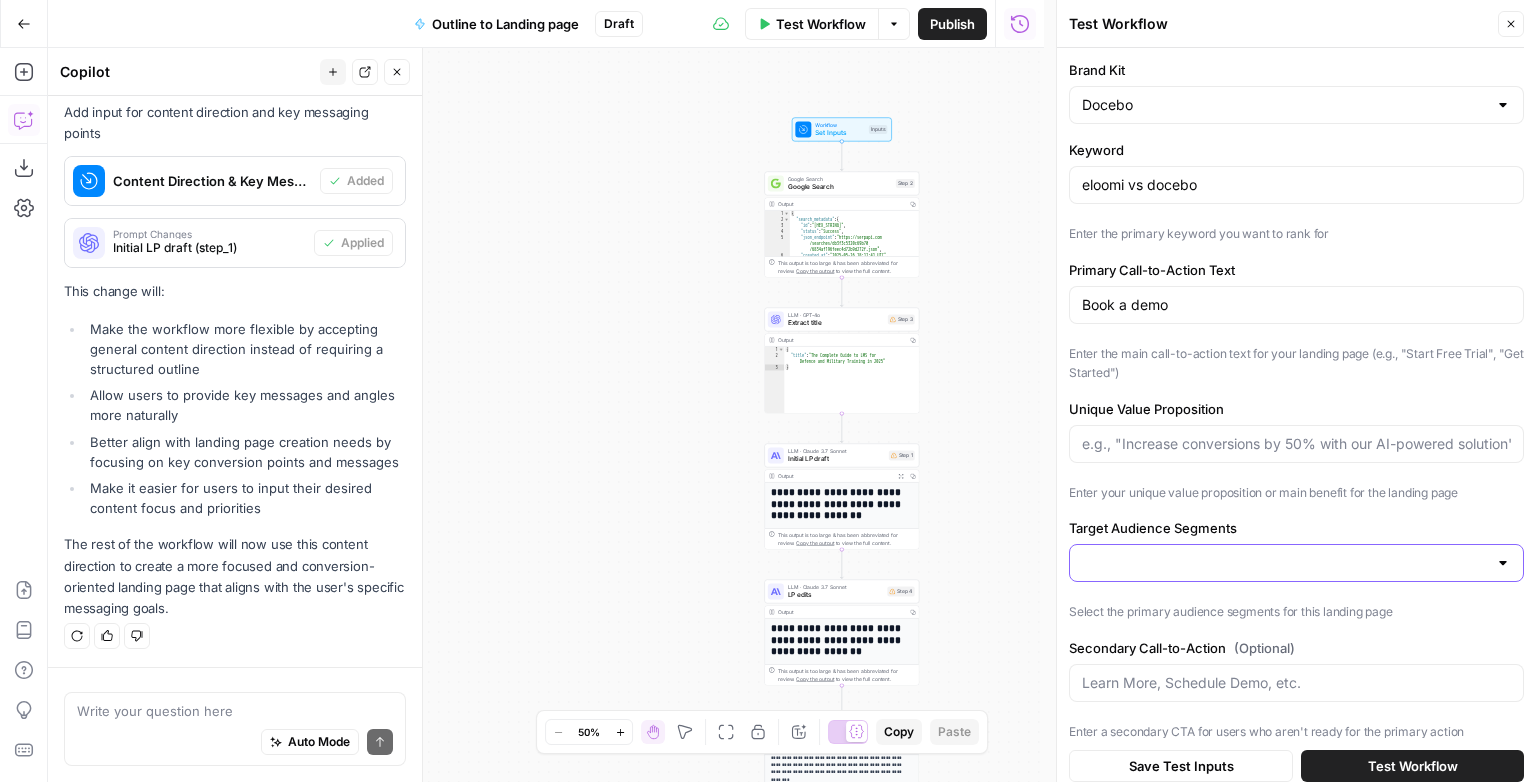 click on "Target Audience Segments" at bounding box center [1284, 563] 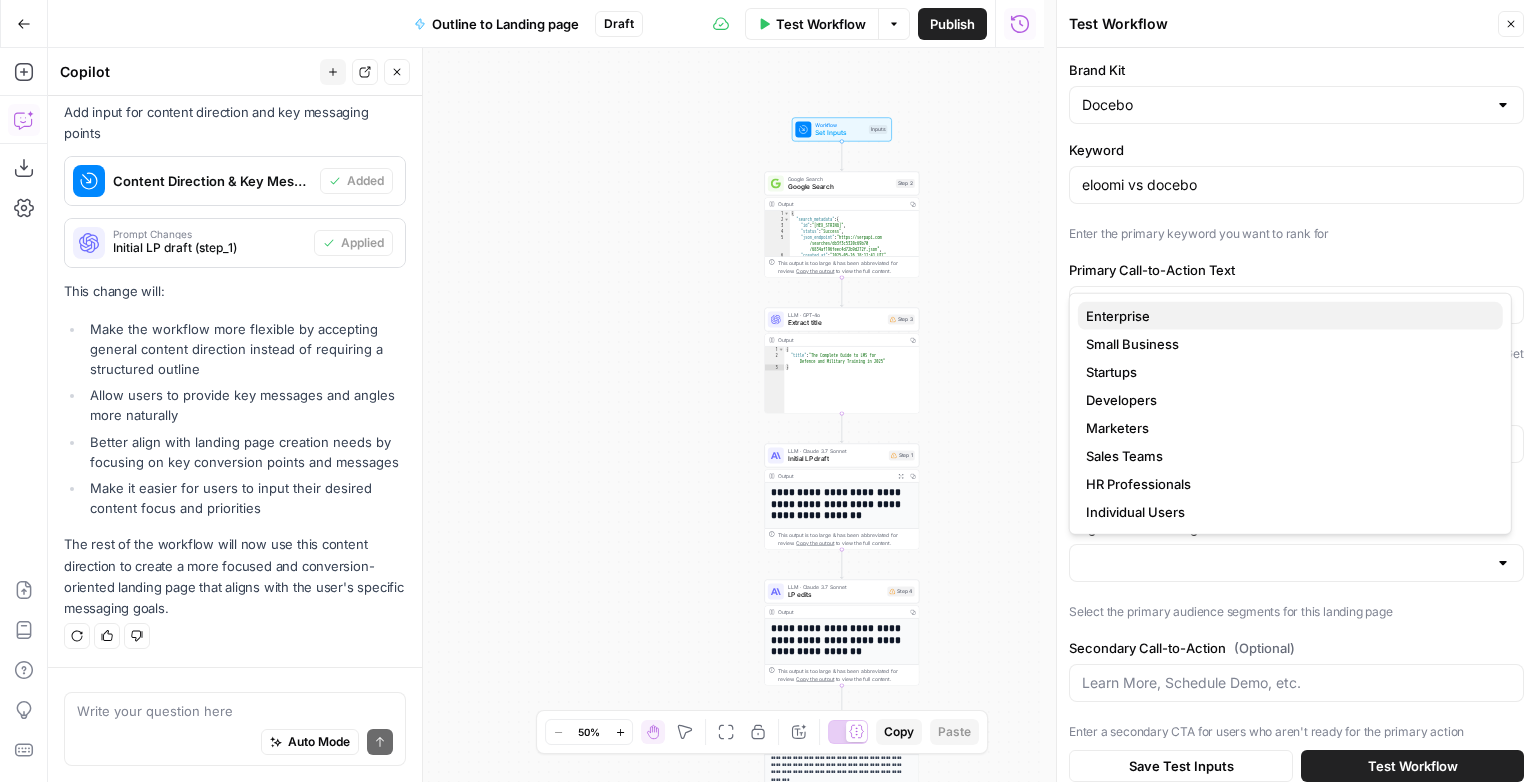 click on "Enterprise" at bounding box center [1286, 316] 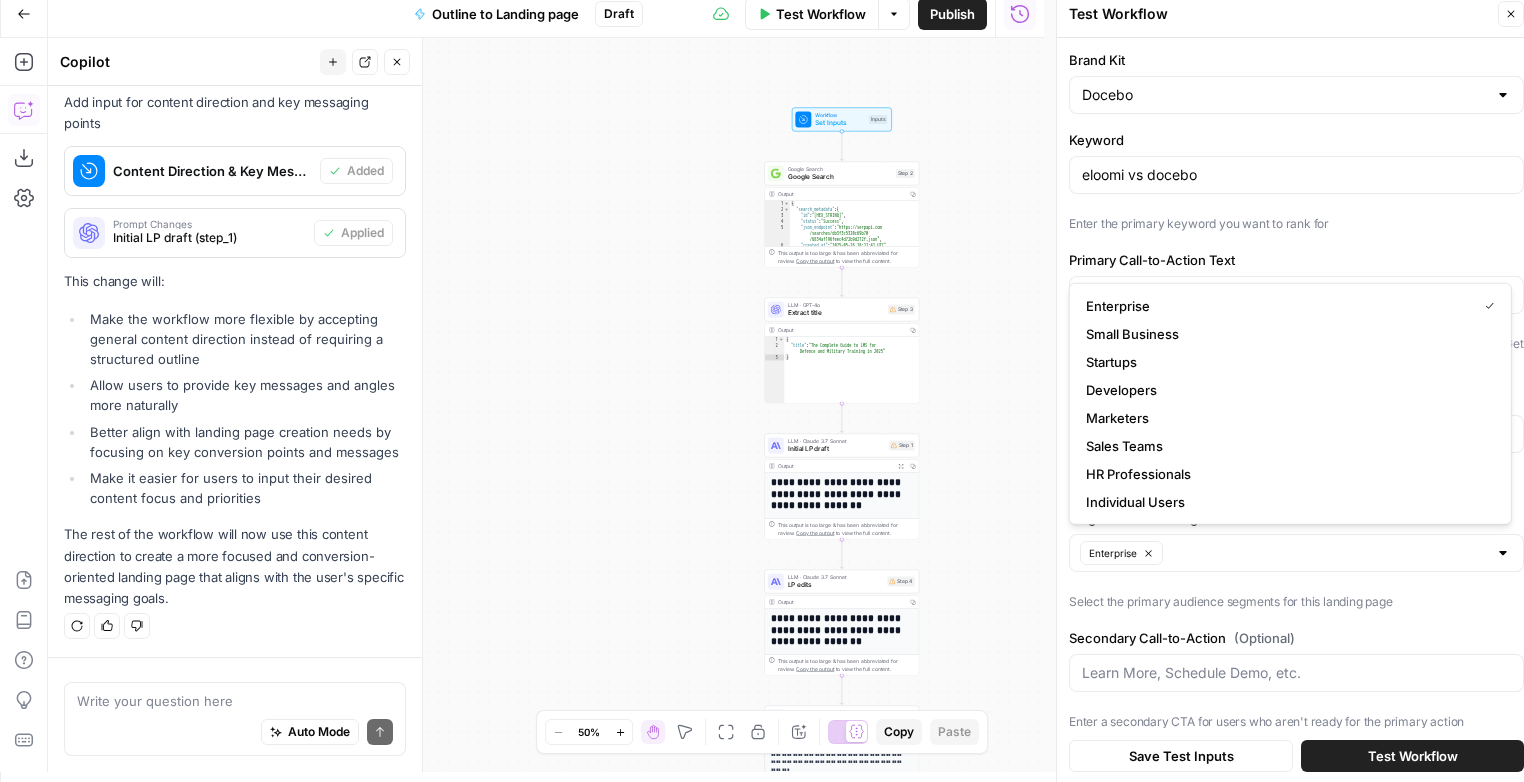 scroll, scrollTop: 12, scrollLeft: 0, axis: vertical 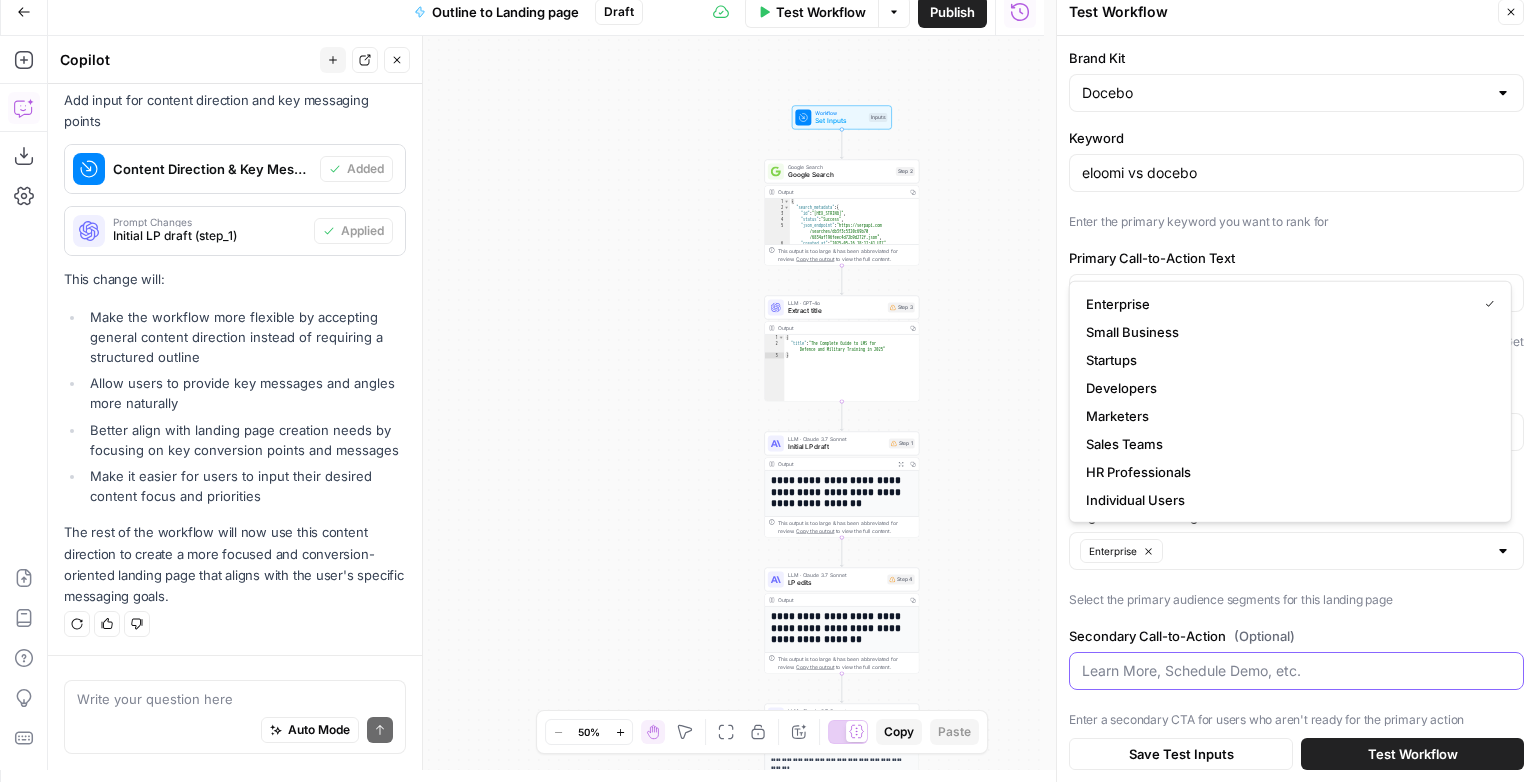 click on "Secondary Call-to-Action   (Optional)" at bounding box center [1296, 671] 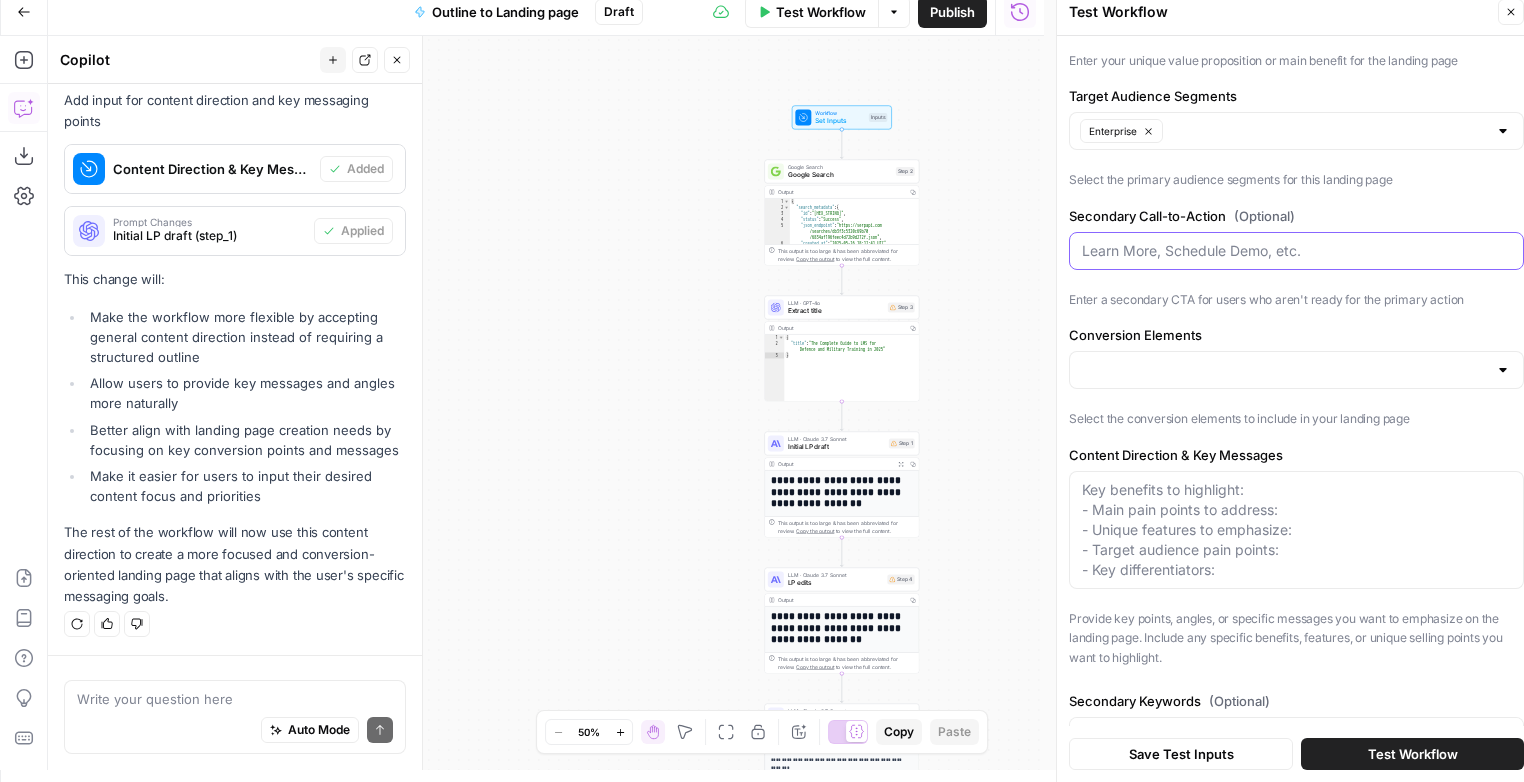 scroll, scrollTop: 652, scrollLeft: 0, axis: vertical 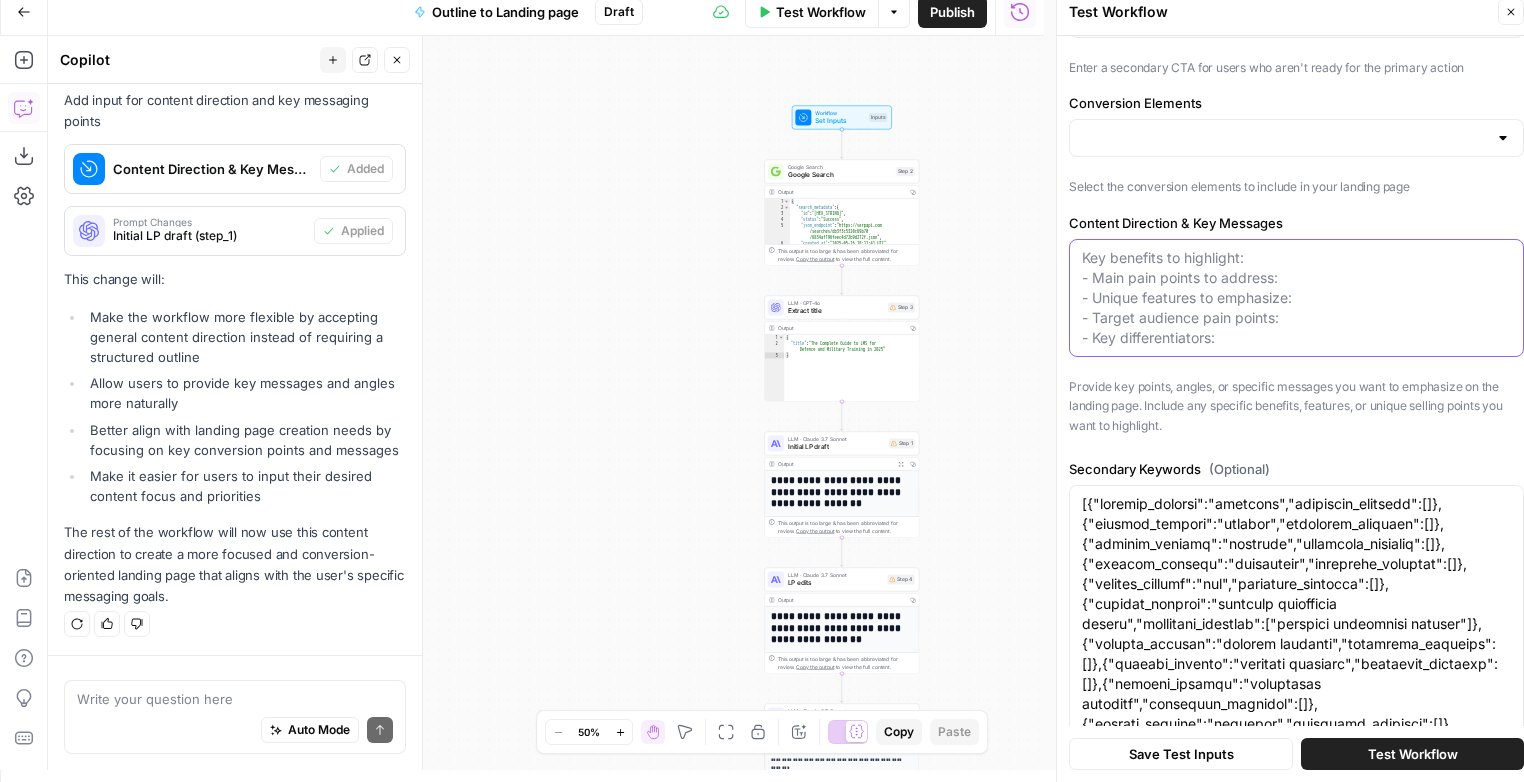 click on "Content Direction & Key Messages" at bounding box center [1296, 298] 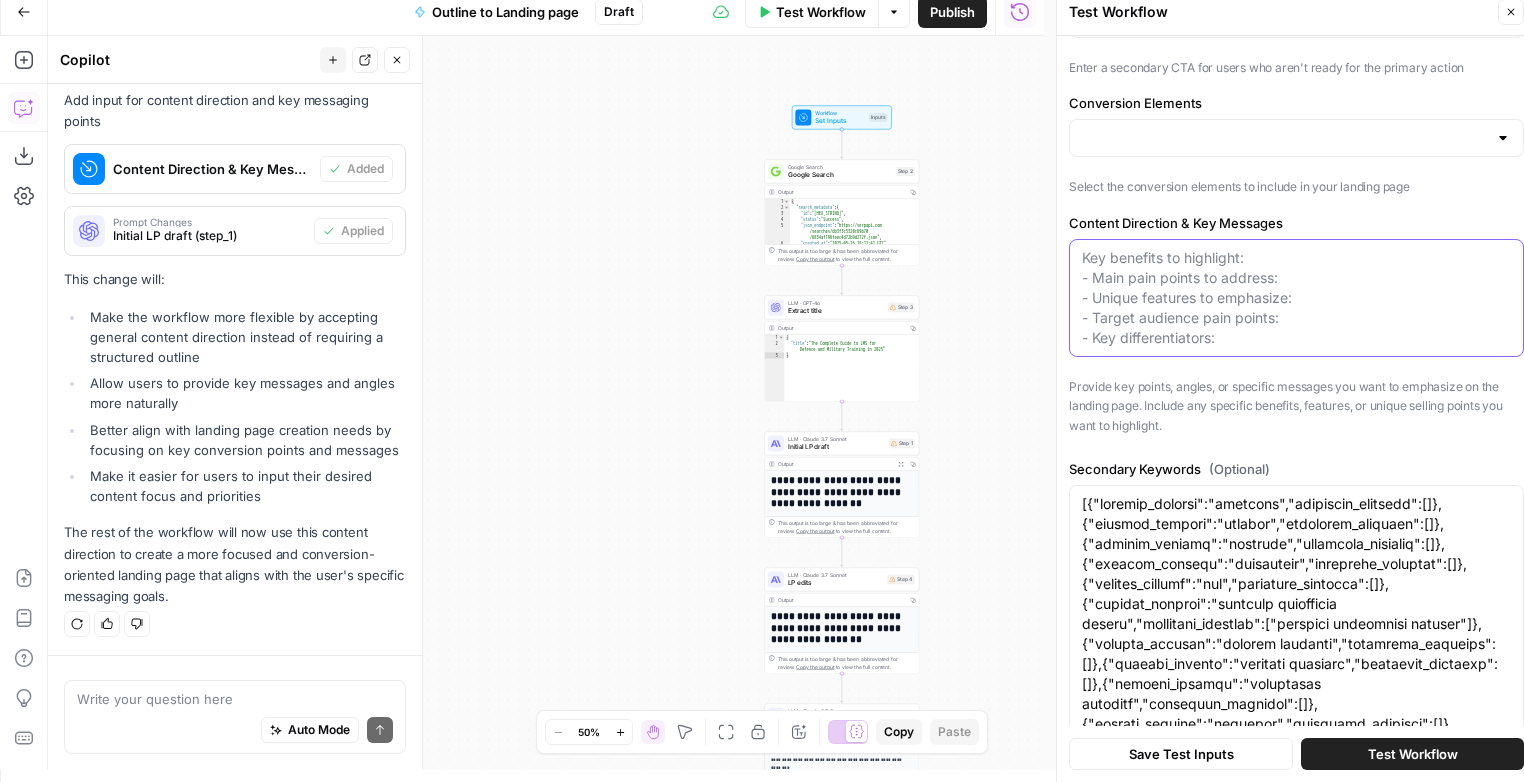 paste on "Docebo Dayforce OEM Takeover - Marketing Brief
Brief & Strategic Context
The Challenge:
Docebo’s strategic OEM partnership with Dayforce, which contributed ~$20M in annual recurring revenue, is sunsetting on August 24, 2025. Dayforce intends to transition customers onto its own LMS (Eloomi), directly competing with Docebo’s platform and putting this recurring revenue at high risk of attrition.
The Opportunity:
A significant portion of these customers already use Docebo’s learning platform under the Dayforce license (but only a restricted, scaled-down version). Many are aware that they are using Docebo via Dayforce. This creates a unique advantage: these organizations are likely already familiar with Docebo and the platform and can benefit immediately by migrating to a direct relationship with Docebo. By doing so, they gain access to modern capabilities, deeper innovation, and dedicated support that Dayforce’s version does not provide.
Strategic Imperative:
This GTM motion is about protecting and preser..." 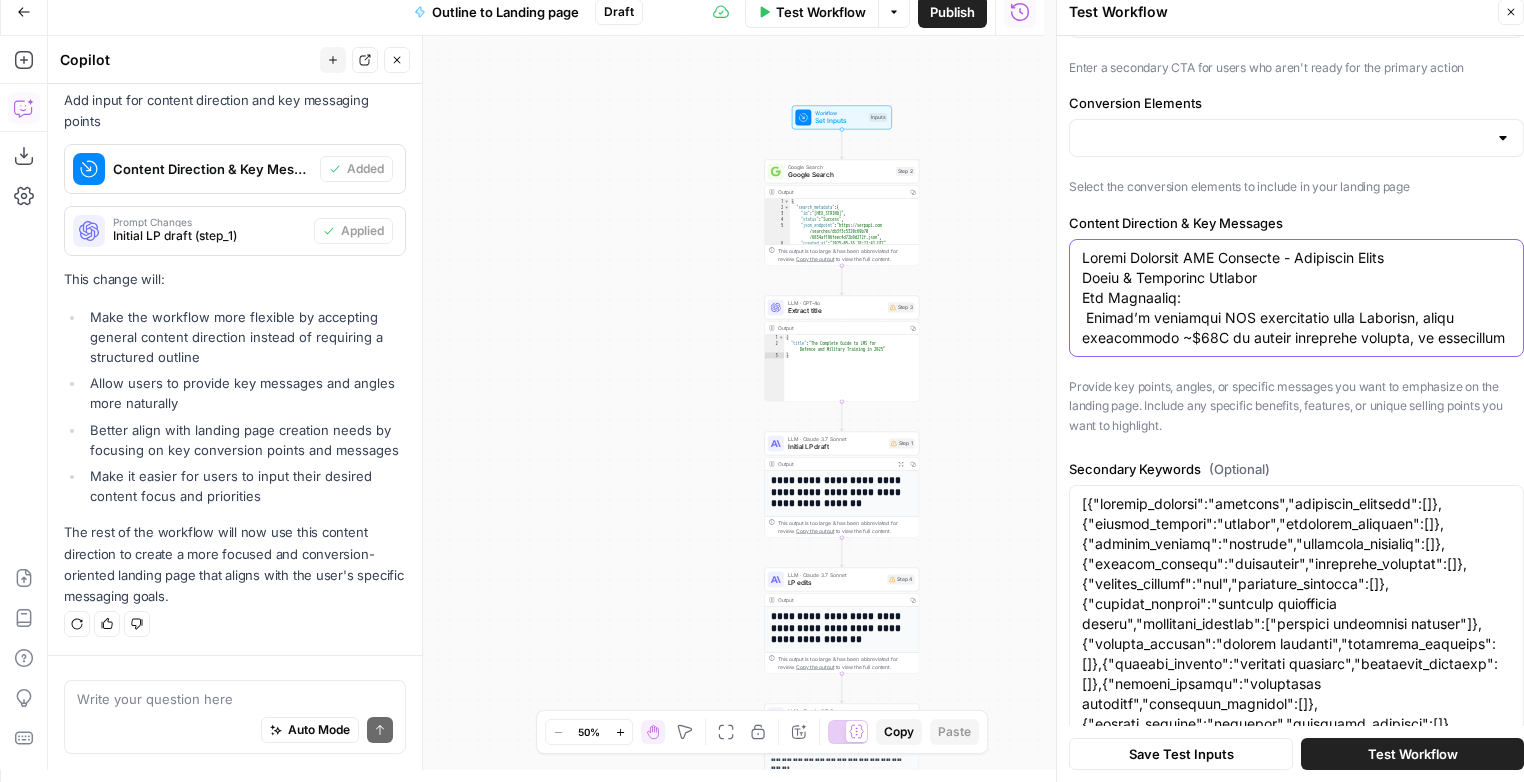 scroll, scrollTop: 2519, scrollLeft: 0, axis: vertical 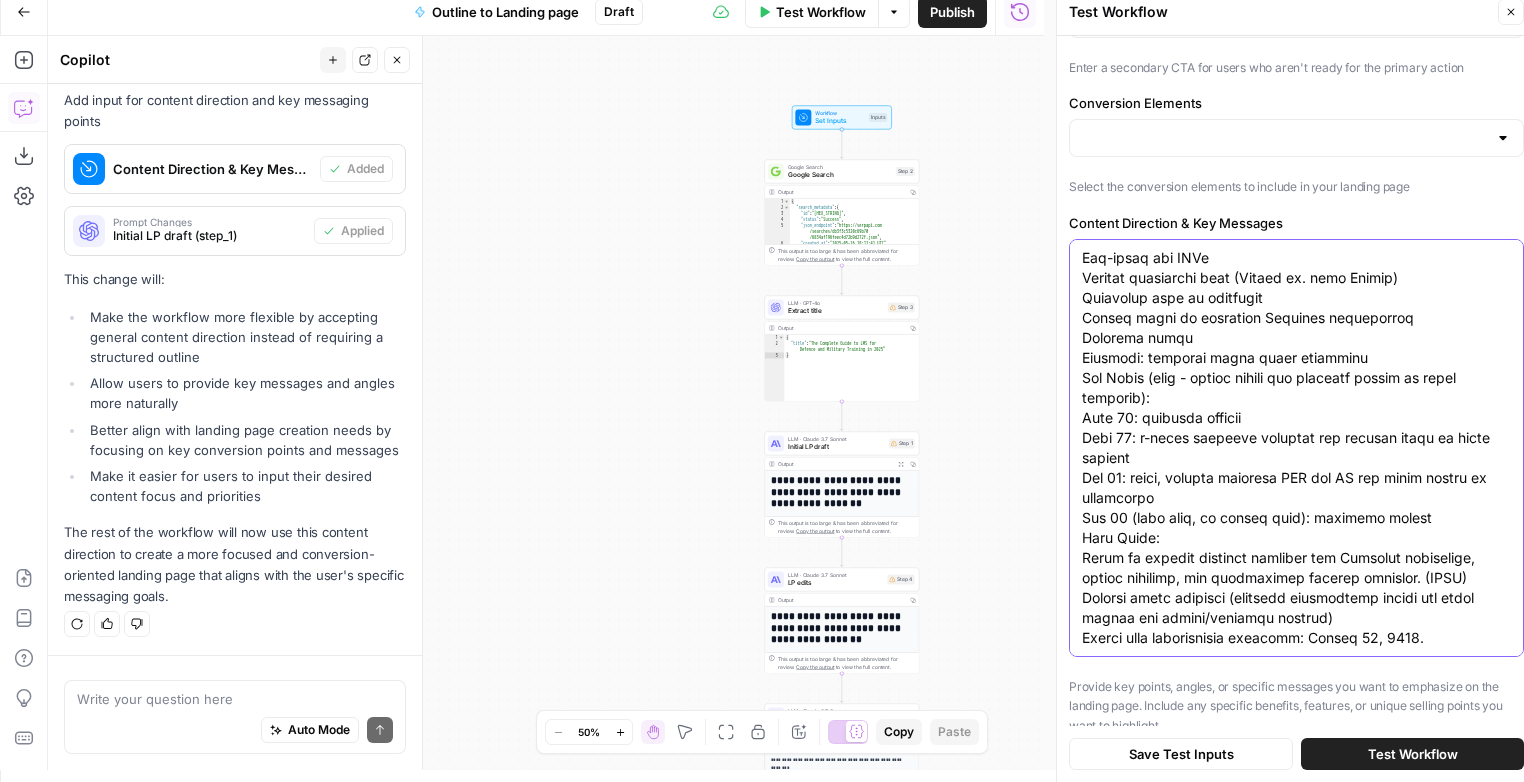 drag, startPoint x: 1463, startPoint y: 604, endPoint x: 1065, endPoint y: 326, distance: 485.47708 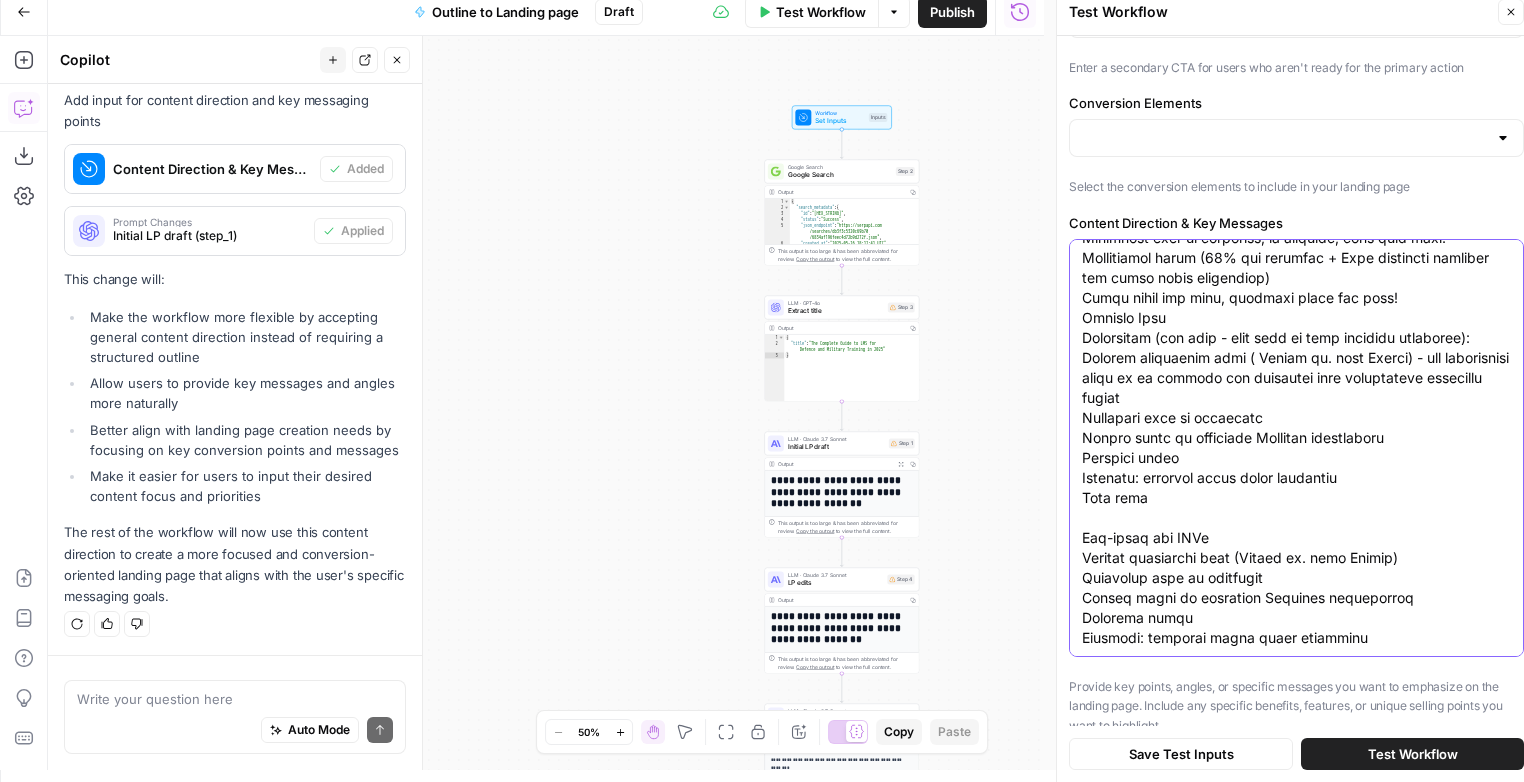 scroll, scrollTop: 2164, scrollLeft: 0, axis: vertical 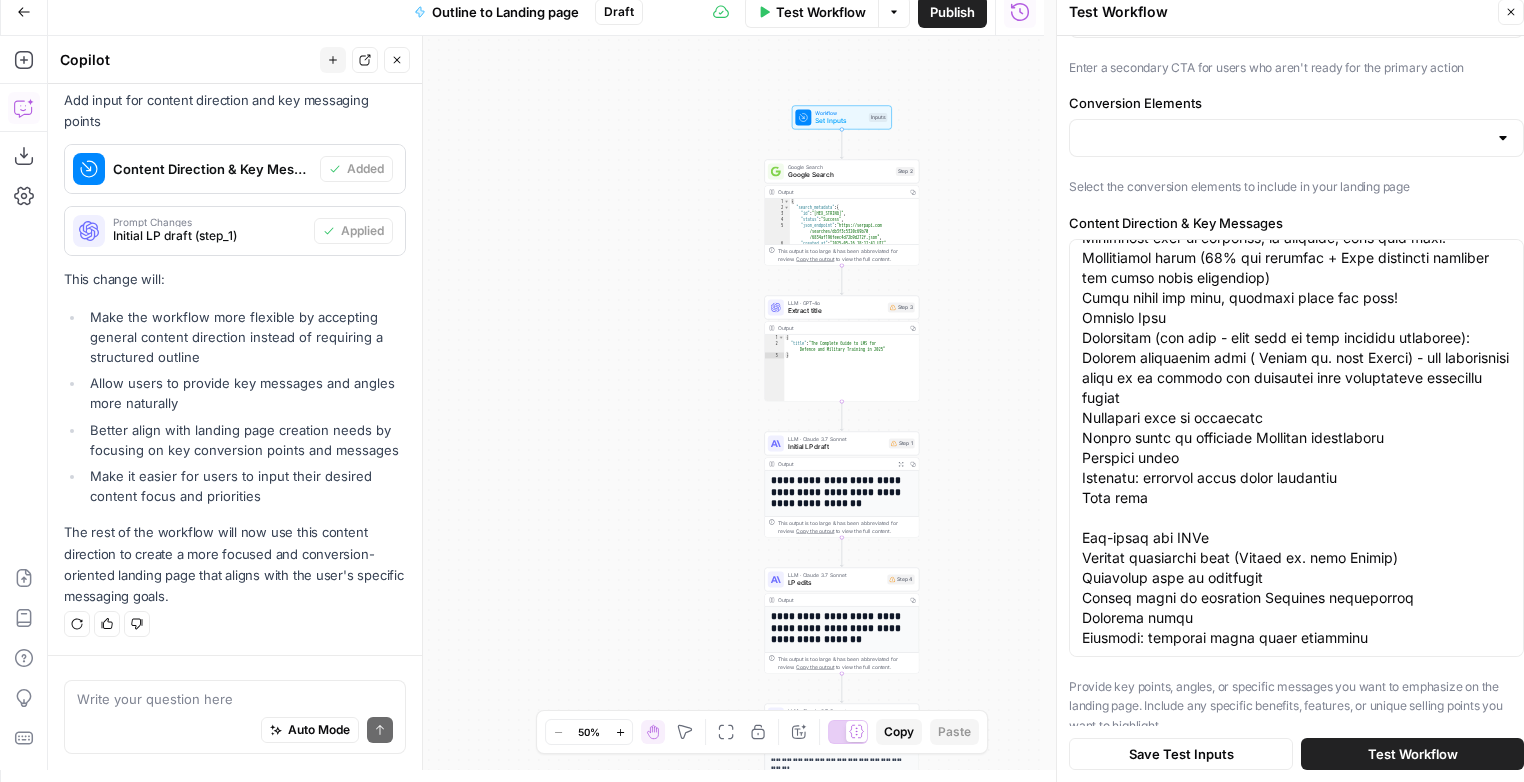 click at bounding box center [1296, 138] 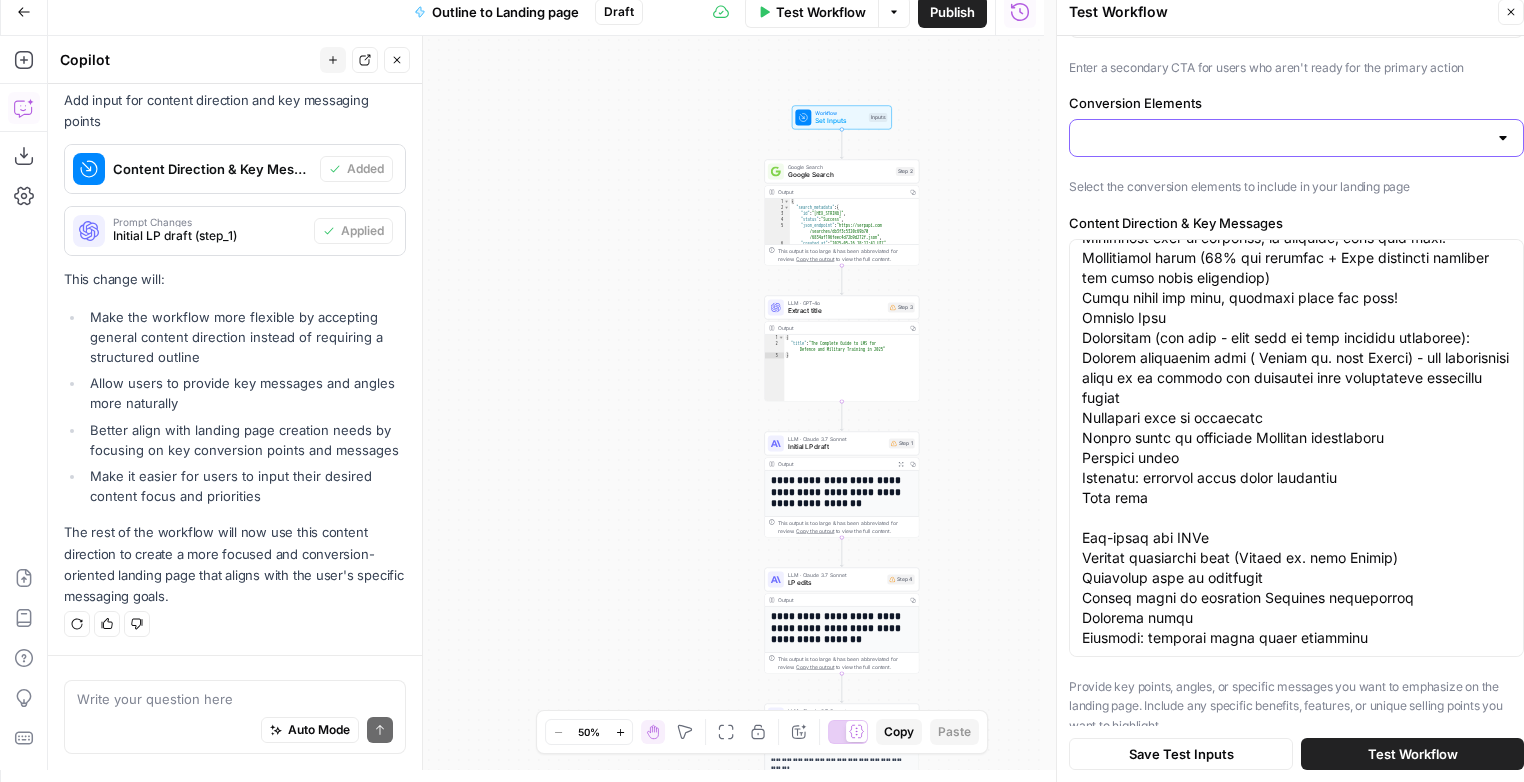 scroll, scrollTop: 0, scrollLeft: 0, axis: both 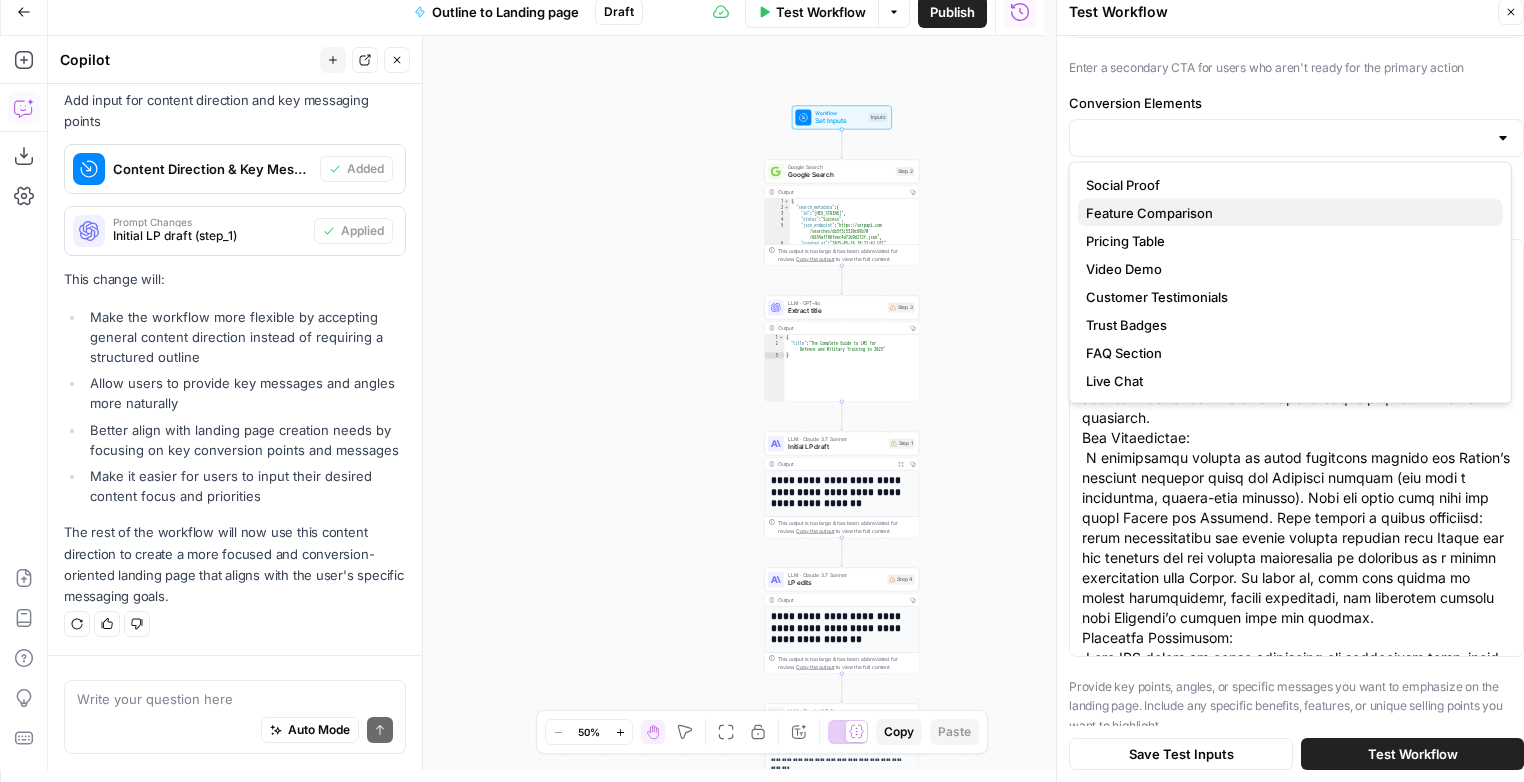 click on "Feature Comparison" at bounding box center [1286, 213] 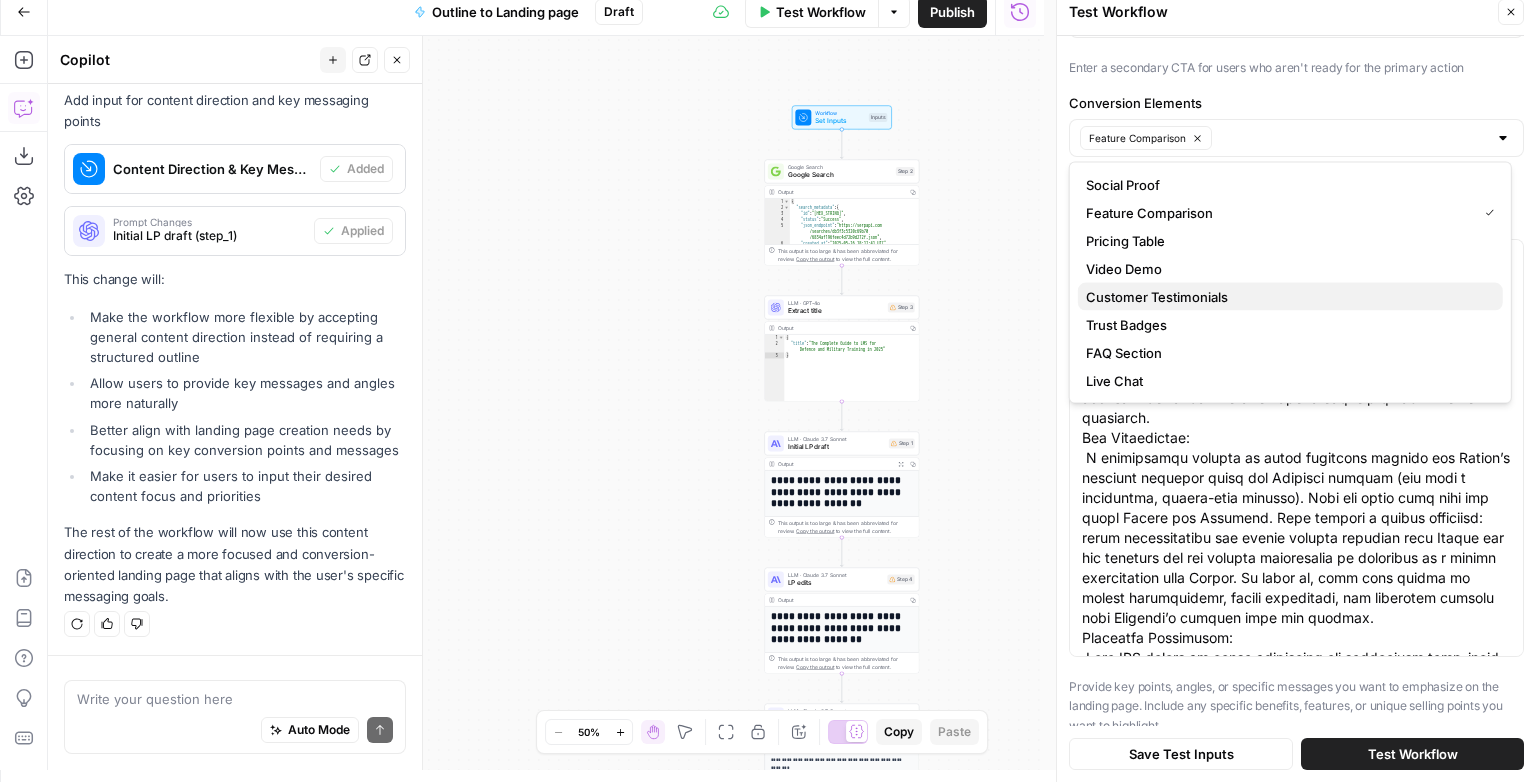 click on "Customer Testimonials" at bounding box center [1286, 297] 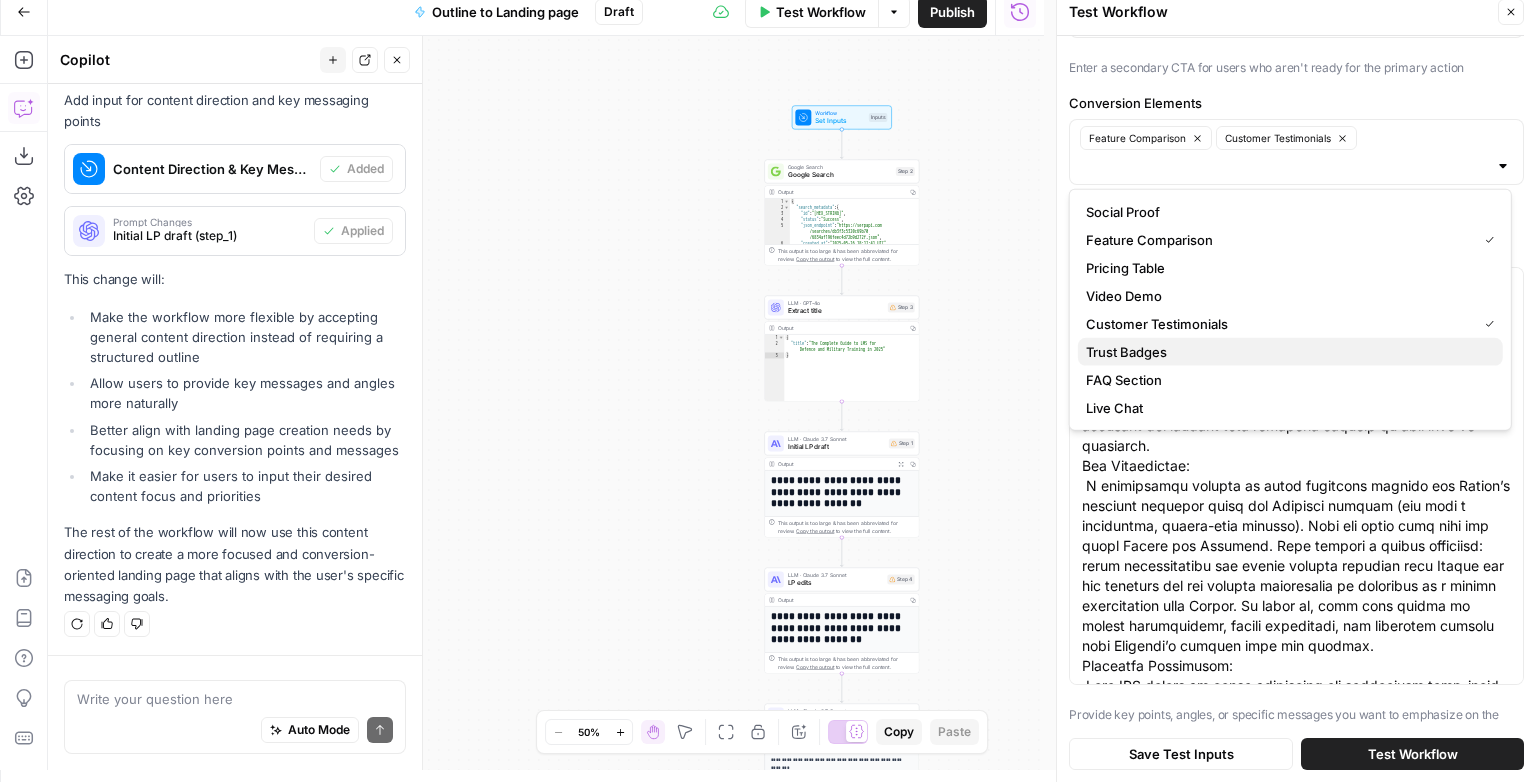 click on "Trust Badges" at bounding box center [1286, 352] 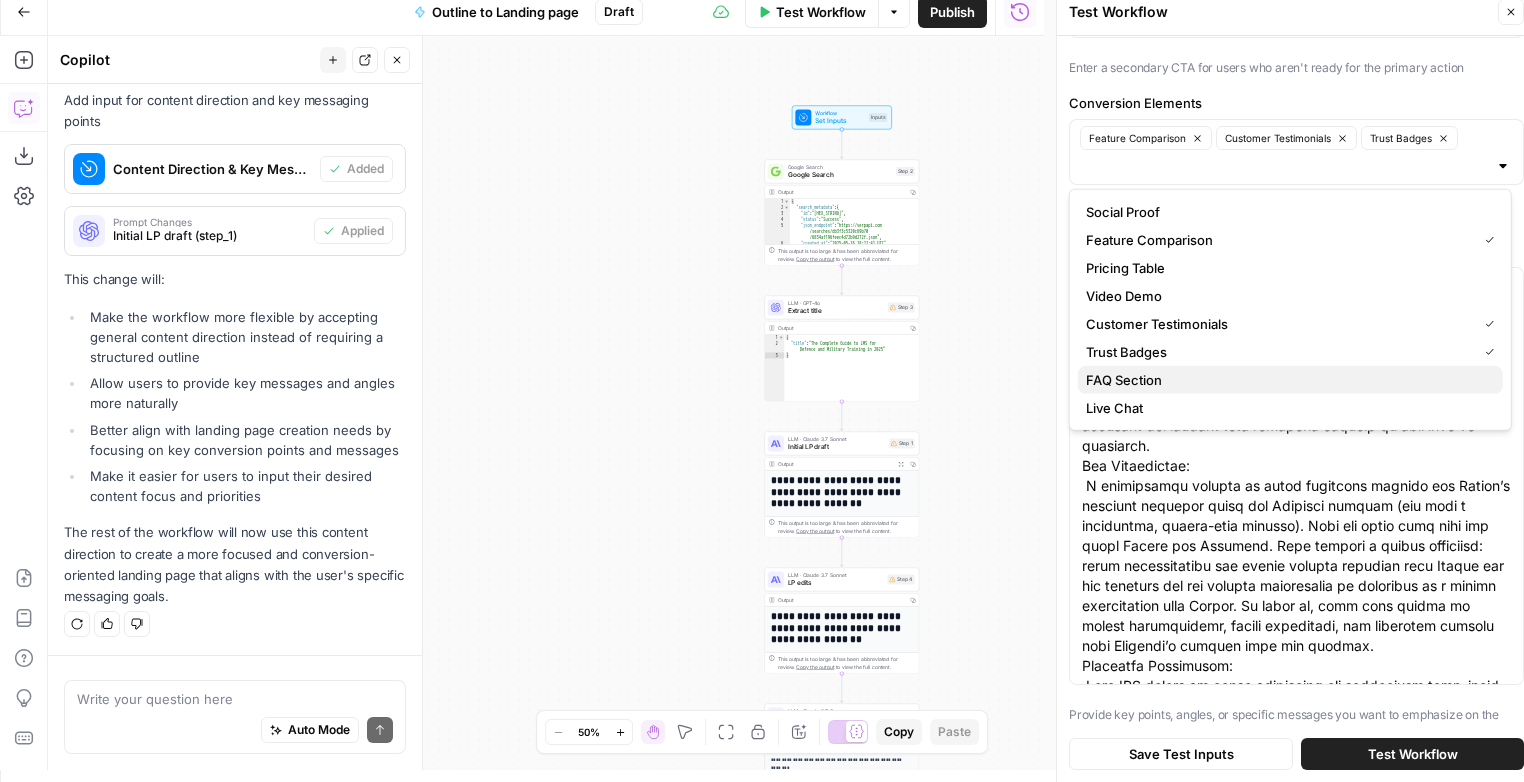 click on "FAQ Section" at bounding box center [1286, 380] 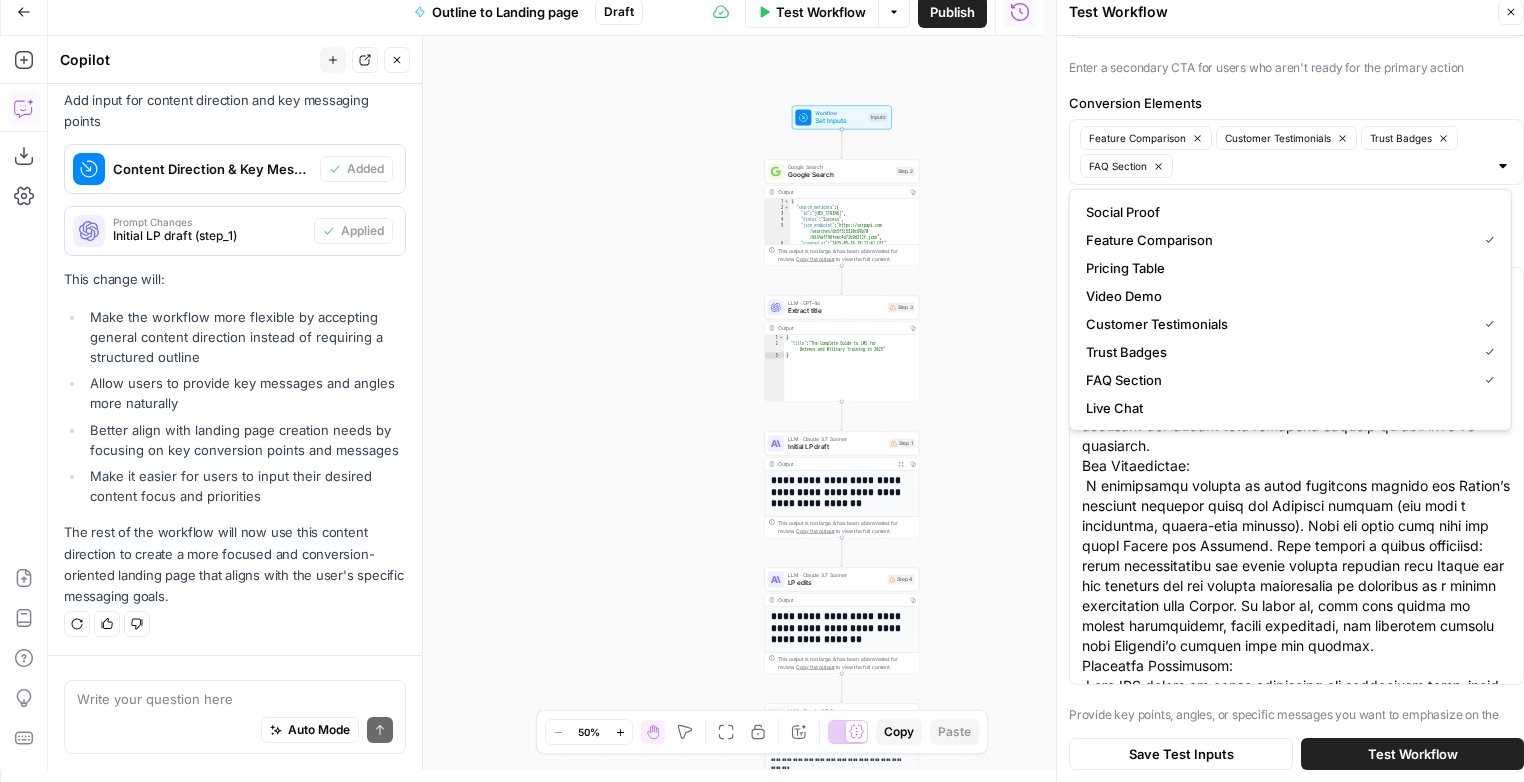 click on "Workflow Set Inputs Inputs Google Search Google Search Step 2 Output Copy 1 2 3 4 5 6 7 {    "search_metadata" :  {      "id" :  "6834af196feec4d72b9d272f" ,      "status" :  "Success" ,      "json_endpoint" :  "https://serpapi.com          /searches/db3f3c5320c69b70          /6834af196feec4d72b9d272f.json" ,      "created_at" :  "2025-05-26 18:12:41 UTC" ,      "processed_at" :  "2025-05-26 18:12:41           UTC" ,     XXXXXXXXXXXXXXXXXXXXXXXXXXXXXXXXXXXXXXXXXXXXXXXXXXXXXXXXXXXXXXXXXXXXXXXXXXXXXXXXXXXXXXXXXXXXXXXXXXXXXXXXXXXXXXXXXXXXXXXXXXXXXXXXXXXXXXXXXXXXXXXXXXXXXXXXXXXXXXXXXXXXXXXXXXXXXXXXXXXXXXXXXXXXXXXXXXXXXXXXXXXXXXXXXXXXXXXXXXXXXXXXXXXXXXXXXXXXXXXXXXXXXXXXXXXXXXXXXXXXXXXXXXXXXXXXXXXXXXXXXXXXXXXXXXXXXXXXXXXXXXXXXXXXXXXXXXXXXXXXXXXXXXXXXXXXXXXXXXXXXXXXXXXXXXXXXXXXXXXXXXXXXXXXXXXXXXXXXXXXXXXXXXXXXXXXXXXXXXXXXXXXXXXXXXXXXXXXXXXXXXXXXXXXXXXXXXXXXXXXXXXXXXXXXXXXXXXXXXXXXXXXXXXXXXXXXXXXXXXXXXXXXXXXXXXXXXXXXXXXXXXXXXXXXXXX This output is too large & has been abbreviated for review." at bounding box center [546, 403] 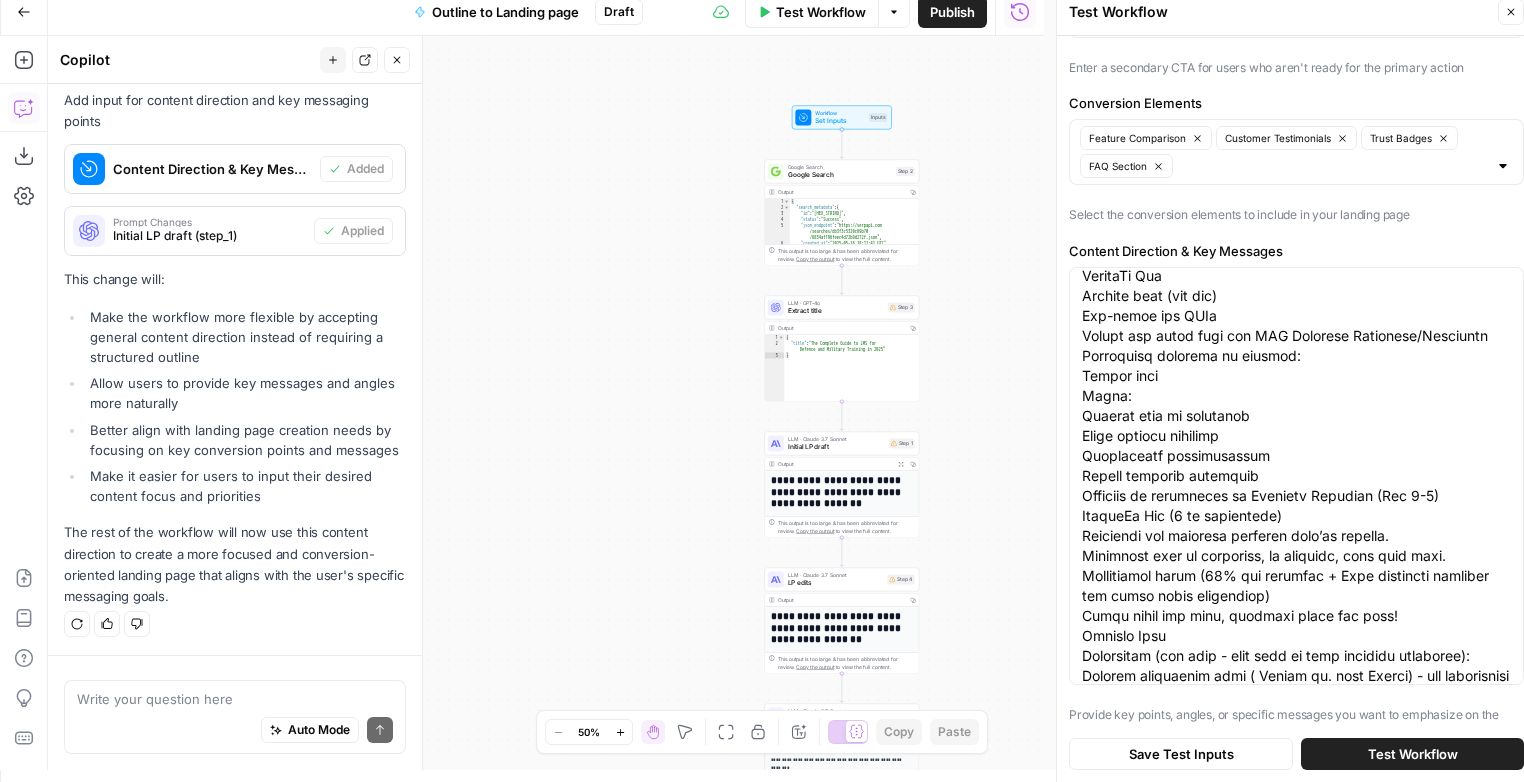 scroll, scrollTop: 2219, scrollLeft: 0, axis: vertical 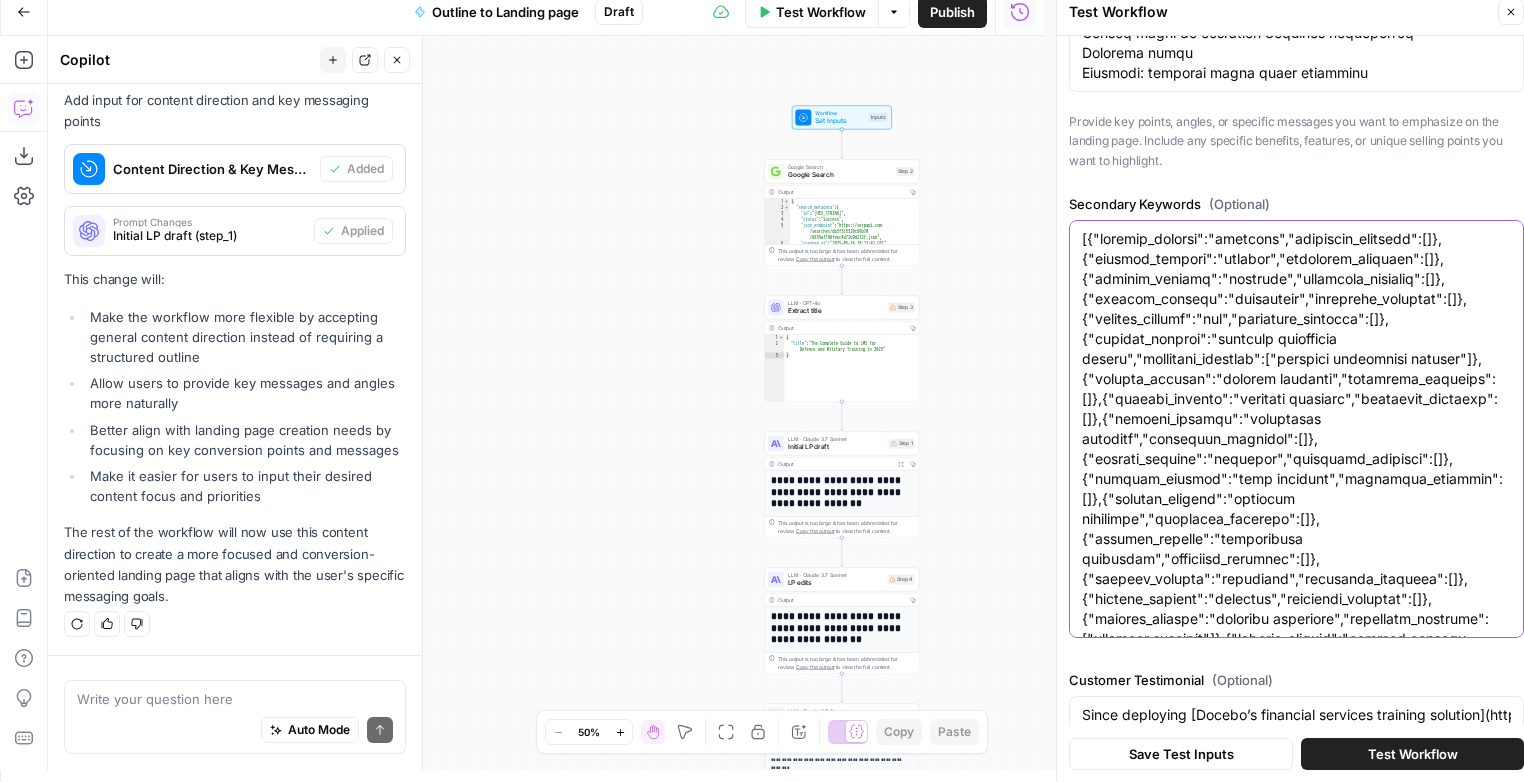 click on "Secondary Keywords   (Optional)" at bounding box center (1296, 2249) 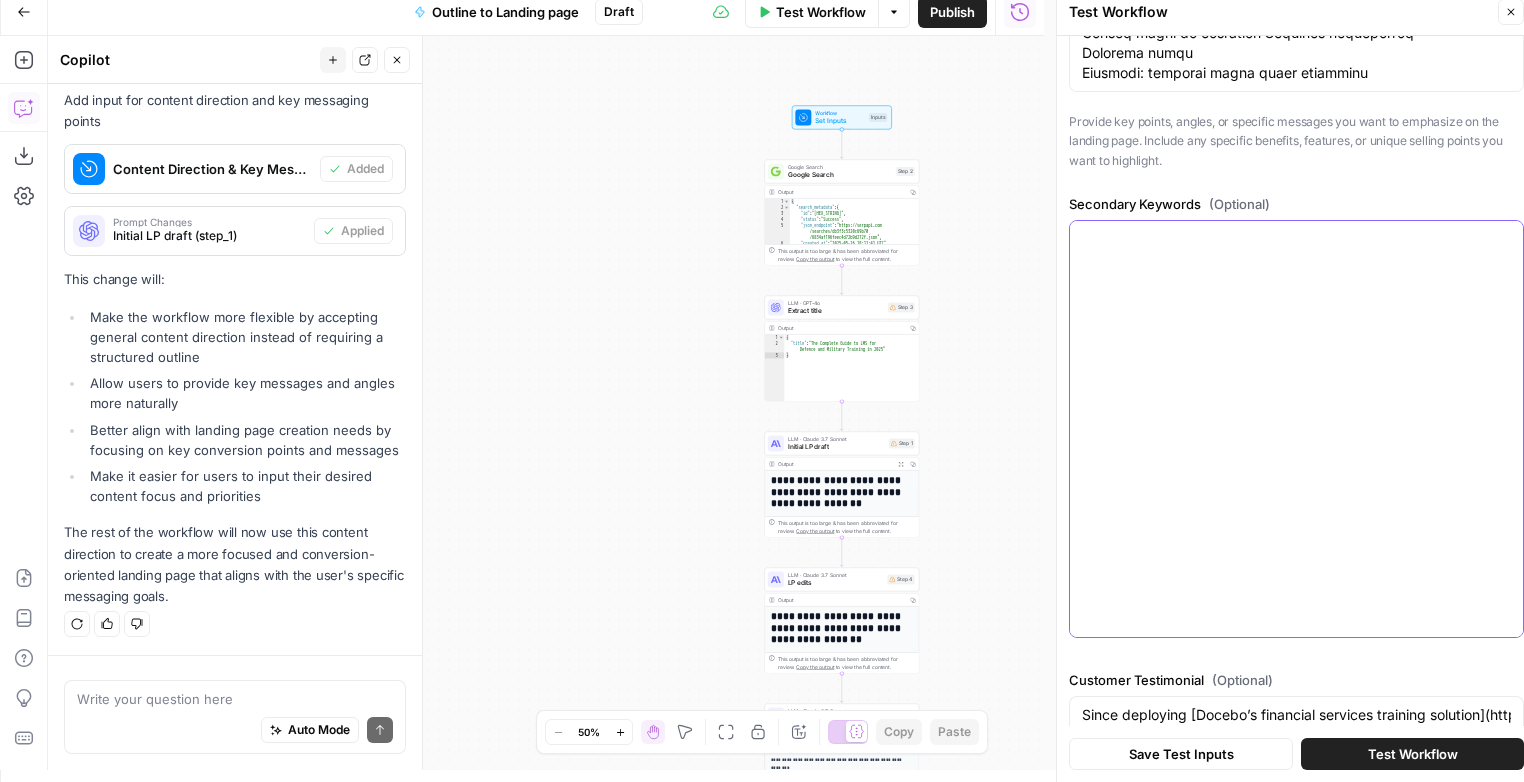 scroll, scrollTop: 1024, scrollLeft: 0, axis: vertical 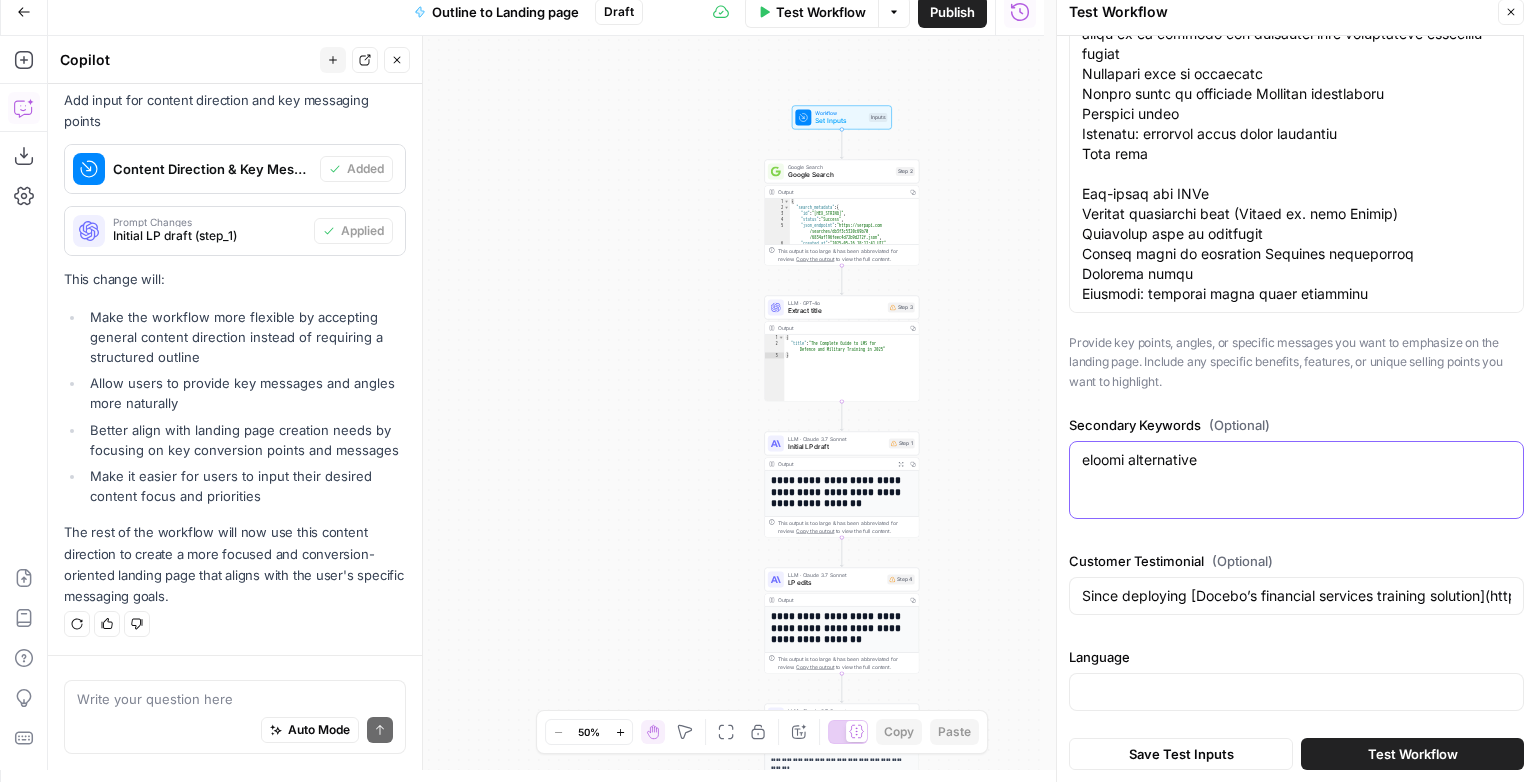 type on "eloomi alternative" 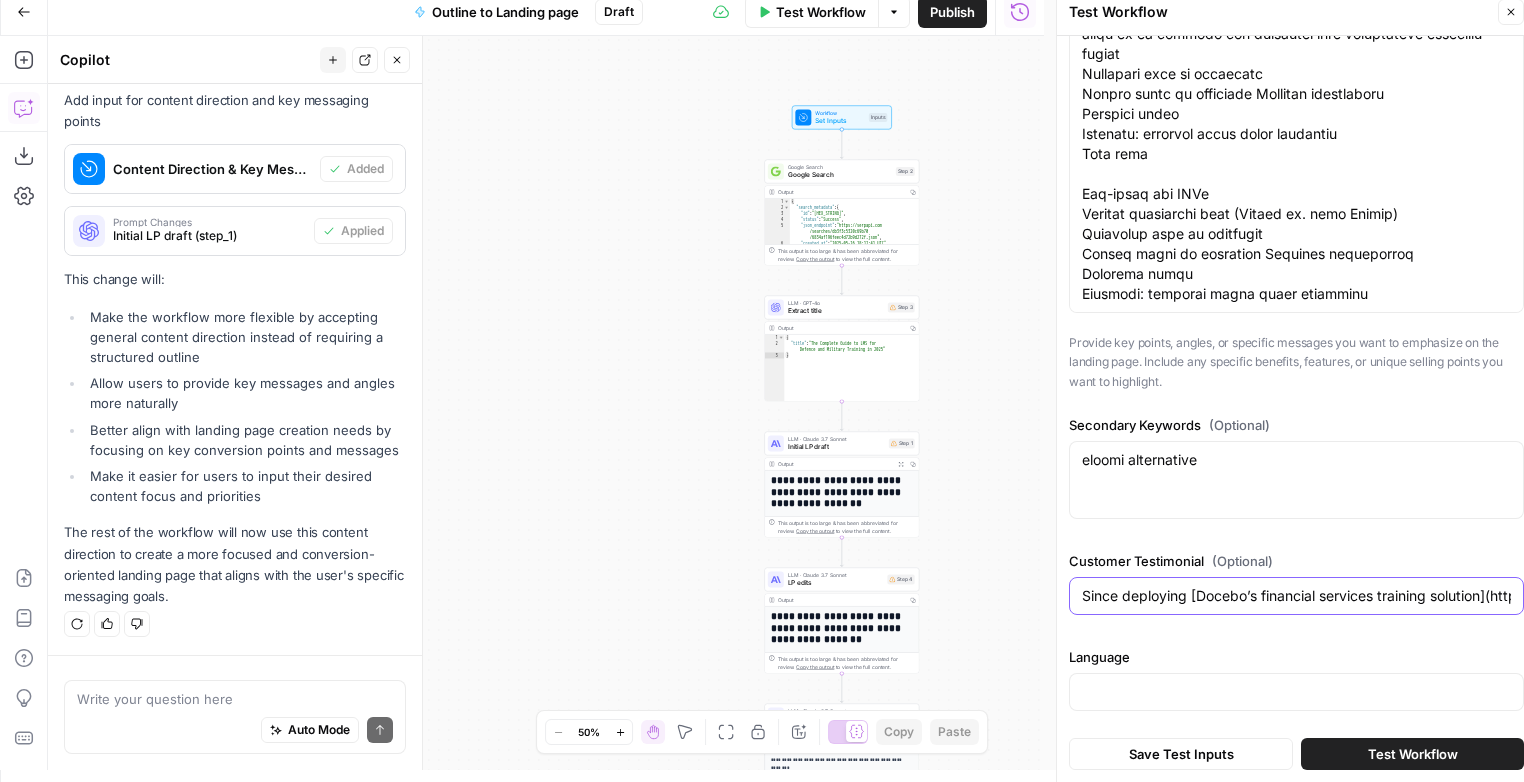 click on "Since deploying [Docebo’s financial services [PRODUCT] solution](https://www.docebo.com/customers/financial-services-training-with-docebo/), the institution’s top courses attract 75% more learner traffic and the team now delivers 4,000+ virtual instructor-led sessions each year—turning compliance training into a data-driven engine that accelerates skill development, boosts internal mobility, and frees L&D to focus on high-impact business priorities." at bounding box center (1296, 596) 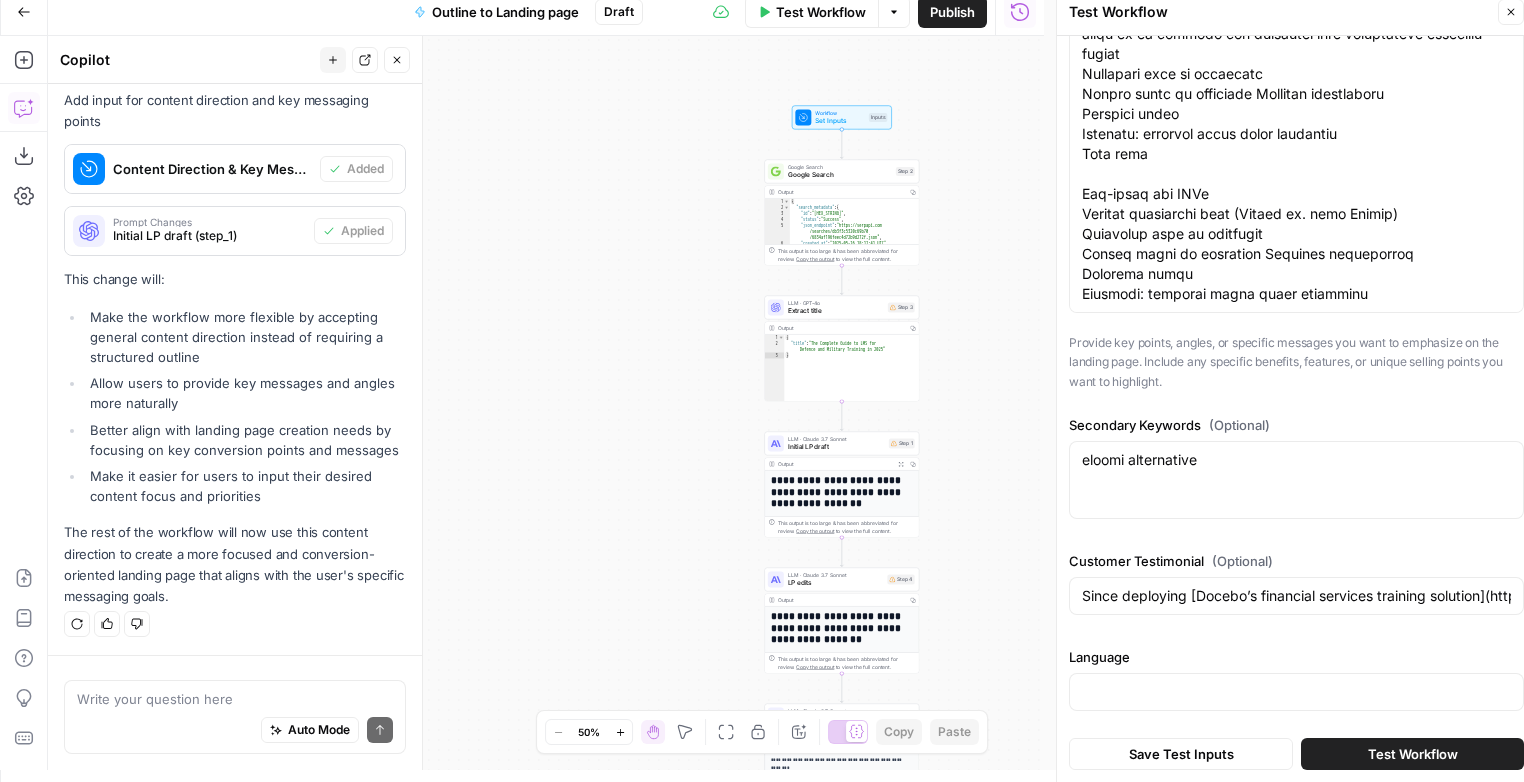 click on "Language" at bounding box center [1296, 657] 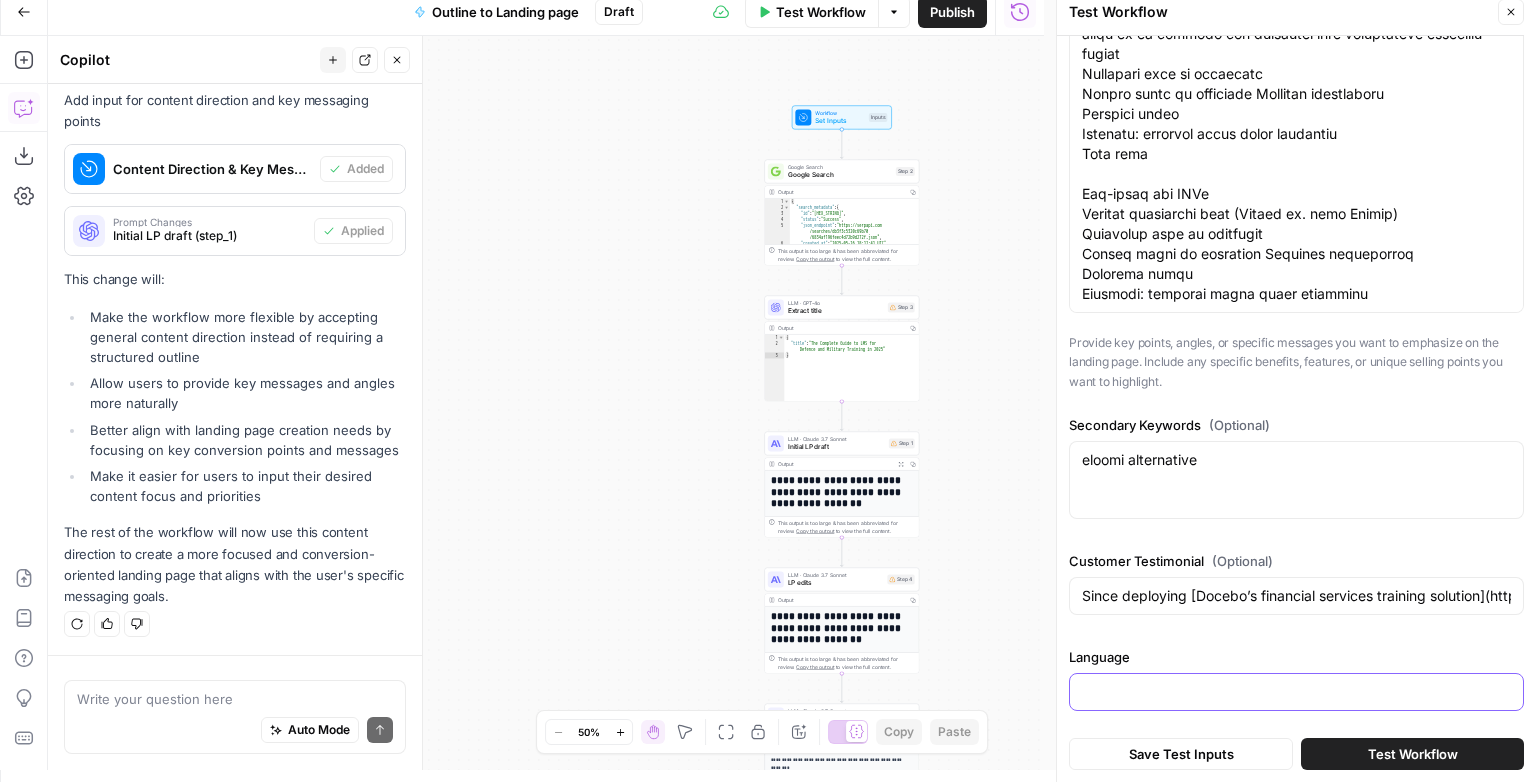 click on "Language" at bounding box center (1296, 692) 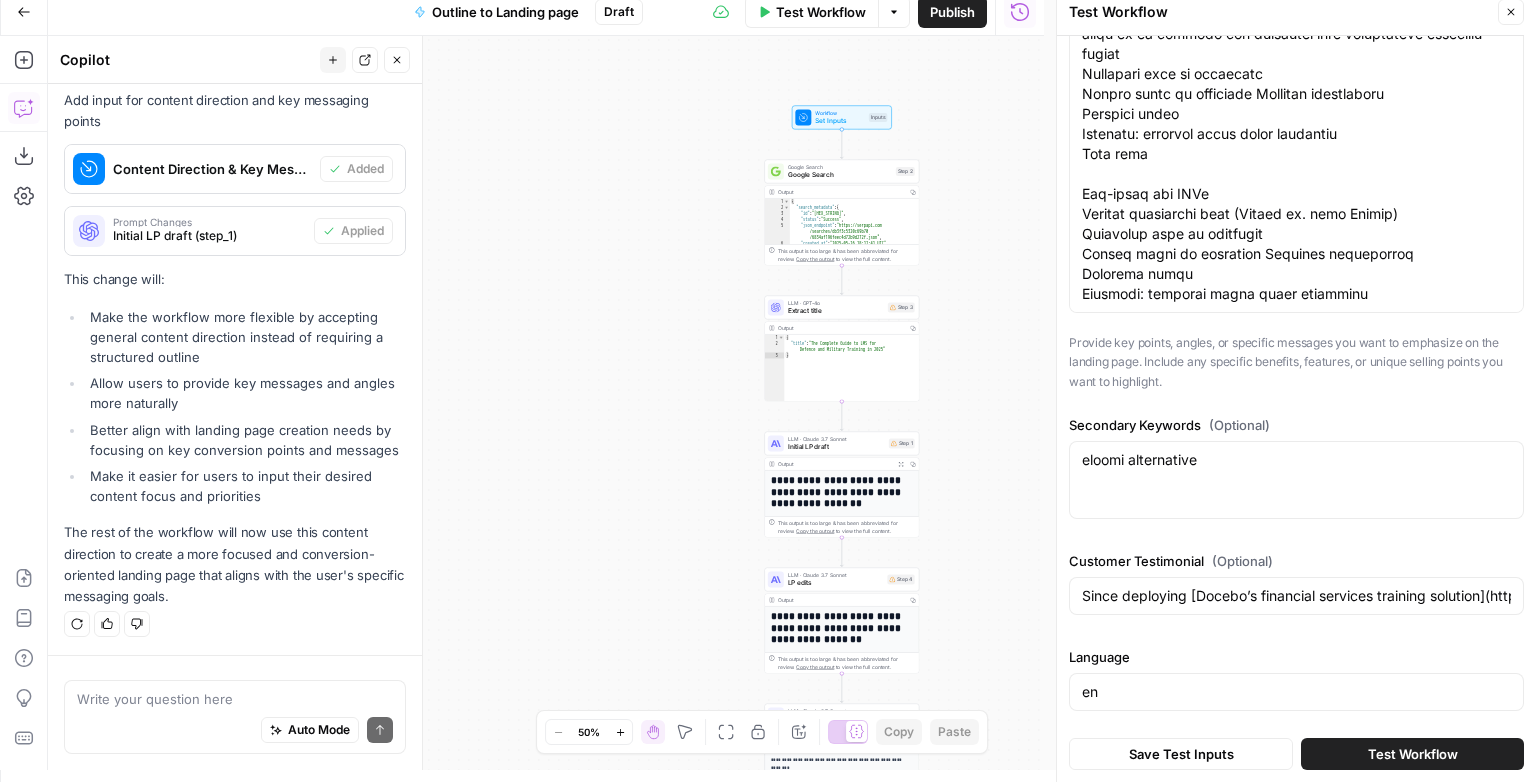 click on "Test Workflow" at bounding box center (1413, 754) 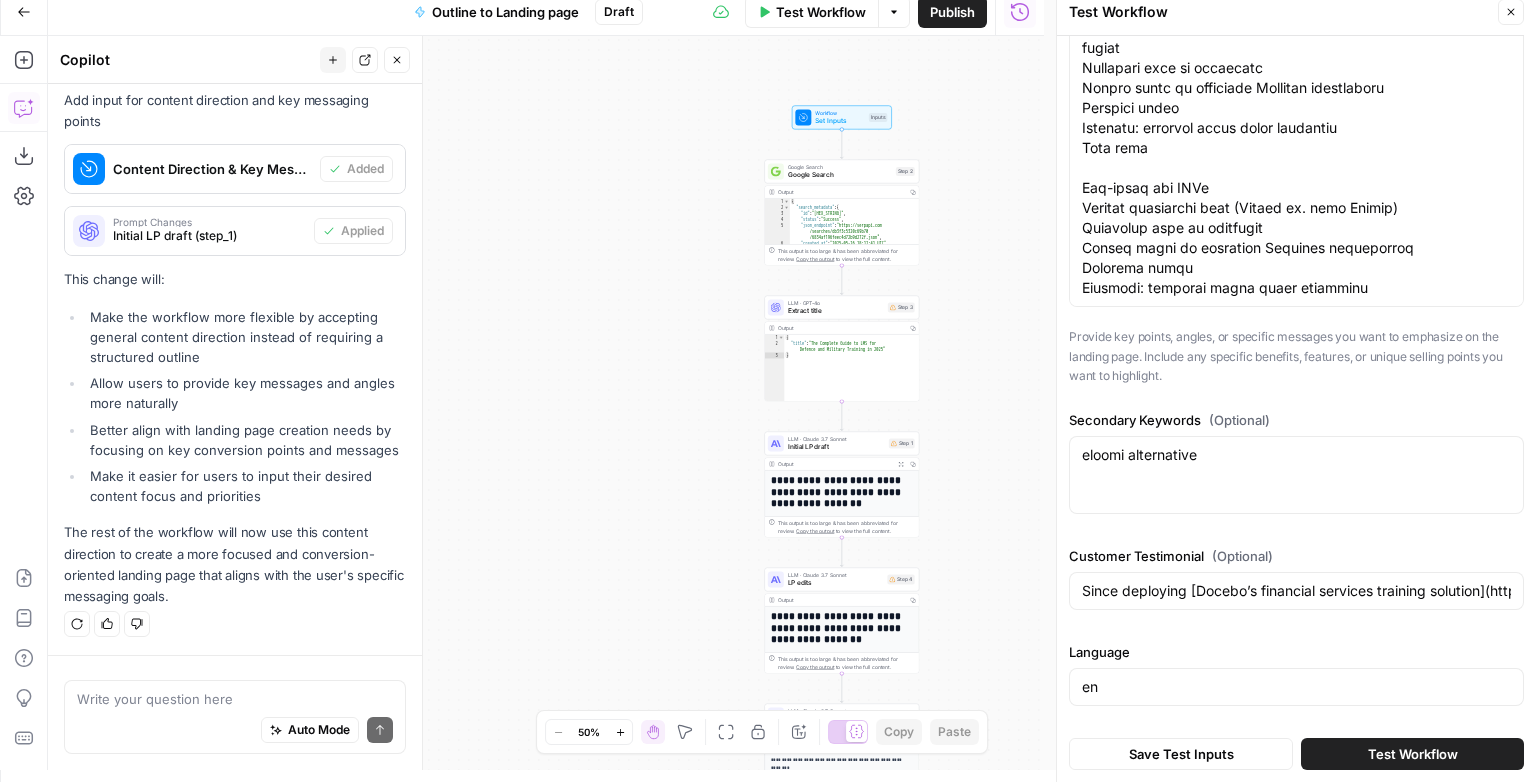 scroll, scrollTop: 1011, scrollLeft: 0, axis: vertical 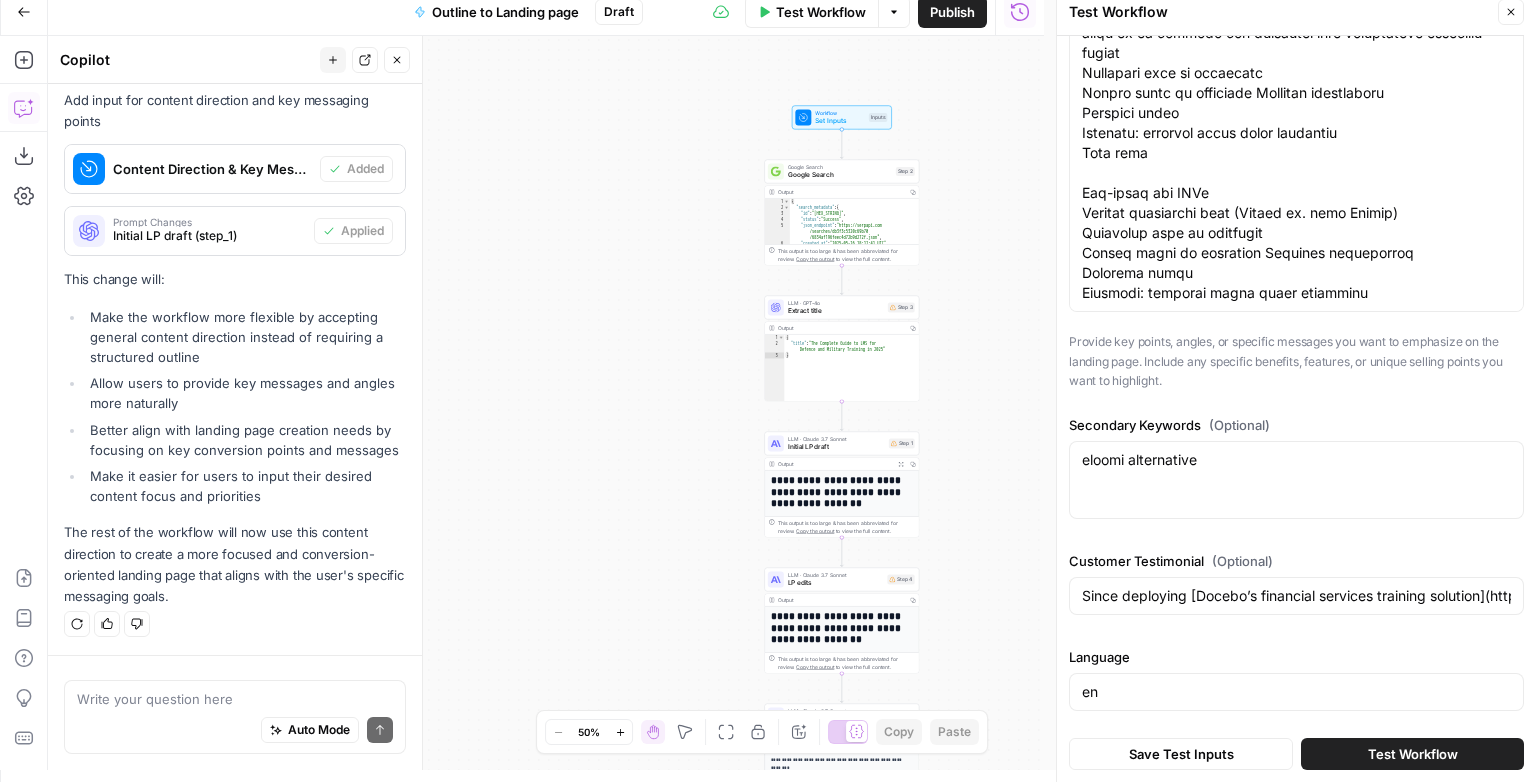 click on "Test Workflow" at bounding box center [1413, 754] 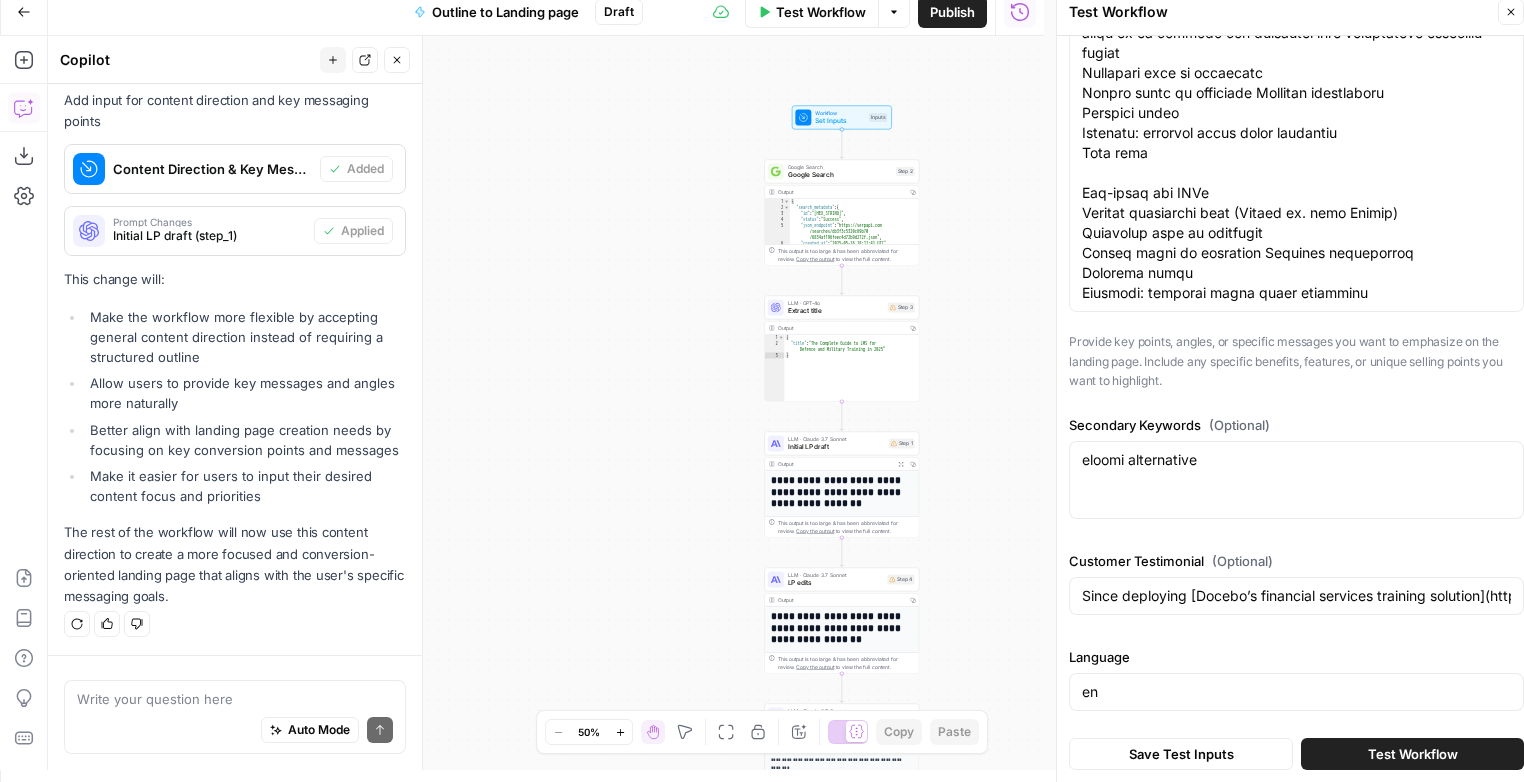 scroll, scrollTop: 4259, scrollLeft: 0, axis: vertical 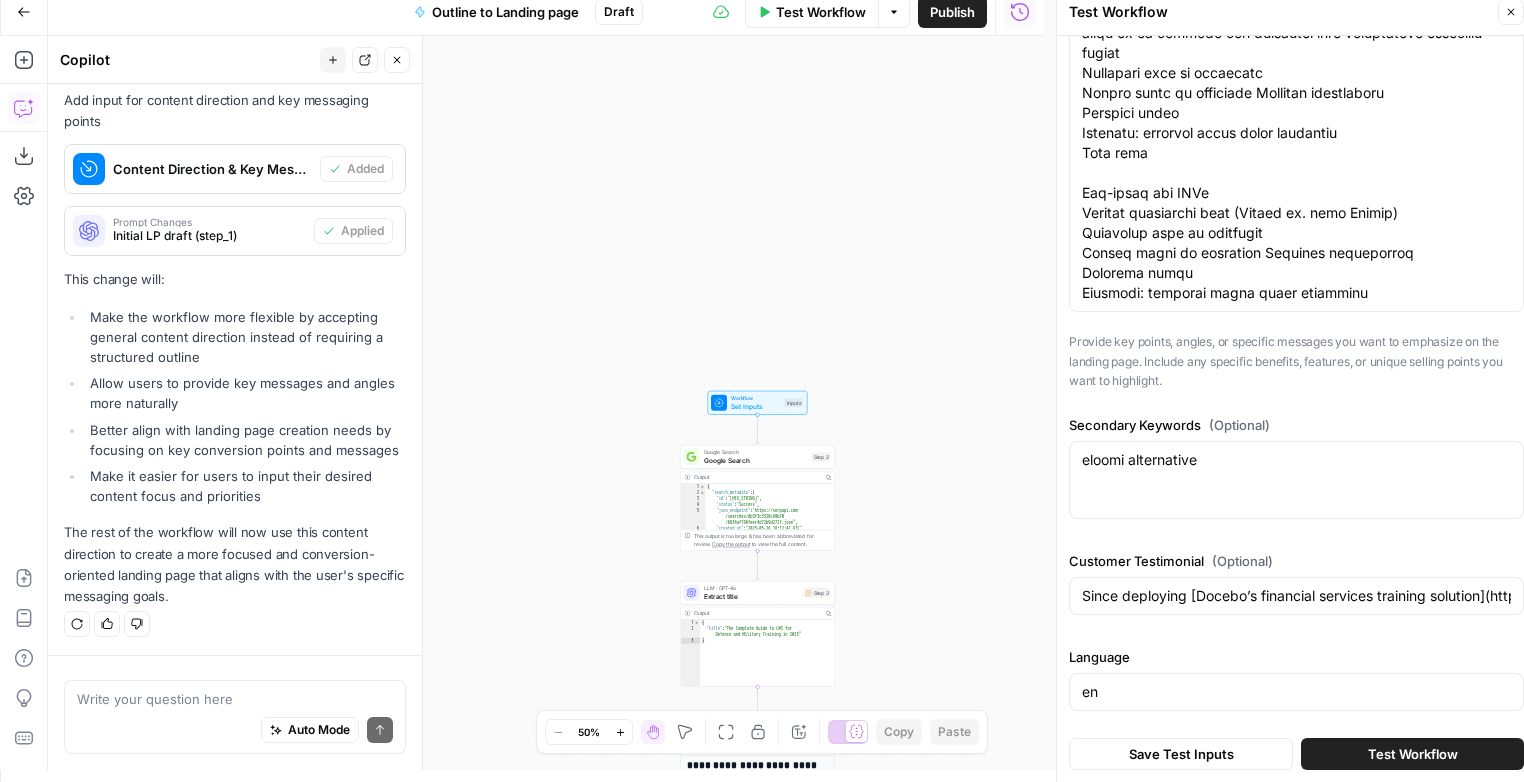 click on "Close" at bounding box center [402, 60] 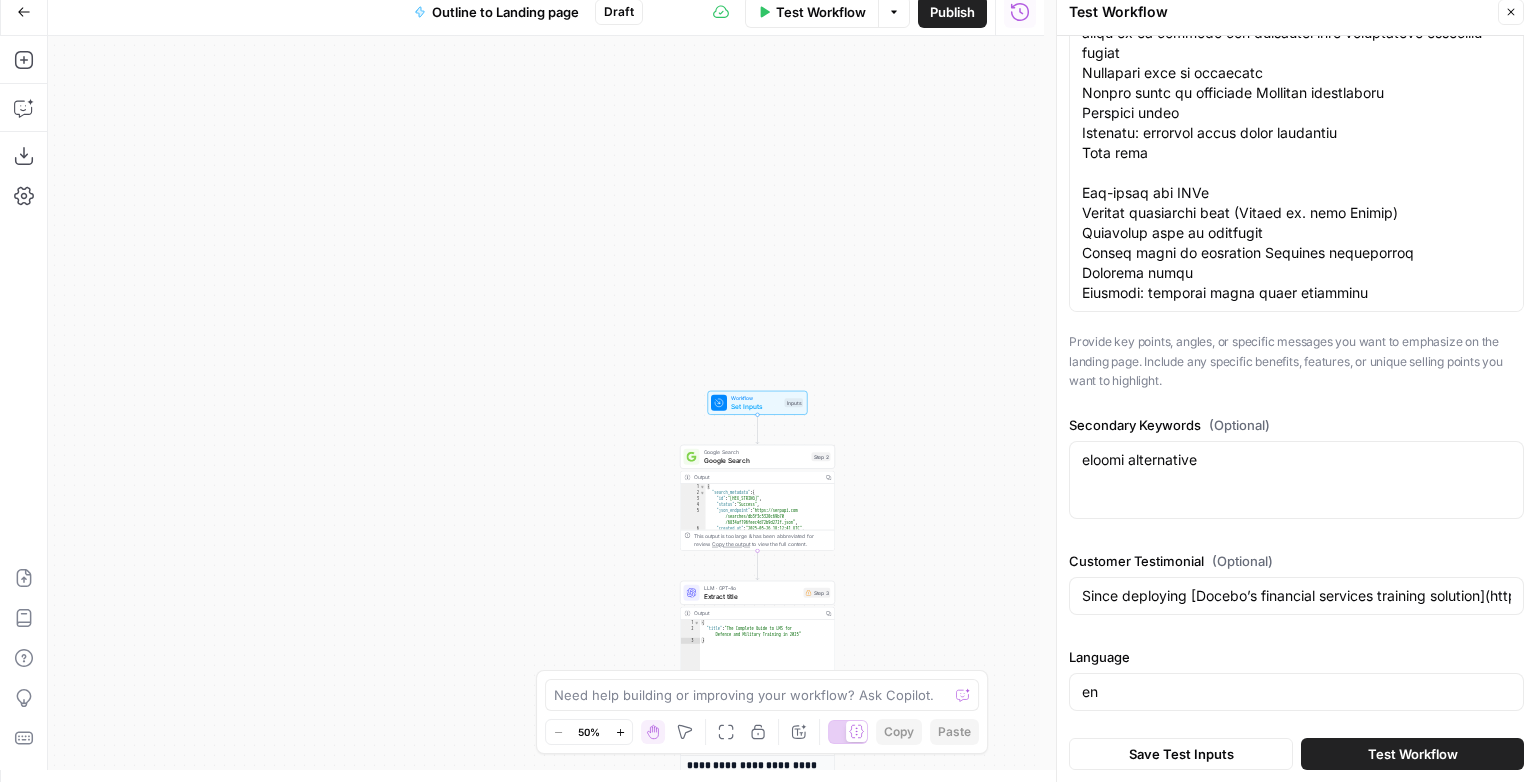click on "Test Workflow" at bounding box center [1413, 754] 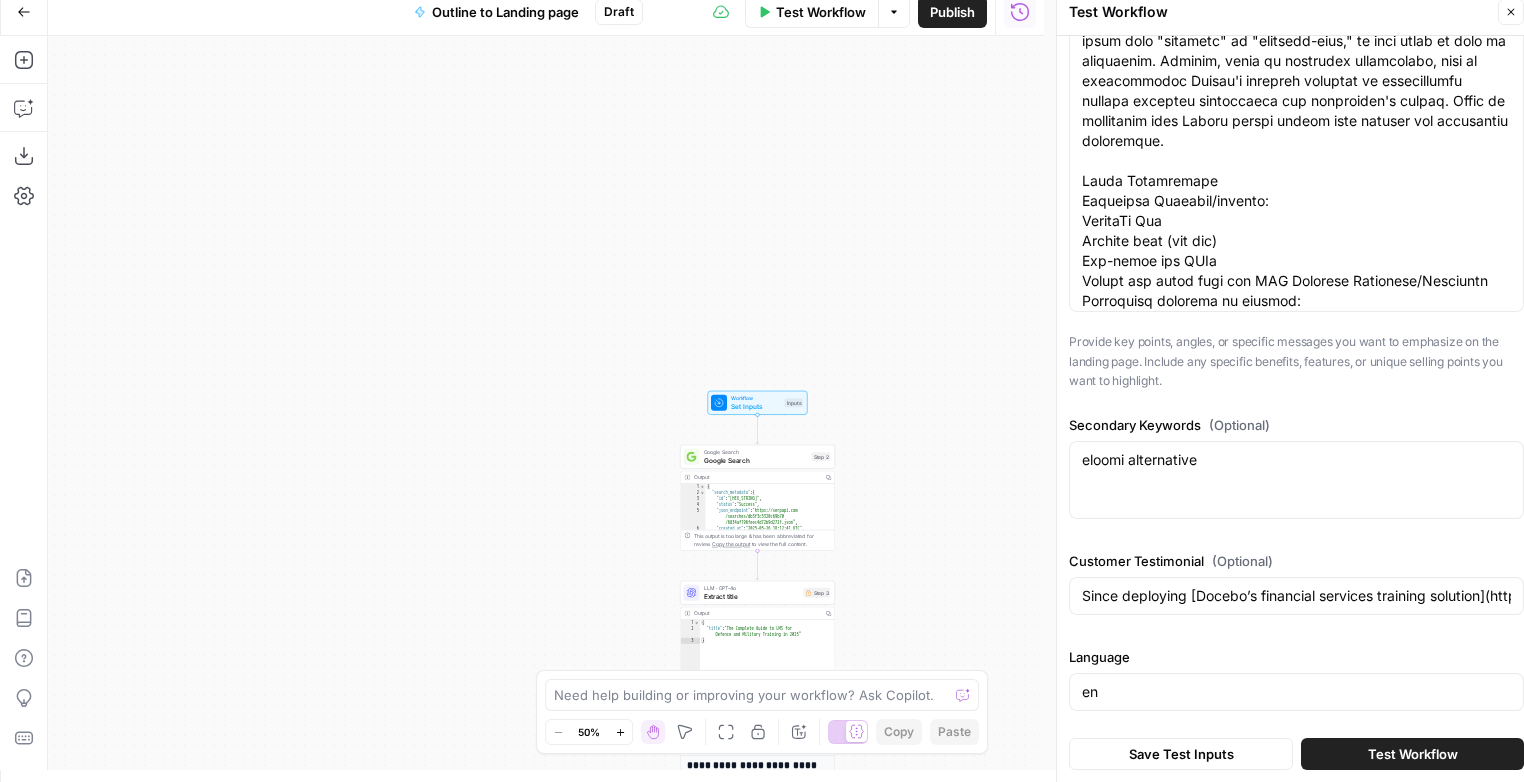 scroll, scrollTop: 1192, scrollLeft: 0, axis: vertical 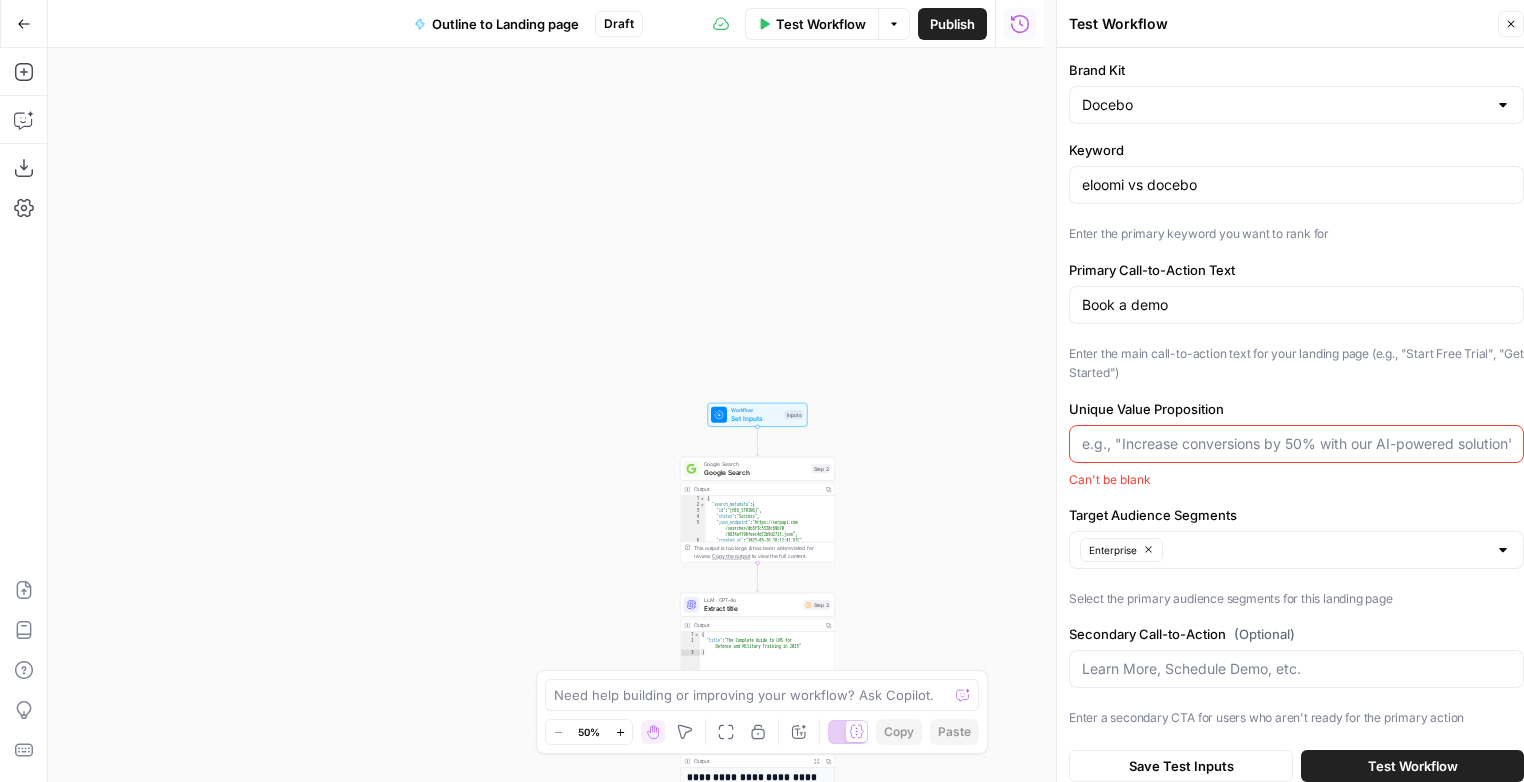 click on "Unique Value Proposition" at bounding box center (1296, 444) 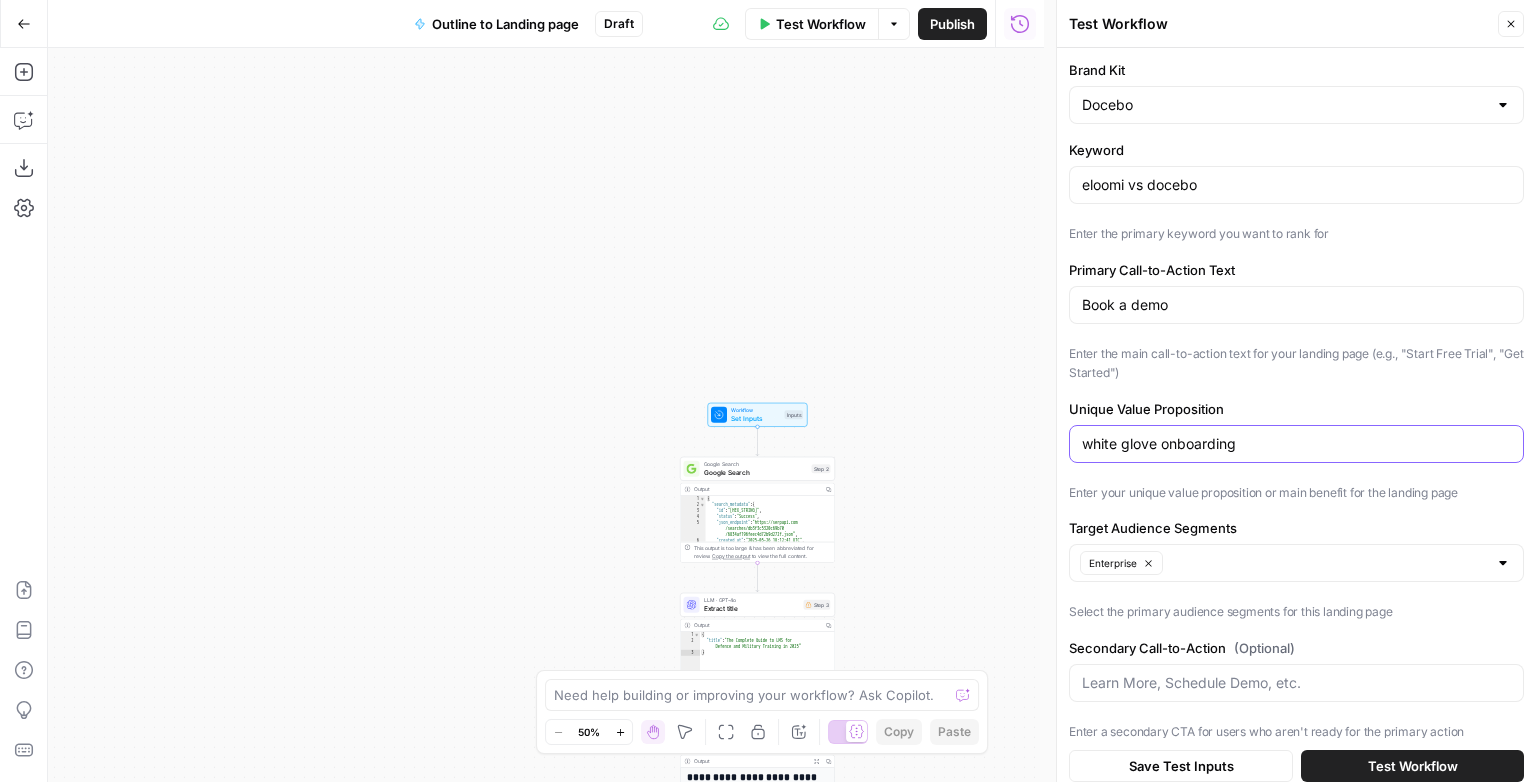 paste on "You’re missing out: The Dayforce version lacks recent innovations — upgrade to the full Docebo experience." 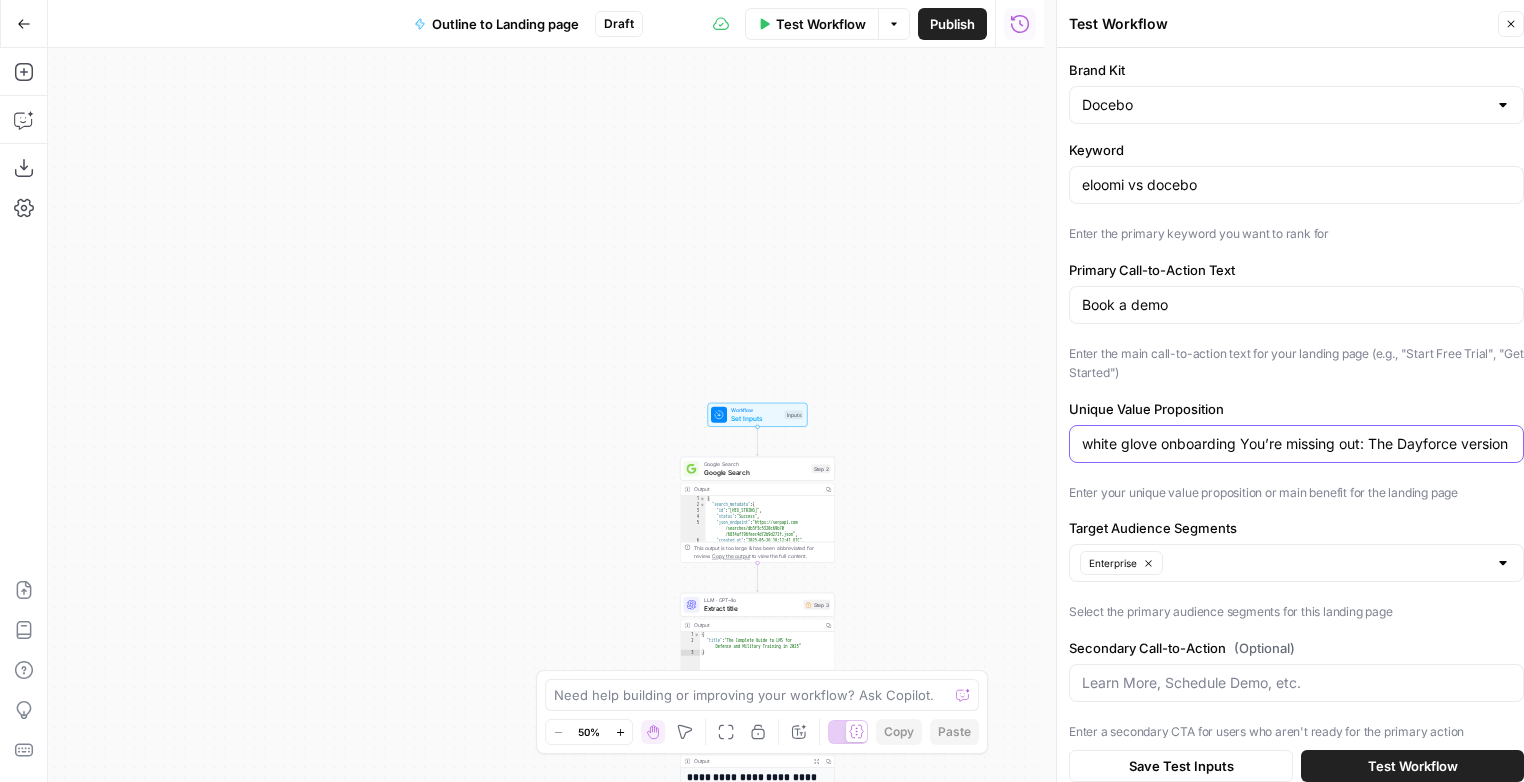 scroll, scrollTop: 0, scrollLeft: 456, axis: horizontal 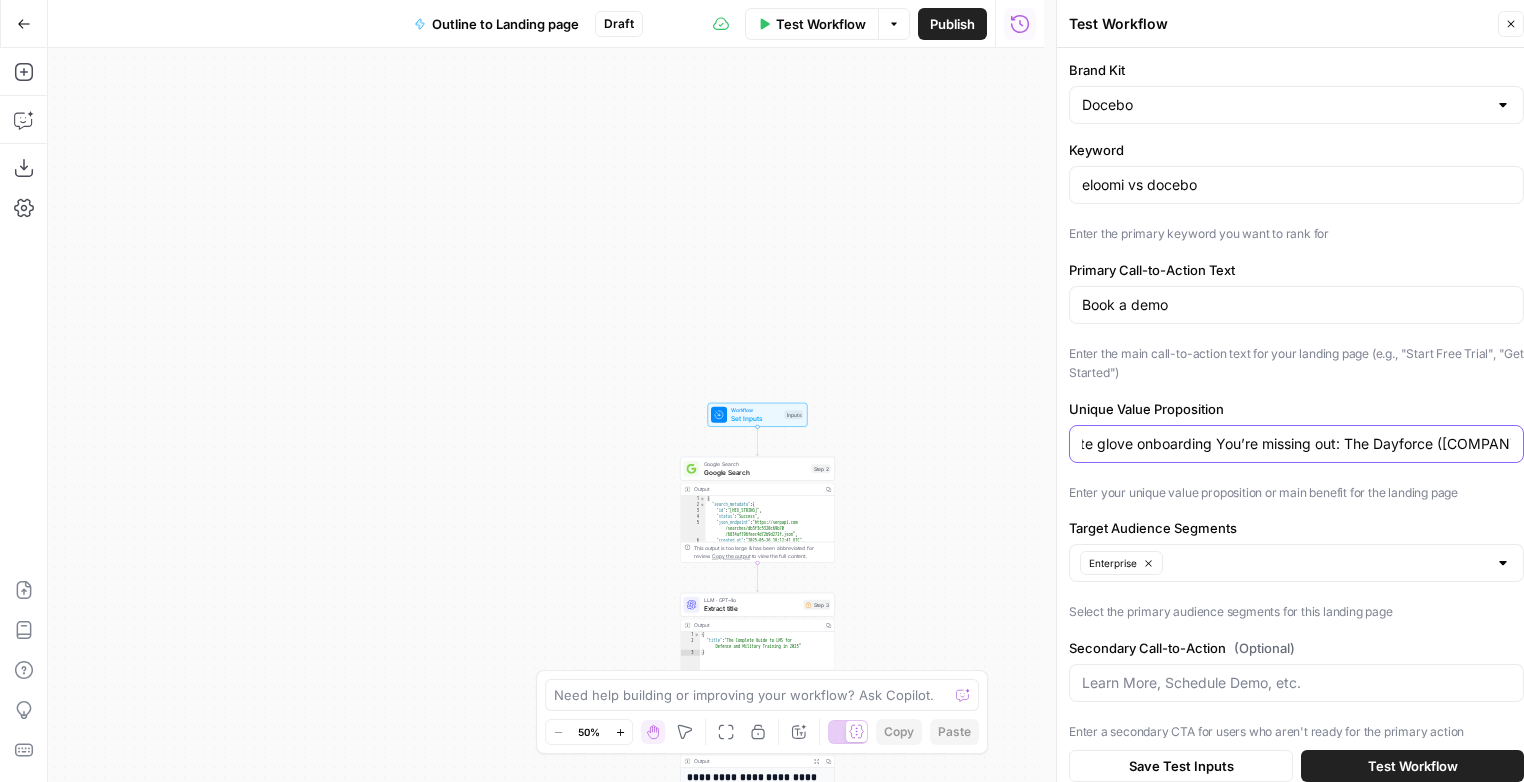 click on "white glove onboarding You’re missing out: The Dayforce (ELoomi) version lacks recent innovations — upgrade to the full Docebo experience." at bounding box center [1296, 444] 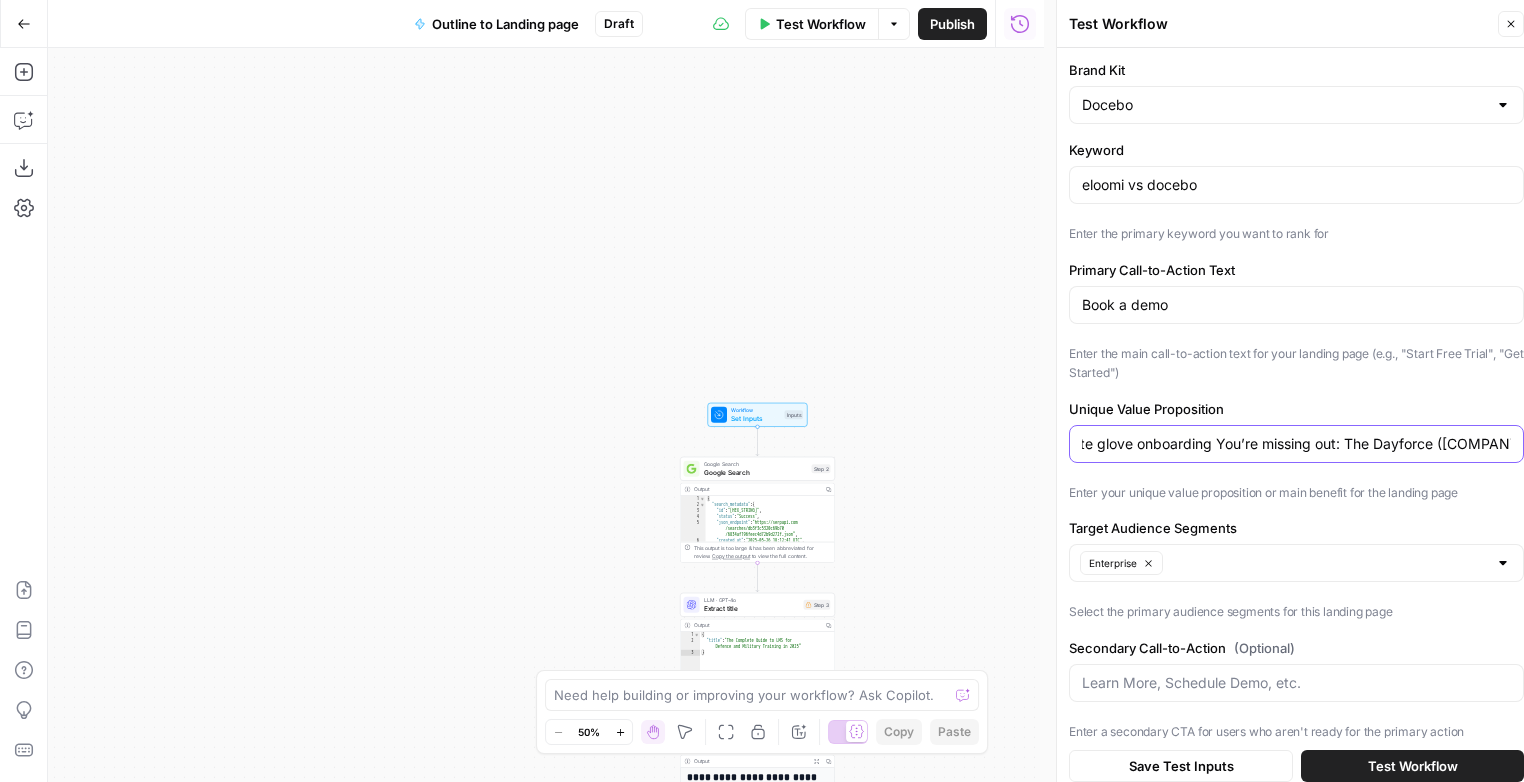 type on "white glove onboarding You’re missing out: The Dayforce (Eloomi) version lacks recent innovations — upgrade to the full Docebo experience." 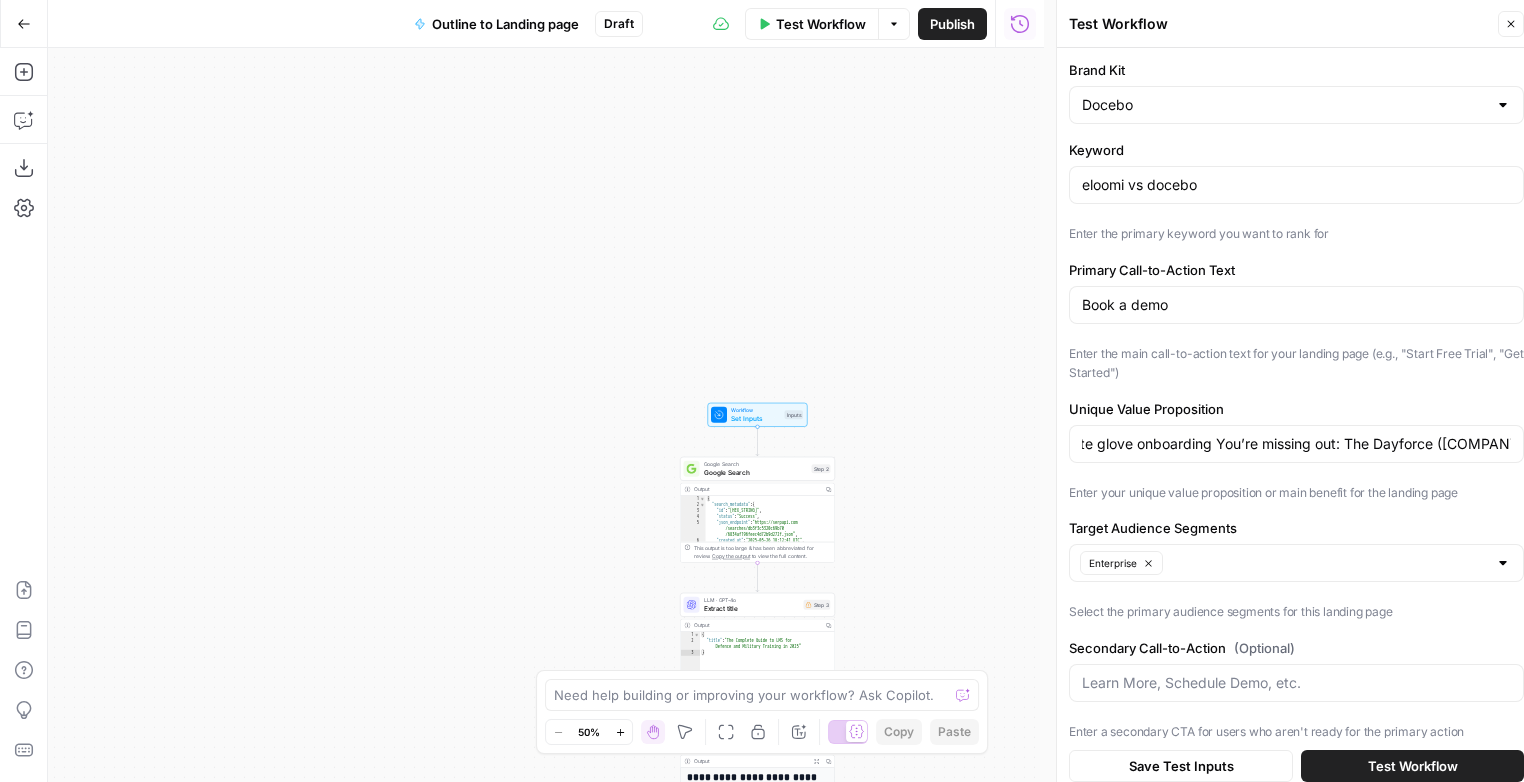 click on "Test Workflow" at bounding box center [1413, 766] 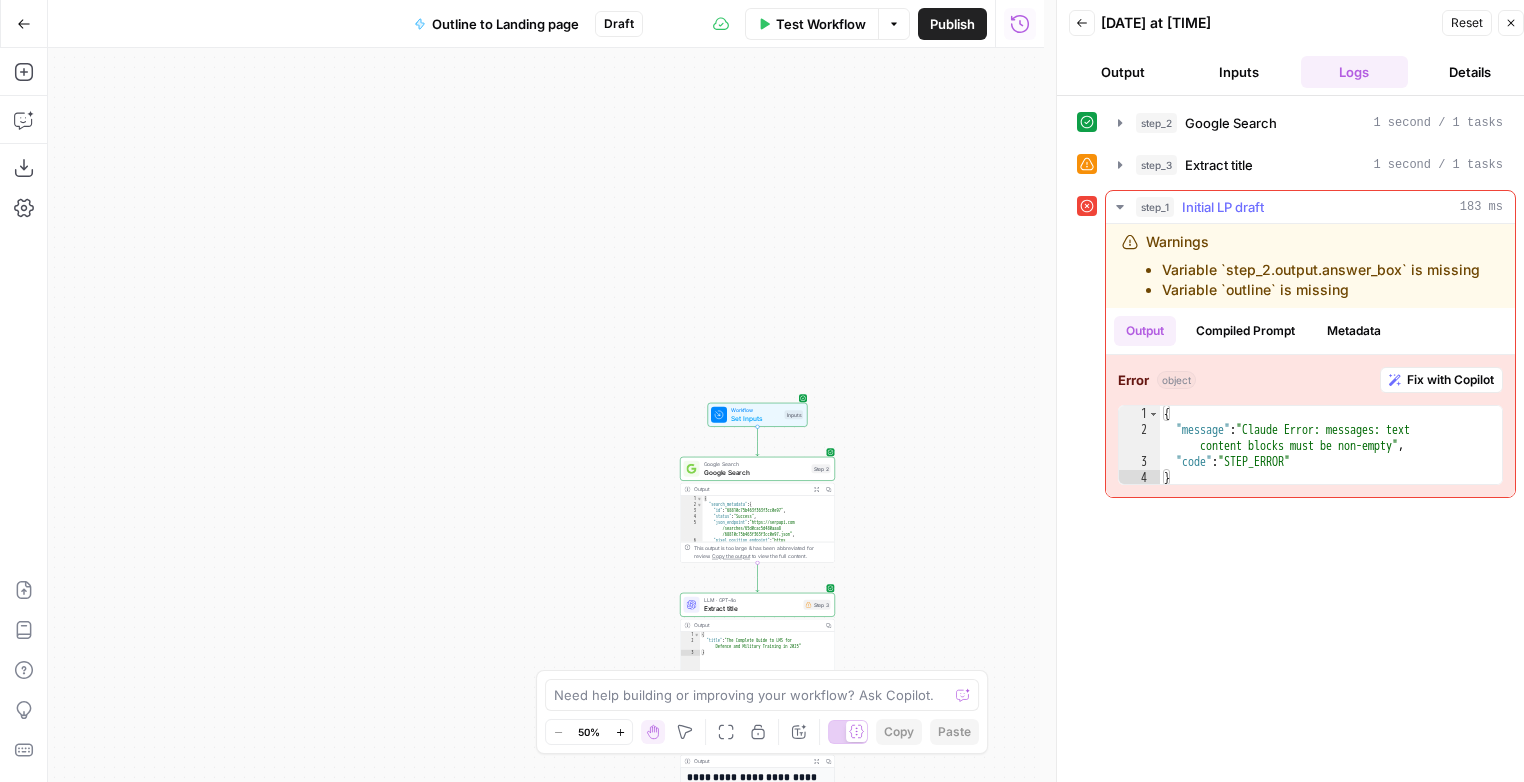 click on "Fix with Copilot" at bounding box center (1450, 380) 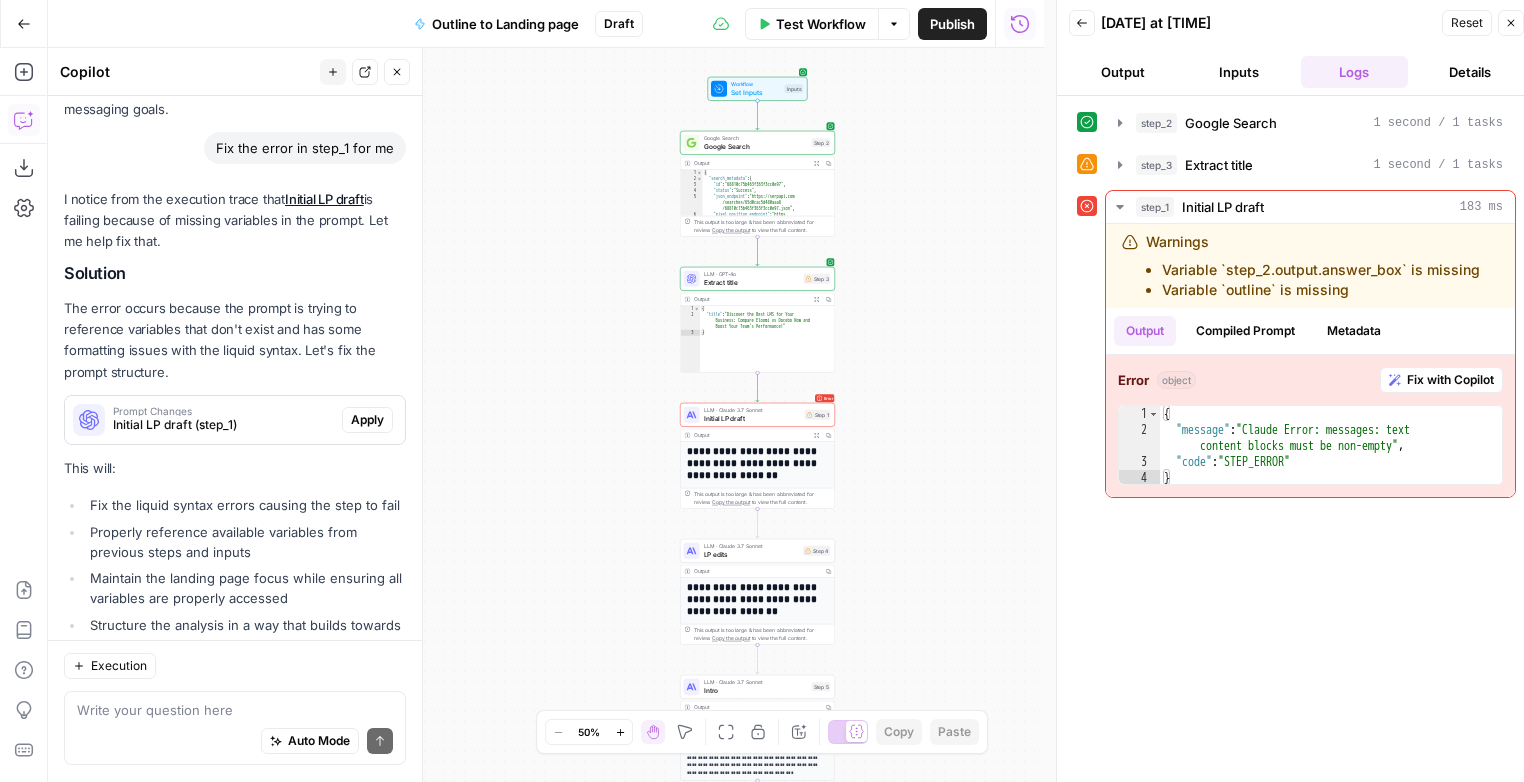 scroll, scrollTop: 4302, scrollLeft: 0, axis: vertical 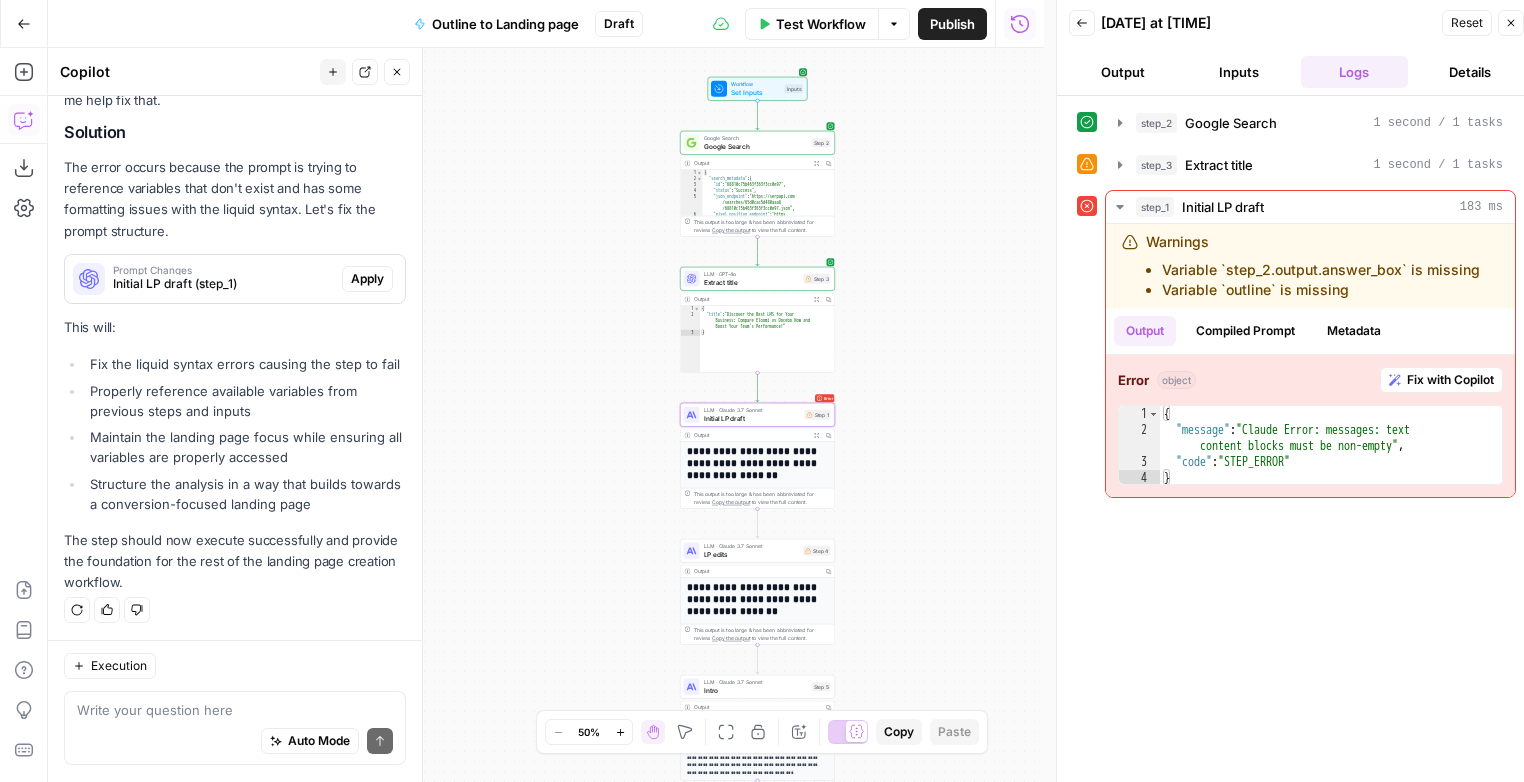click on "Apply" at bounding box center [367, 279] 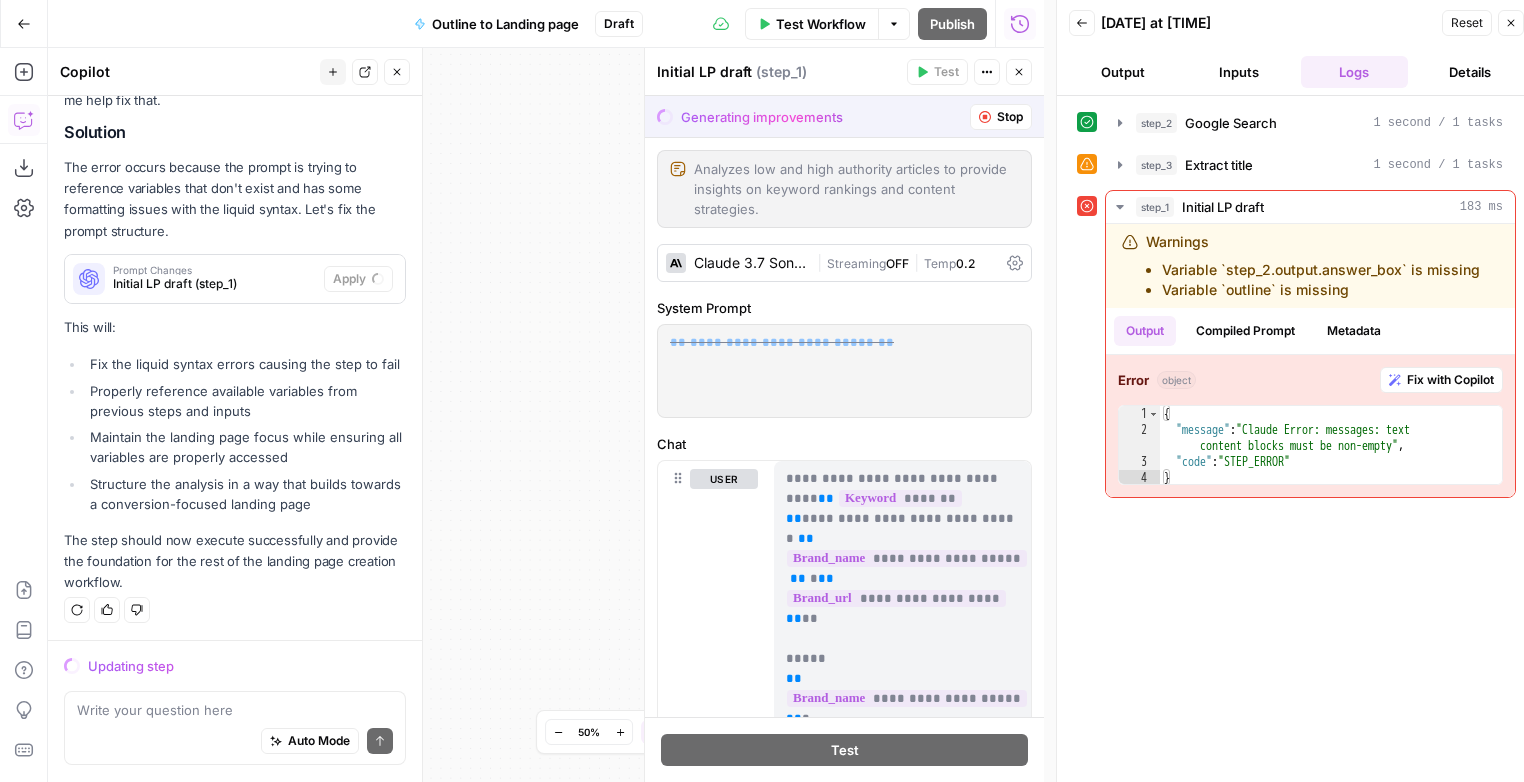 scroll, scrollTop: 4206, scrollLeft: 0, axis: vertical 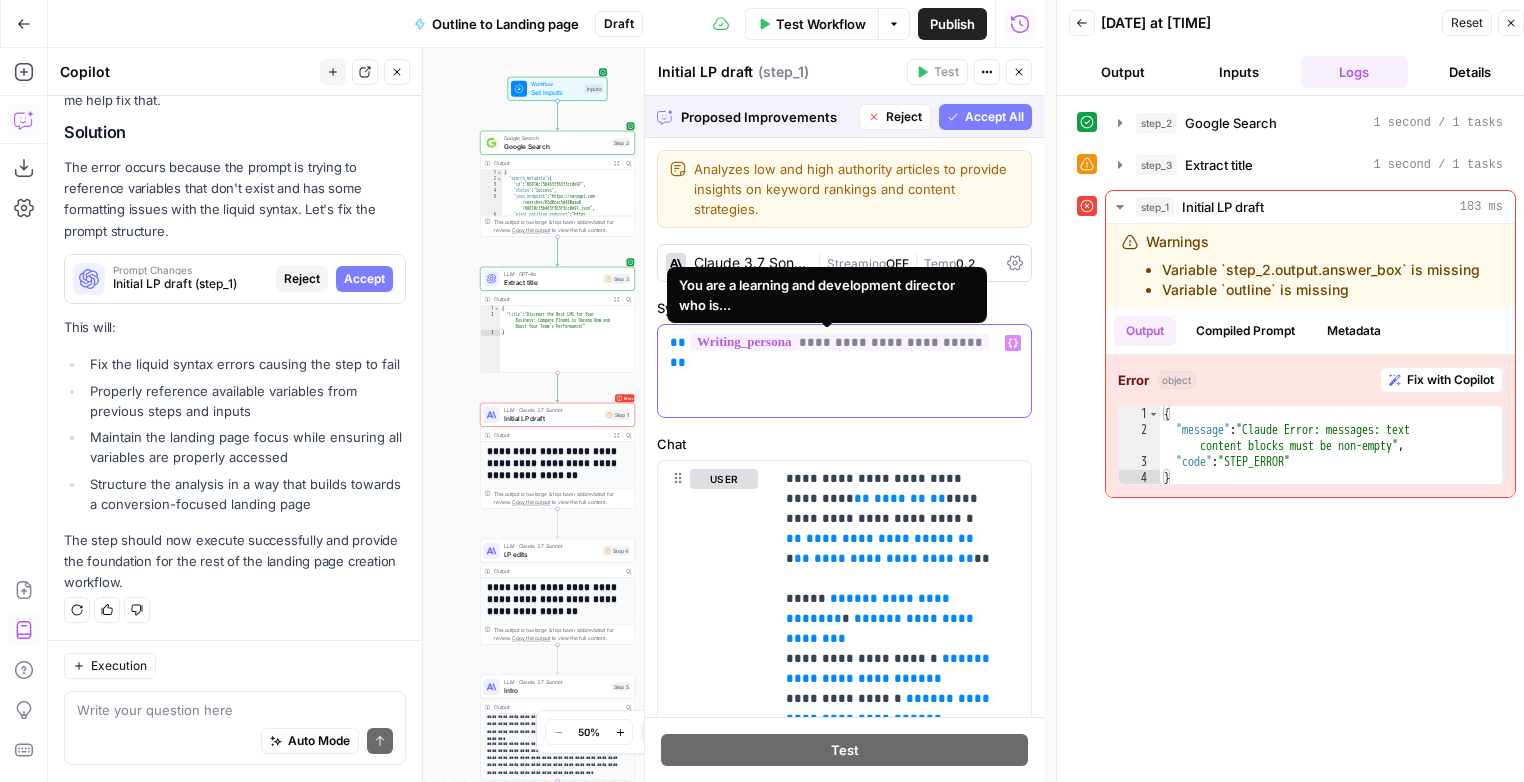 click on "**********" at bounding box center [840, 342] 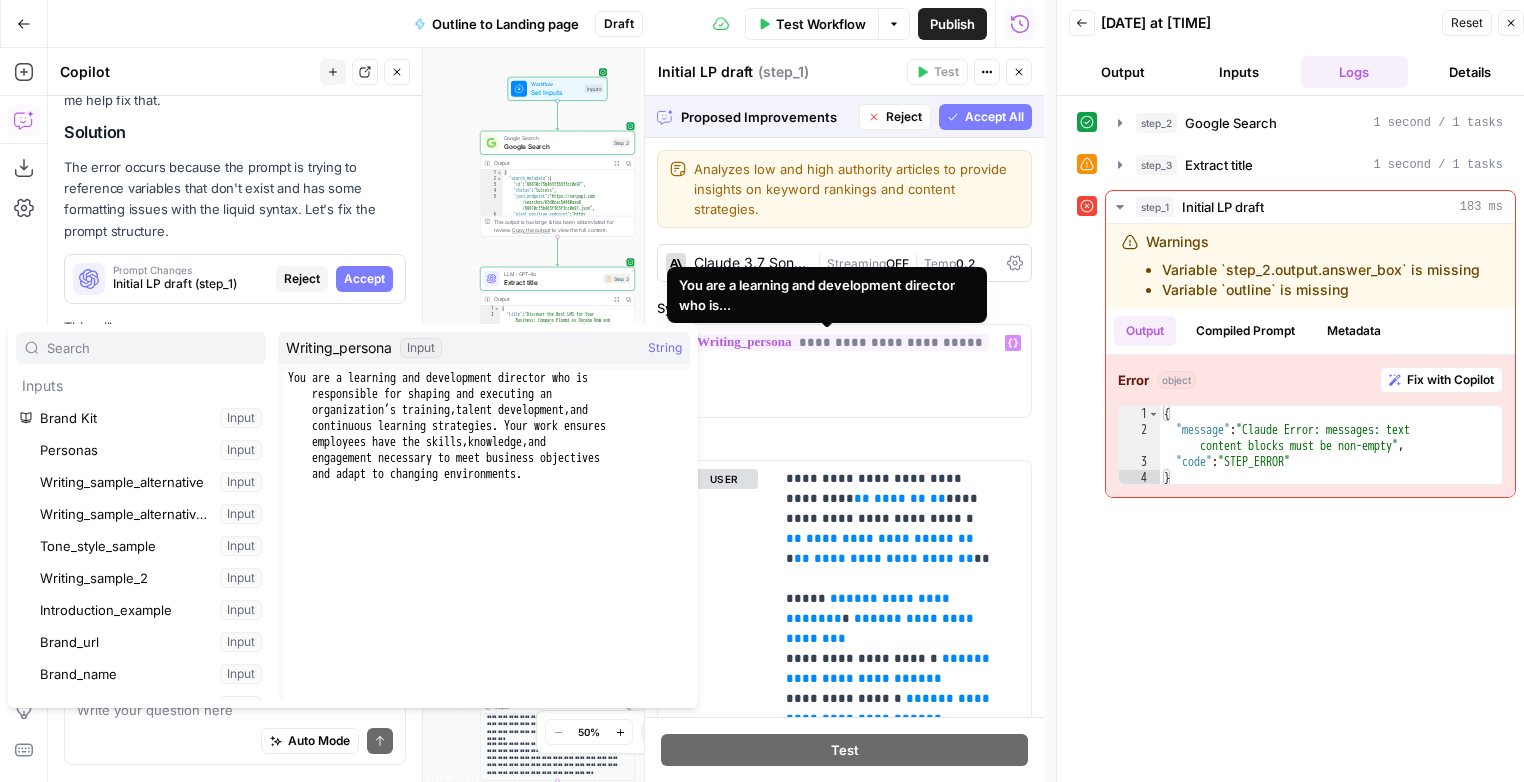 scroll, scrollTop: 363, scrollLeft: 0, axis: vertical 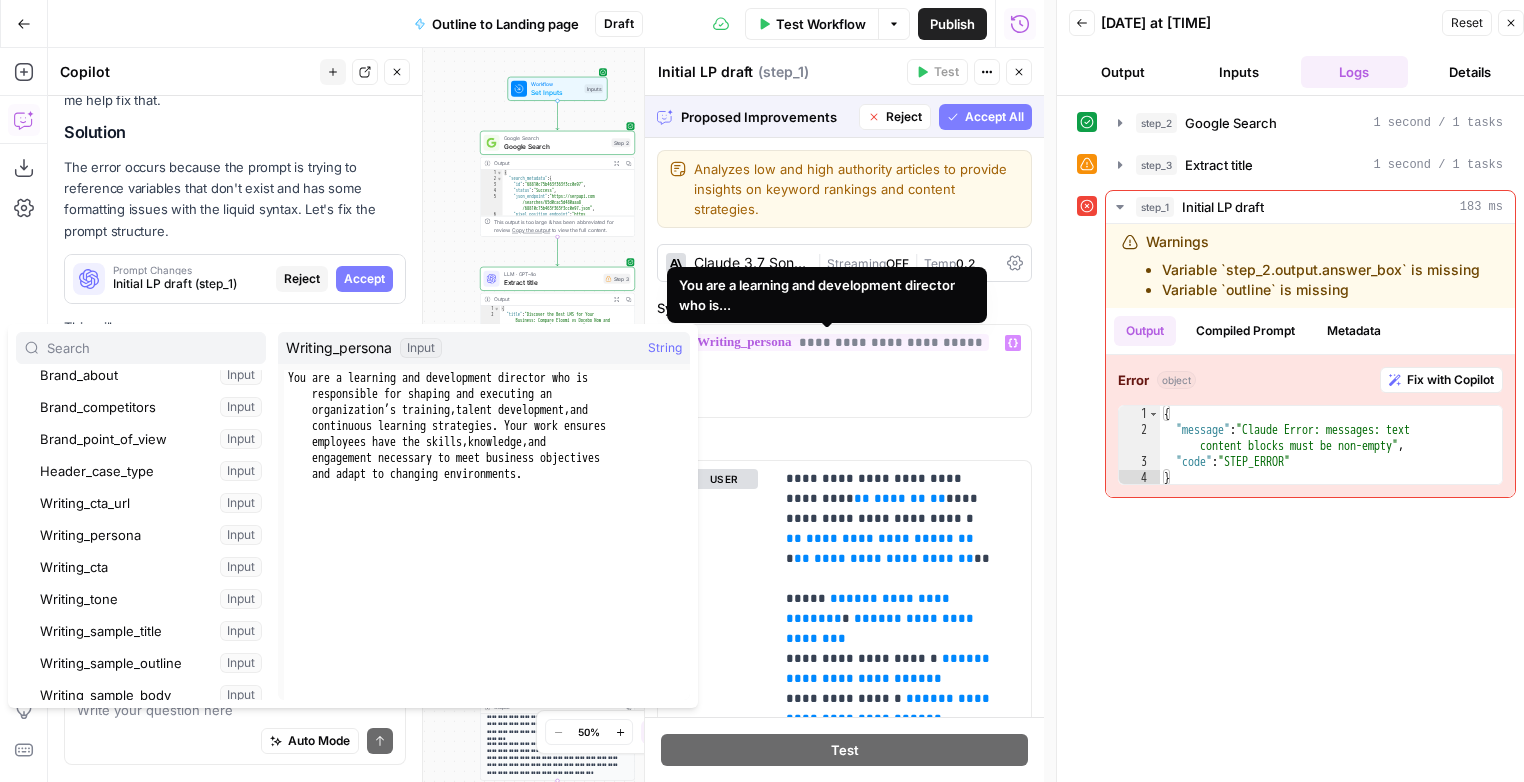 type 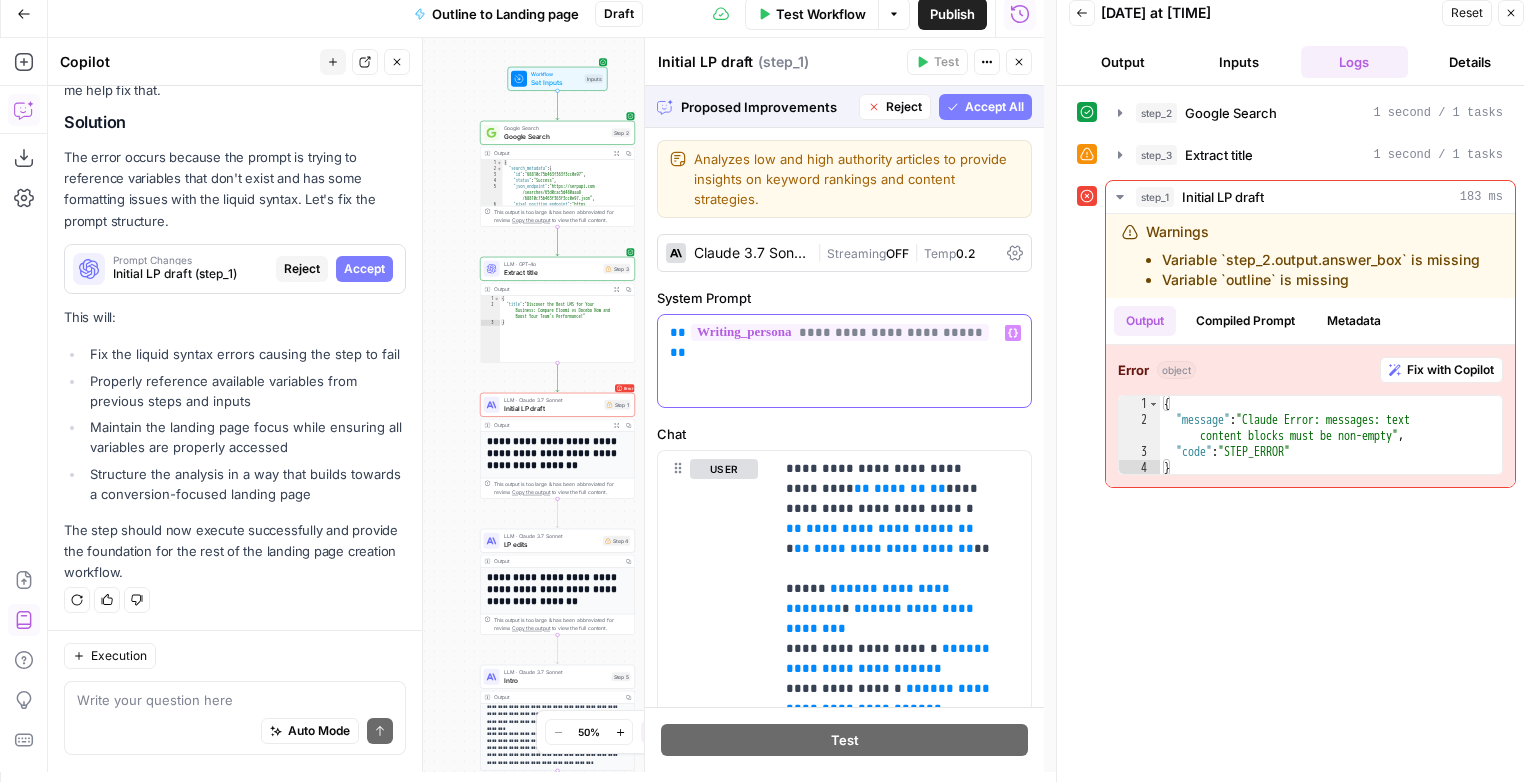 scroll, scrollTop: 12, scrollLeft: 0, axis: vertical 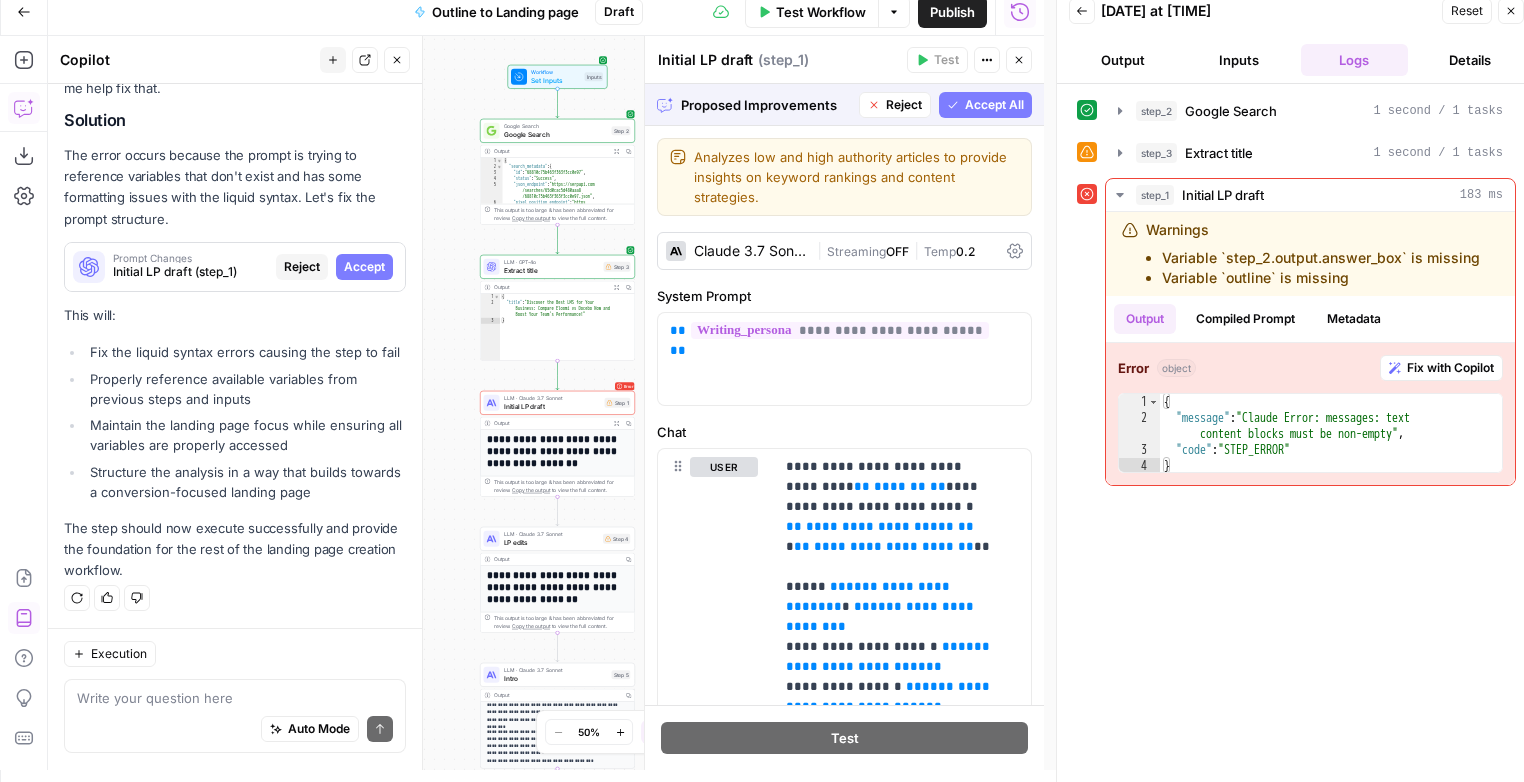click on "Accept All" at bounding box center (994, 105) 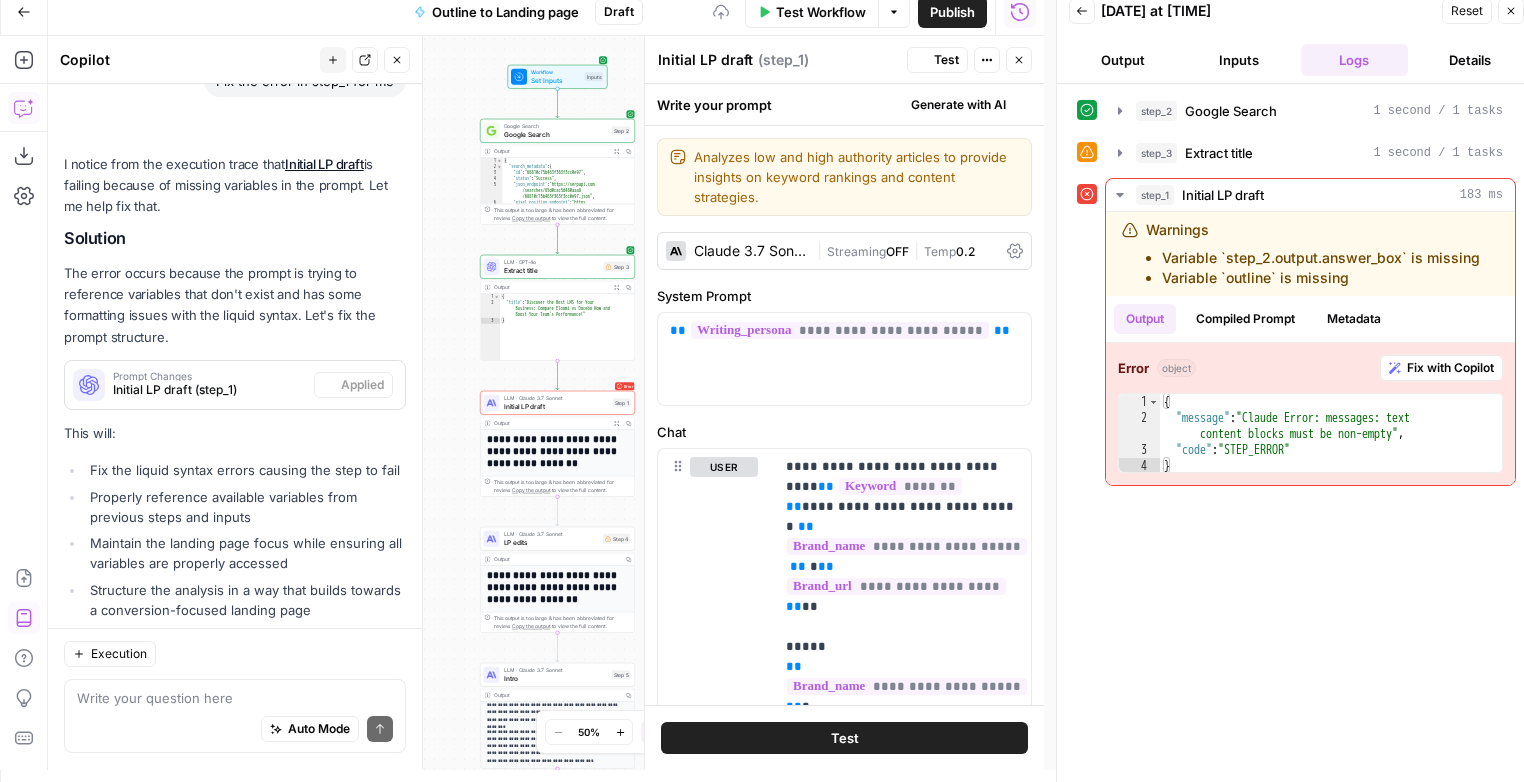 scroll, scrollTop: 4334, scrollLeft: 0, axis: vertical 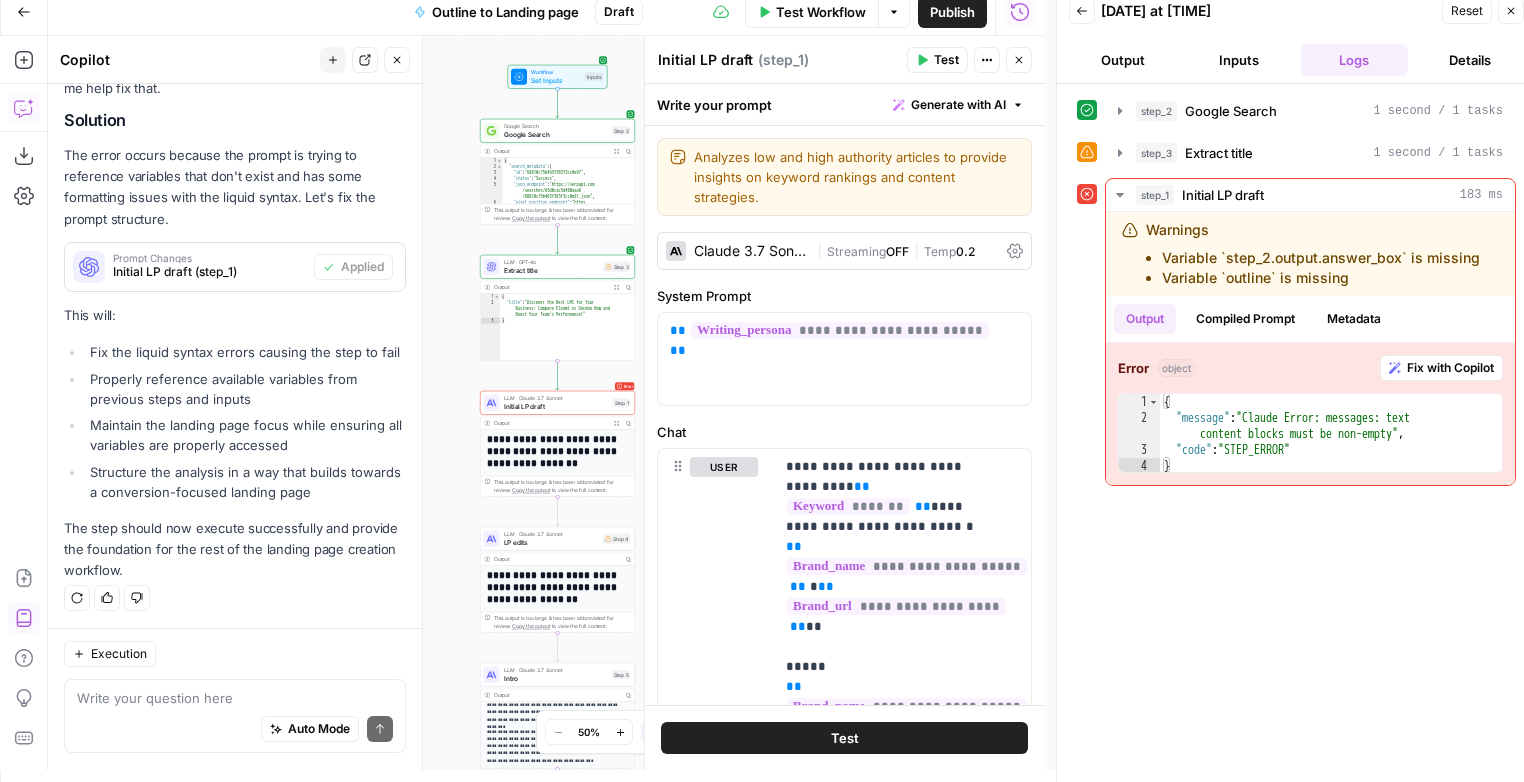 click on "Test" at bounding box center (845, 738) 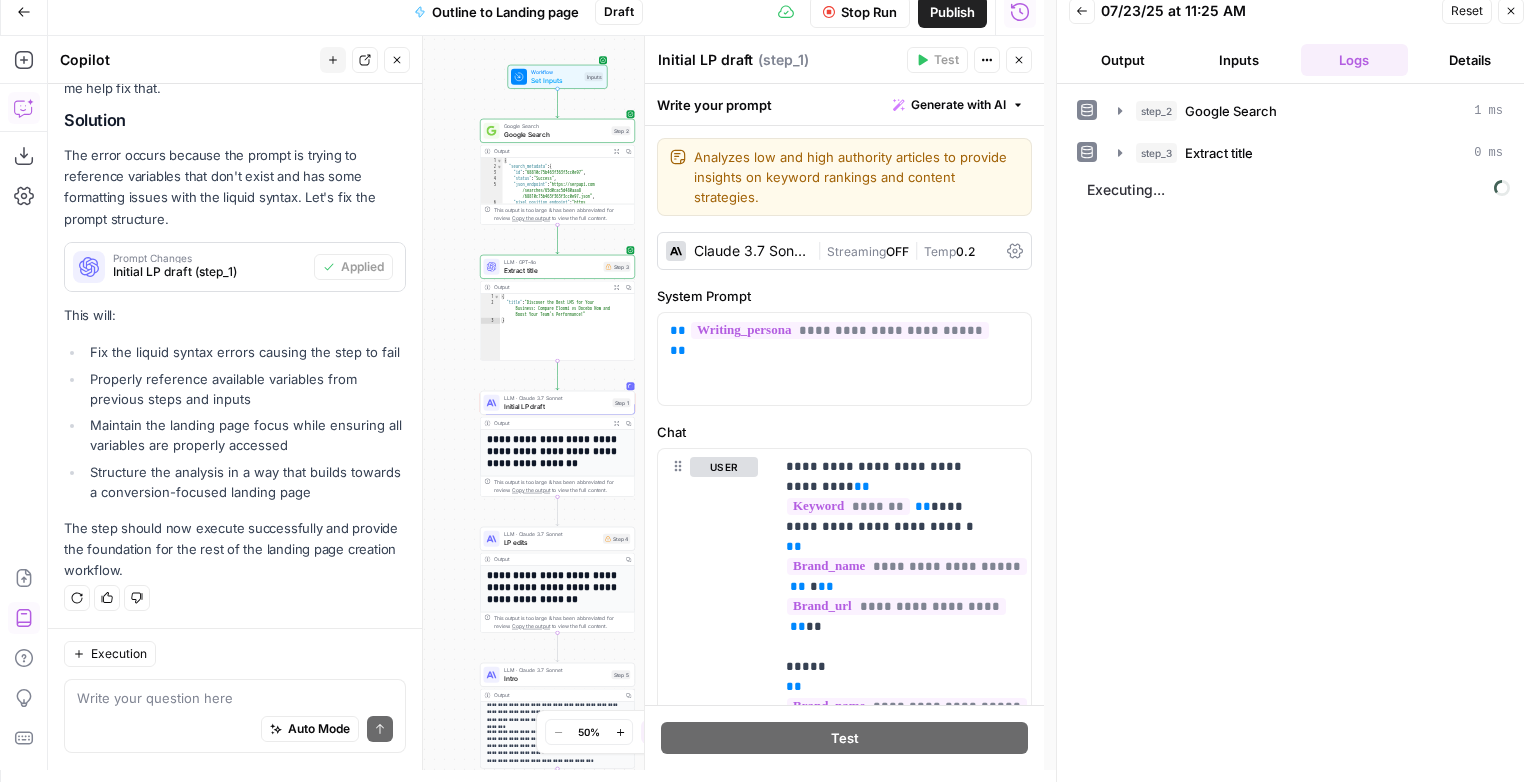 scroll, scrollTop: 31, scrollLeft: 0, axis: vertical 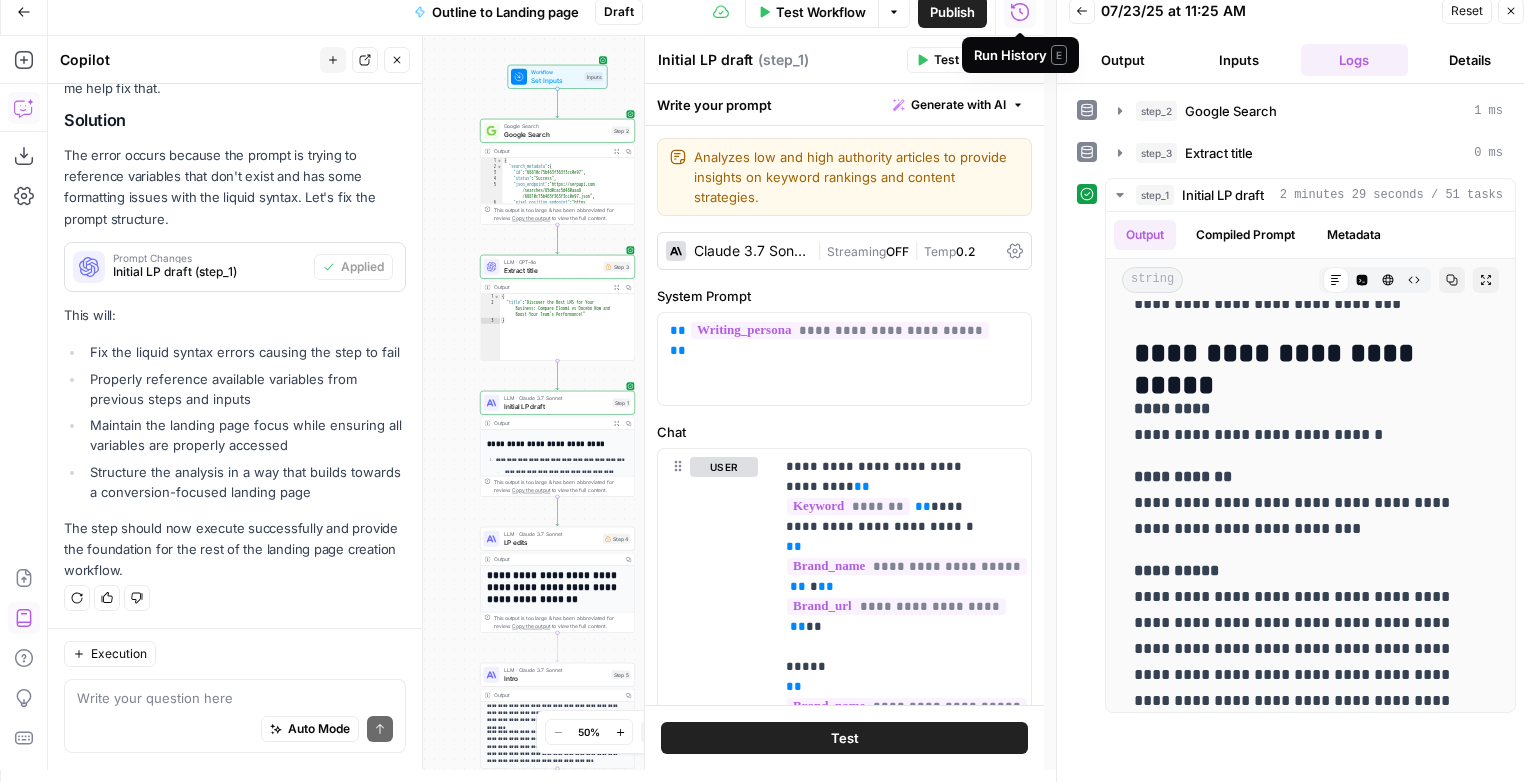 click on "**********" at bounding box center (1296, 433) 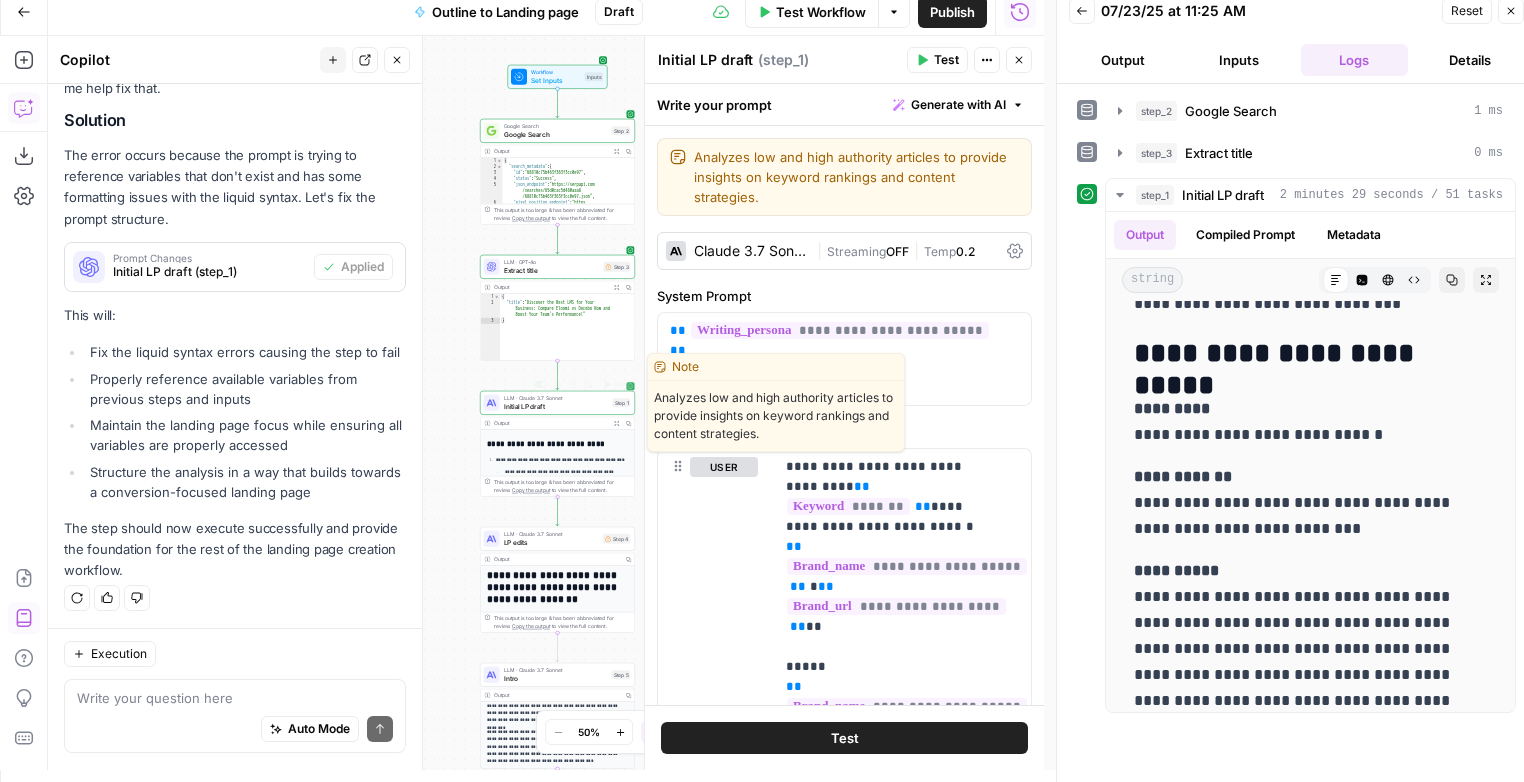 click on "Initial LP draft" at bounding box center (556, 406) 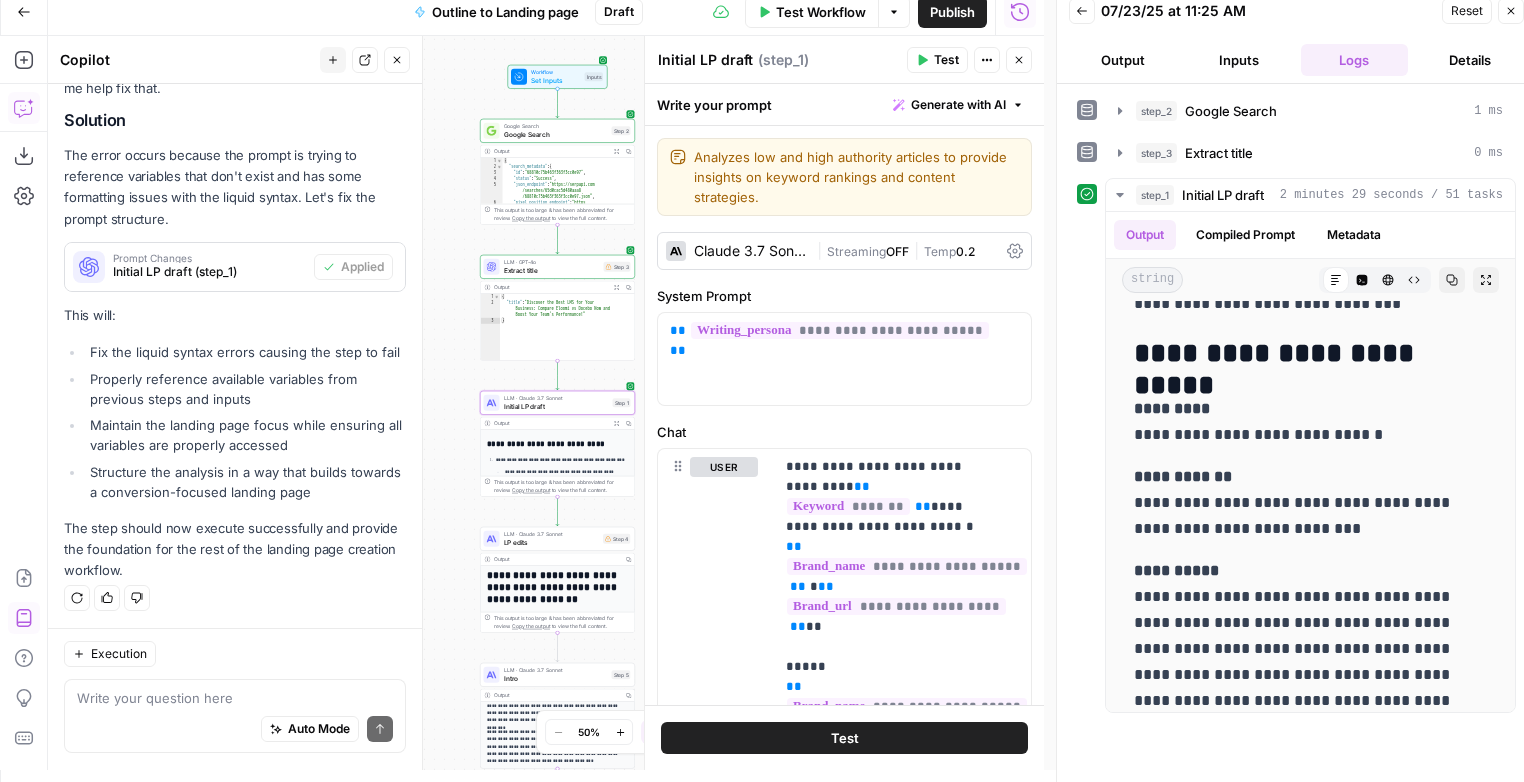 click on "Test Workflow" at bounding box center (821, 12) 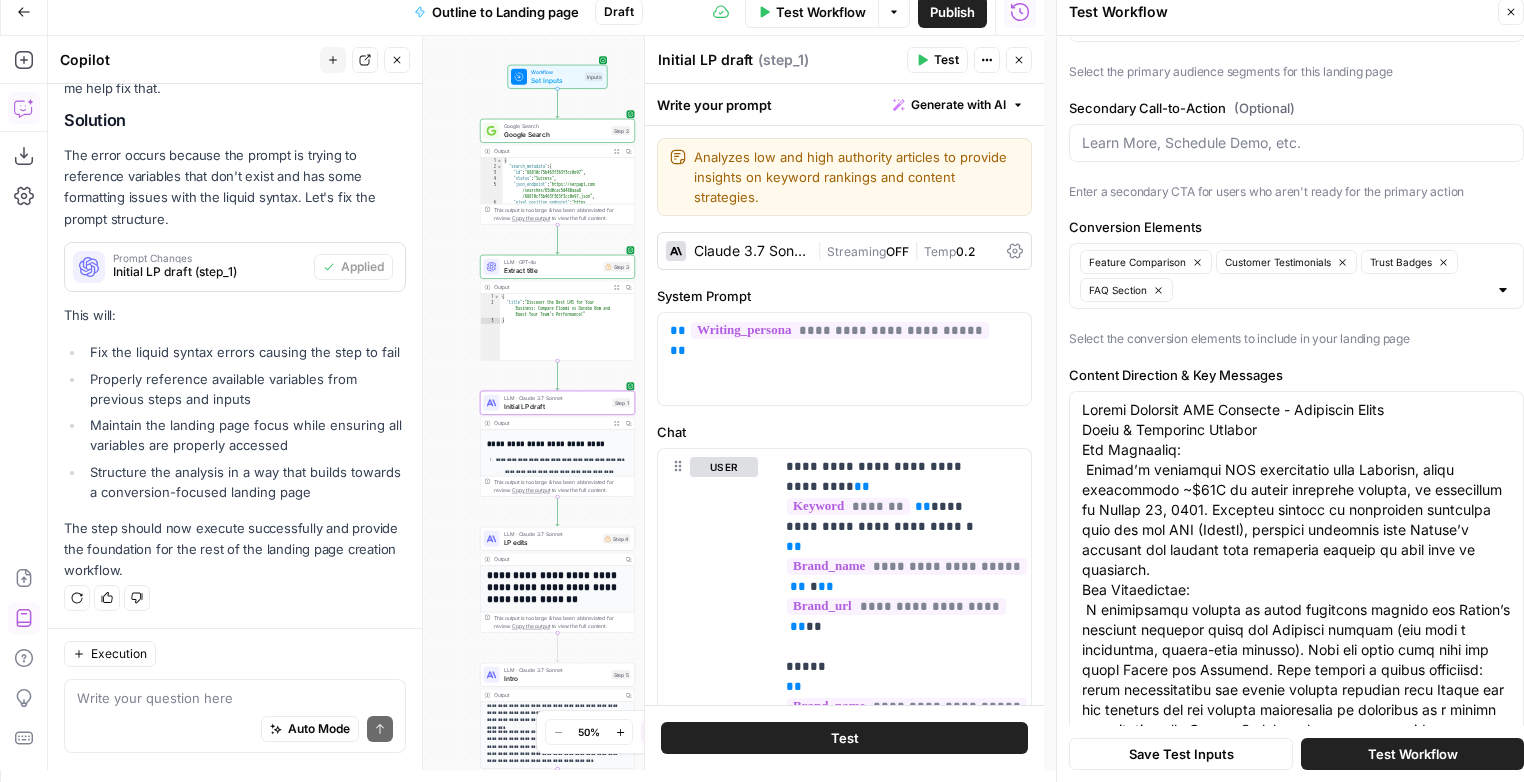 scroll, scrollTop: 636, scrollLeft: 0, axis: vertical 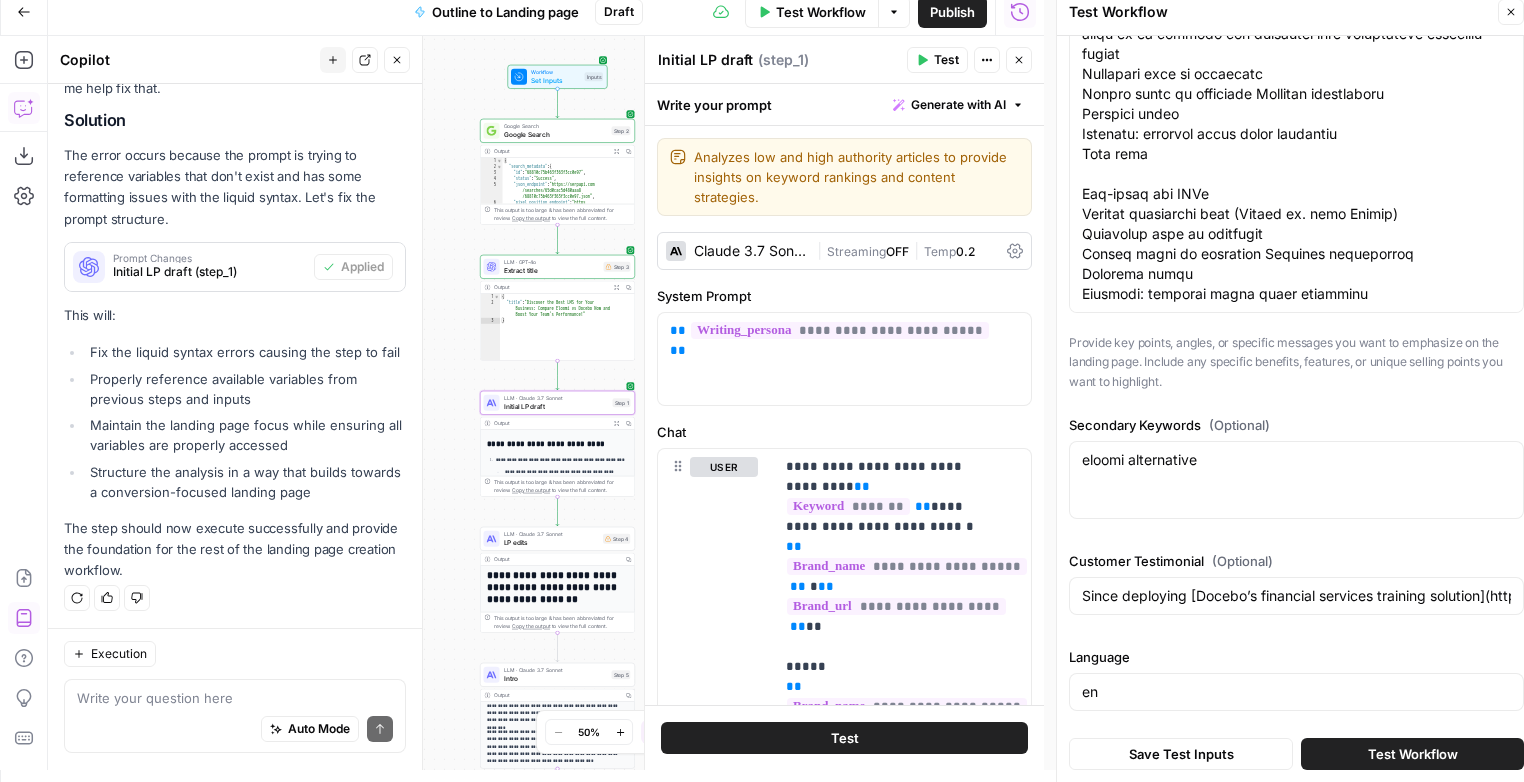 click on "Test Workflow" at bounding box center [1412, 754] 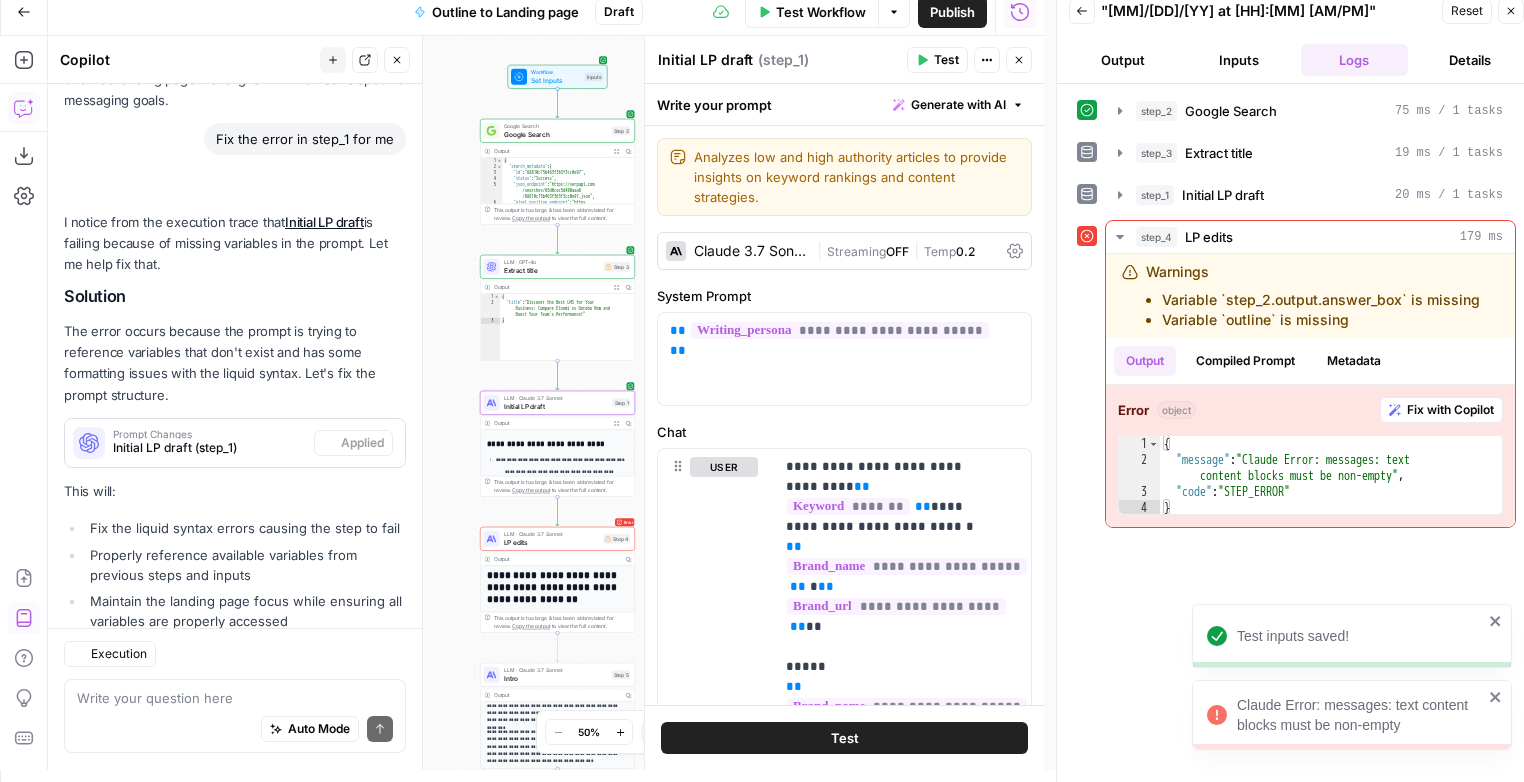 scroll, scrollTop: 4334, scrollLeft: 0, axis: vertical 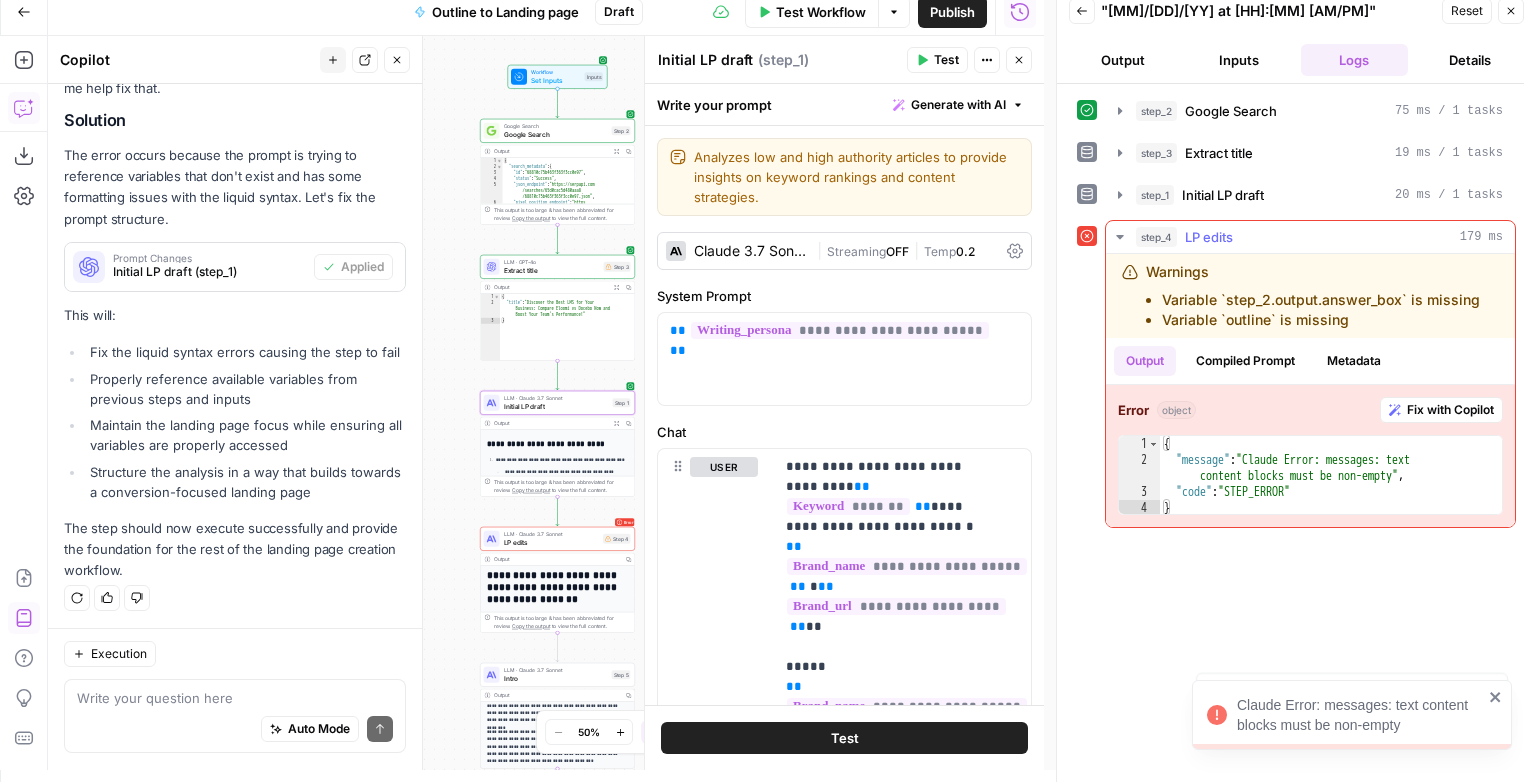 click on "Fix with Copilot" at bounding box center [1450, 410] 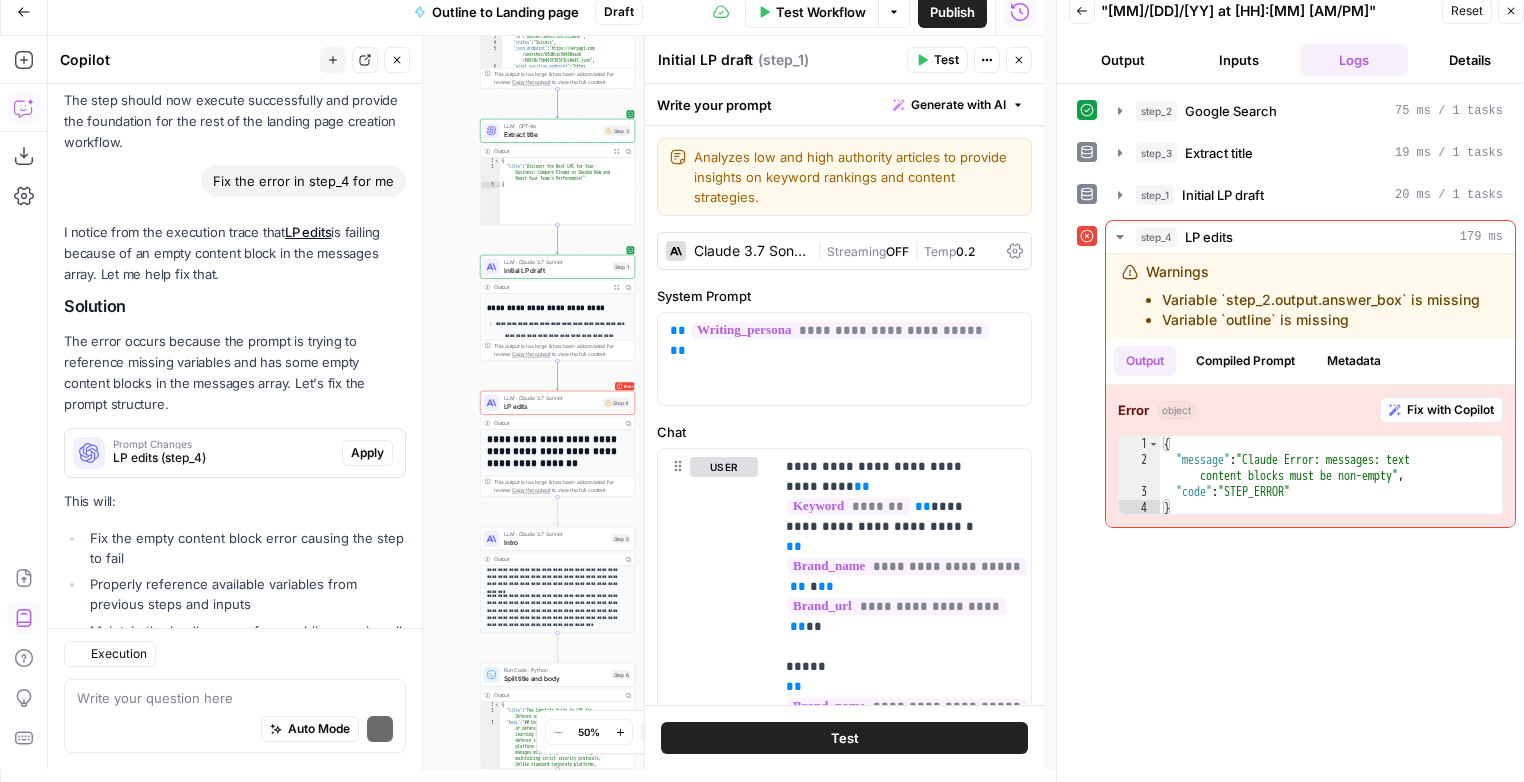 scroll, scrollTop: 4968, scrollLeft: 0, axis: vertical 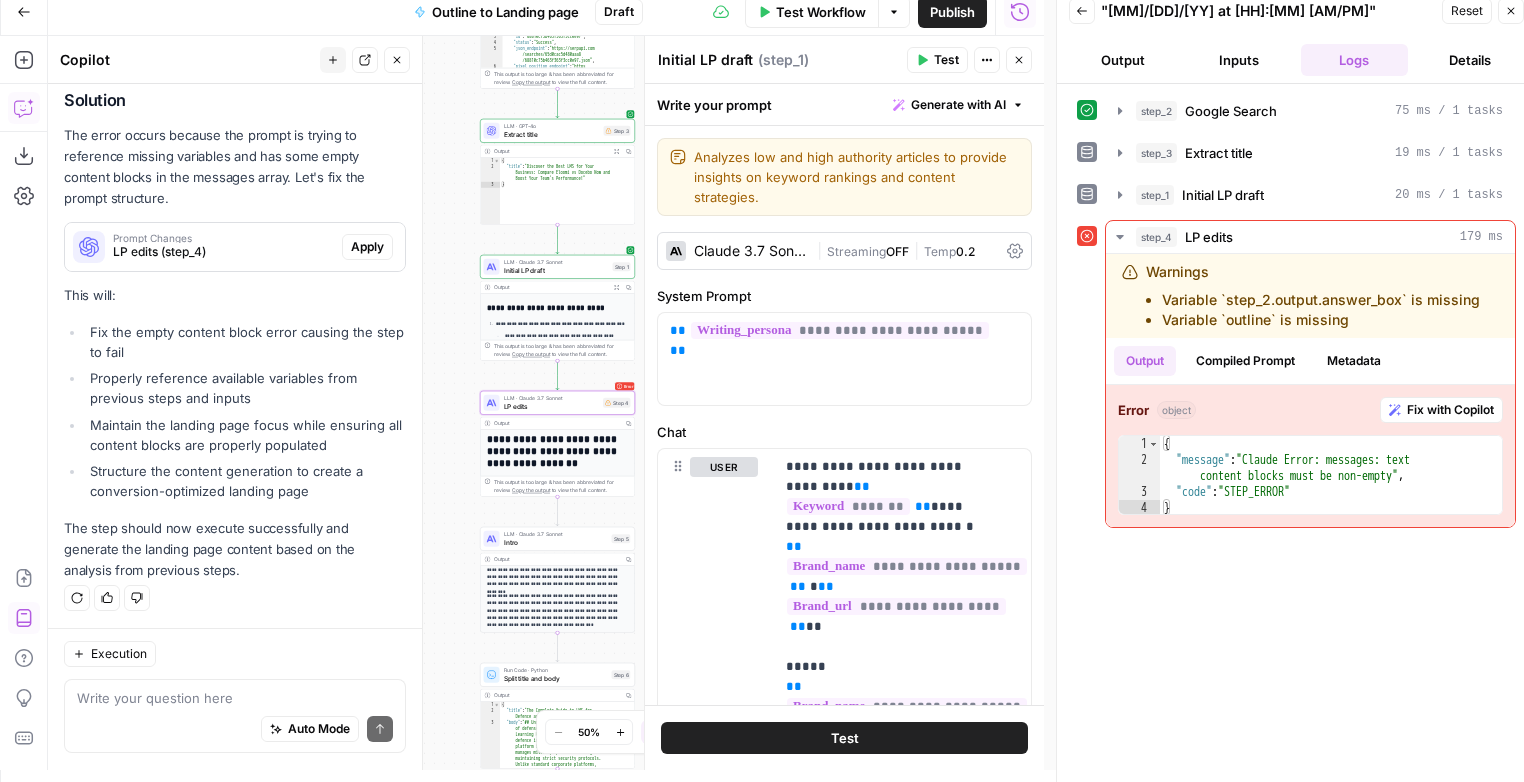 click on "Apply" at bounding box center (367, 247) 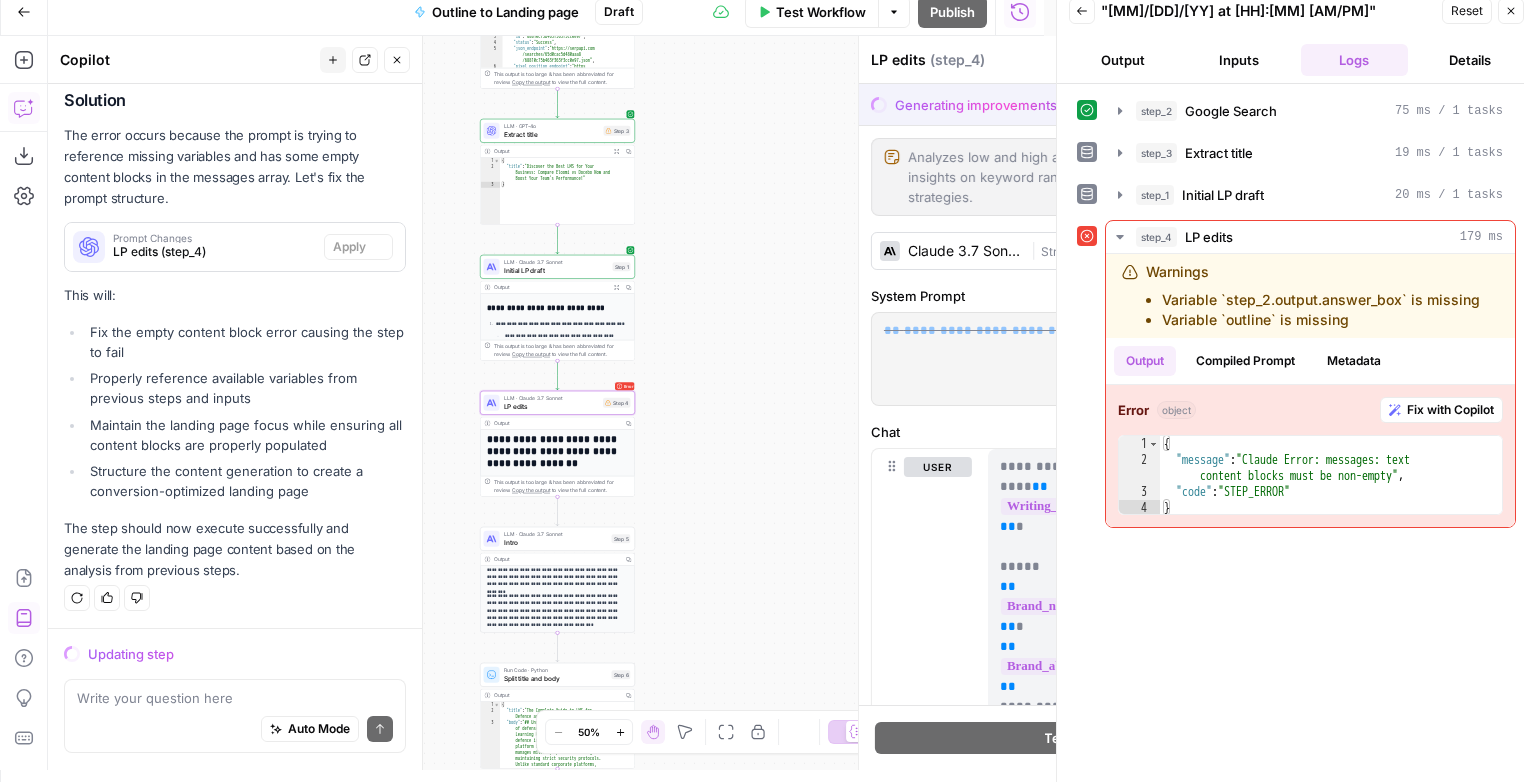 scroll, scrollTop: 4840, scrollLeft: 0, axis: vertical 